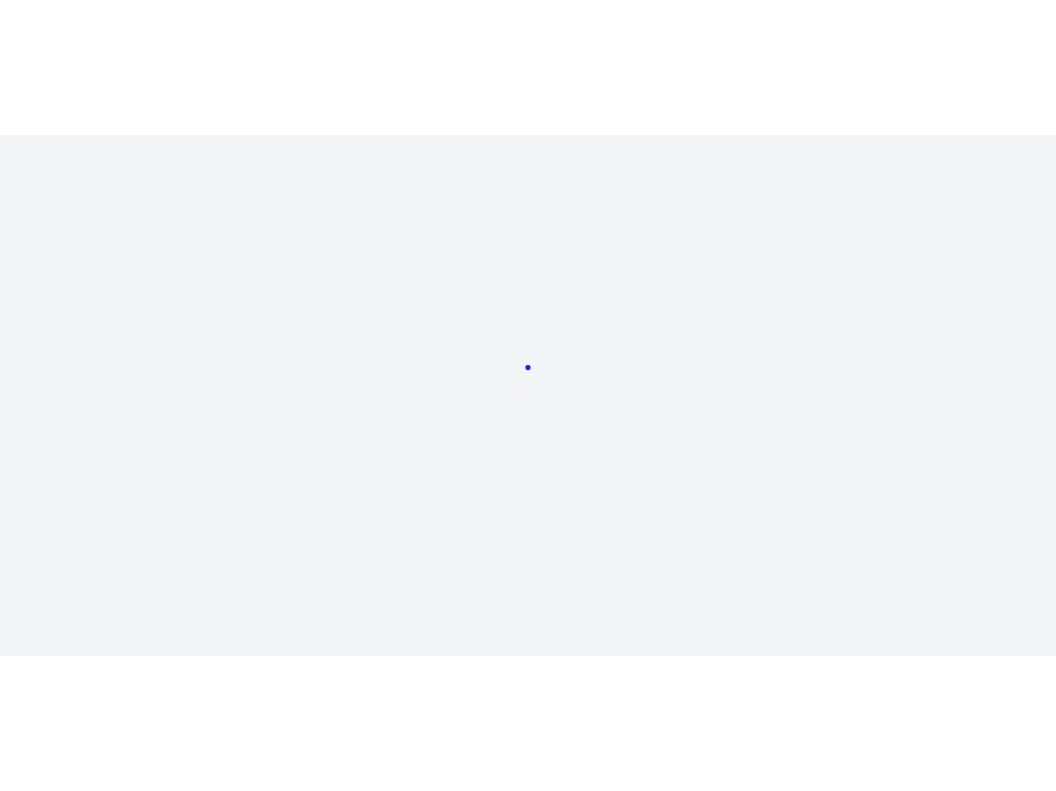 scroll, scrollTop: 0, scrollLeft: 0, axis: both 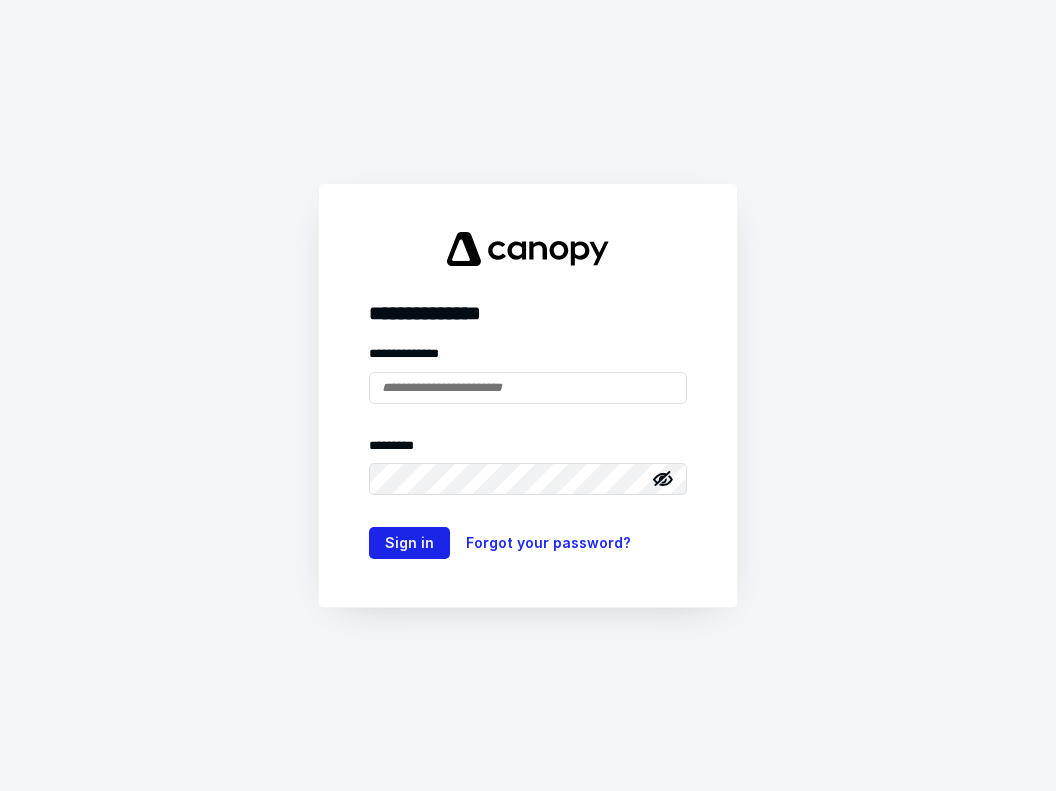 type on "**********" 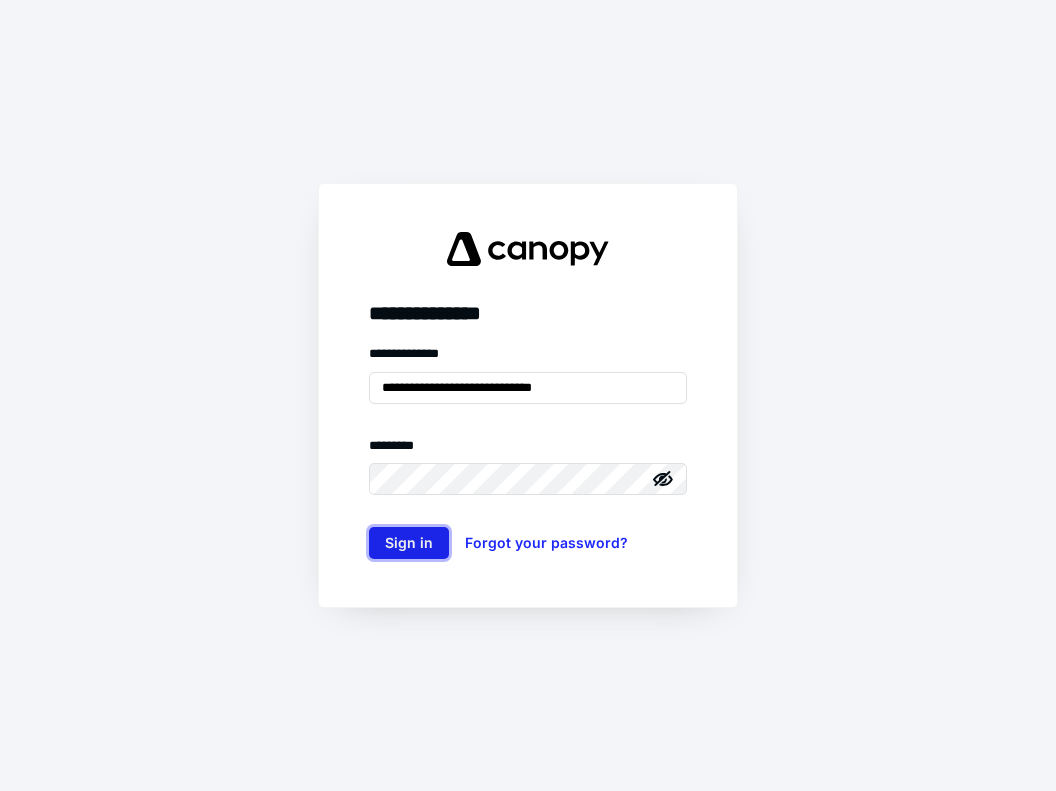 click on "Sign in" at bounding box center [409, 543] 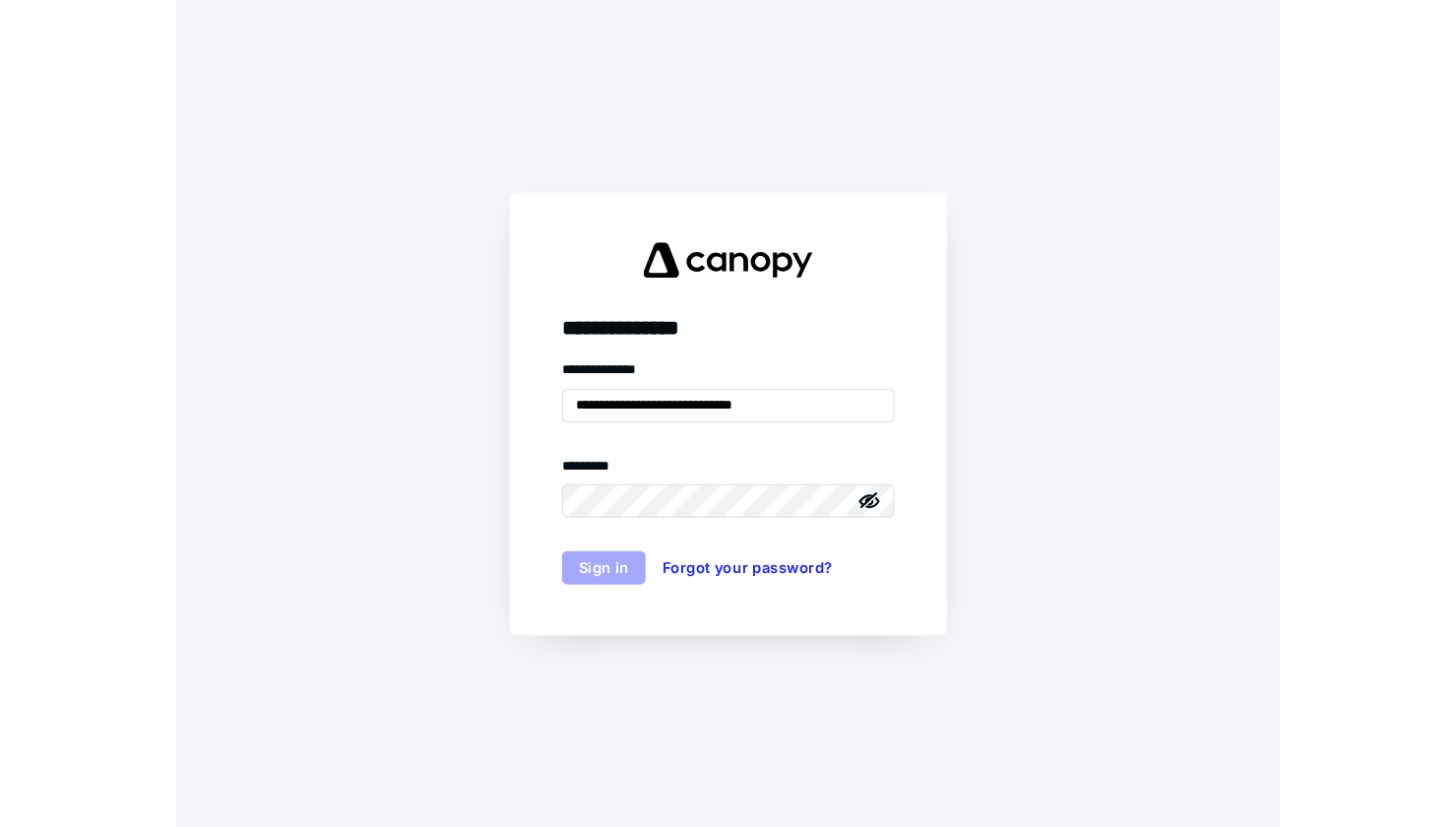 scroll, scrollTop: 0, scrollLeft: 0, axis: both 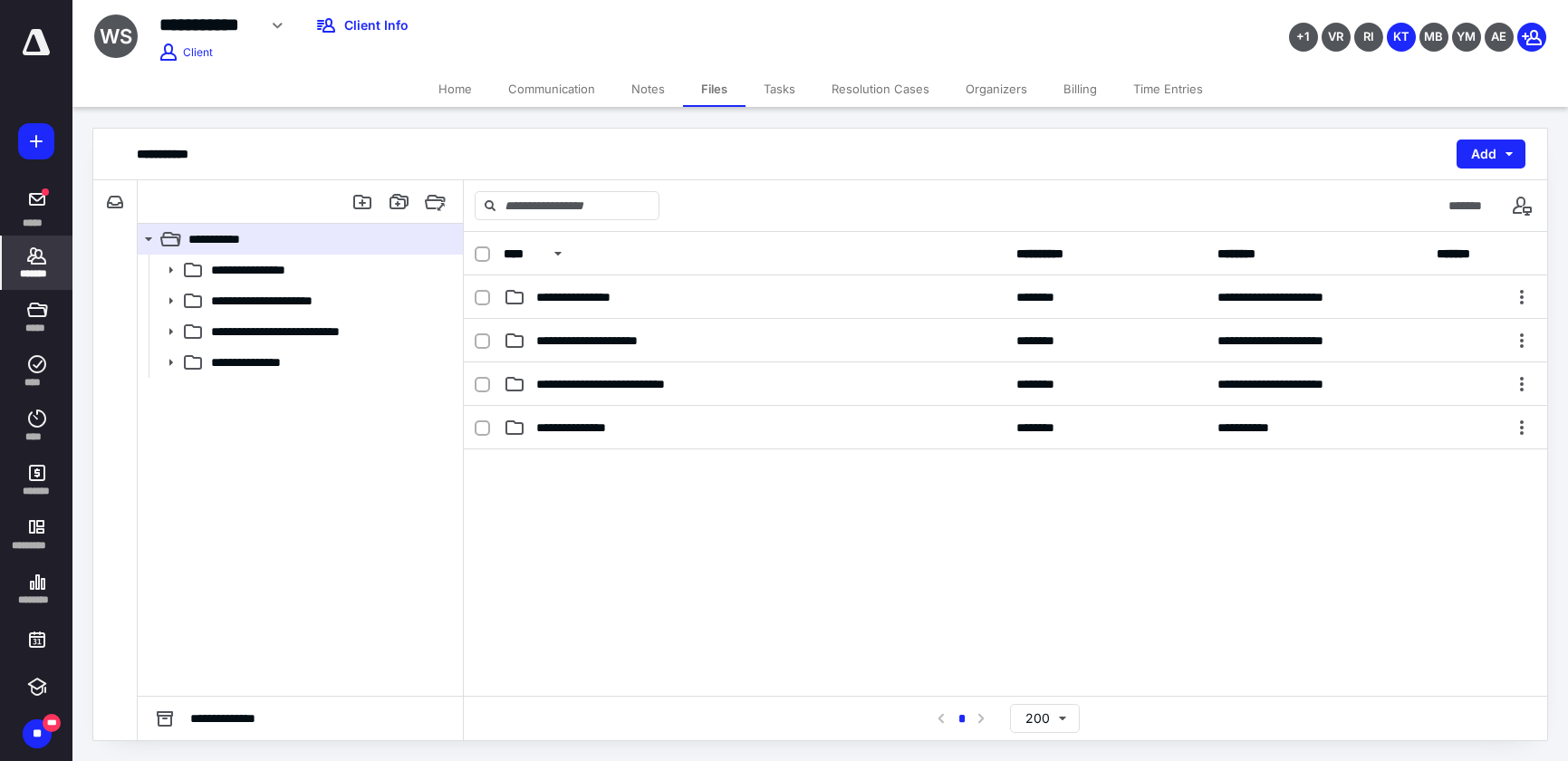 click on "*******" at bounding box center [37, 274] 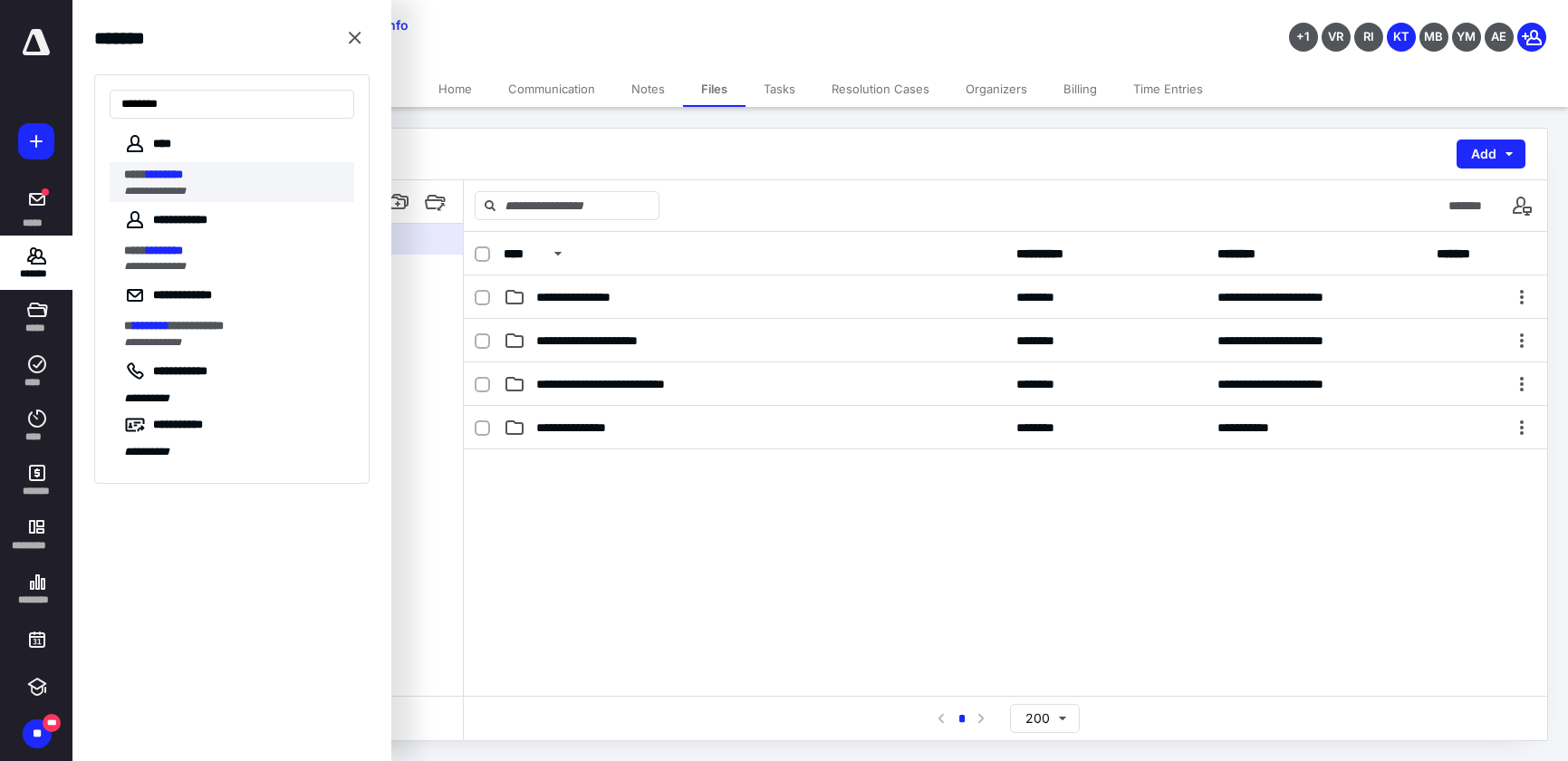 type on "********" 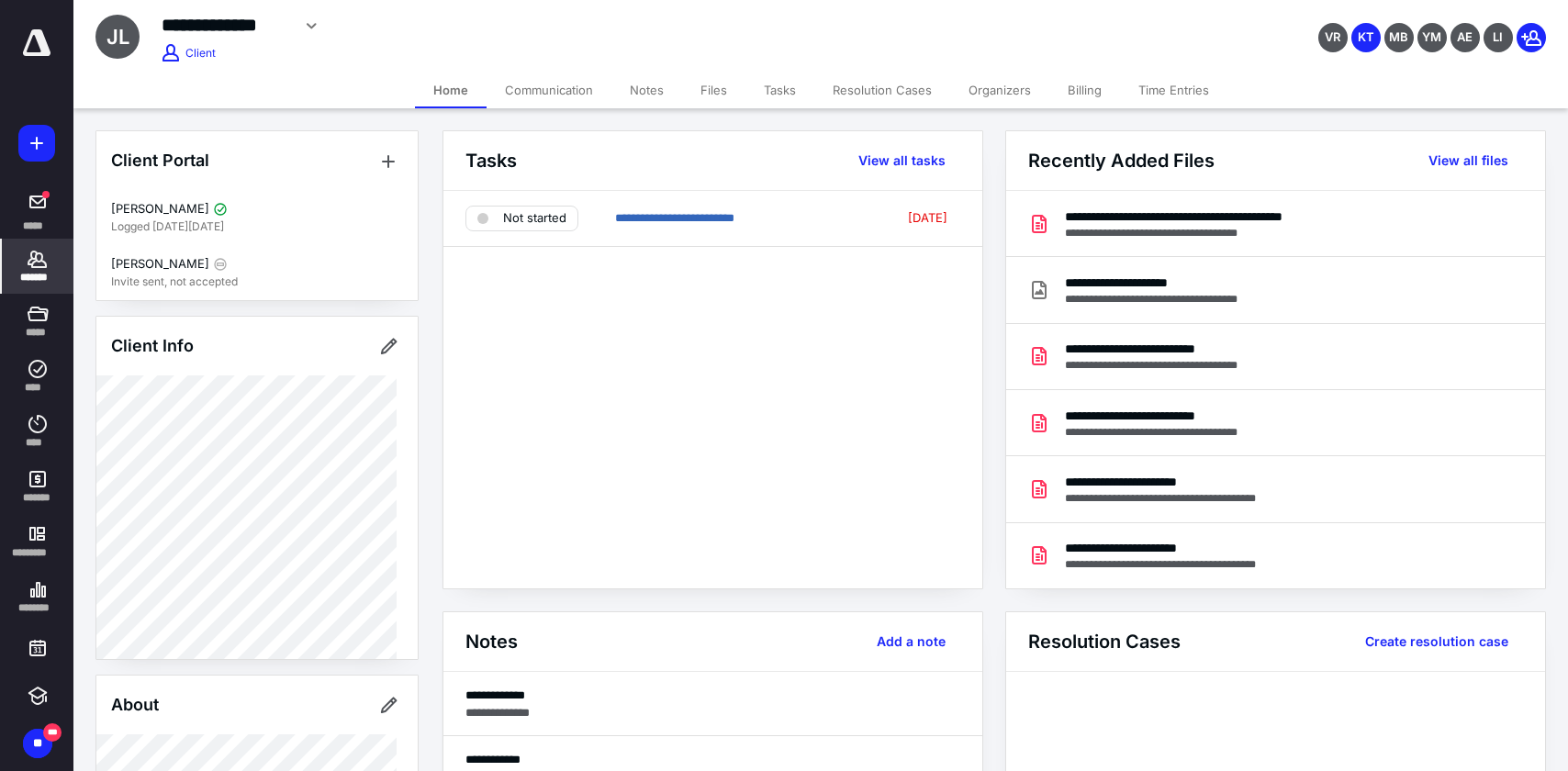 click on "Billing" at bounding box center [1084, 90] 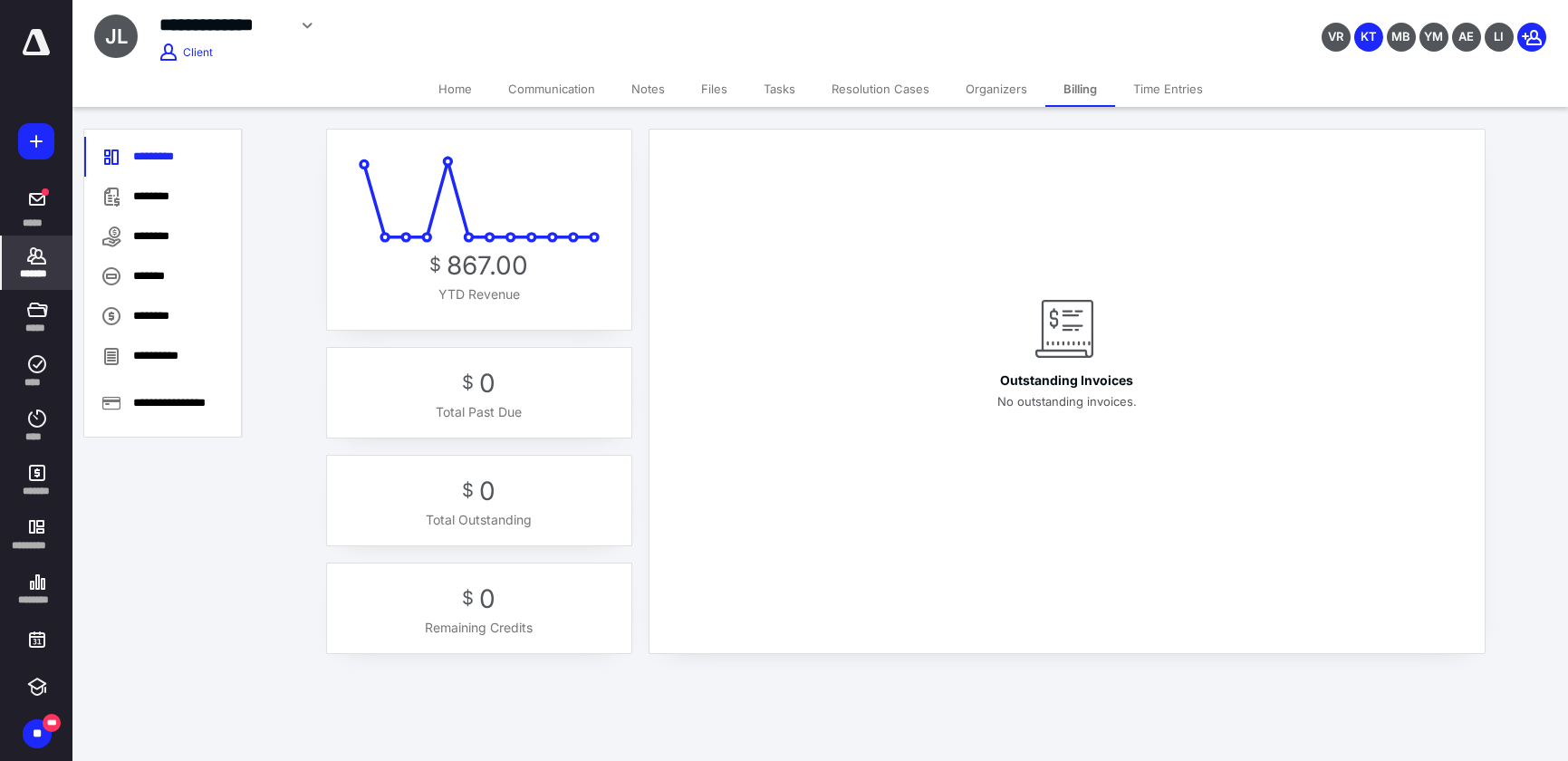 click on "Tasks" at bounding box center (779, 89) 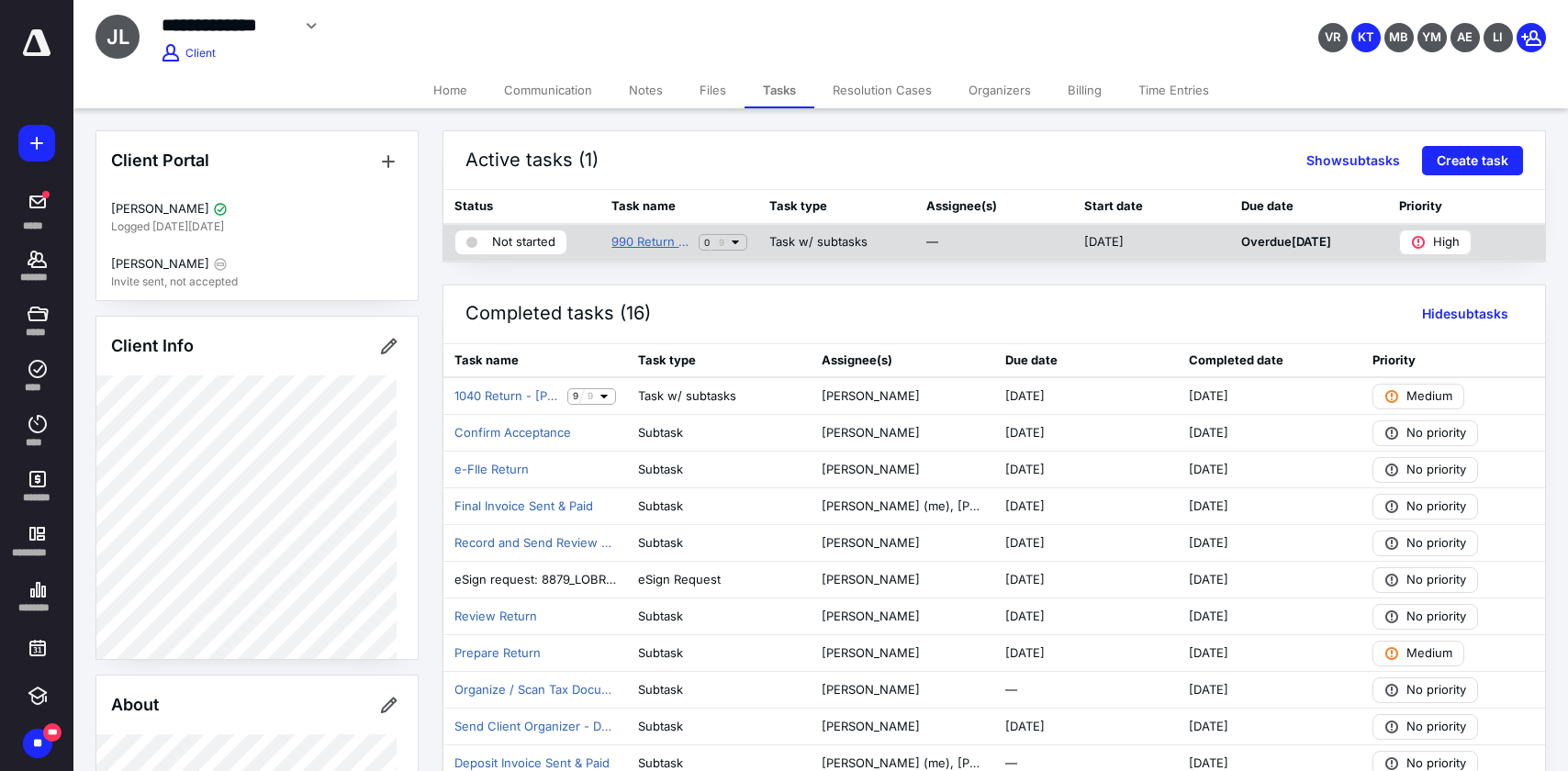 click on "990 Return - [PERSON_NAME]" at bounding box center (651, 242) 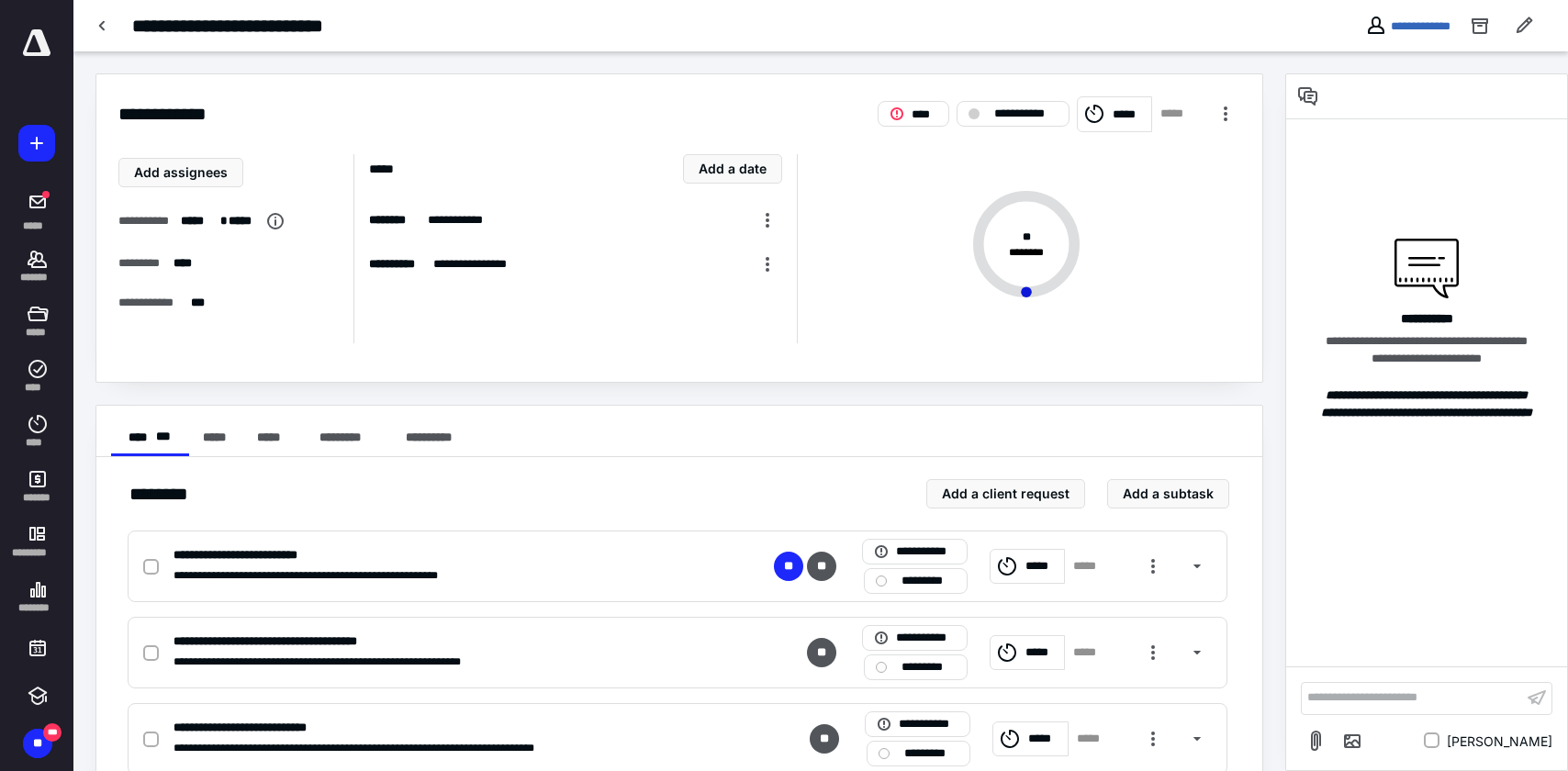 click on "**********" at bounding box center (821, 694) 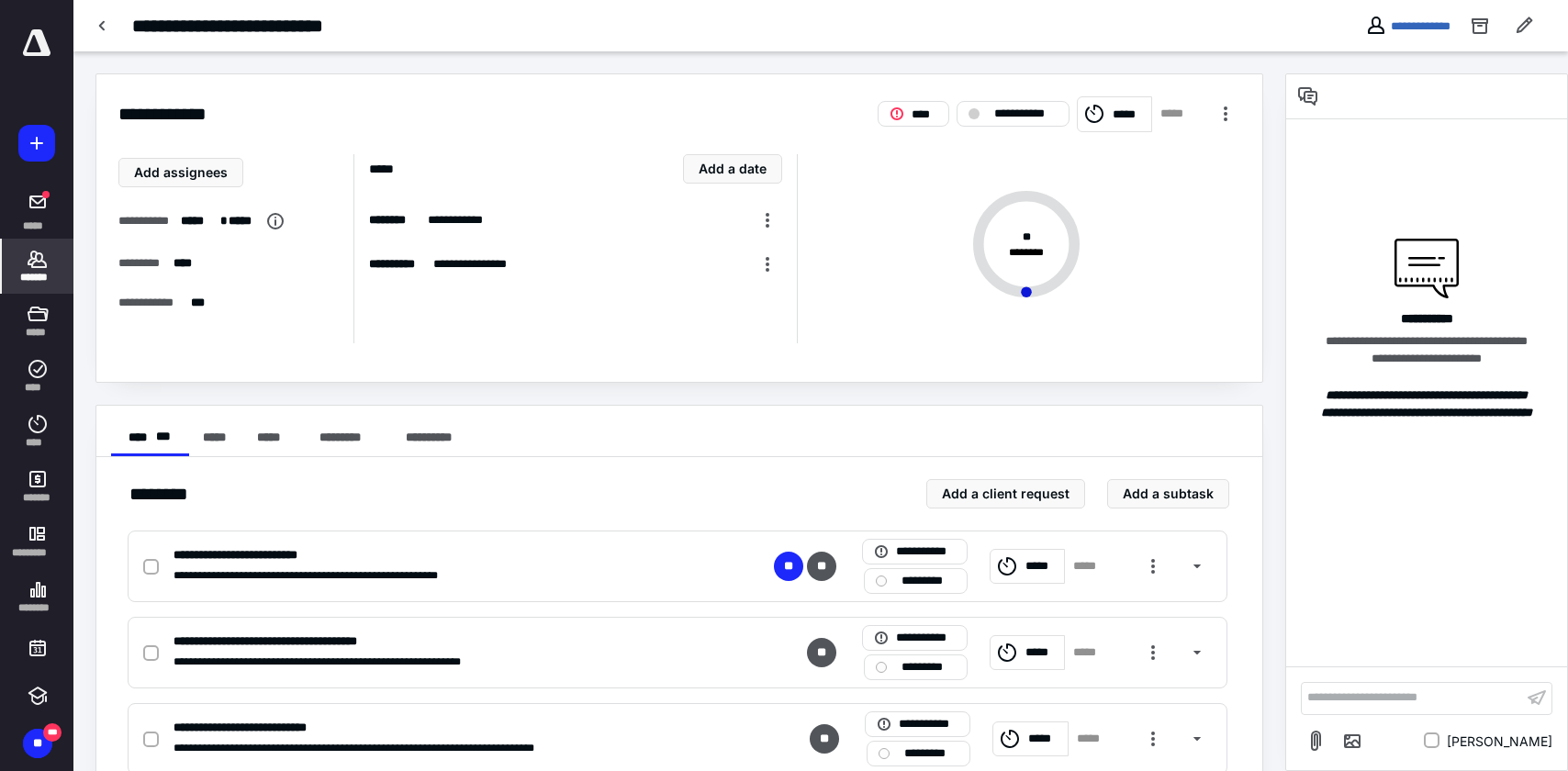 click 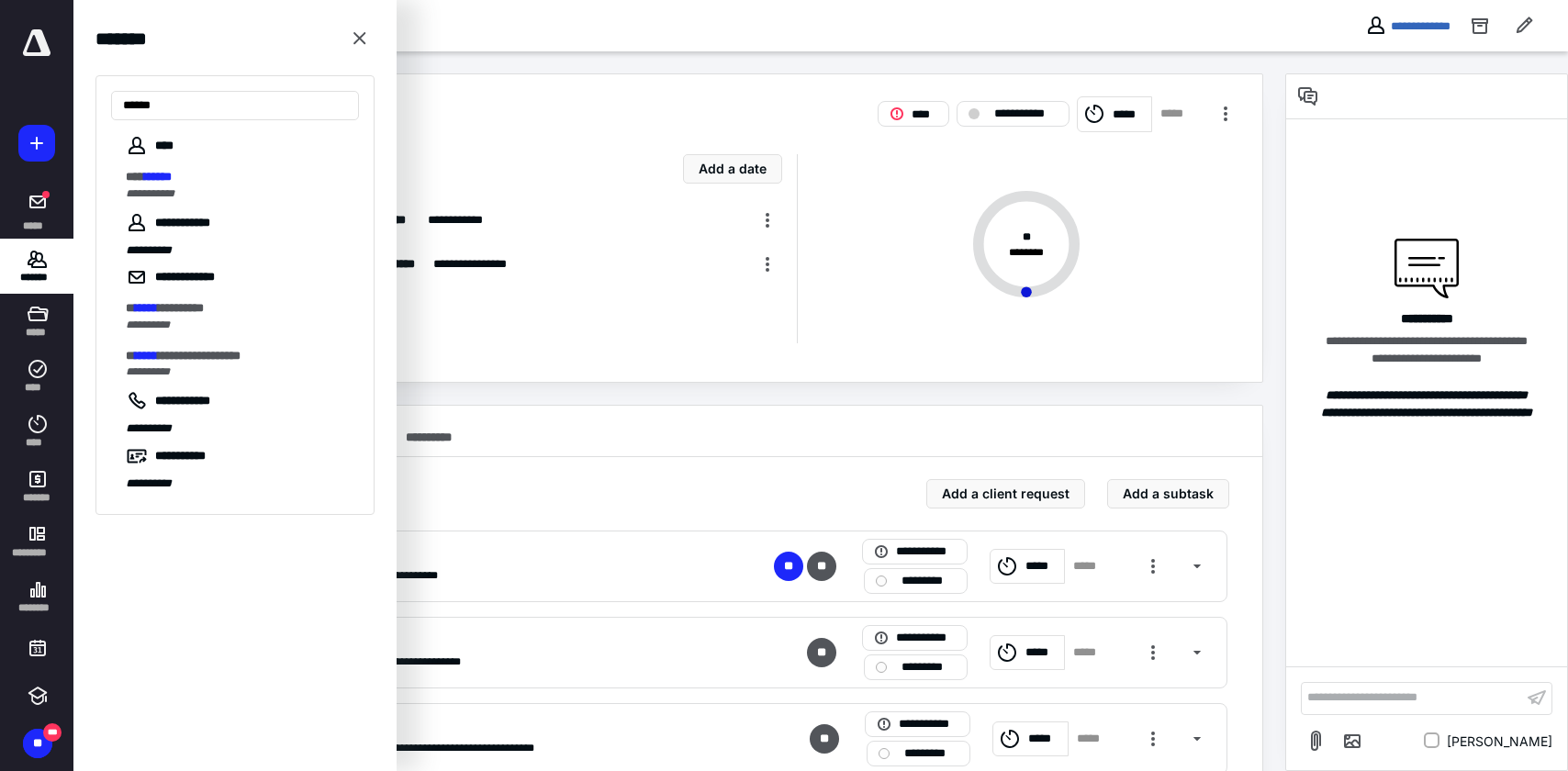 type on "******" 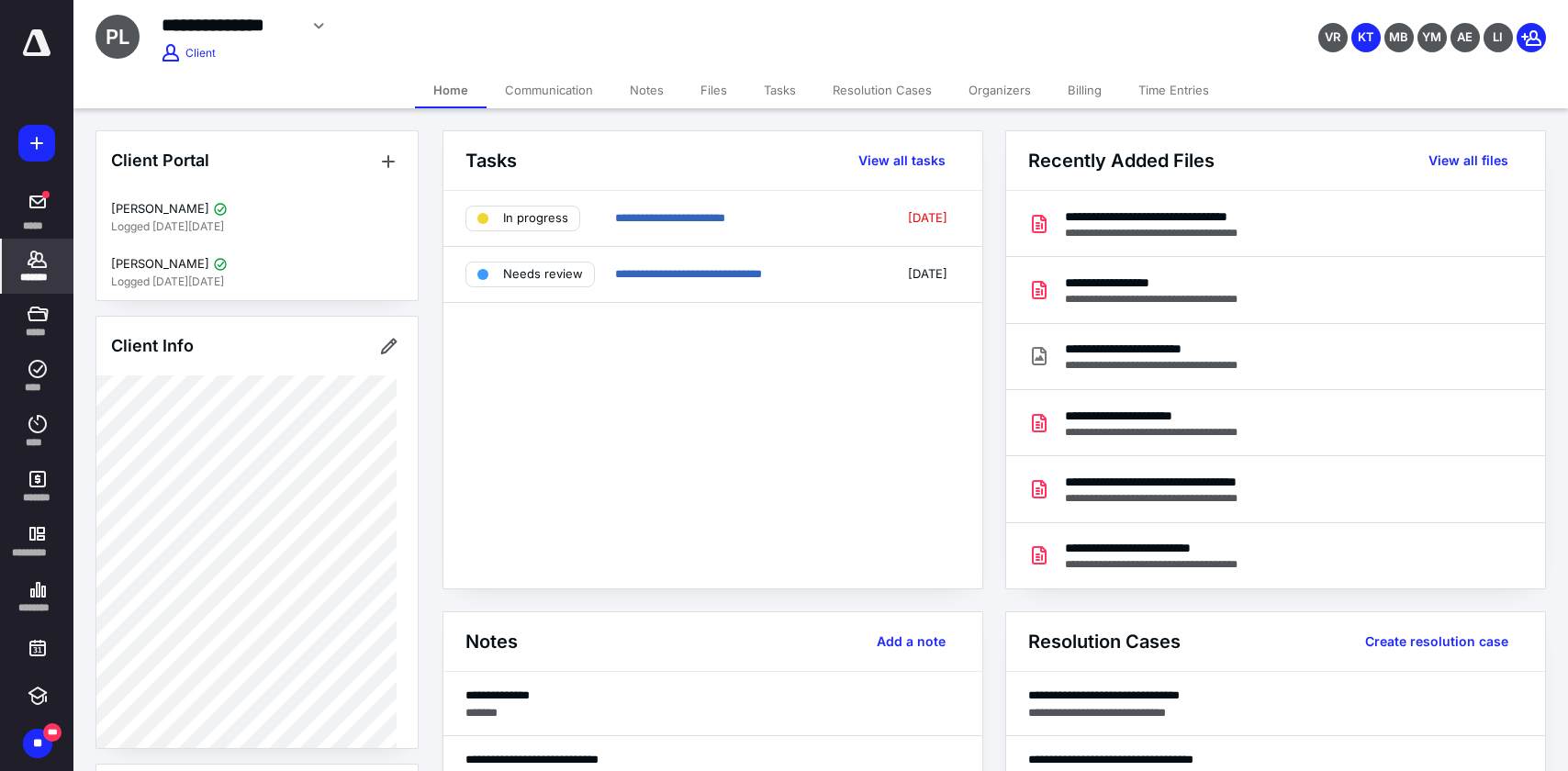 click on "Tasks" at bounding box center [779, 90] 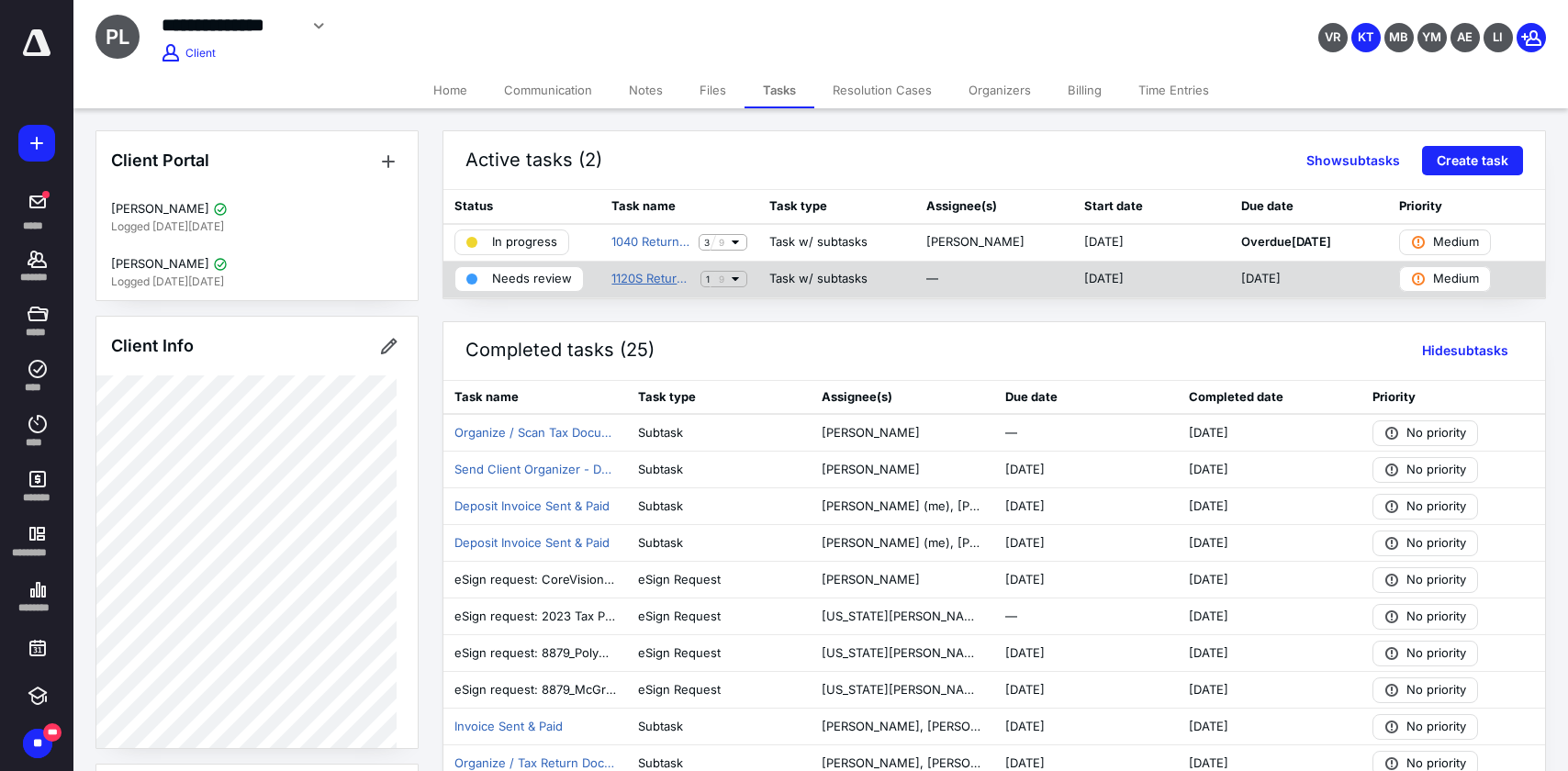 click on "1120S Return - Polymath Legal PC" at bounding box center (652, 279) 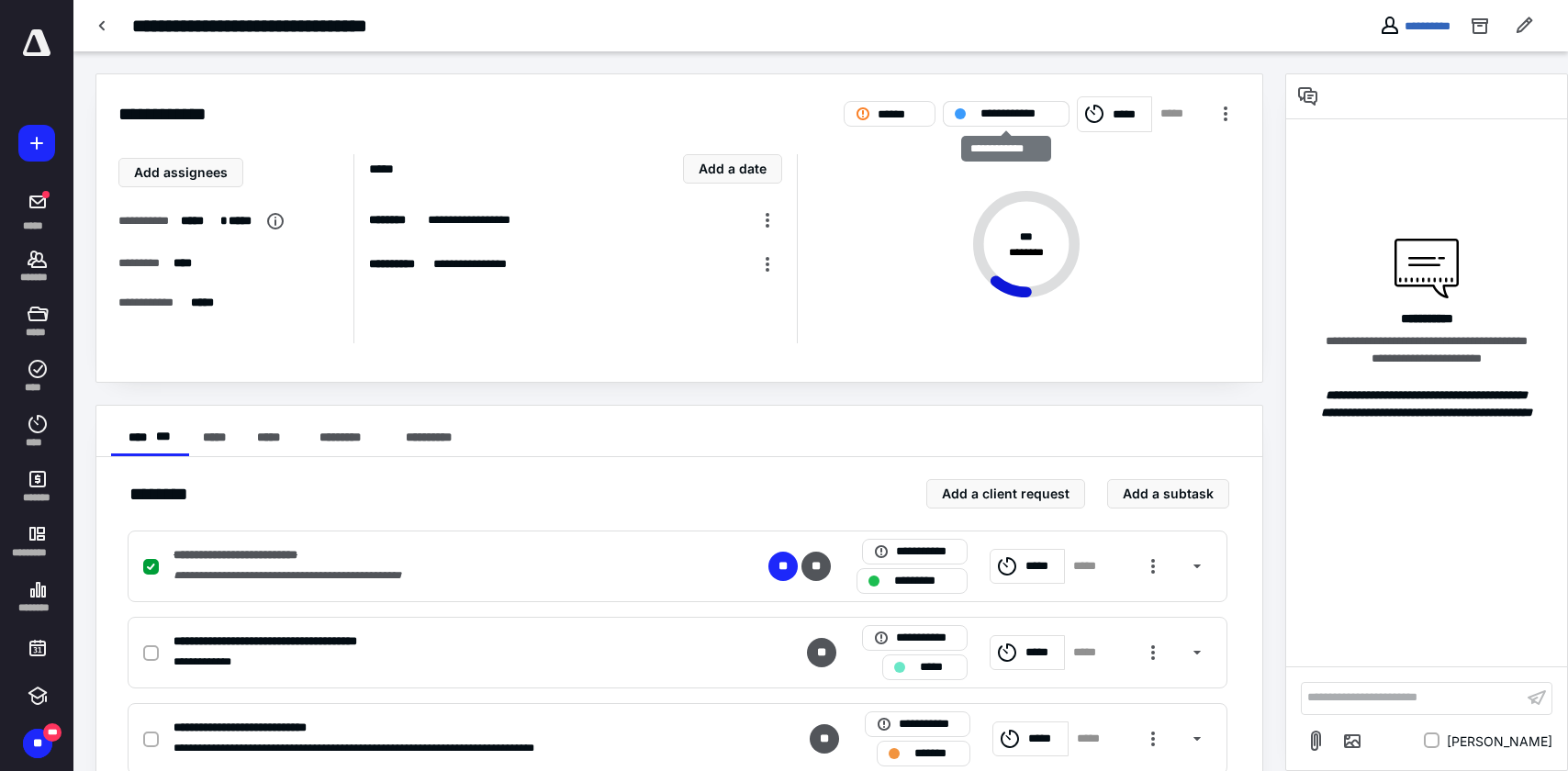 click on "**********" at bounding box center [1019, 114] 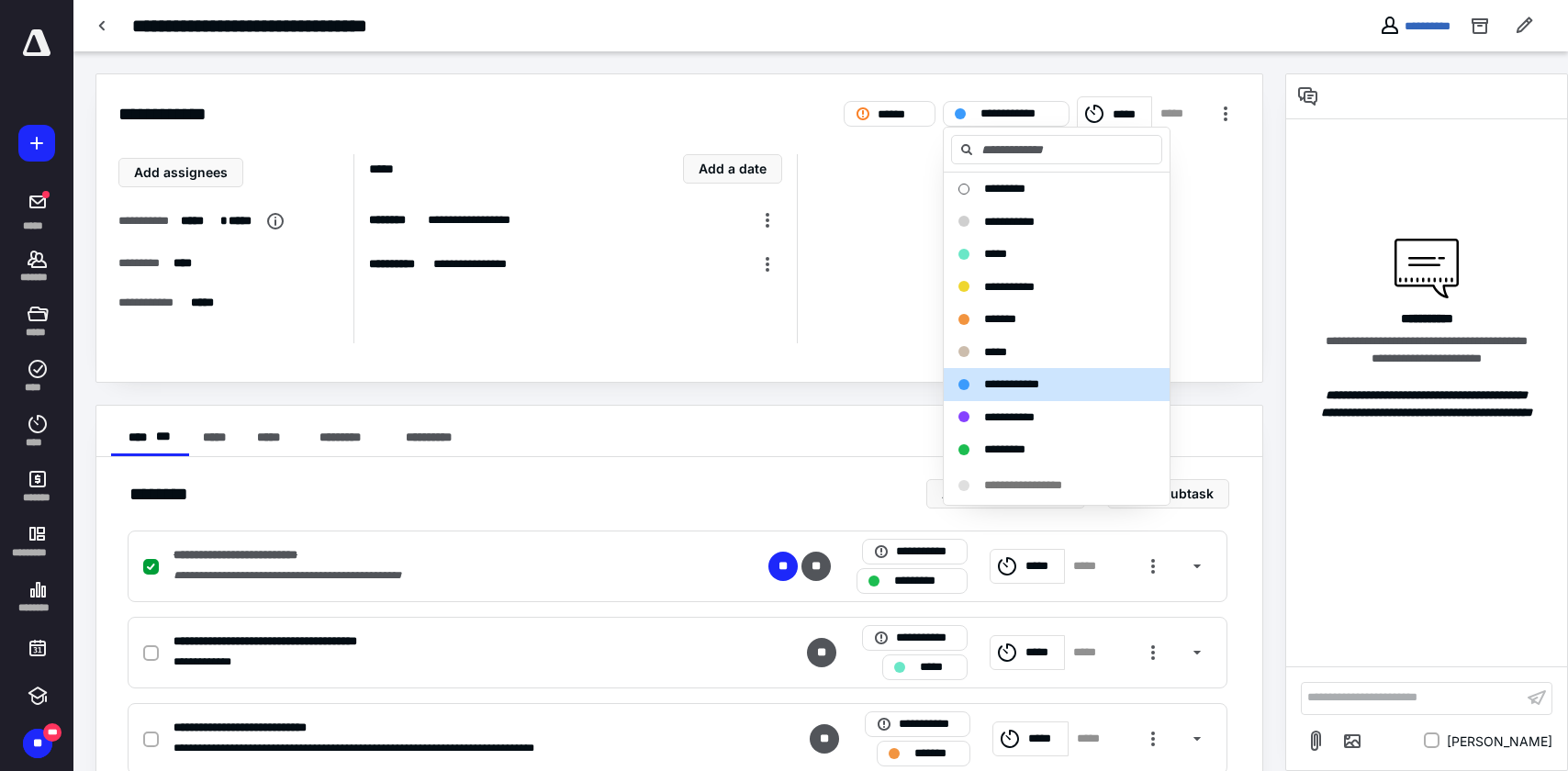drag, startPoint x: 1501, startPoint y: 553, endPoint x: 1462, endPoint y: 578, distance: 46.32494 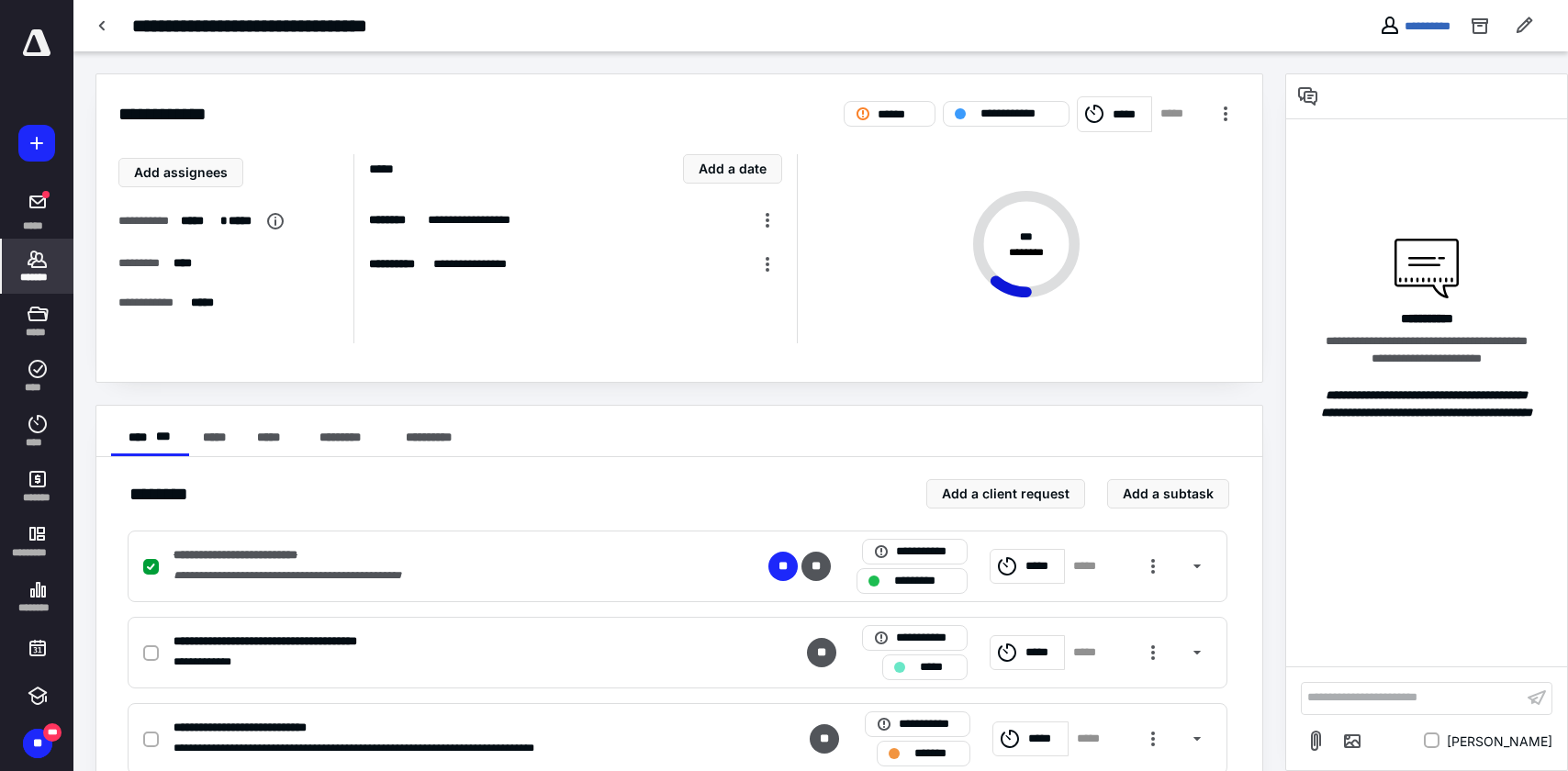 click 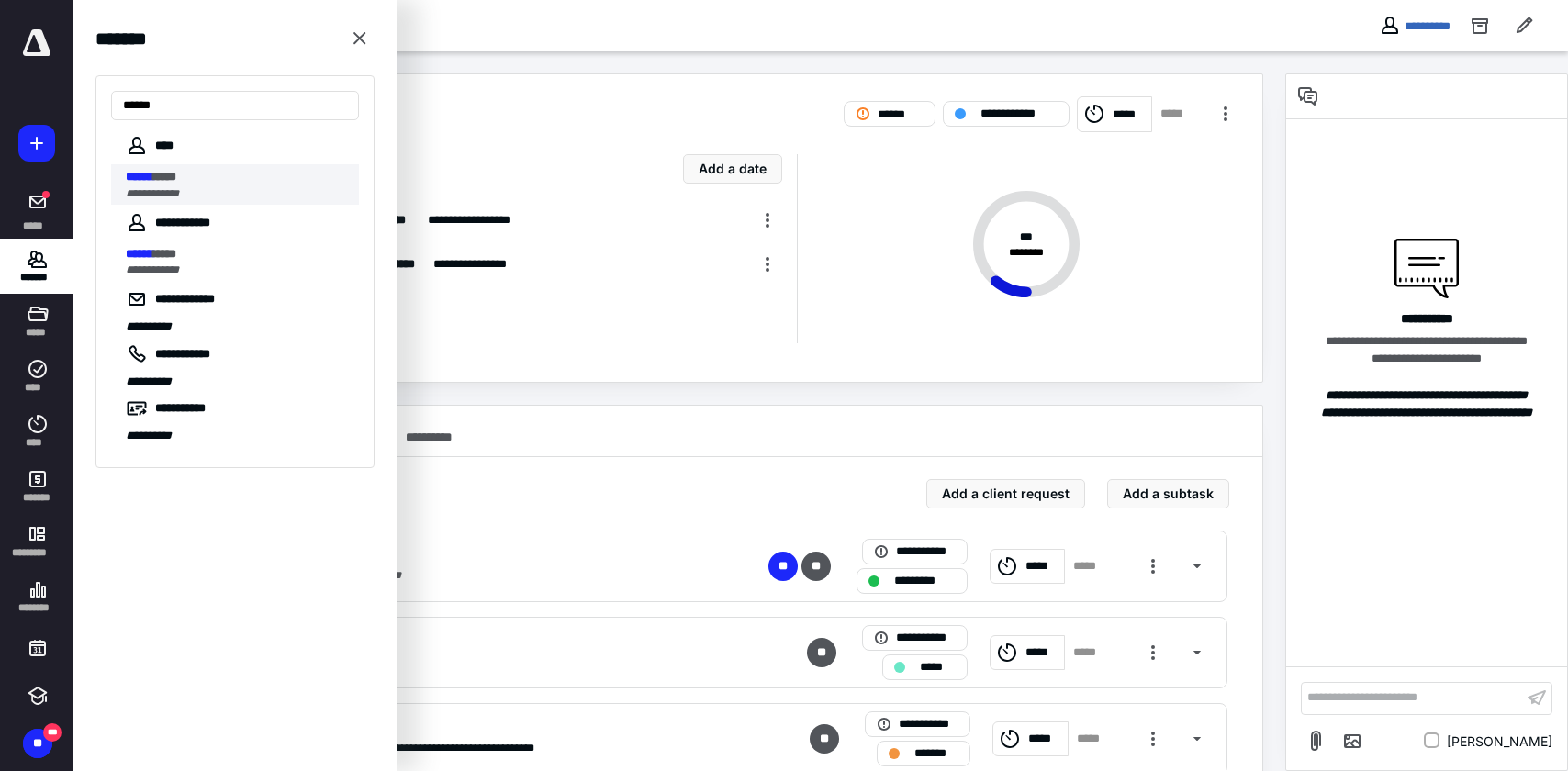 type on "******" 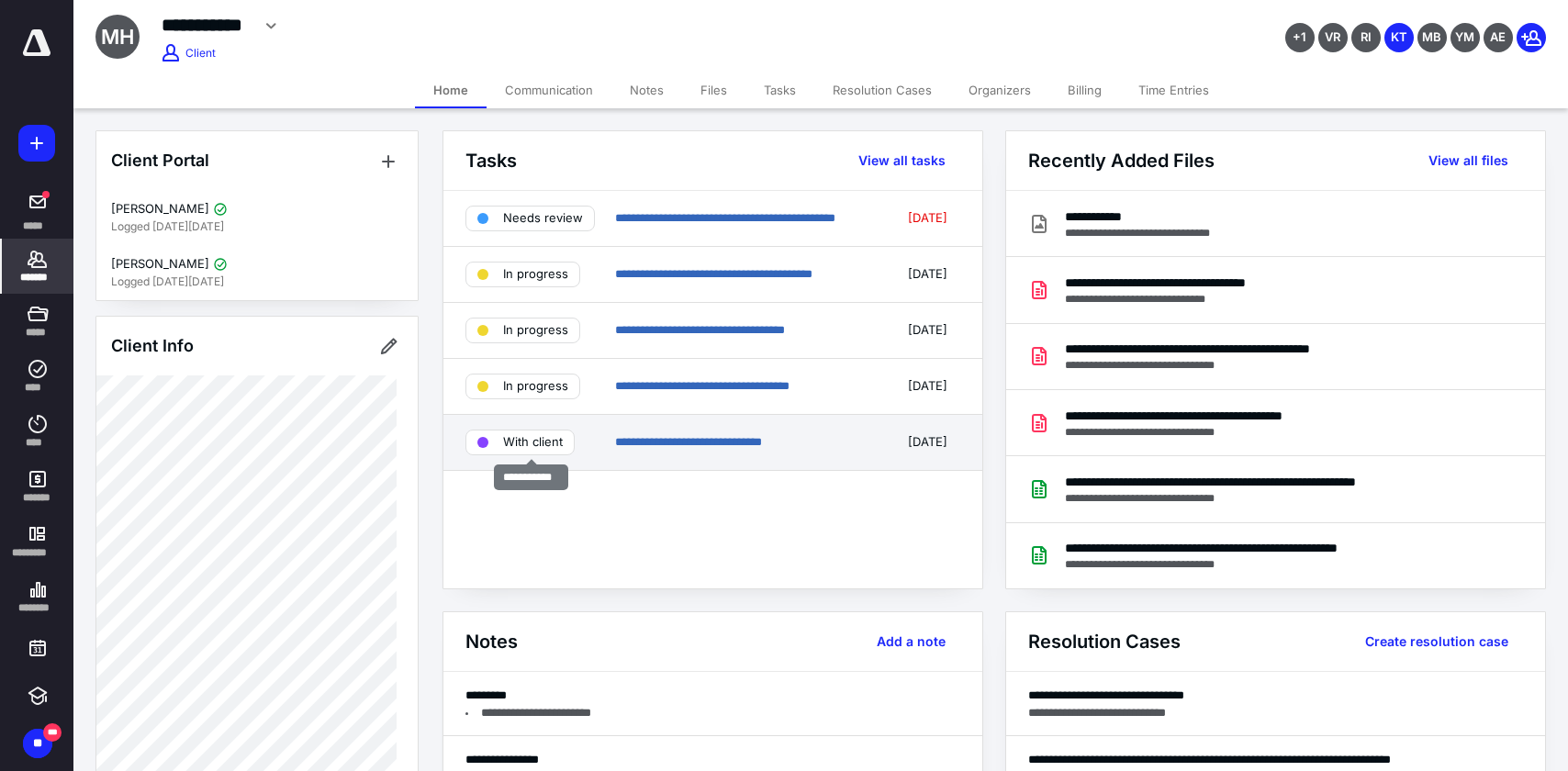click on "With client" at bounding box center (532, 442) 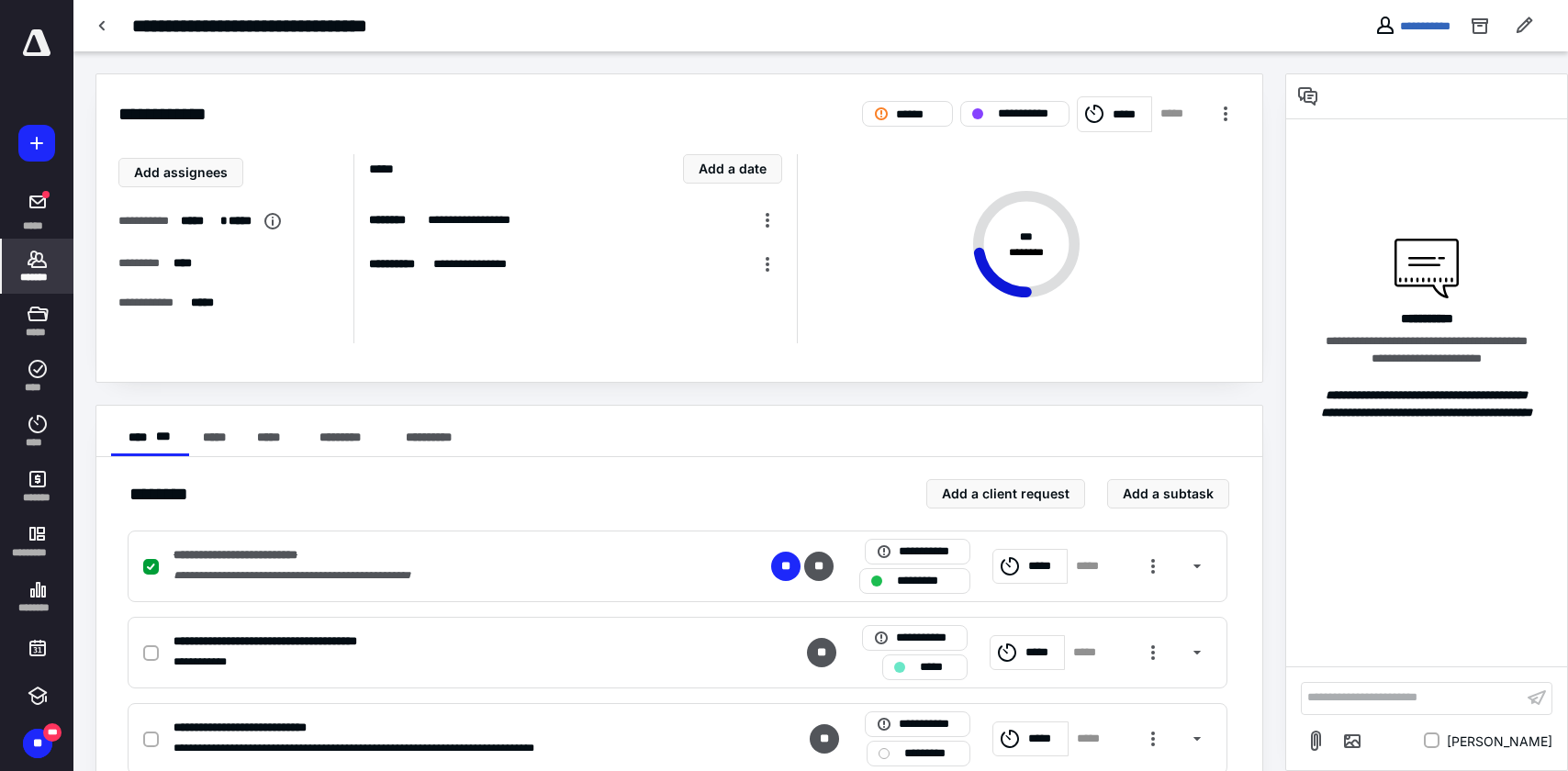 click on "*******" at bounding box center [38, 277] 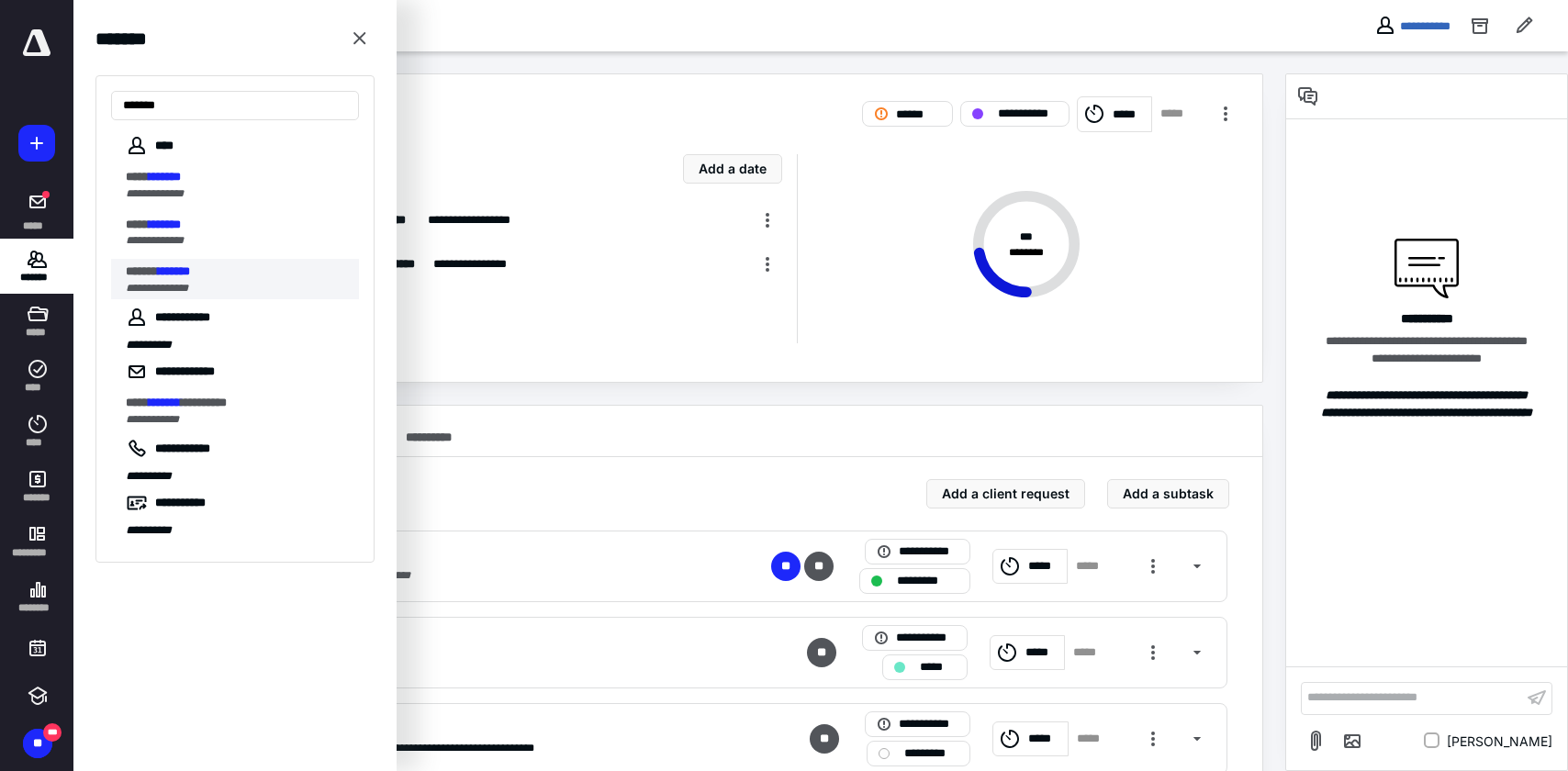 type on "*******" 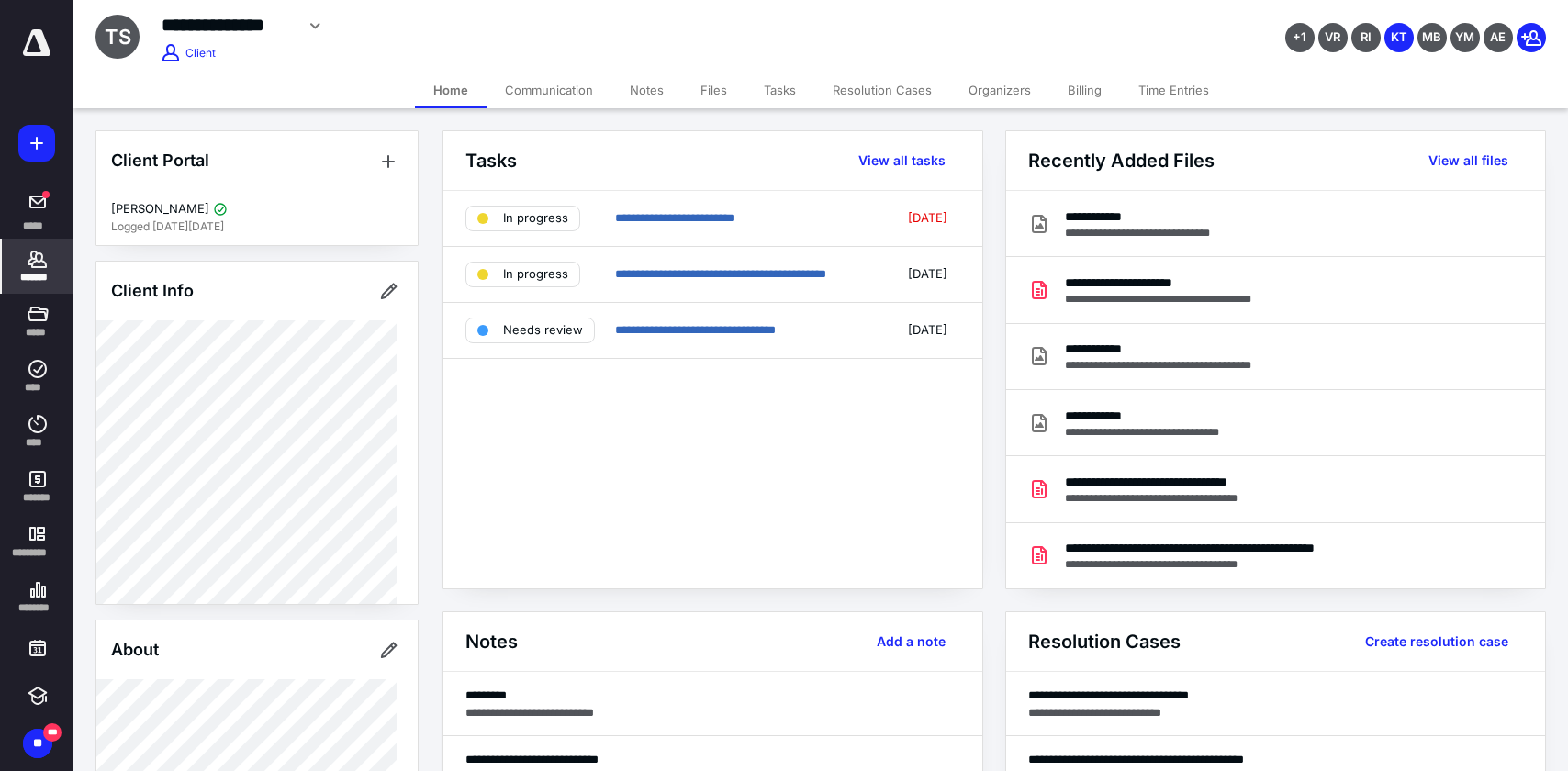 click on "*******" at bounding box center (38, 277) 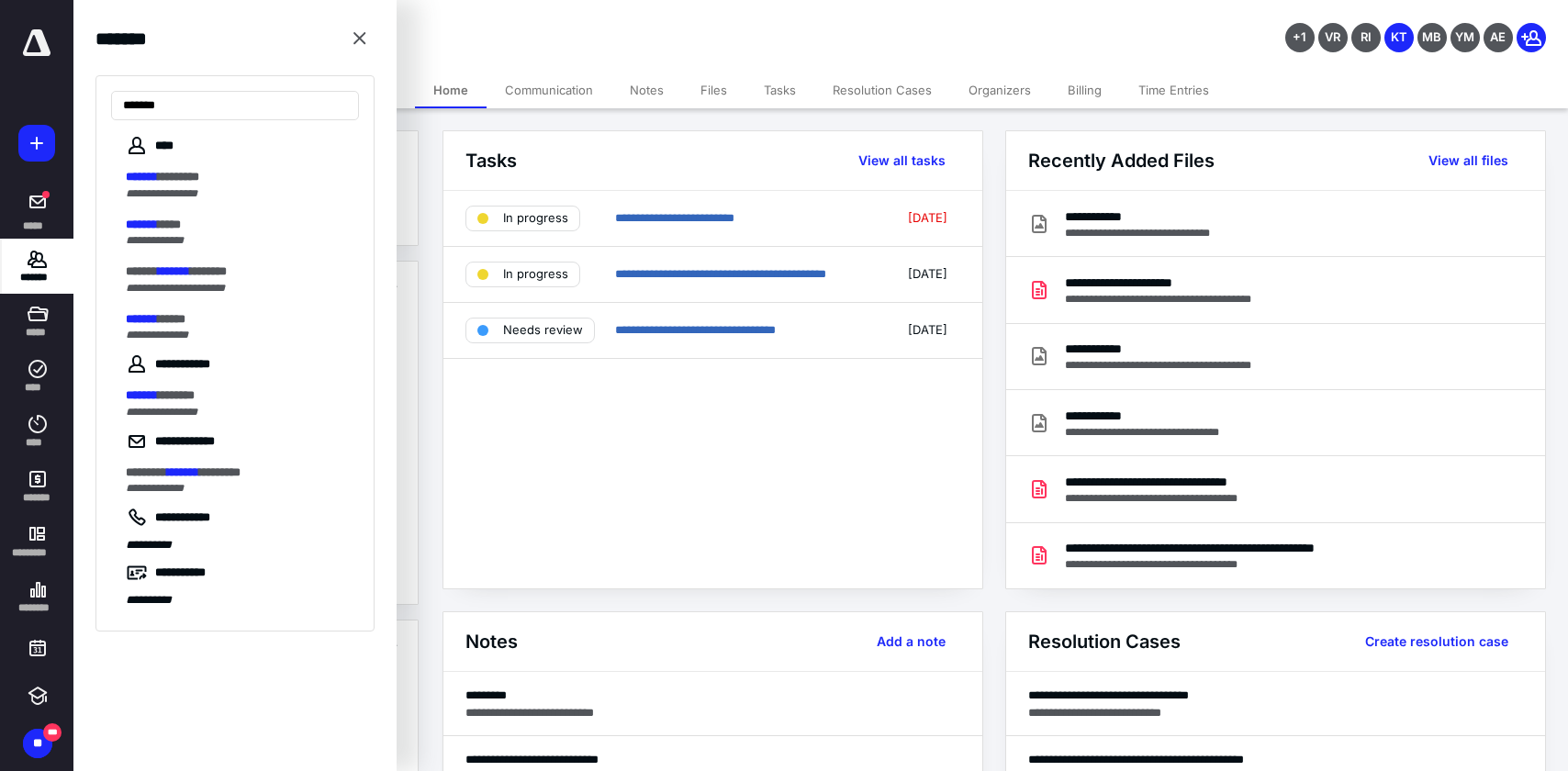 type on "*******" 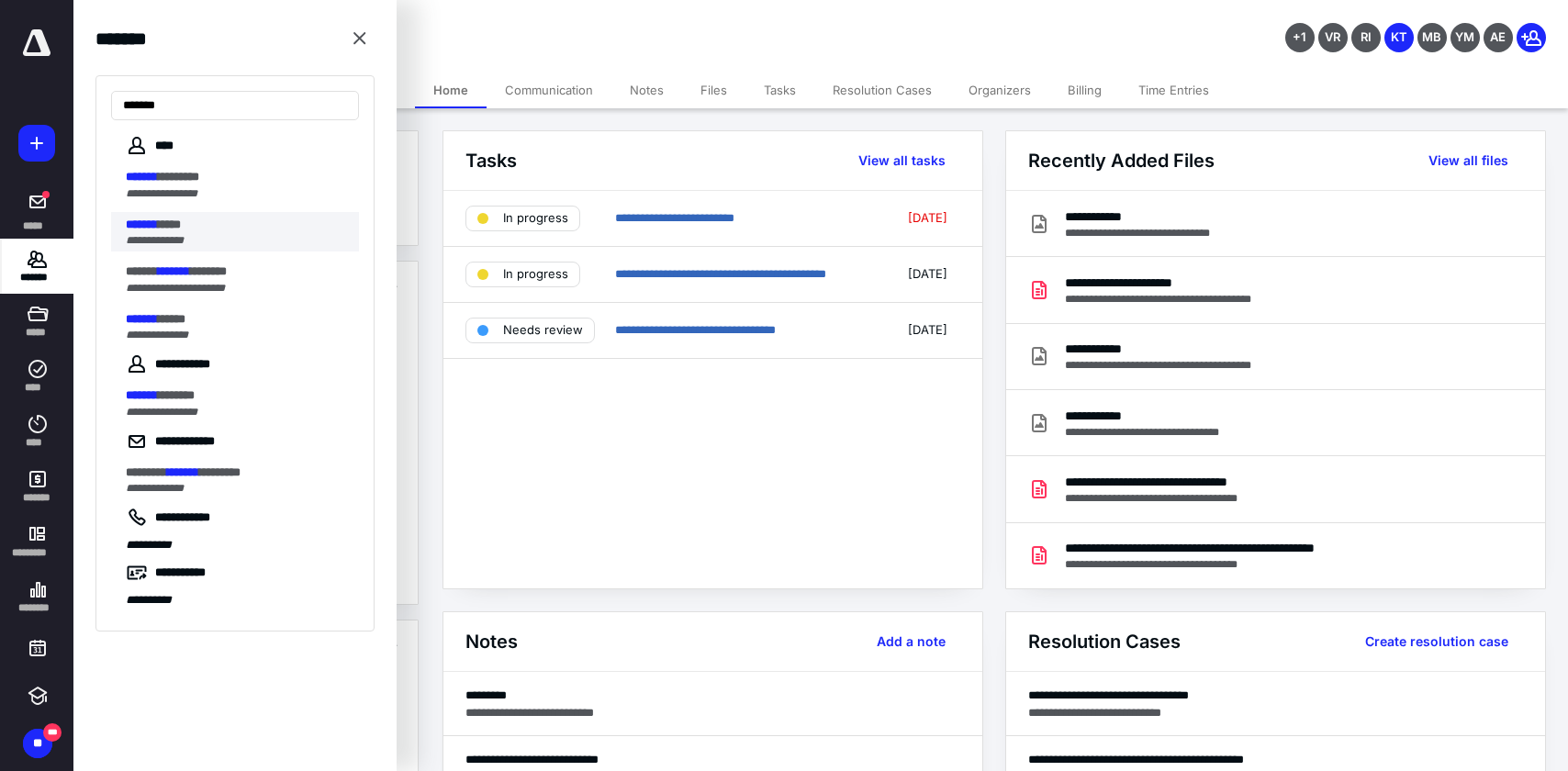 click on "*******" at bounding box center [141, 224] 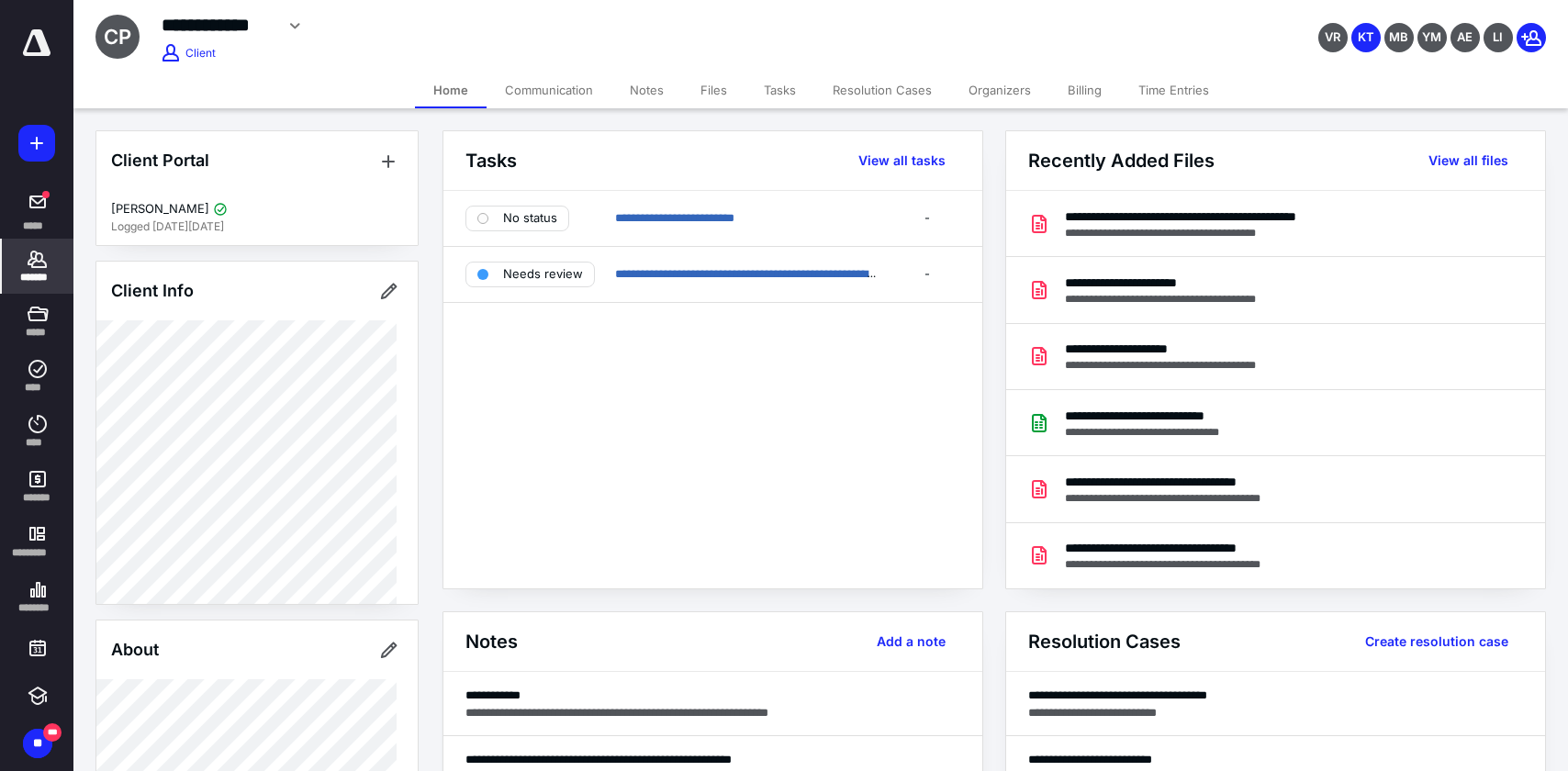 click on "**********" at bounding box center [712, 389] 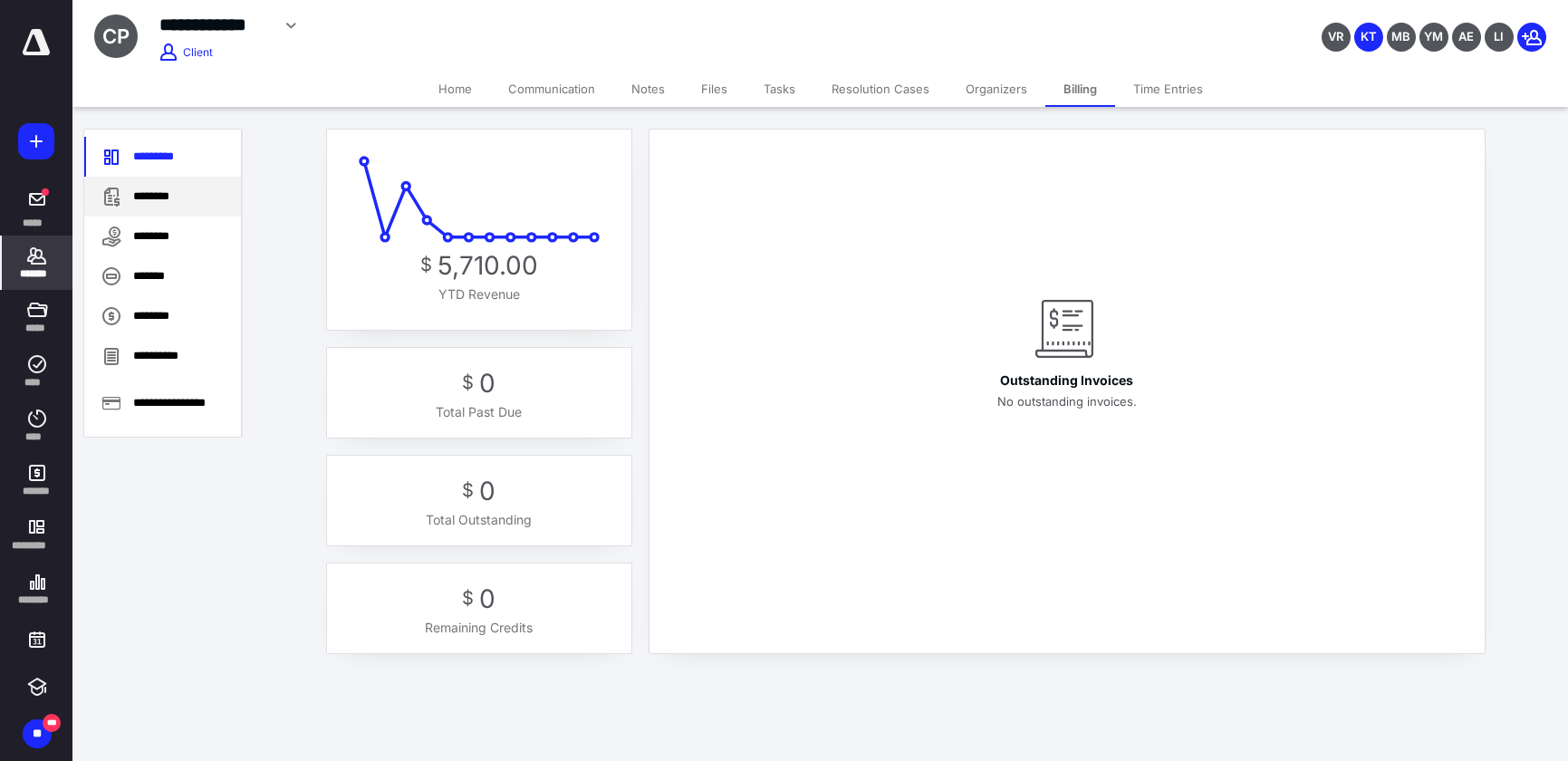 click on "********" at bounding box center [162, 197] 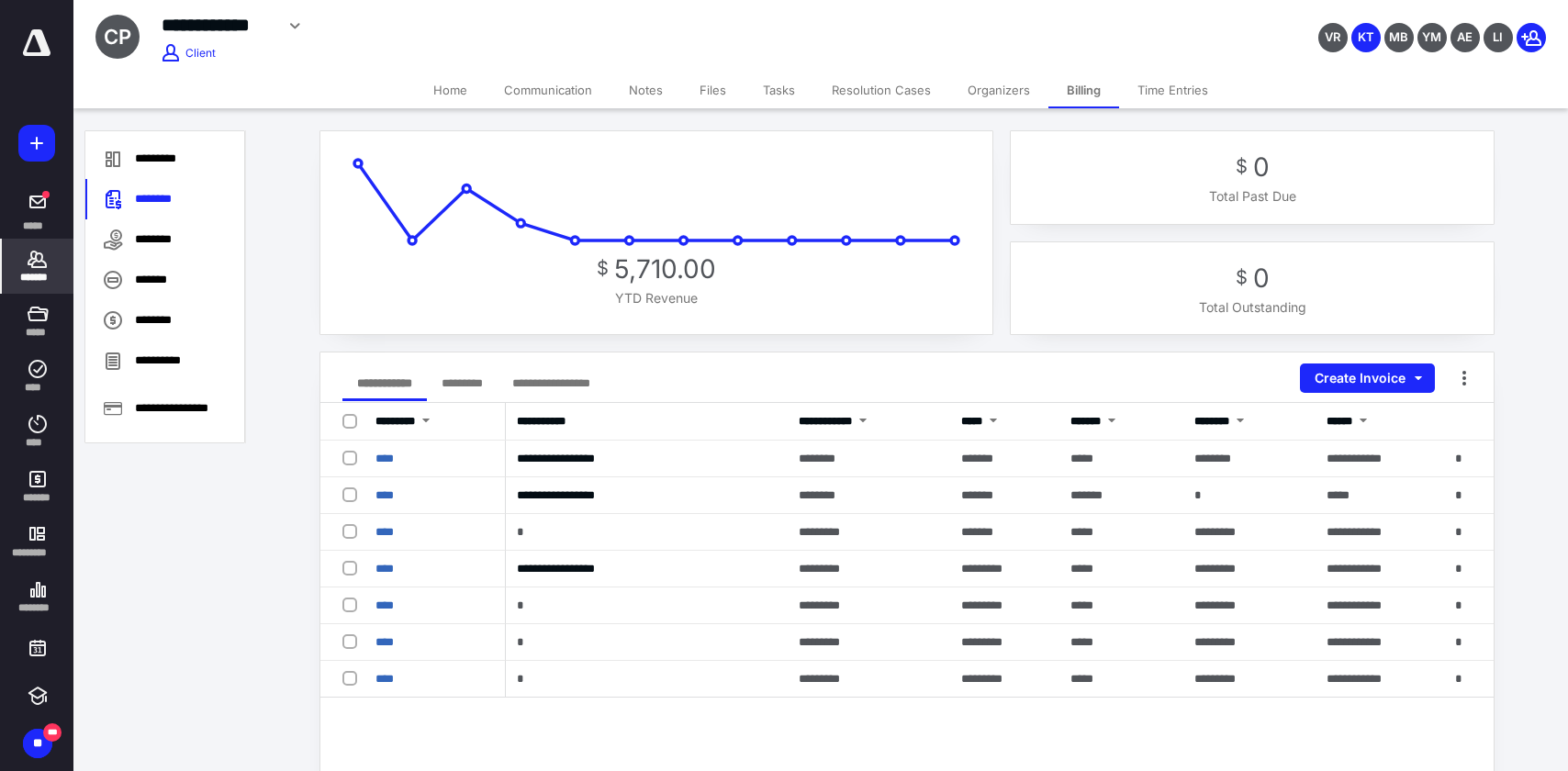 click on "Tasks" at bounding box center [778, 90] 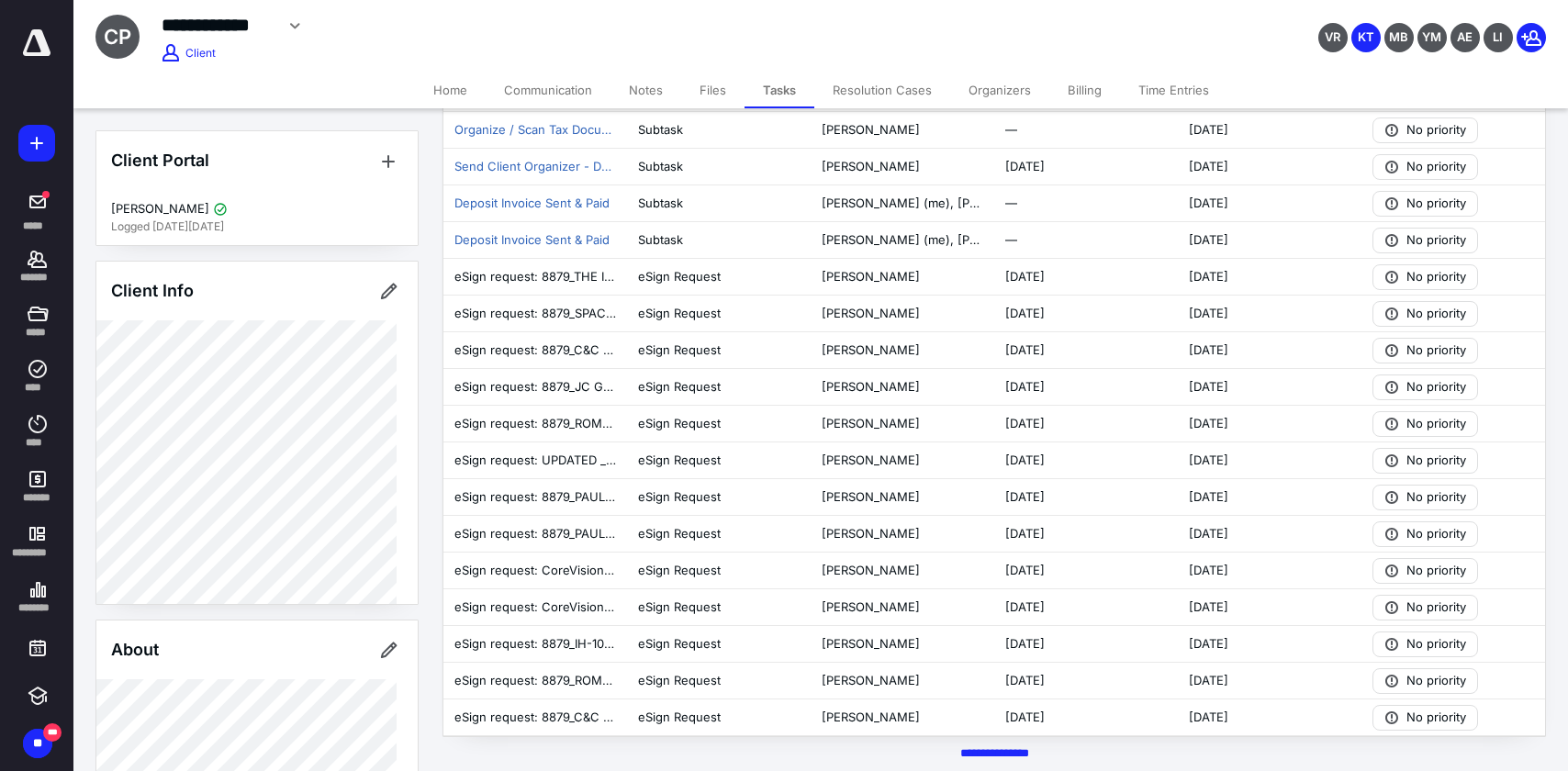 scroll, scrollTop: 427, scrollLeft: 0, axis: vertical 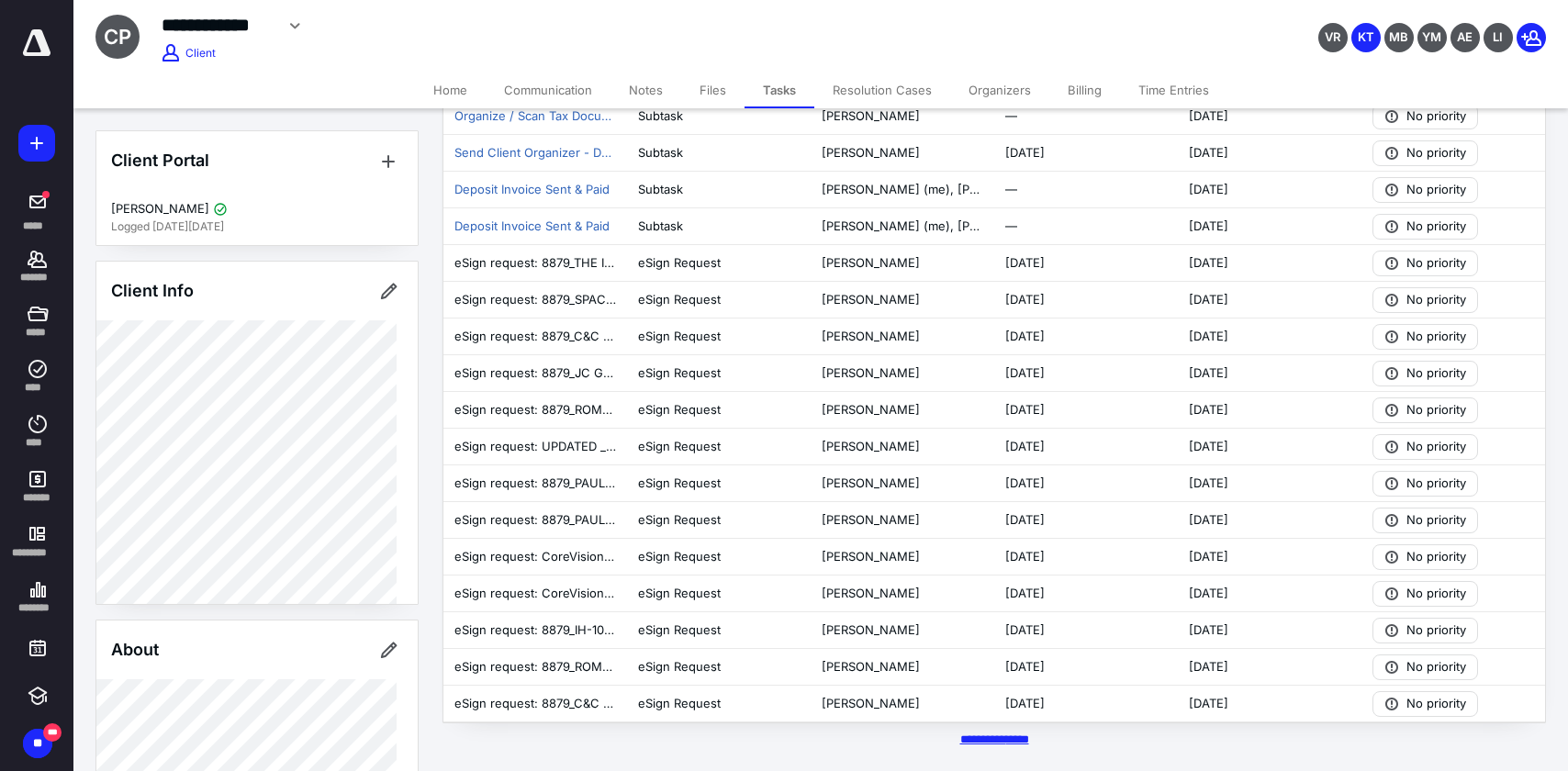 click on "********* *****" at bounding box center (994, 739) 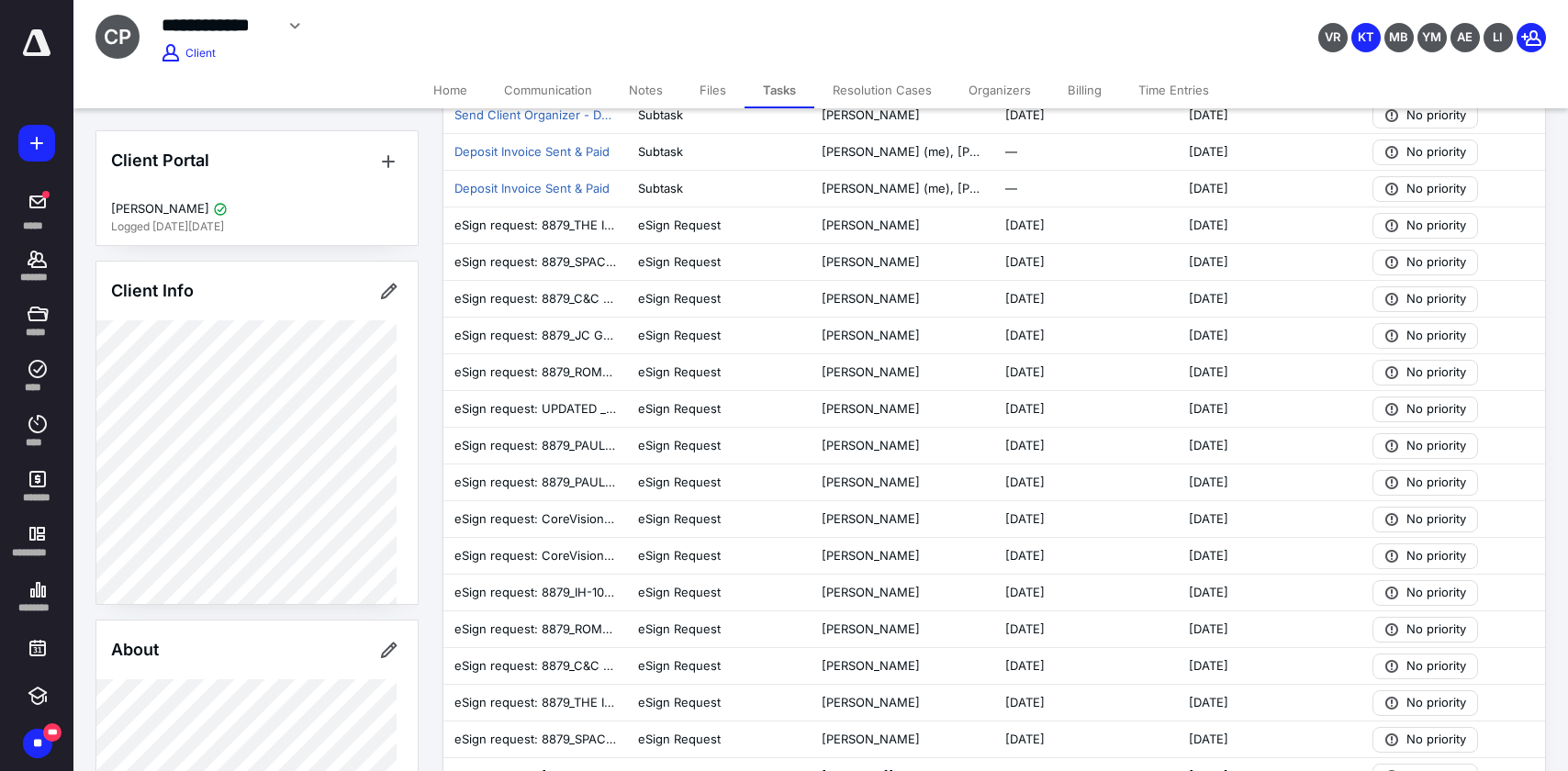 scroll, scrollTop: 16, scrollLeft: 0, axis: vertical 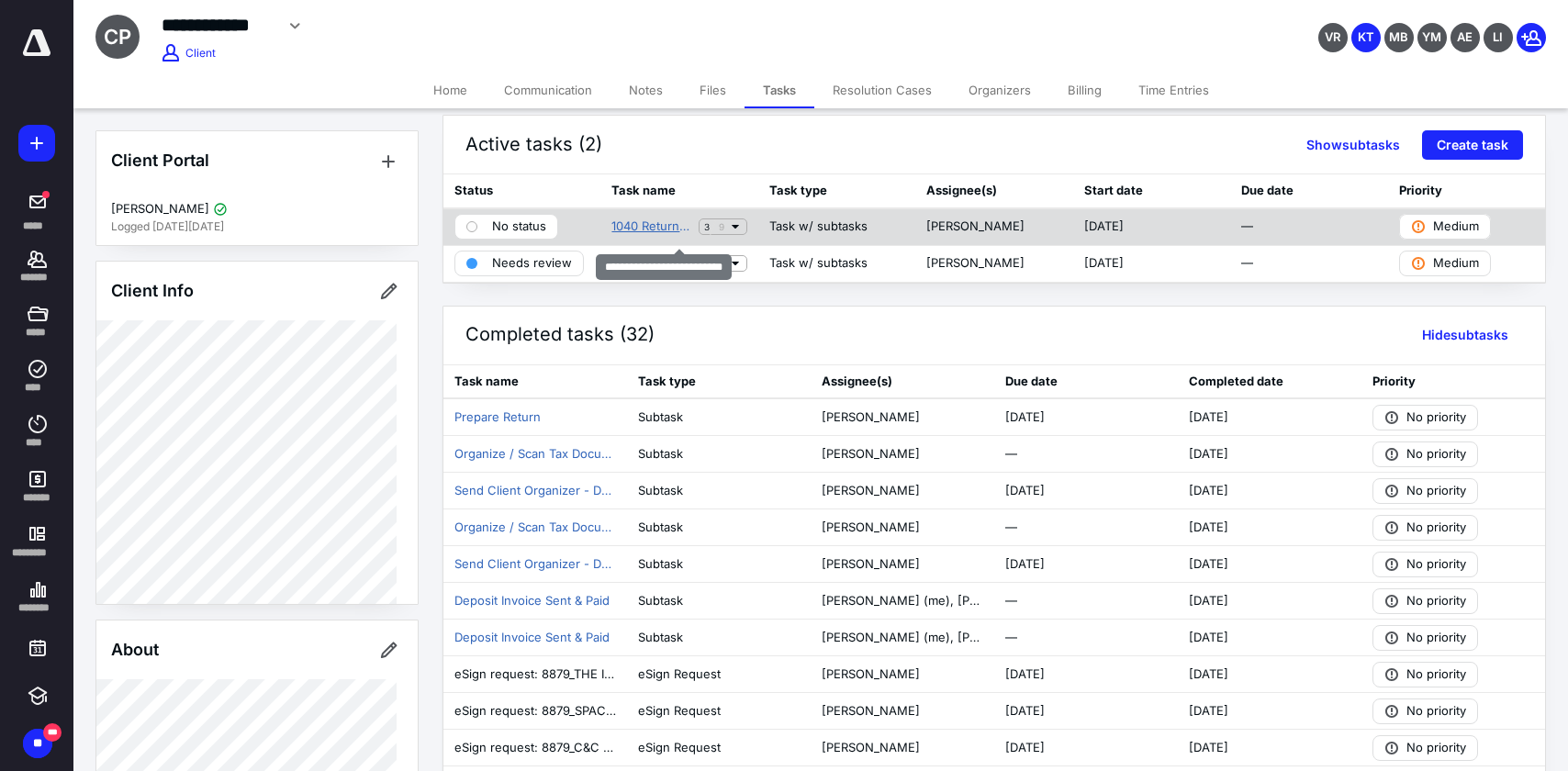 click on "1040 Return - BRITAIN [PERSON_NAME]" at bounding box center [651, 227] 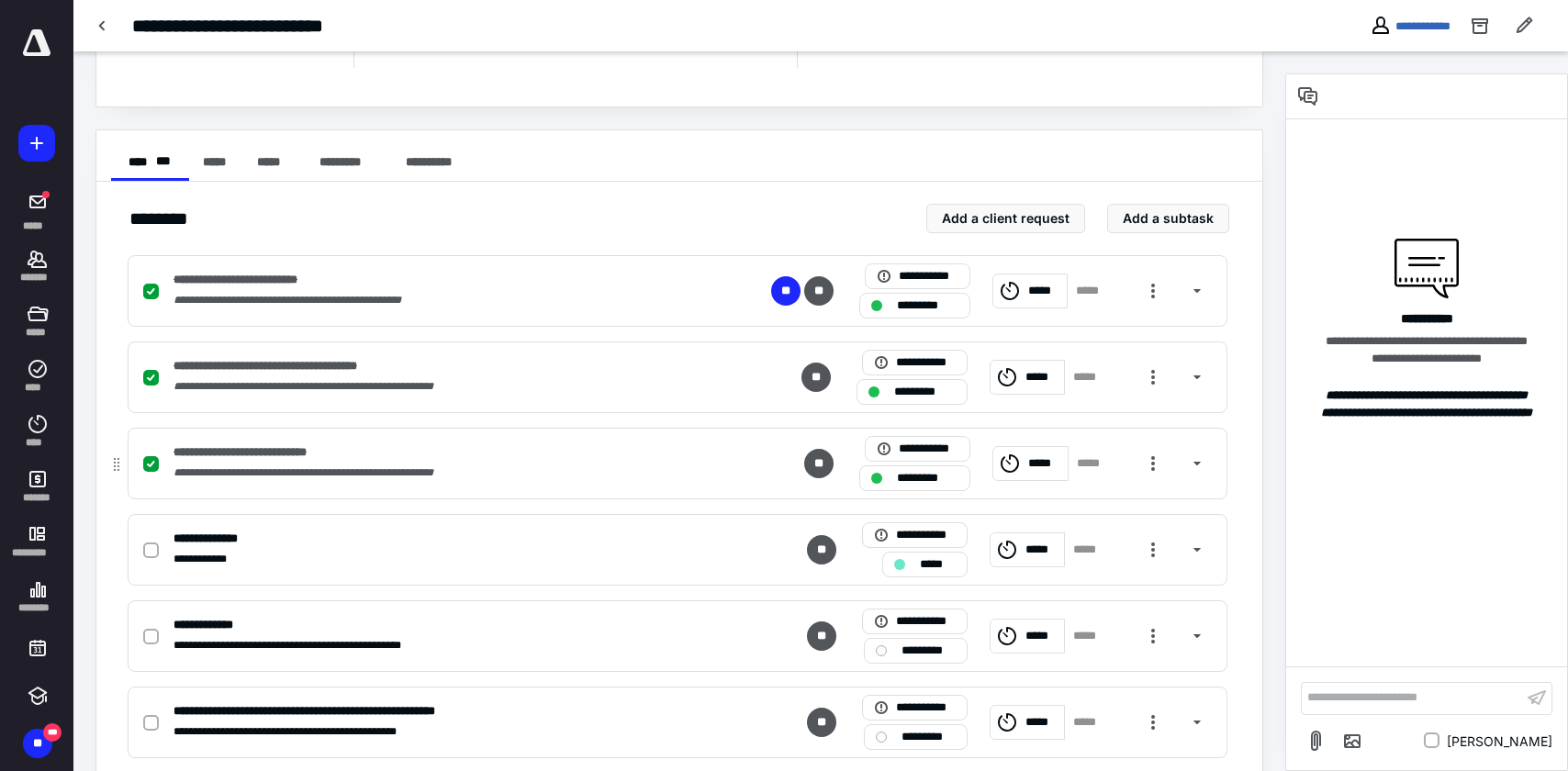 scroll, scrollTop: 0, scrollLeft: 0, axis: both 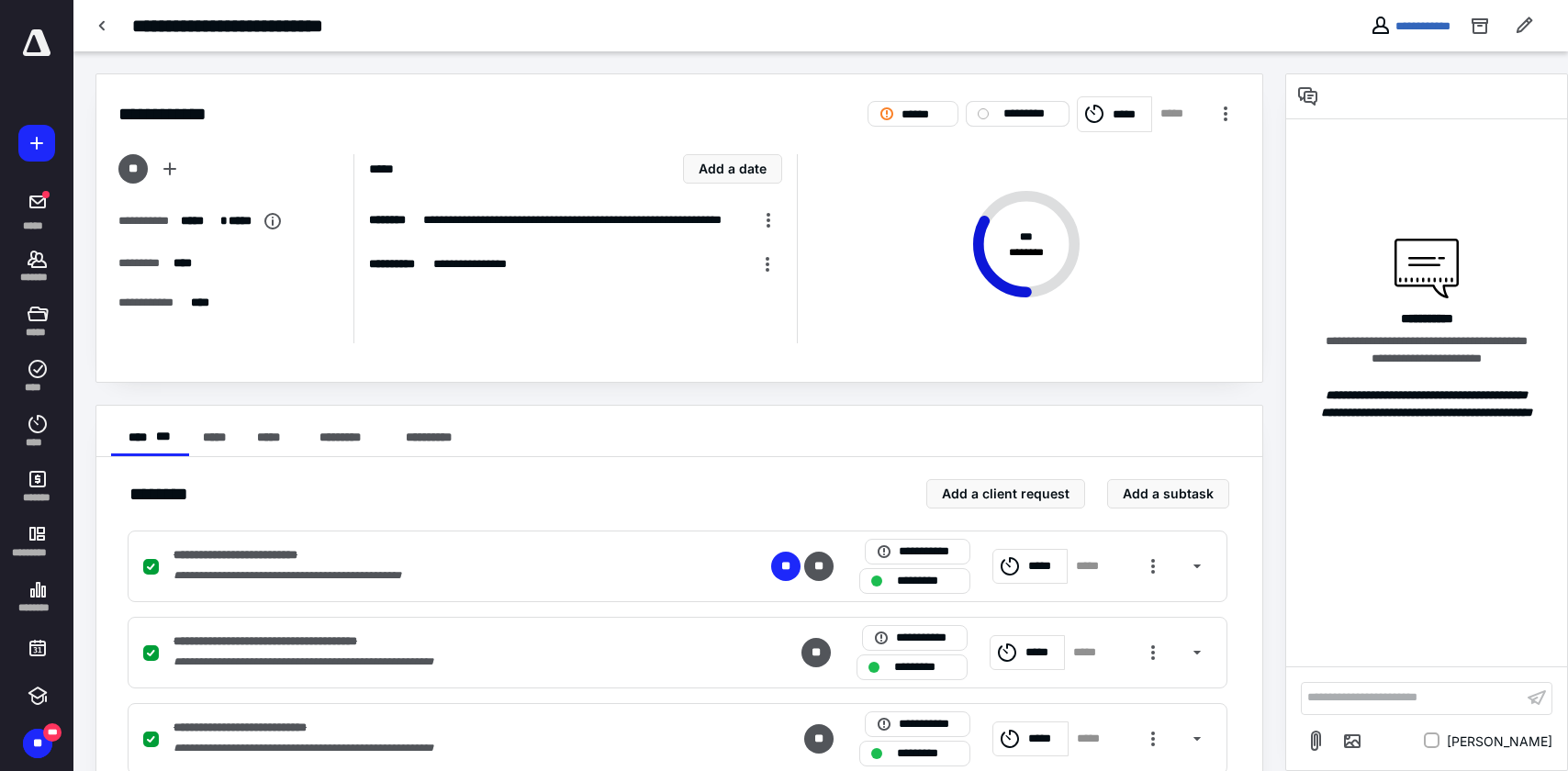 click on "*********" at bounding box center [1030, 114] 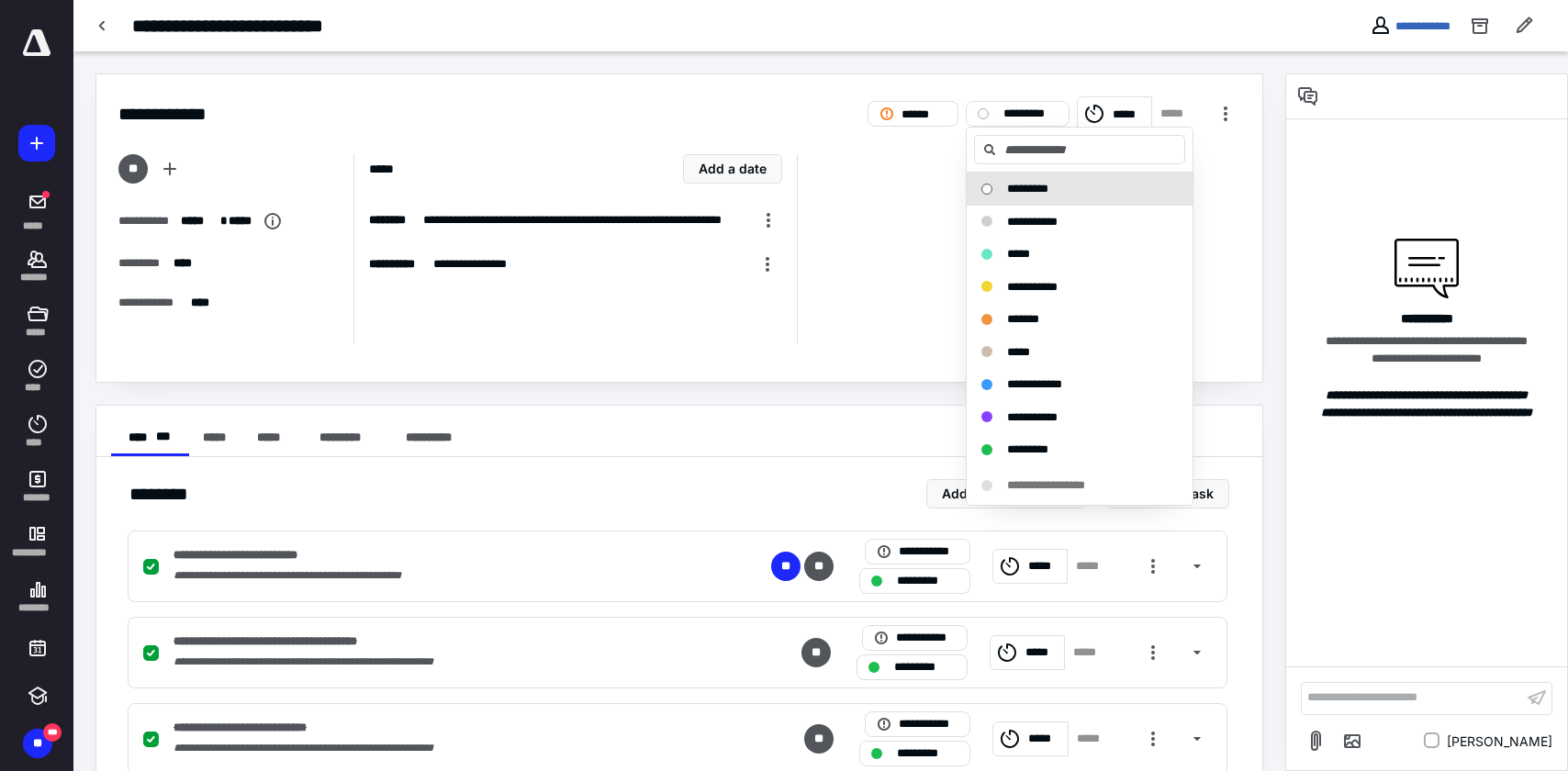 click on "**********" at bounding box center [1427, 422] 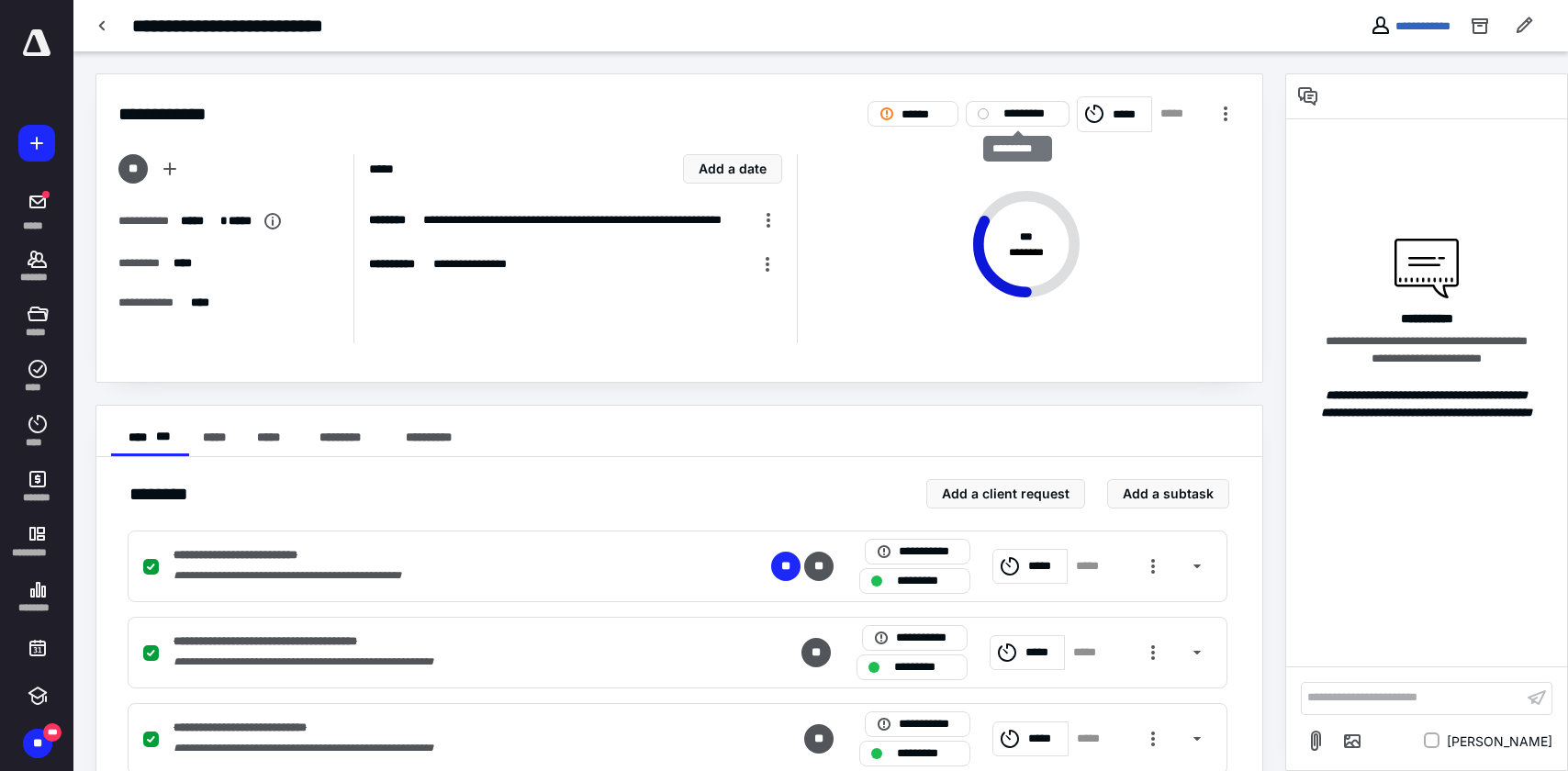 click on "*********" at bounding box center (1030, 114) 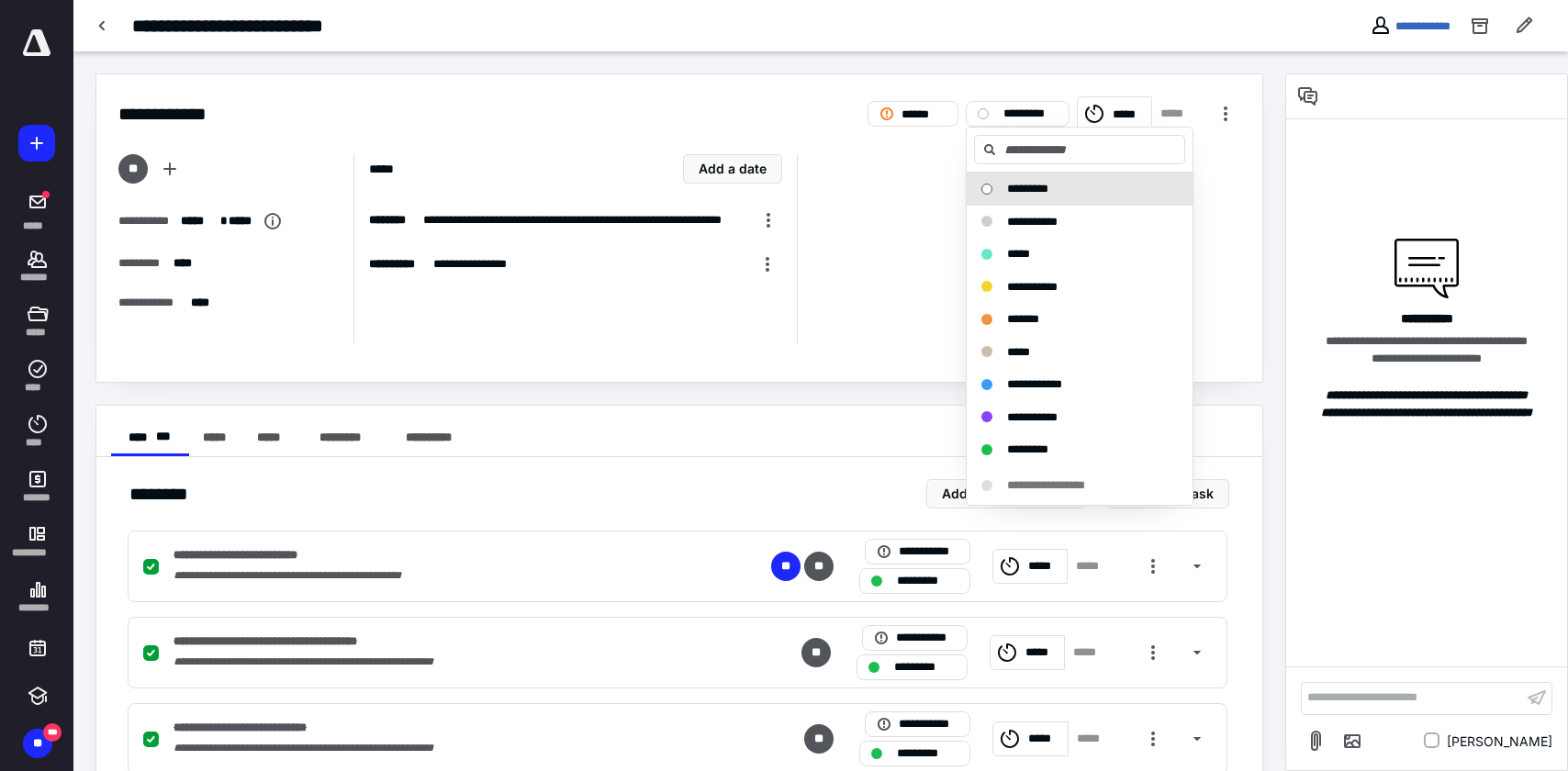 click on "**********" at bounding box center [679, 431] 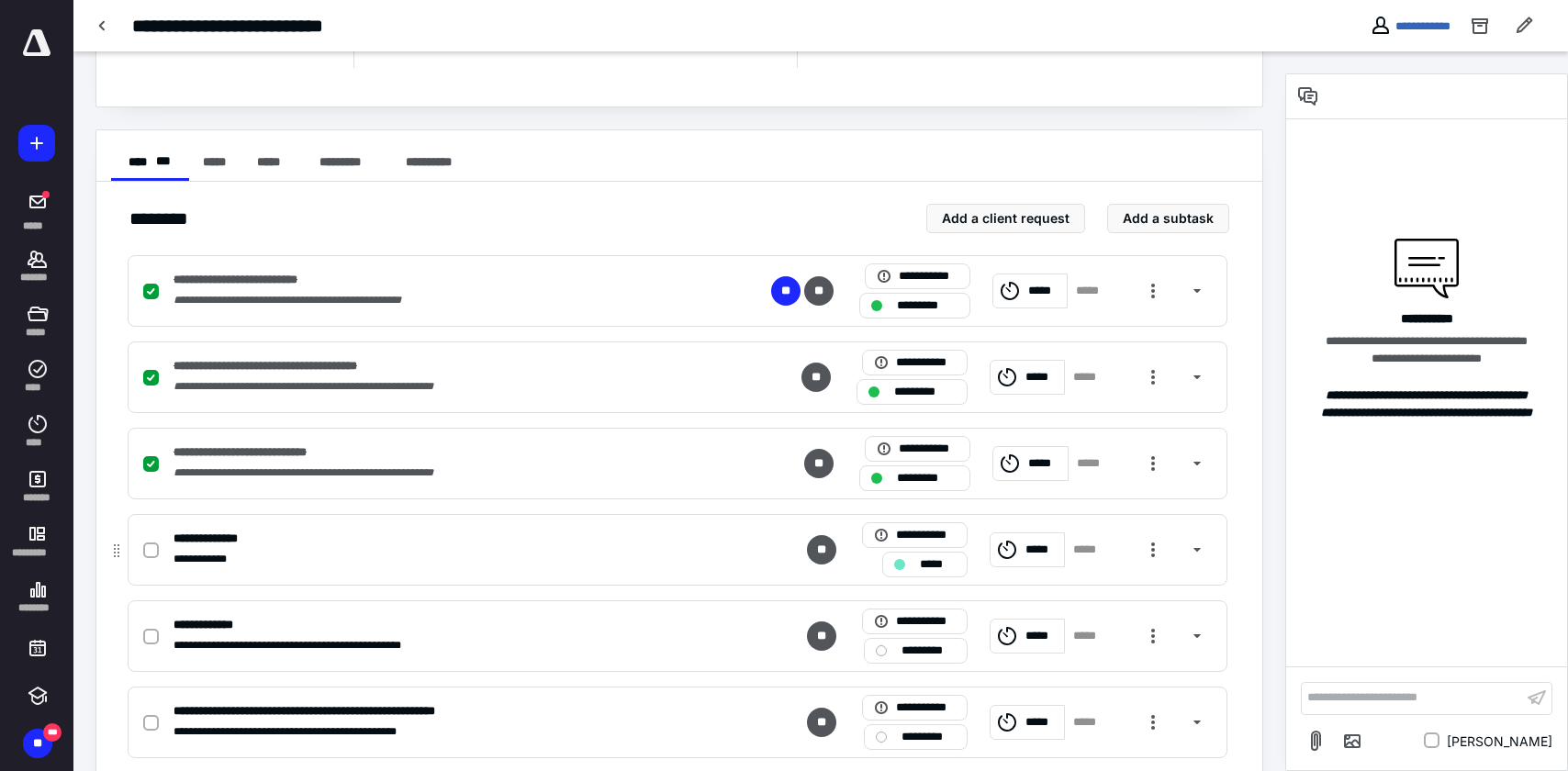 scroll, scrollTop: 0, scrollLeft: 0, axis: both 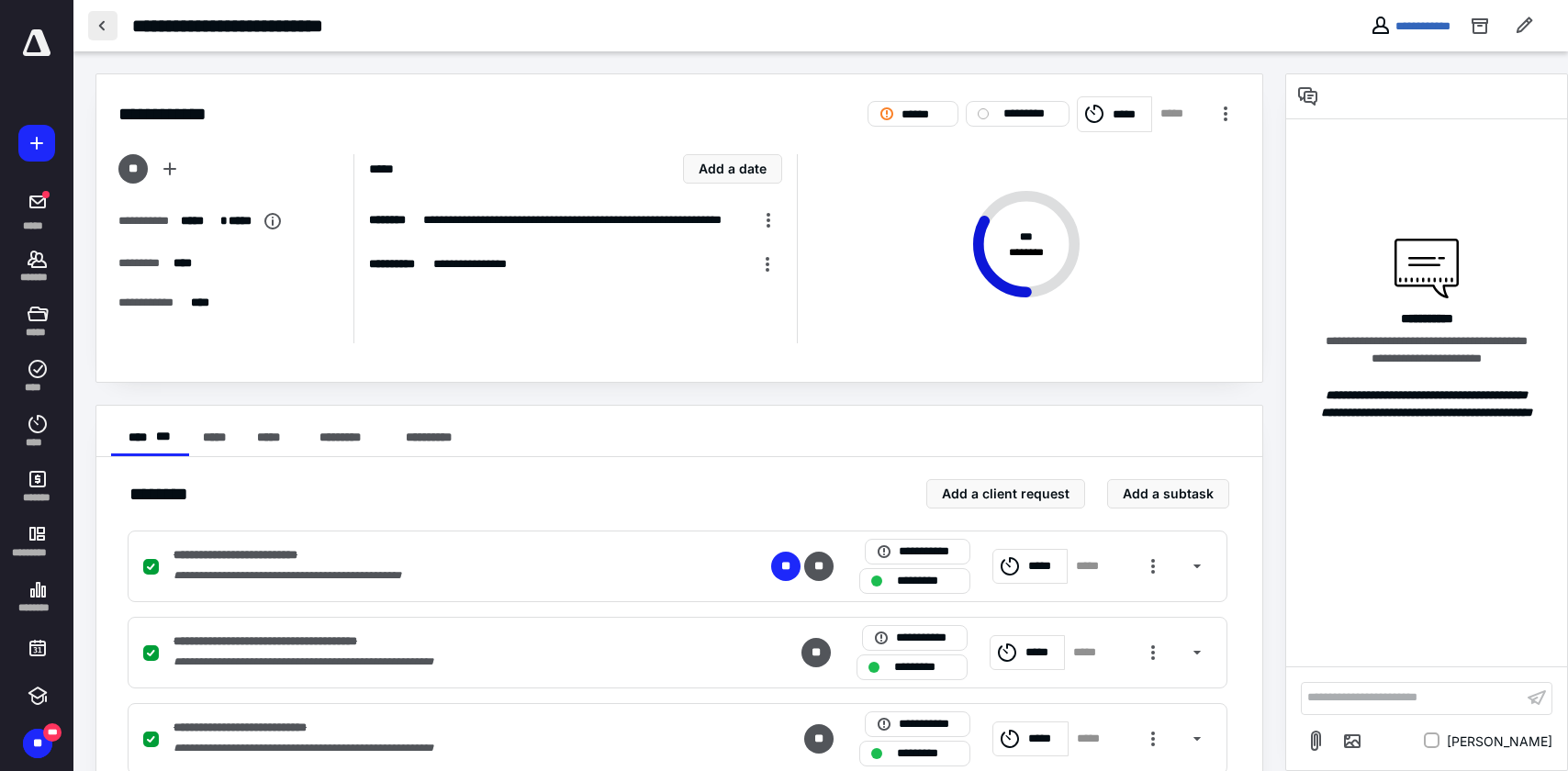 click at bounding box center (103, 26) 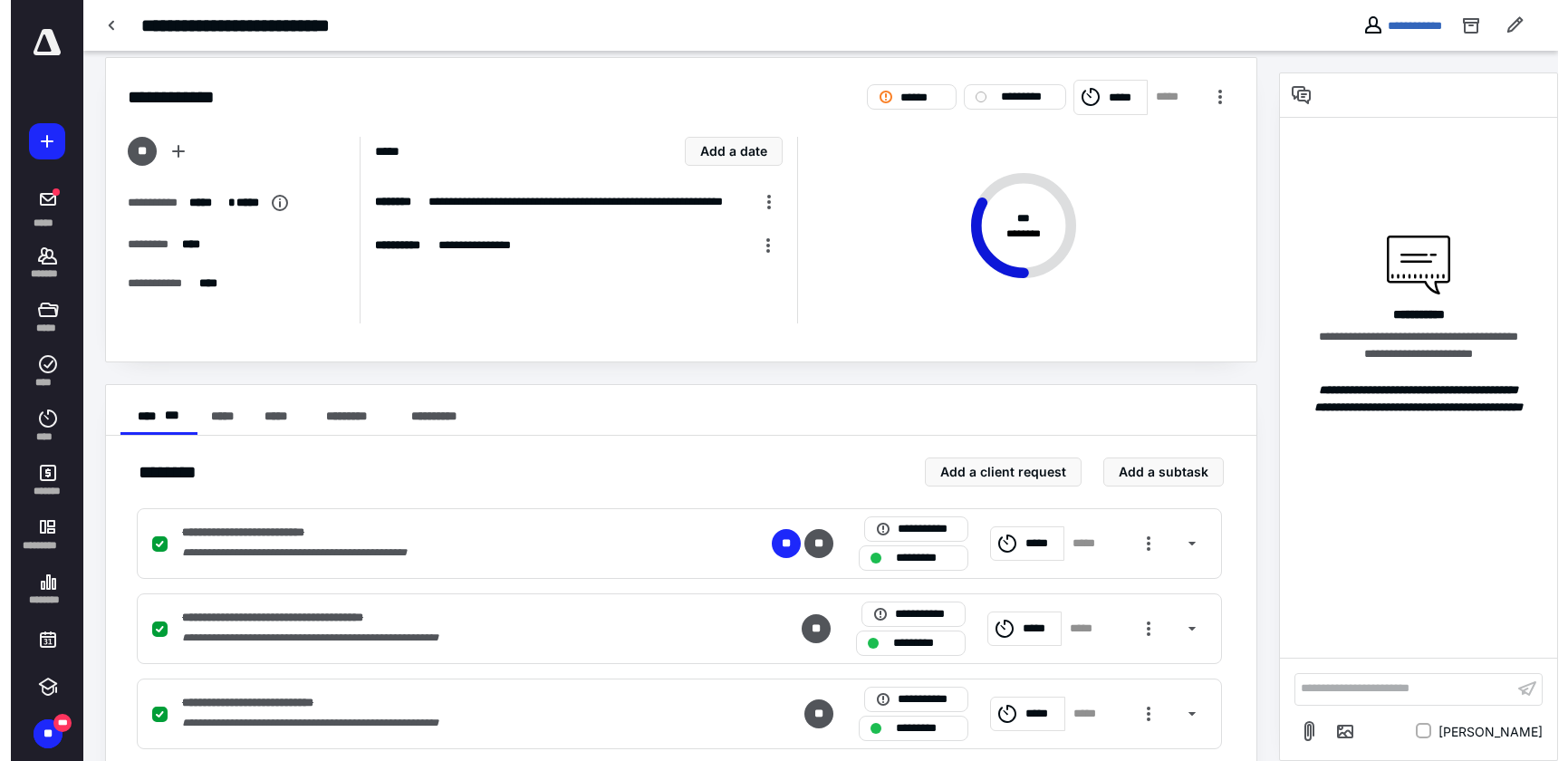 scroll, scrollTop: 0, scrollLeft: 0, axis: both 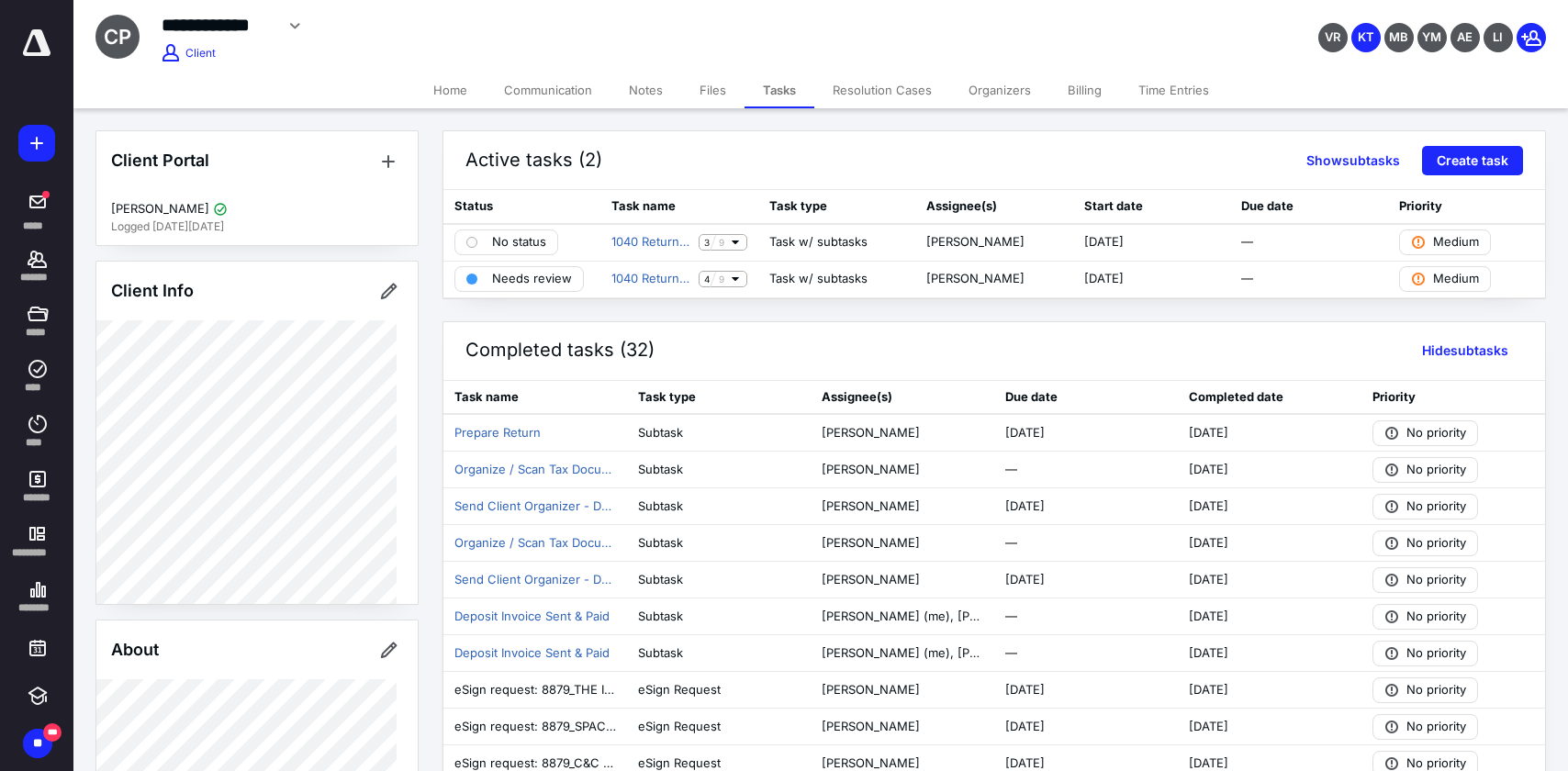 click on "Files" at bounding box center (712, 90) 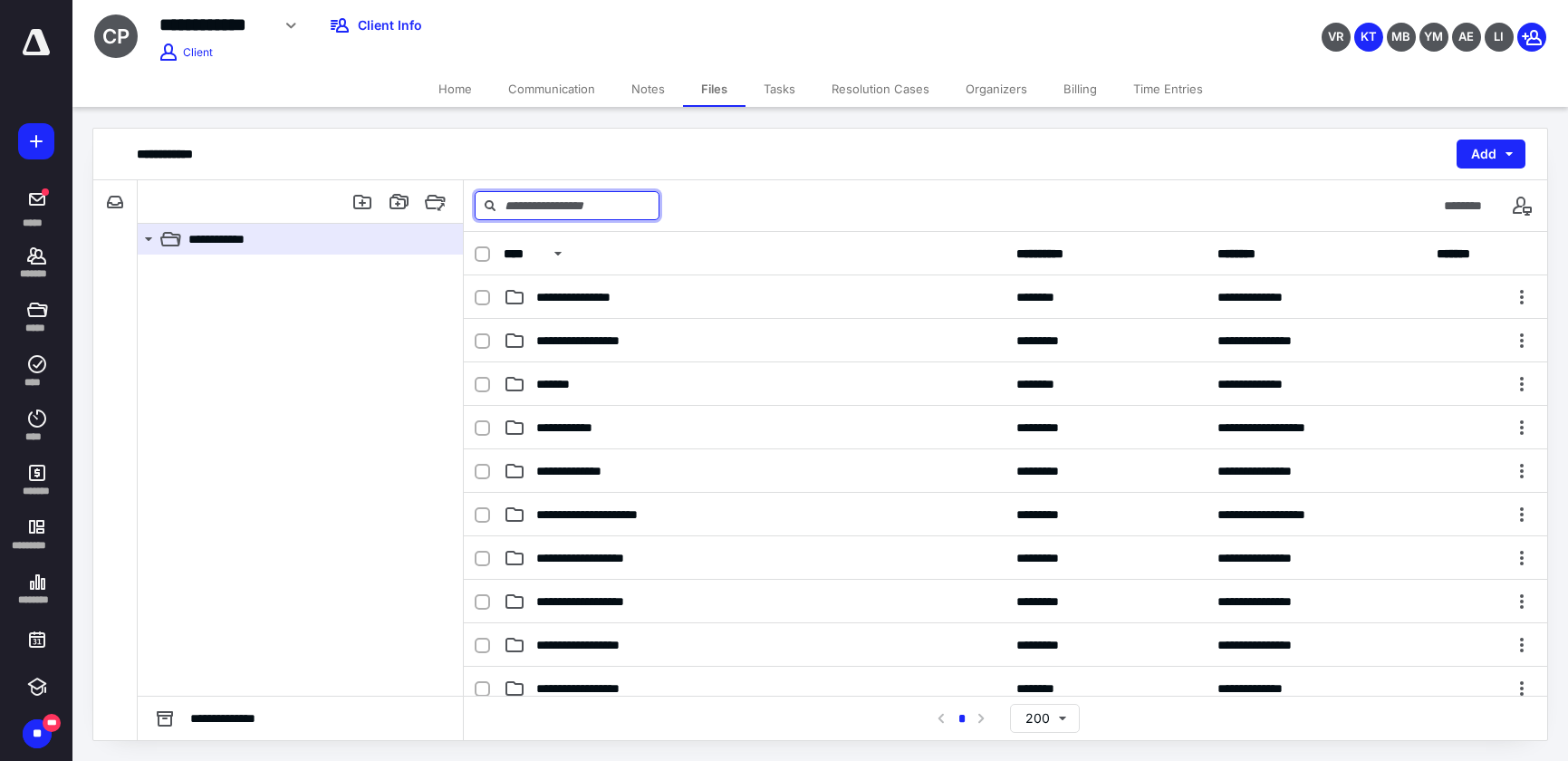 click at bounding box center [567, 206] 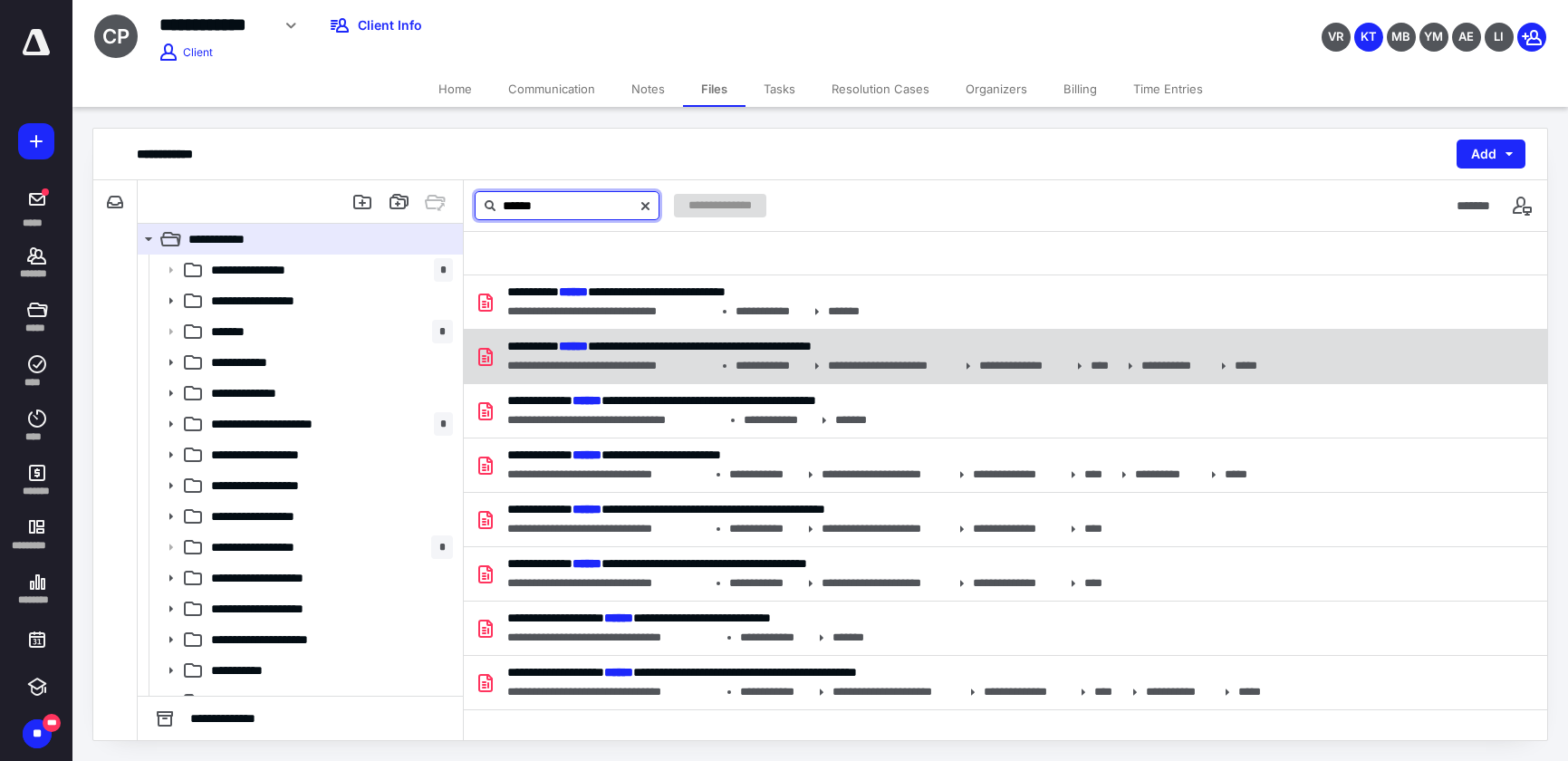 type on "******" 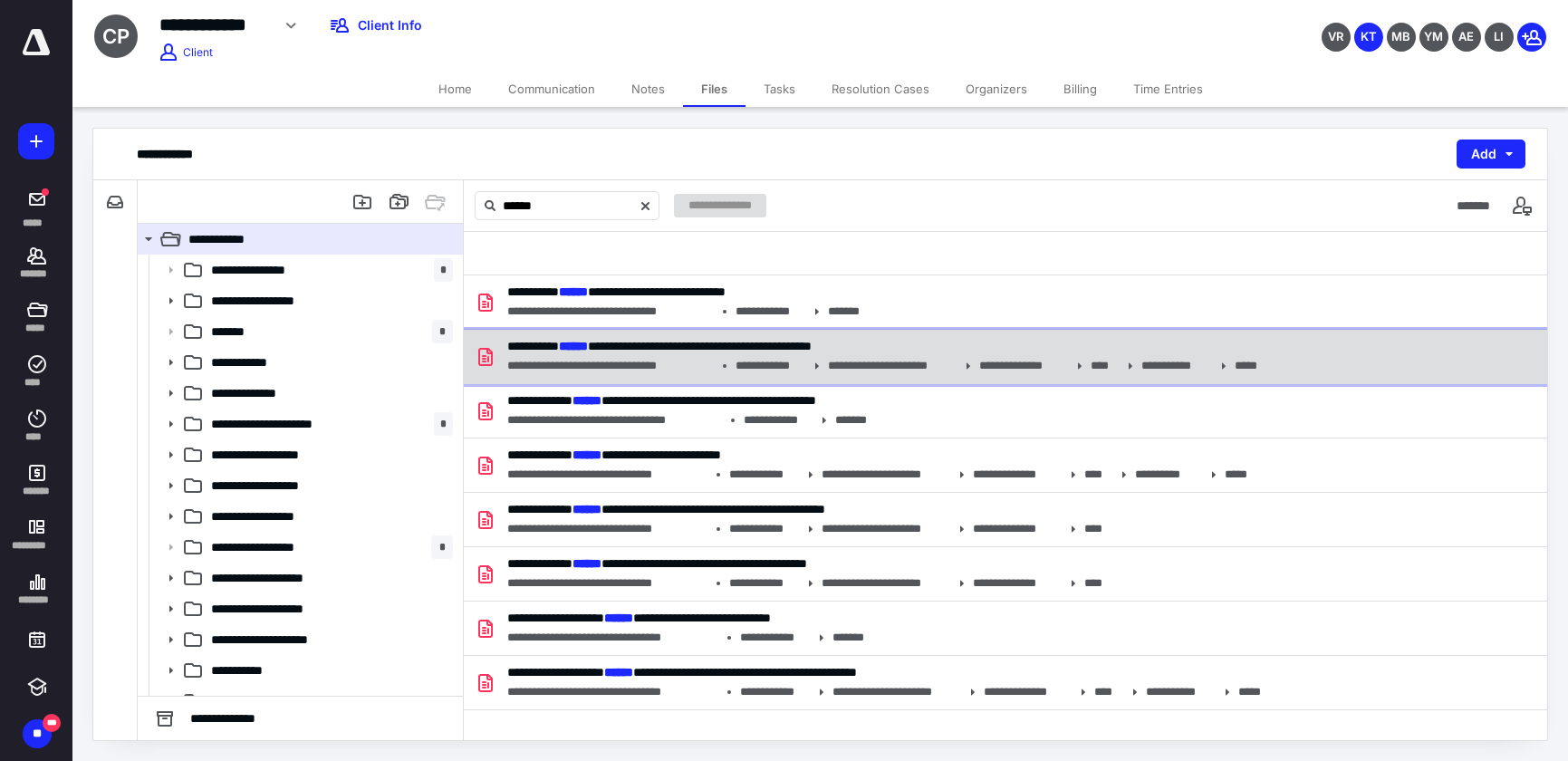 click on "**********" at bounding box center (659, 346) 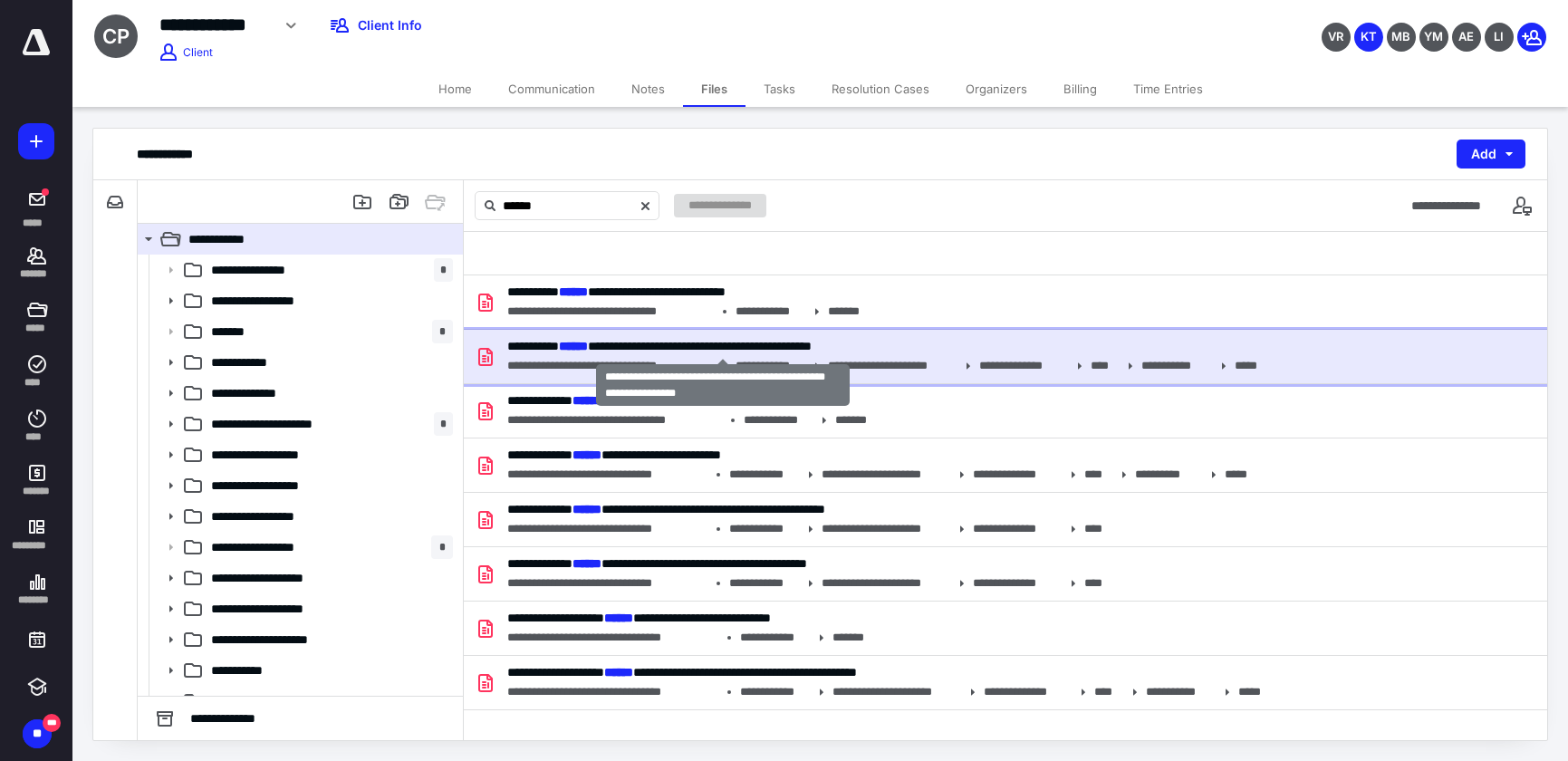 click on "**********" at bounding box center [659, 346] 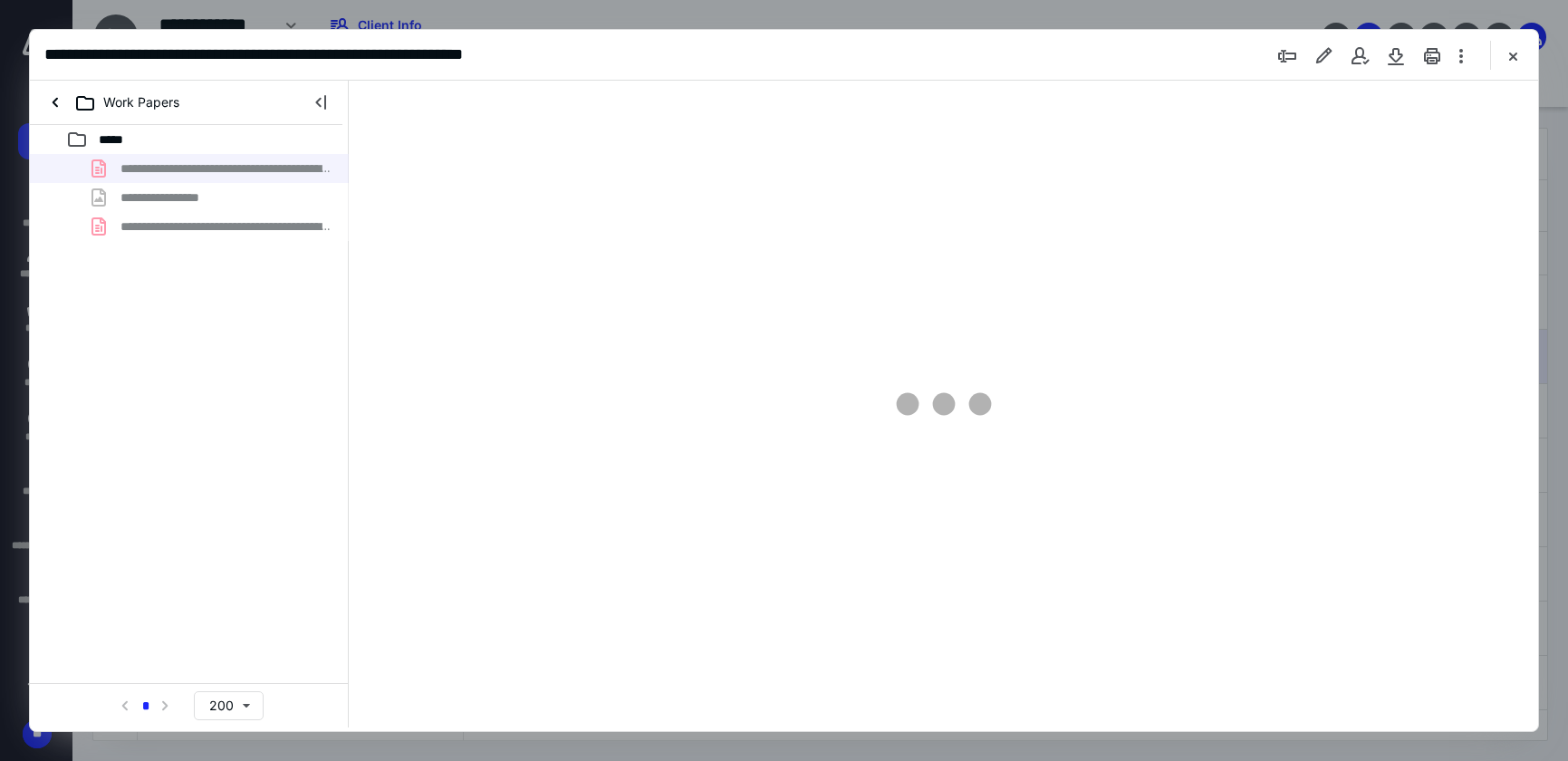 scroll, scrollTop: 0, scrollLeft: 0, axis: both 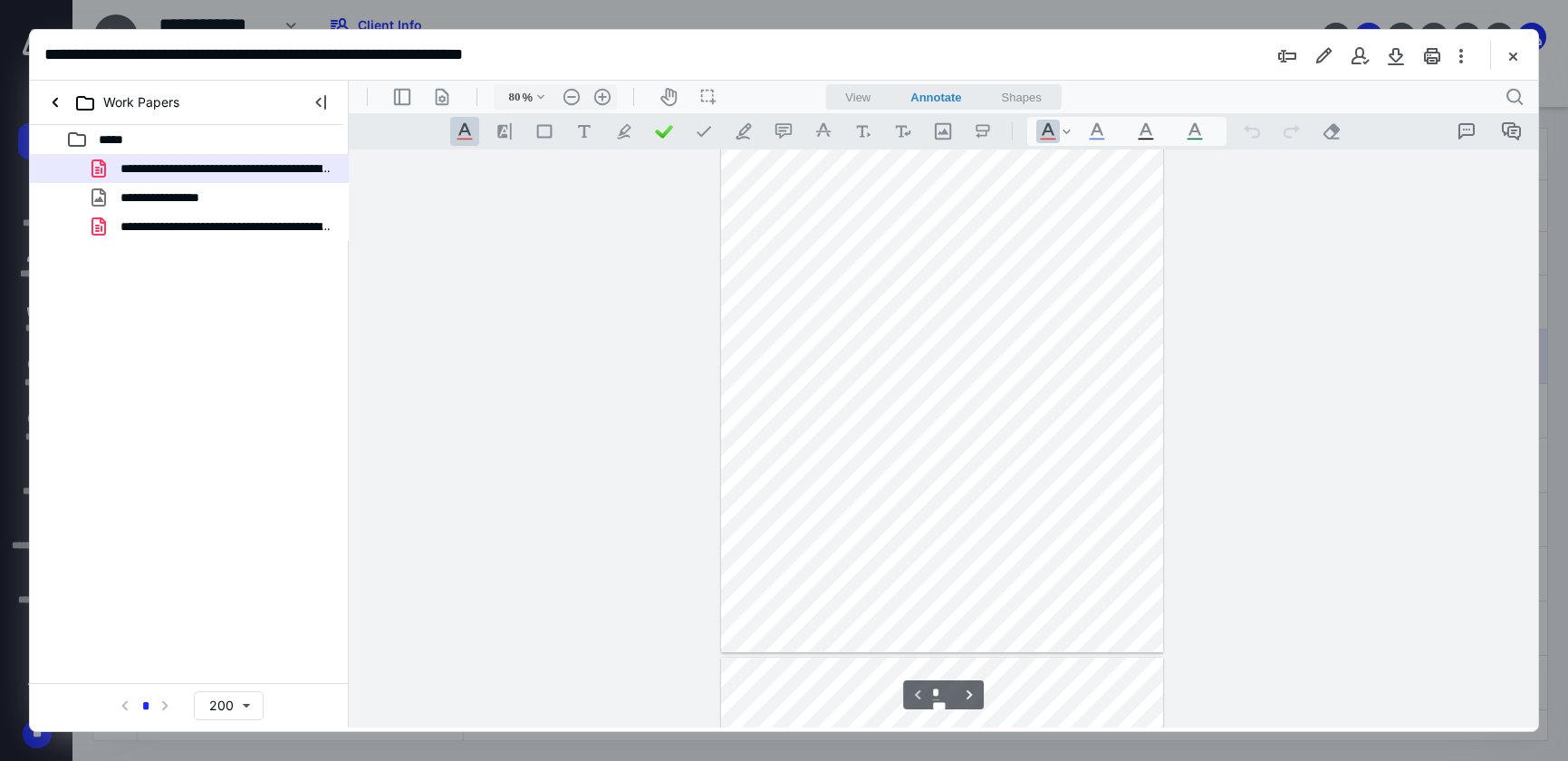 type on "163" 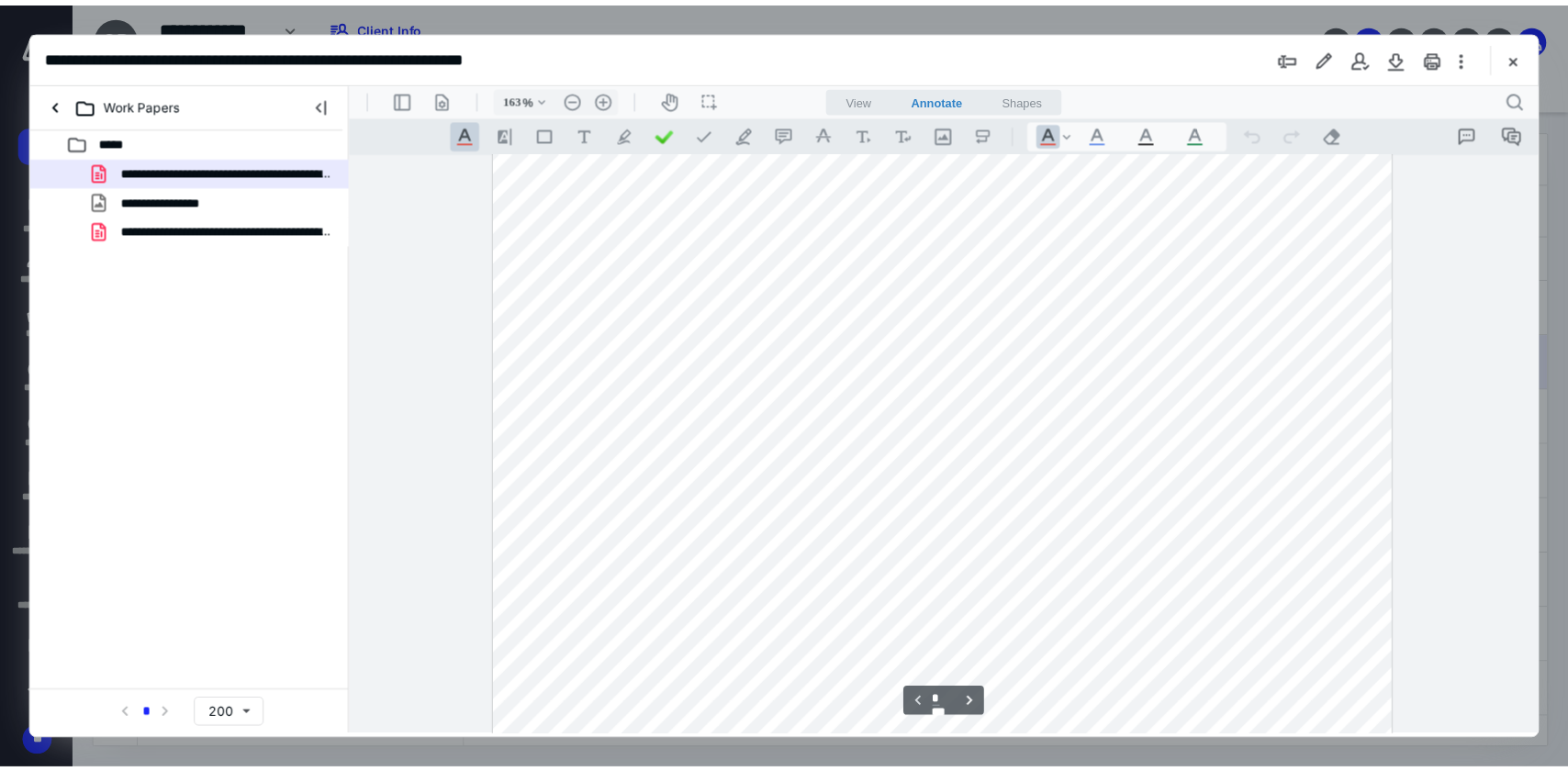 scroll, scrollTop: 338, scrollLeft: 0, axis: vertical 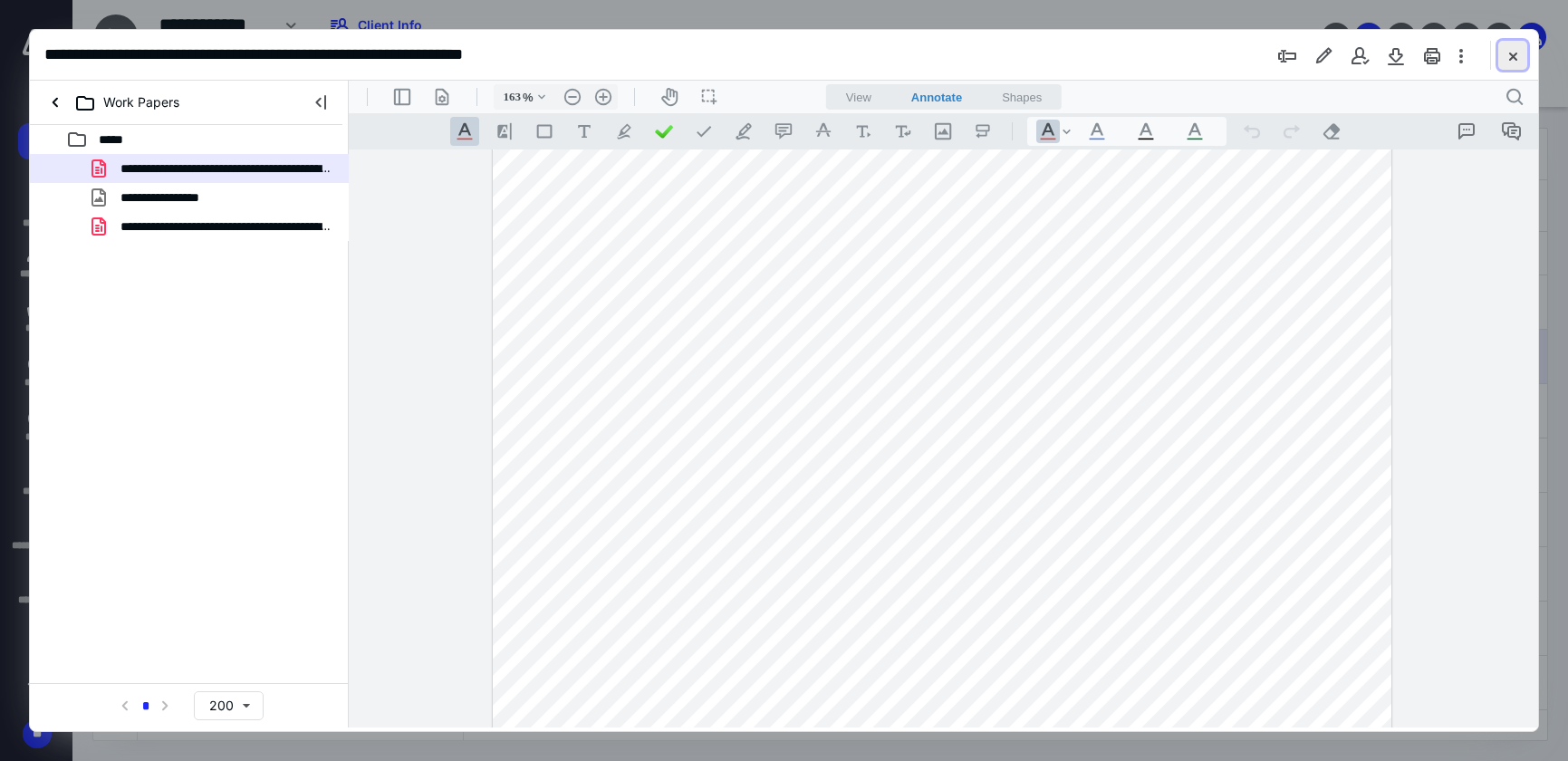 click at bounding box center (1513, 55) 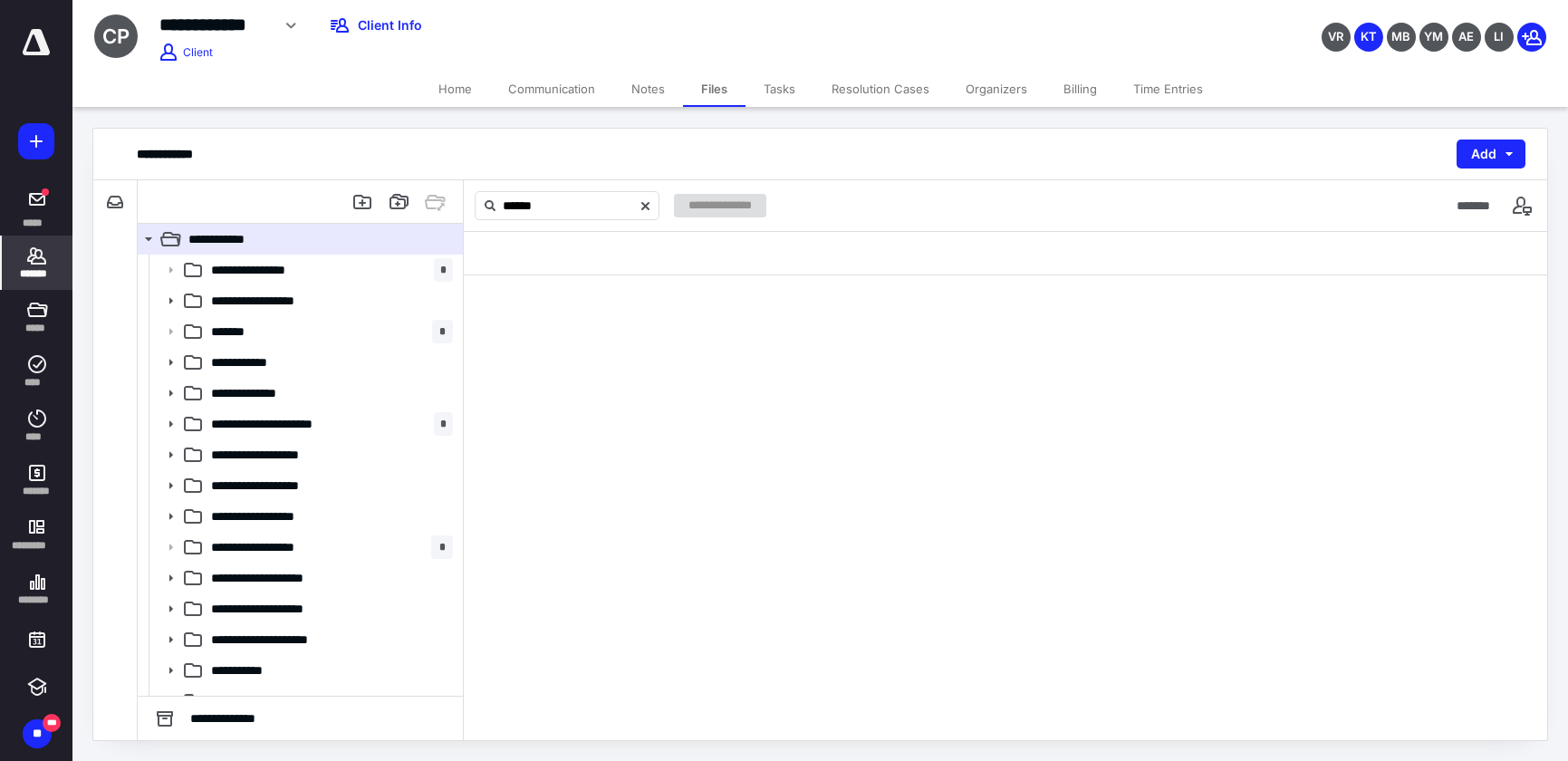 click on "*******" at bounding box center [37, 263] 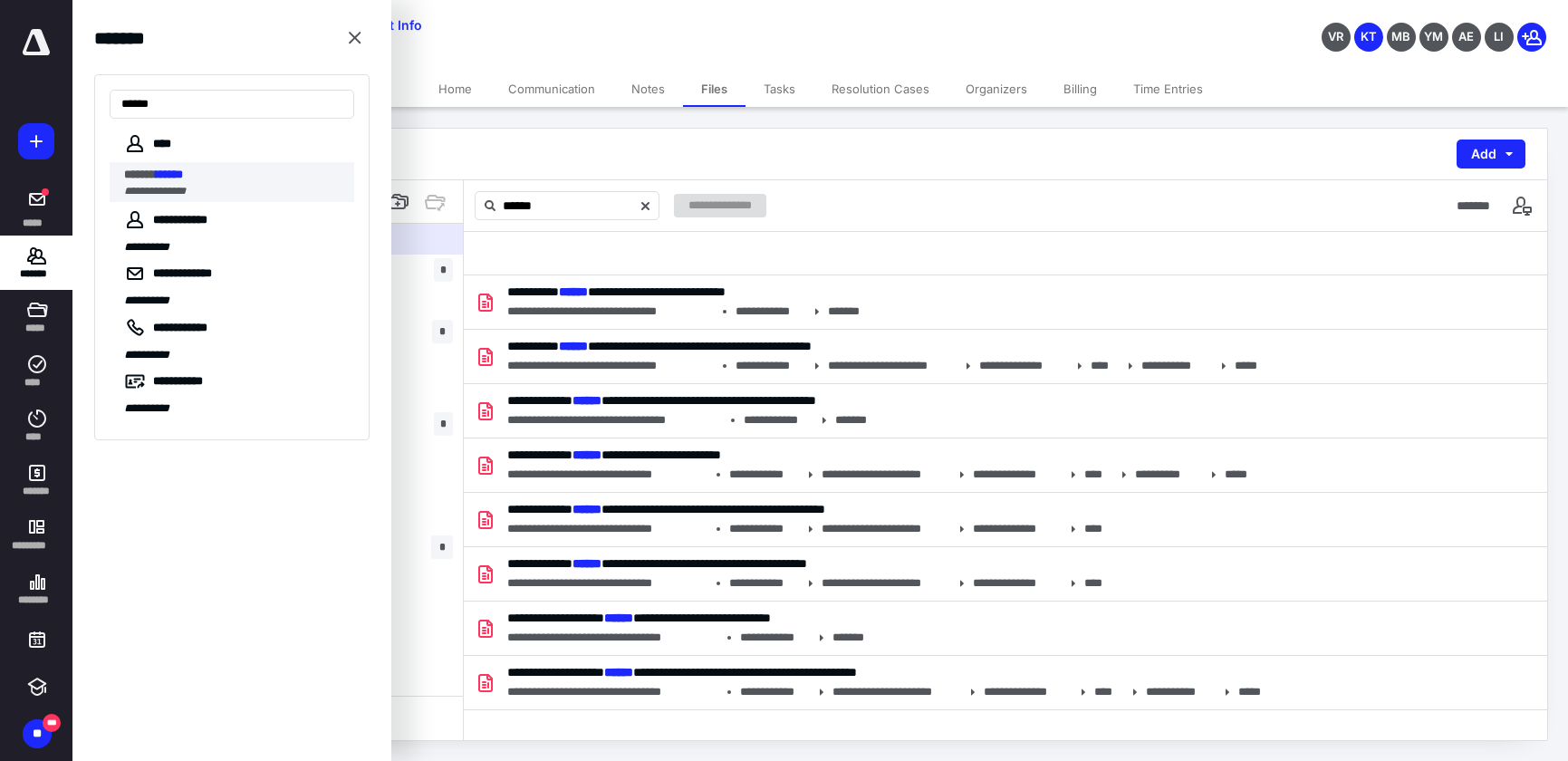 type on "******" 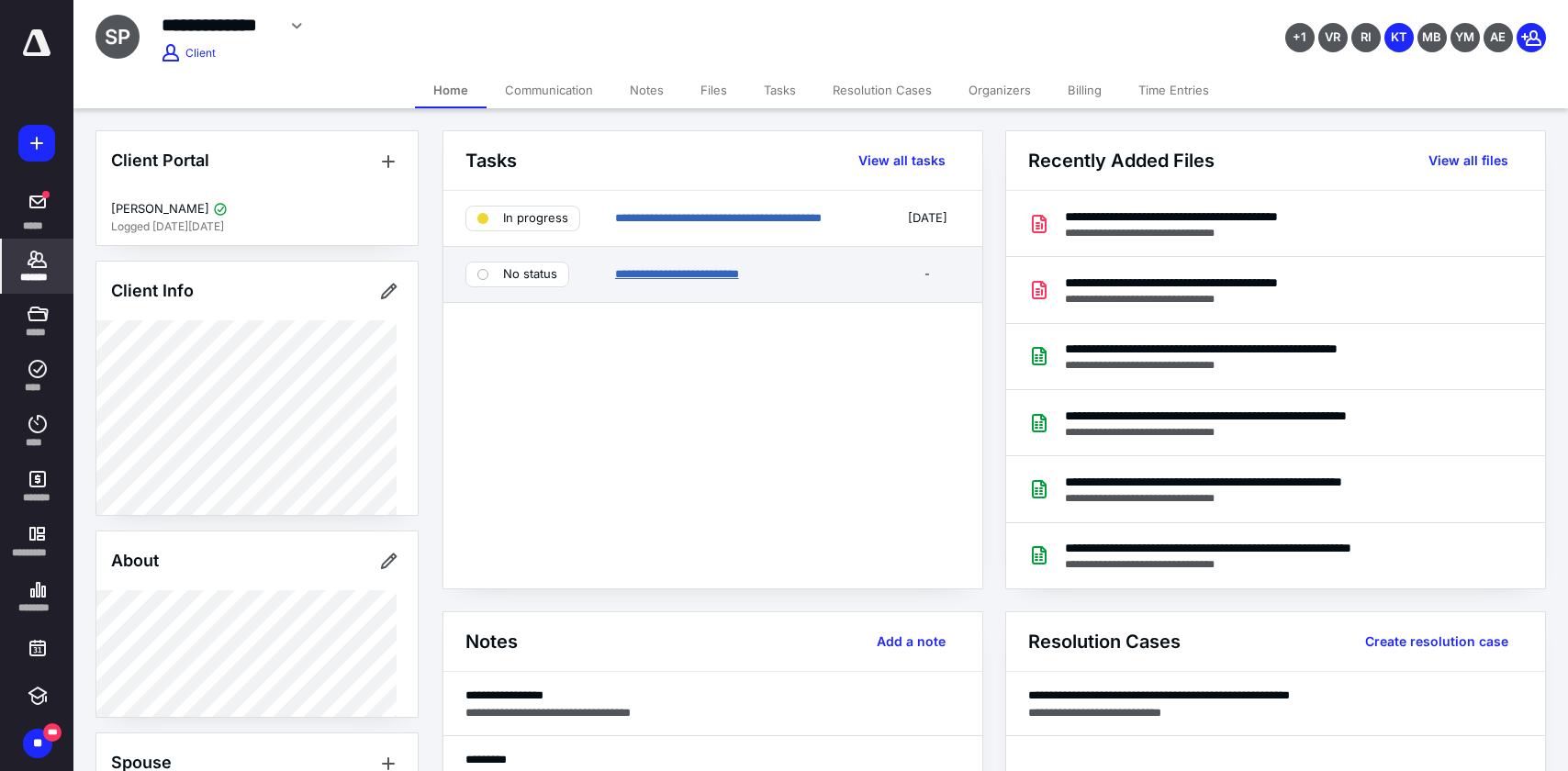 click on "**********" at bounding box center [677, 274] 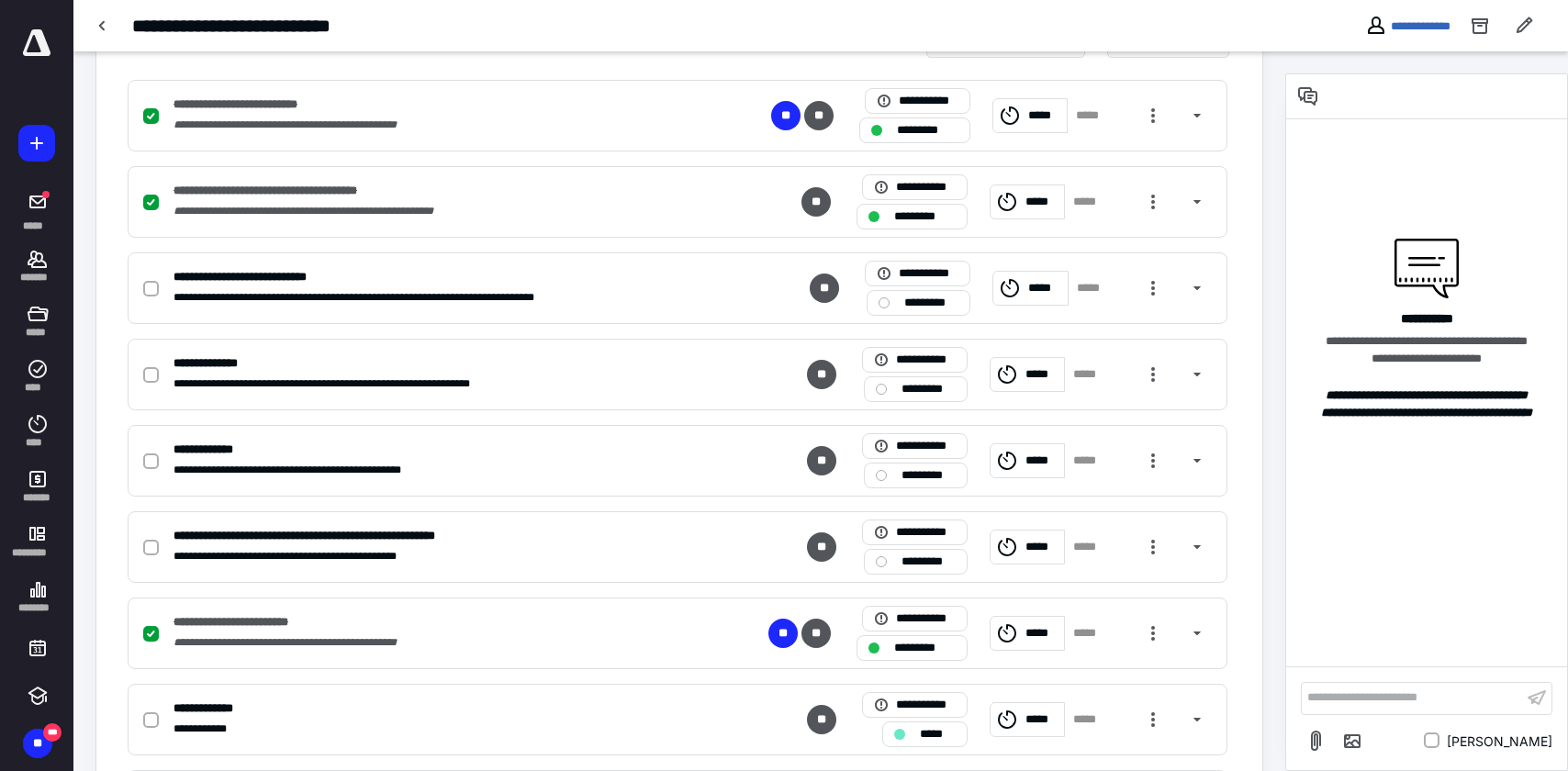 scroll, scrollTop: 413, scrollLeft: 0, axis: vertical 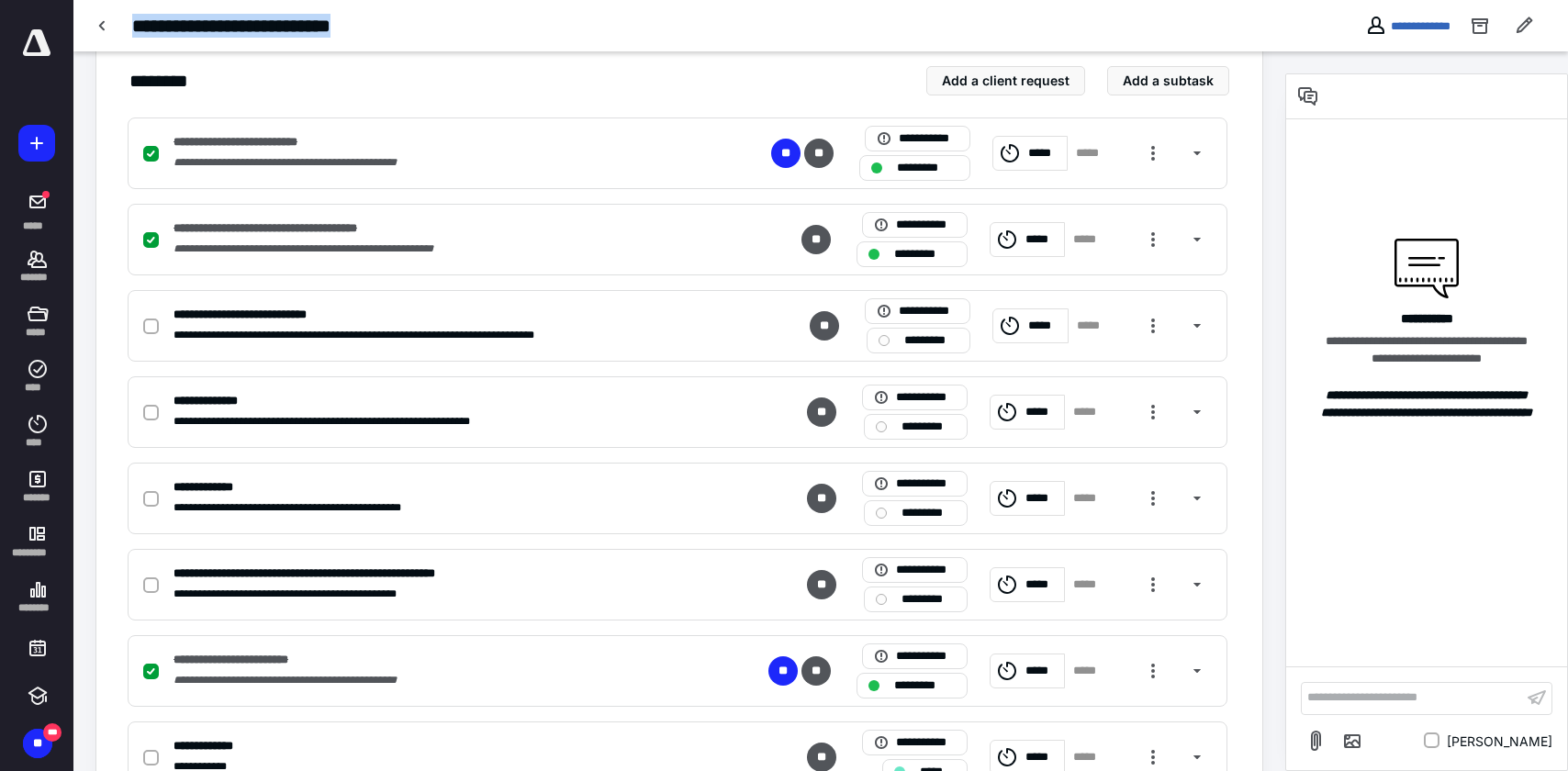 drag, startPoint x: 133, startPoint y: 28, endPoint x: 386, endPoint y: 28, distance: 253 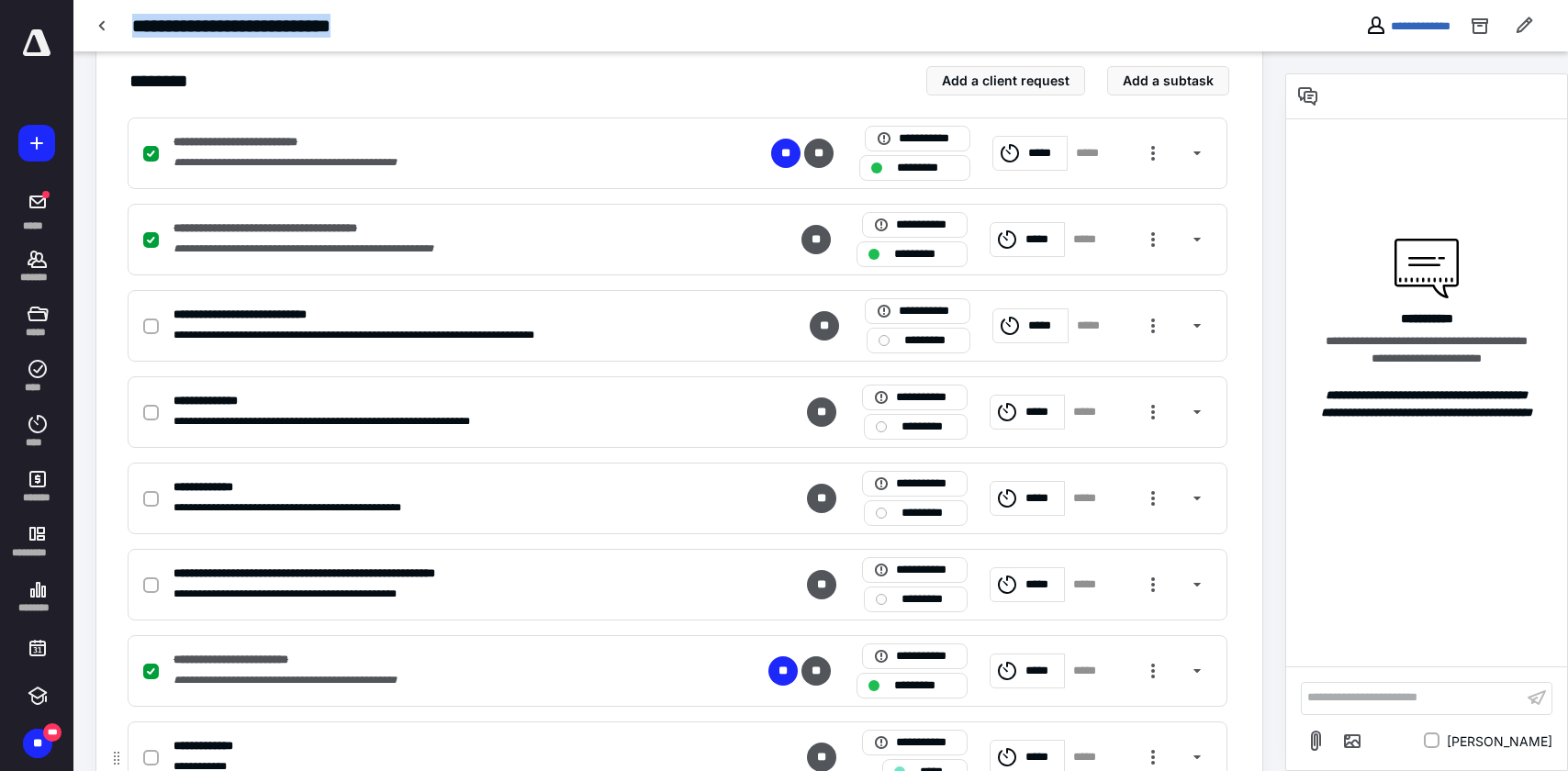 copy on "**********" 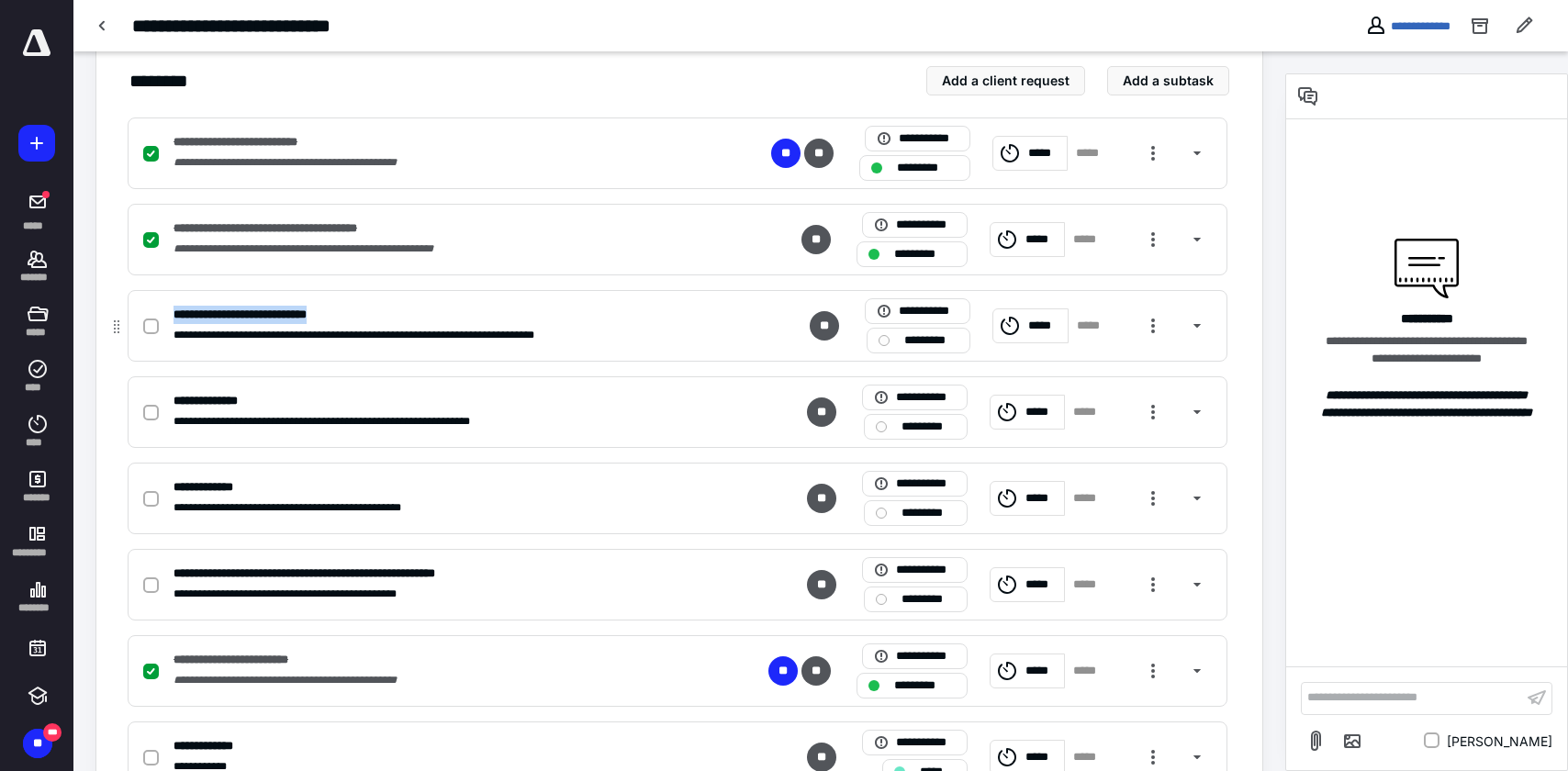 drag, startPoint x: 352, startPoint y: 319, endPoint x: 166, endPoint y: 315, distance: 186.04301 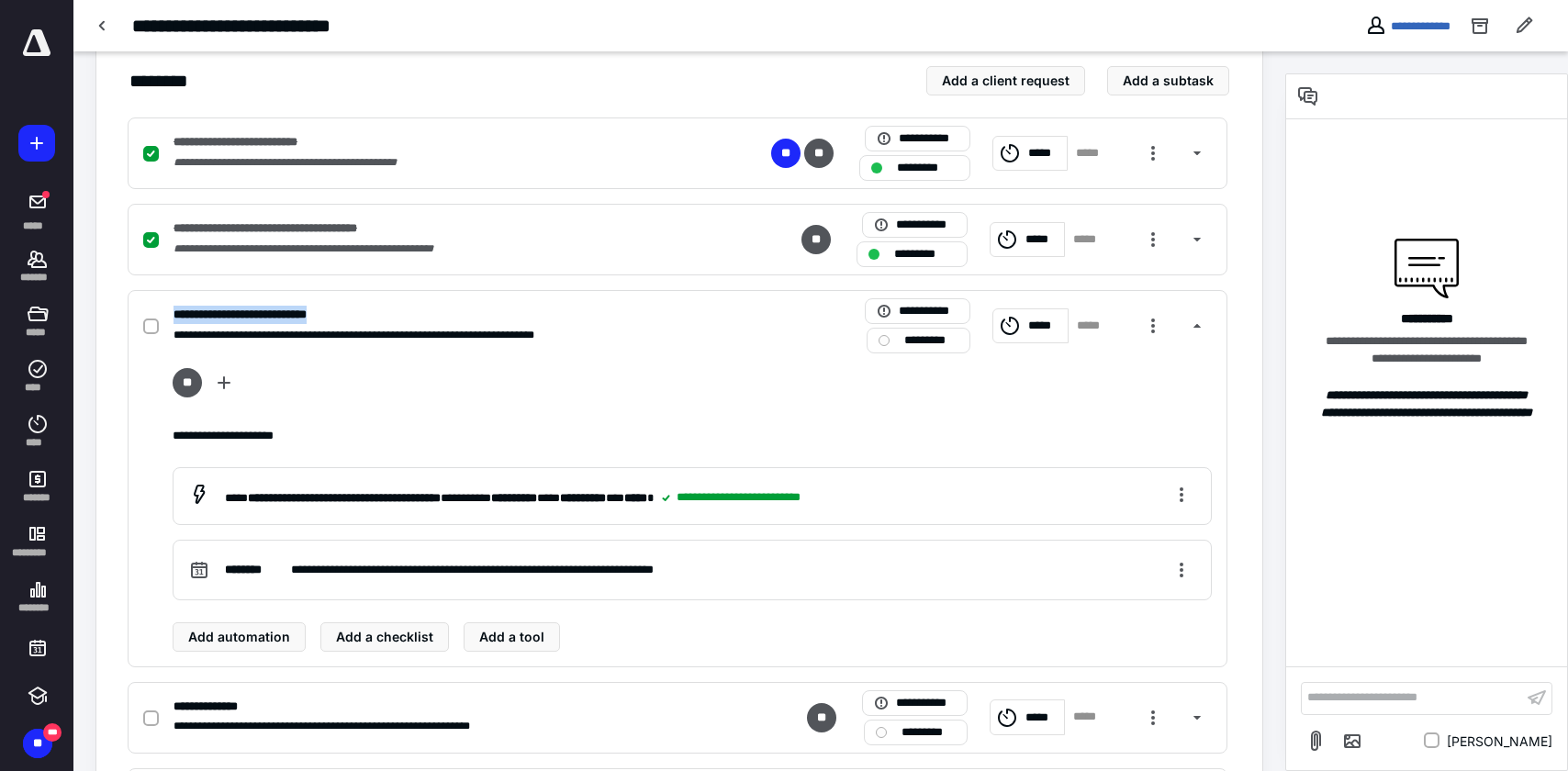 copy on "**********" 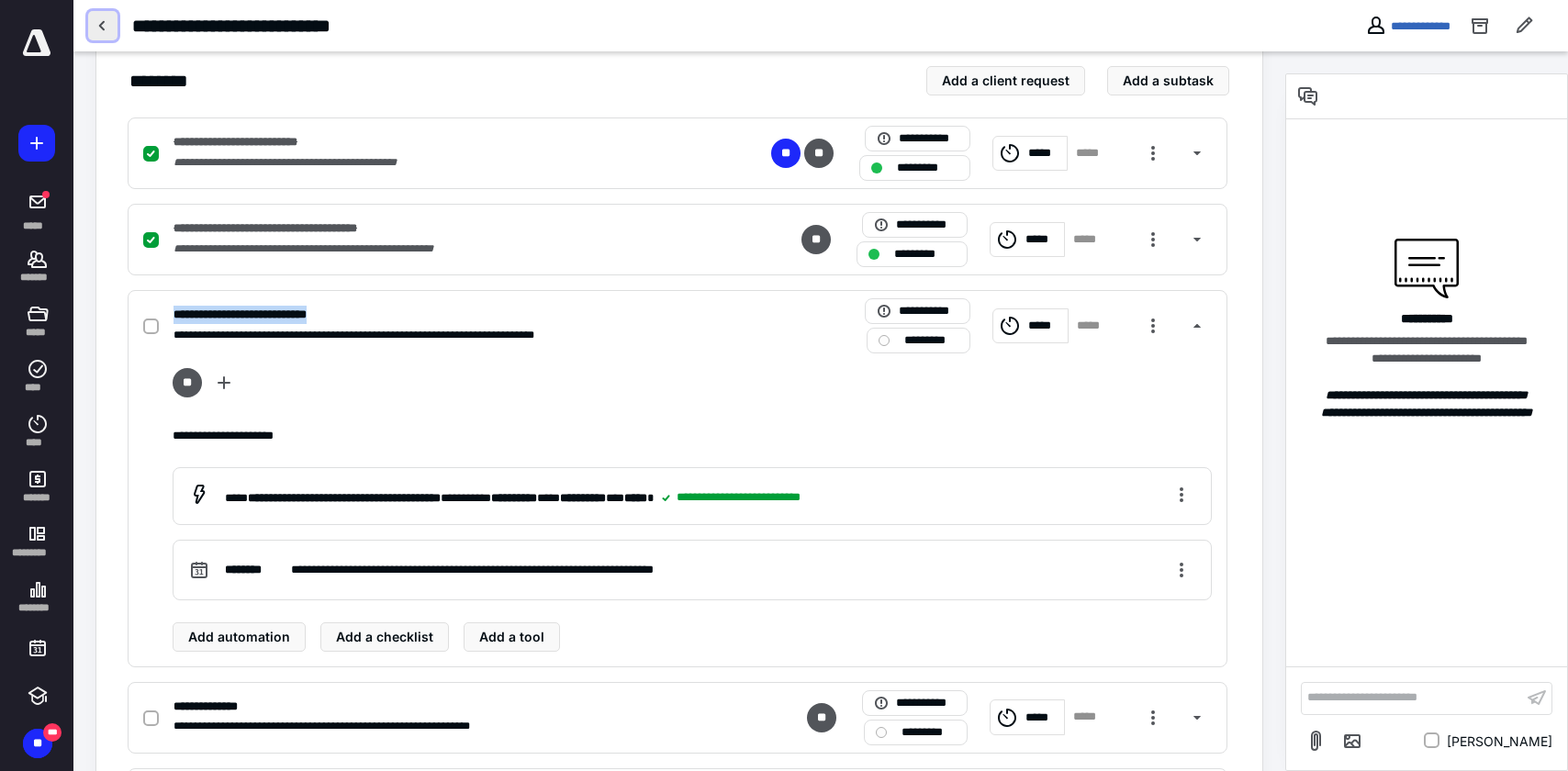 click at bounding box center [103, 26] 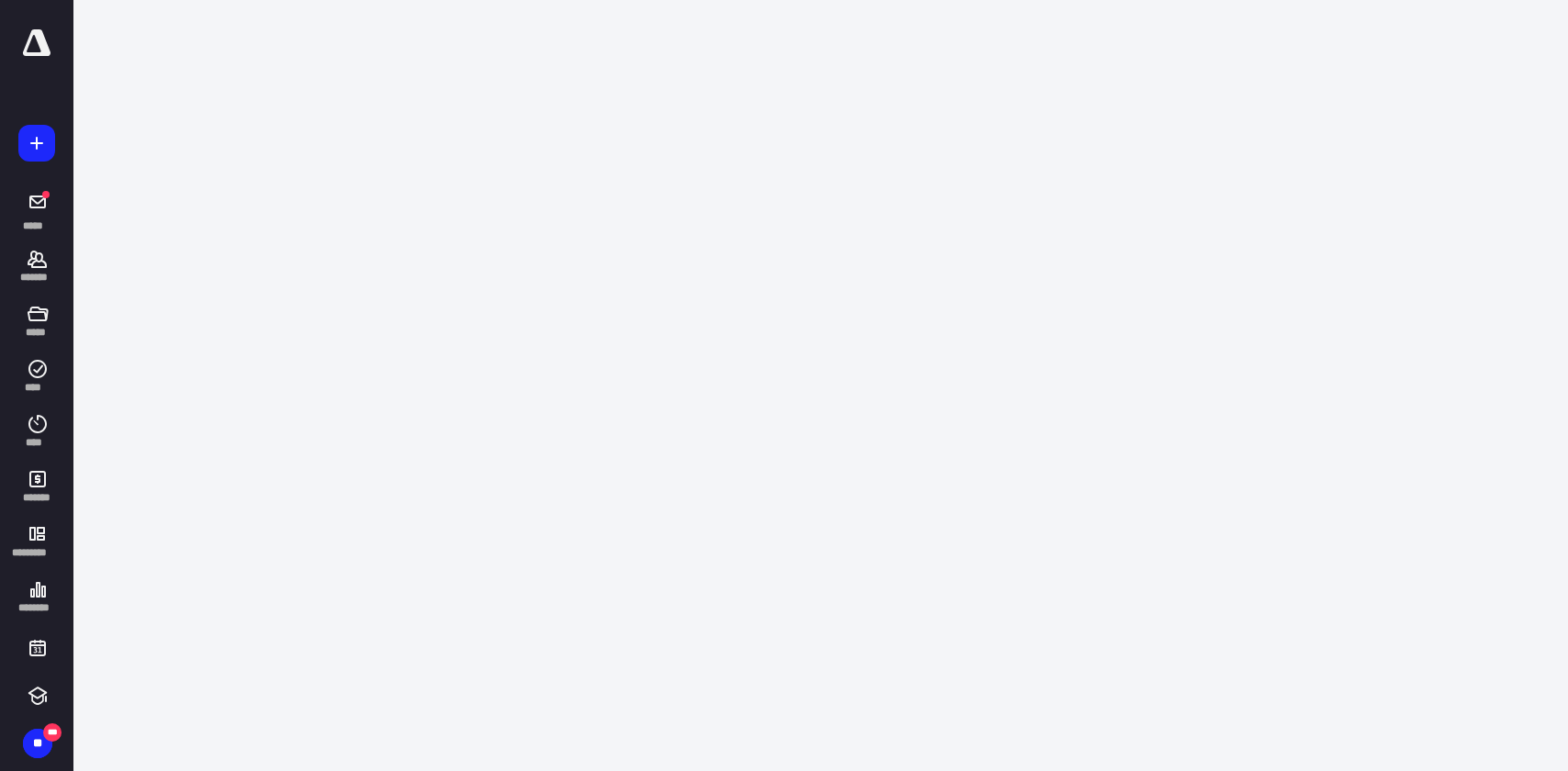 scroll, scrollTop: 0, scrollLeft: 0, axis: both 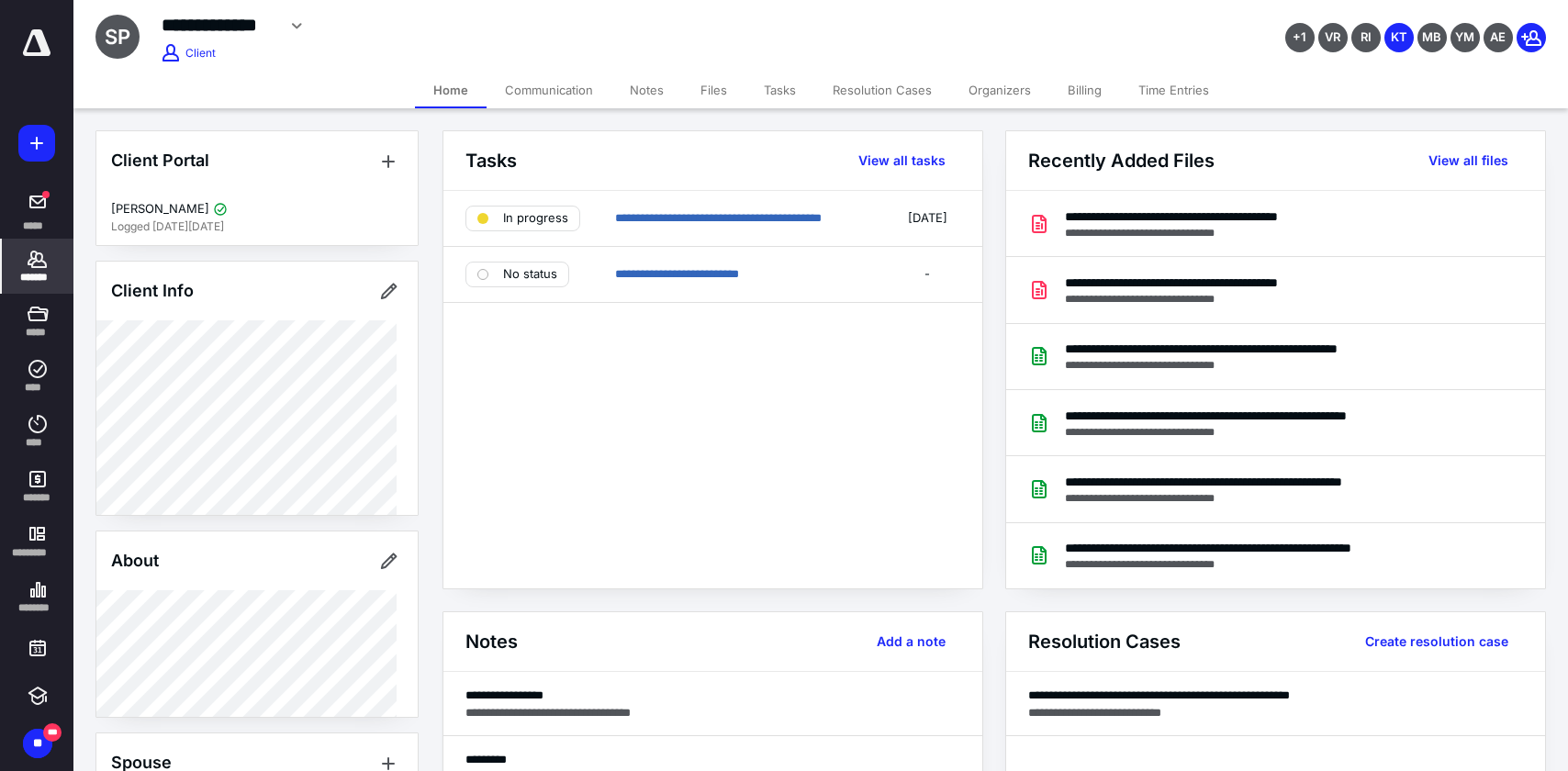 click on "**********" at bounding box center (712, 389) 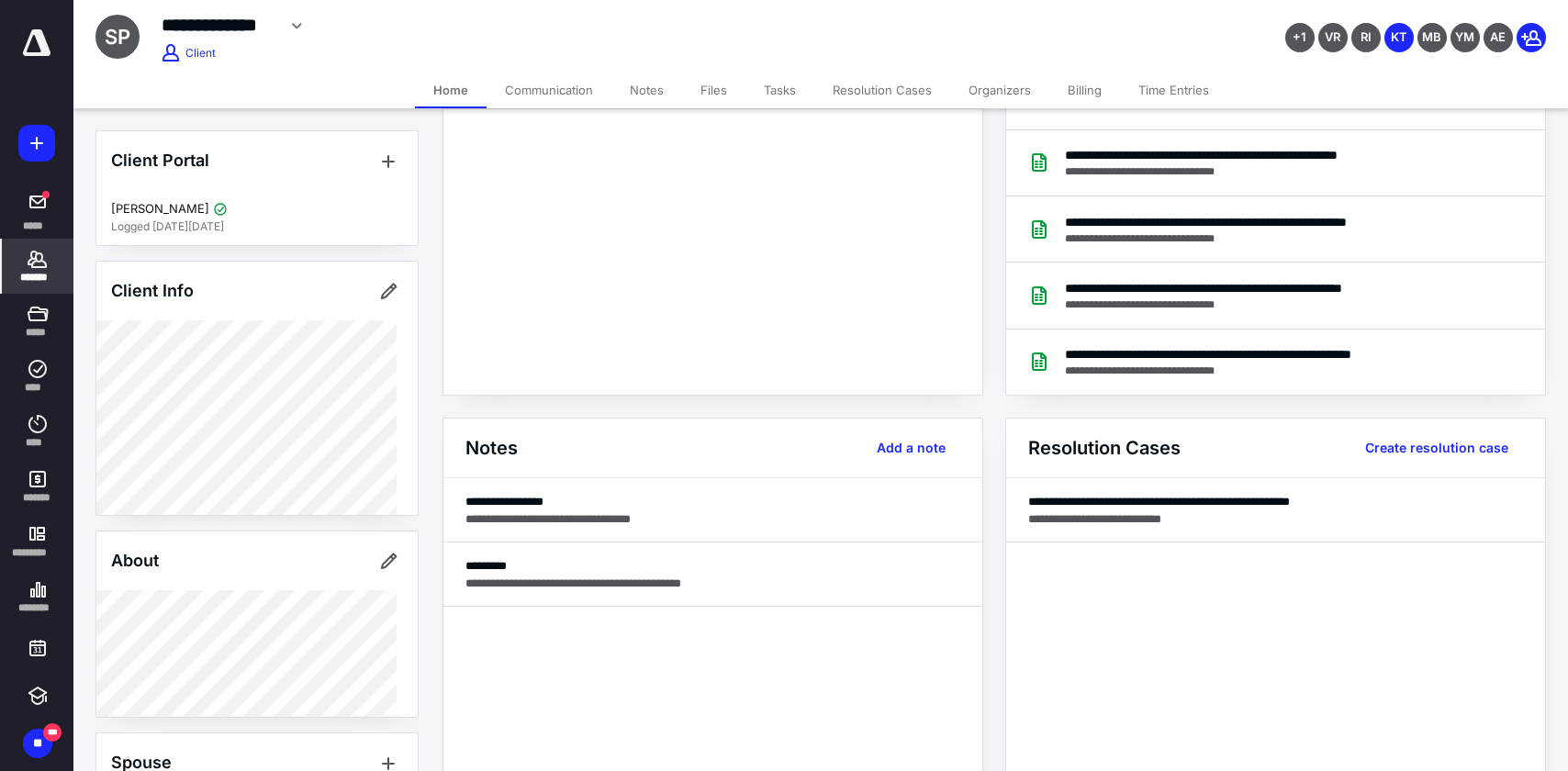 scroll, scrollTop: 0, scrollLeft: 0, axis: both 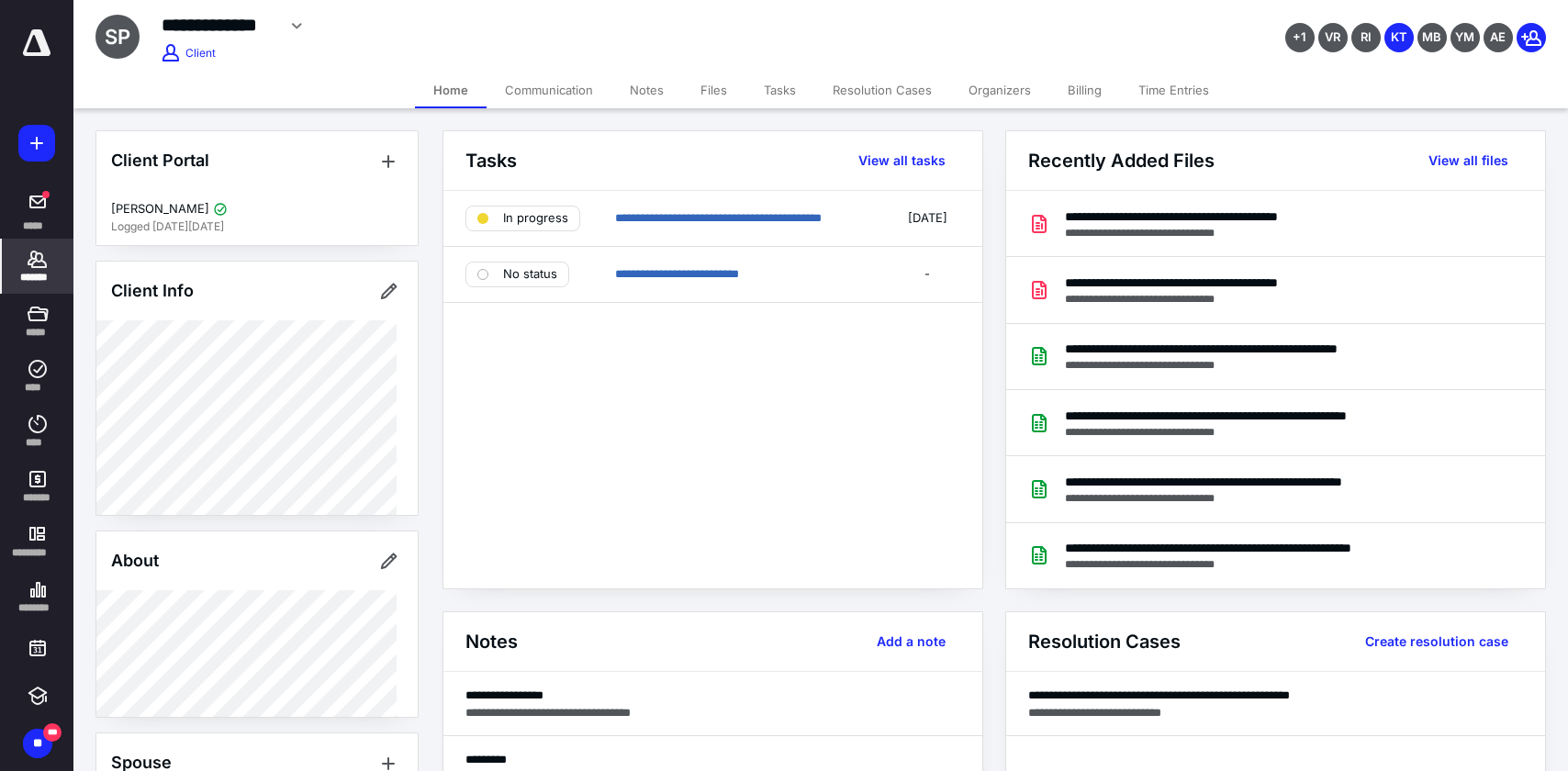 click on "Tasks" at bounding box center (779, 90) 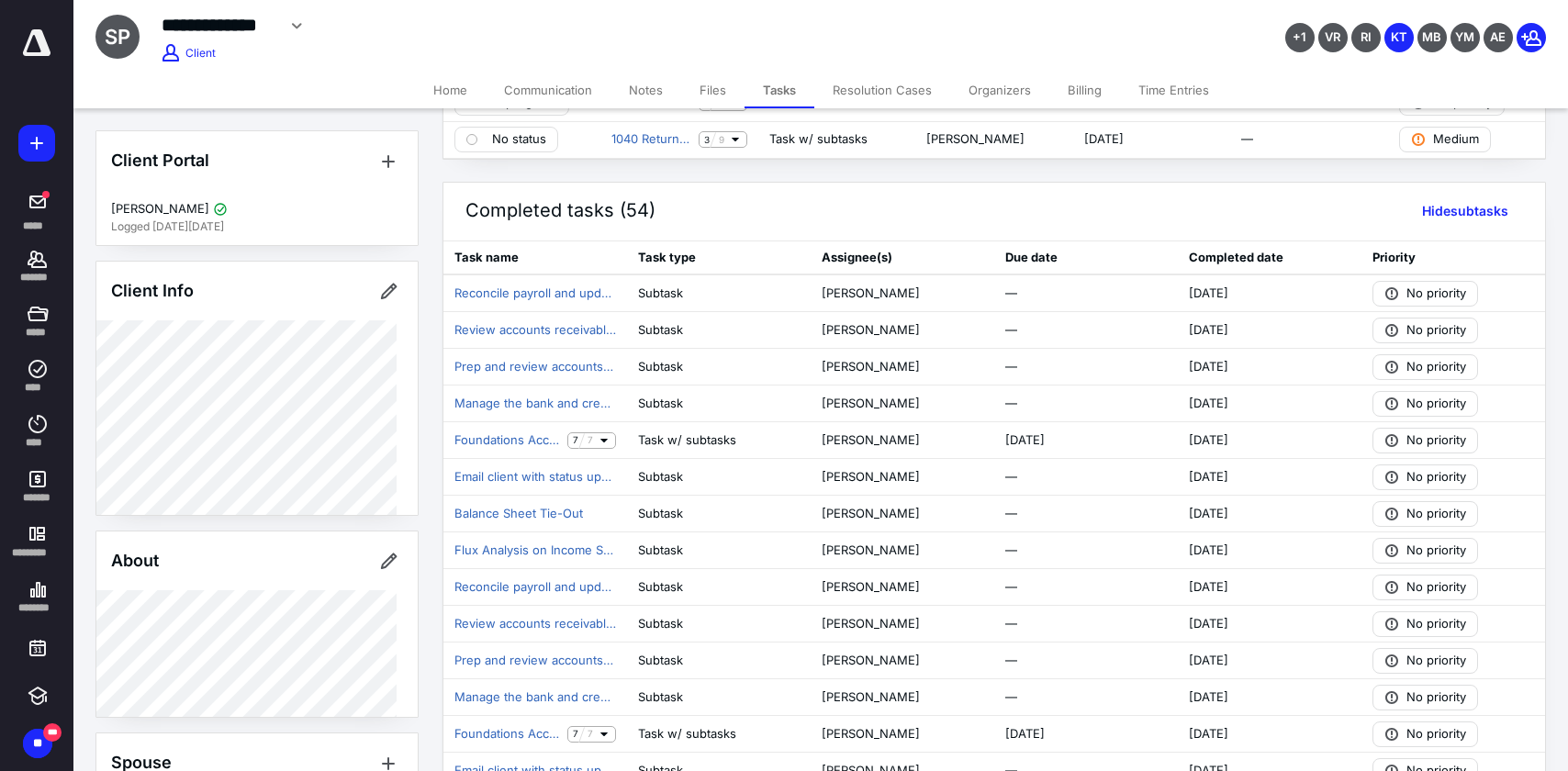 scroll, scrollTop: 427, scrollLeft: 0, axis: vertical 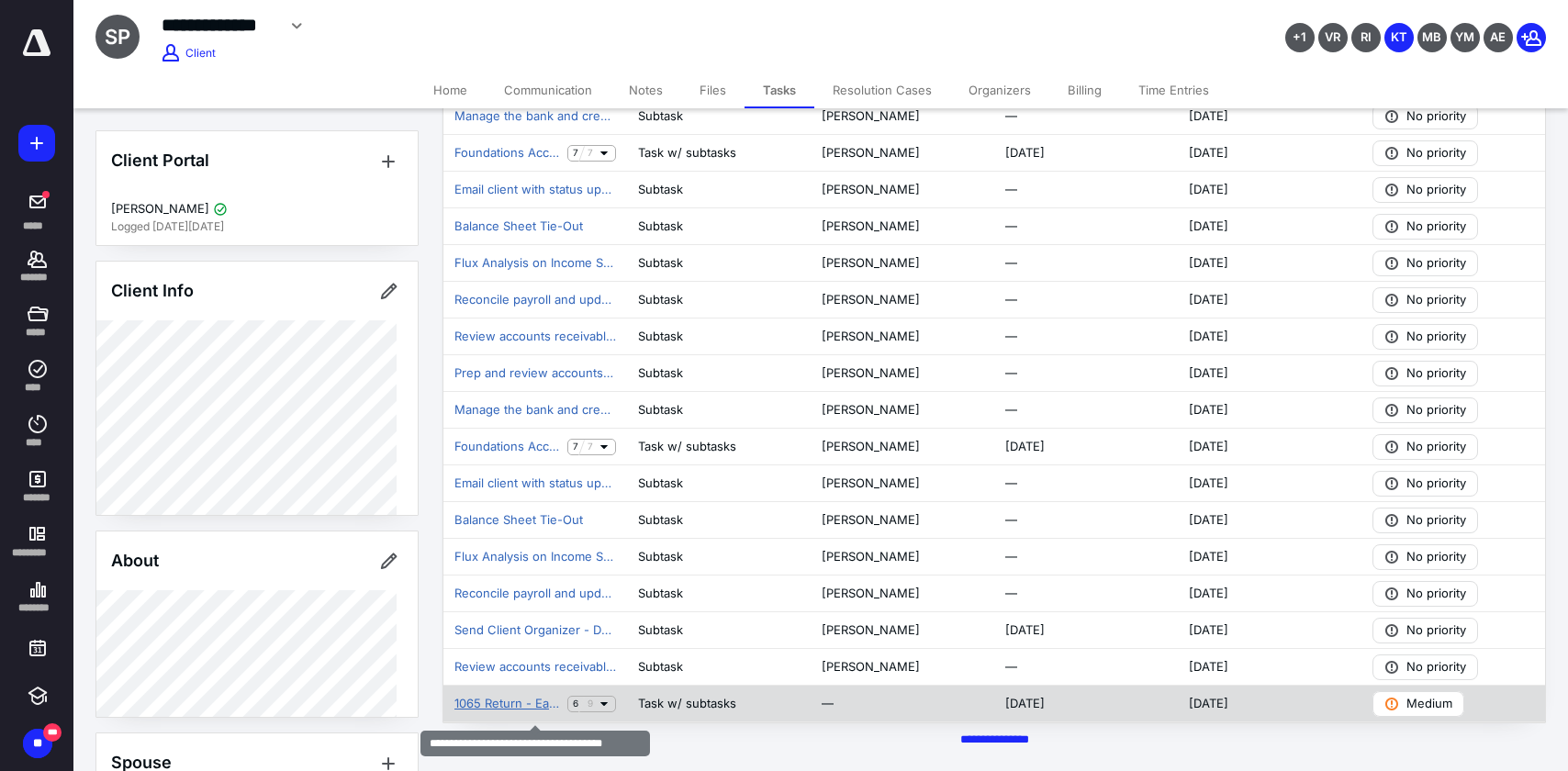 click on "1065 Return - Easy Breezy Cleaning LLC" at bounding box center (507, 704) 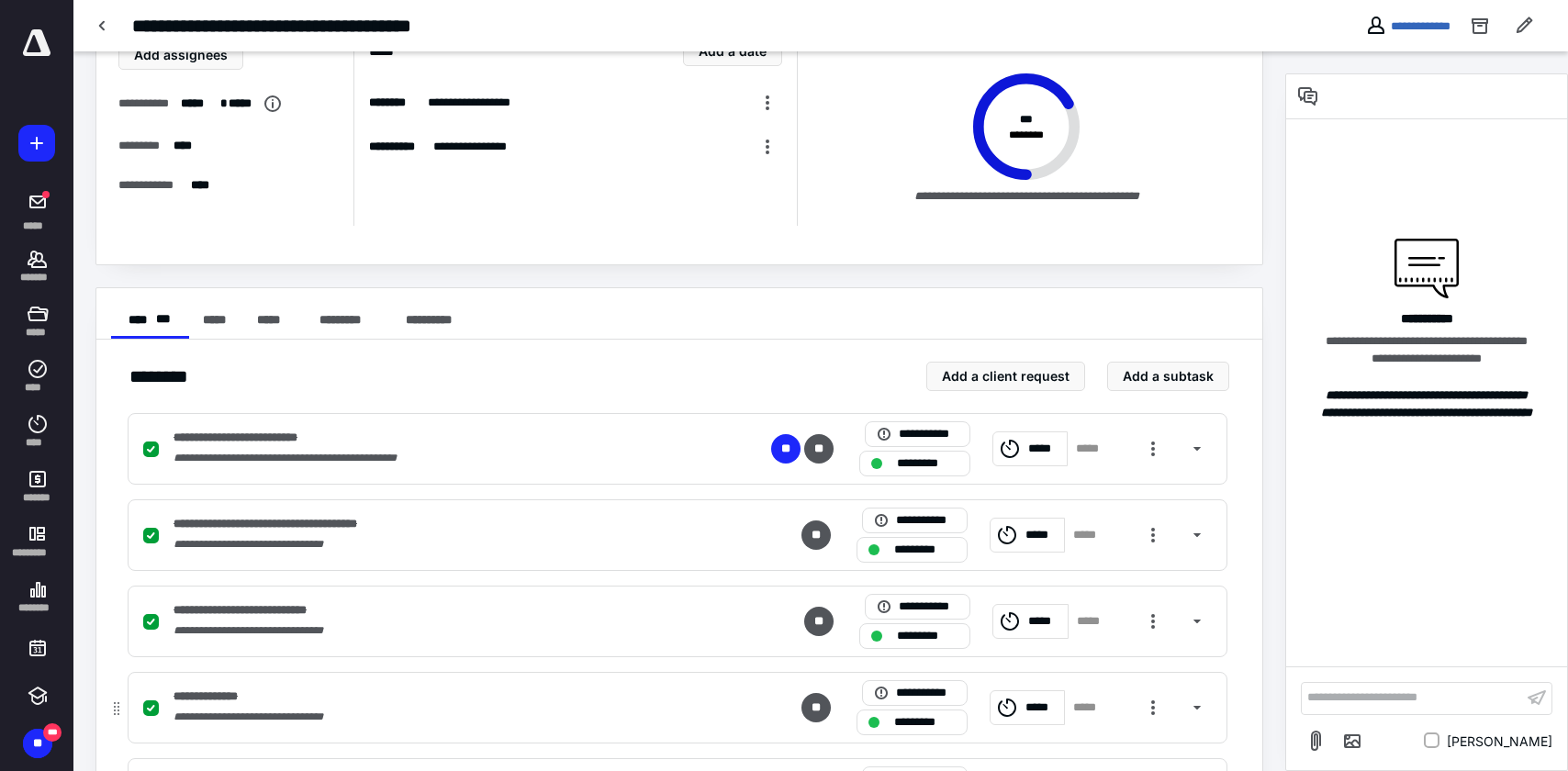scroll, scrollTop: 0, scrollLeft: 0, axis: both 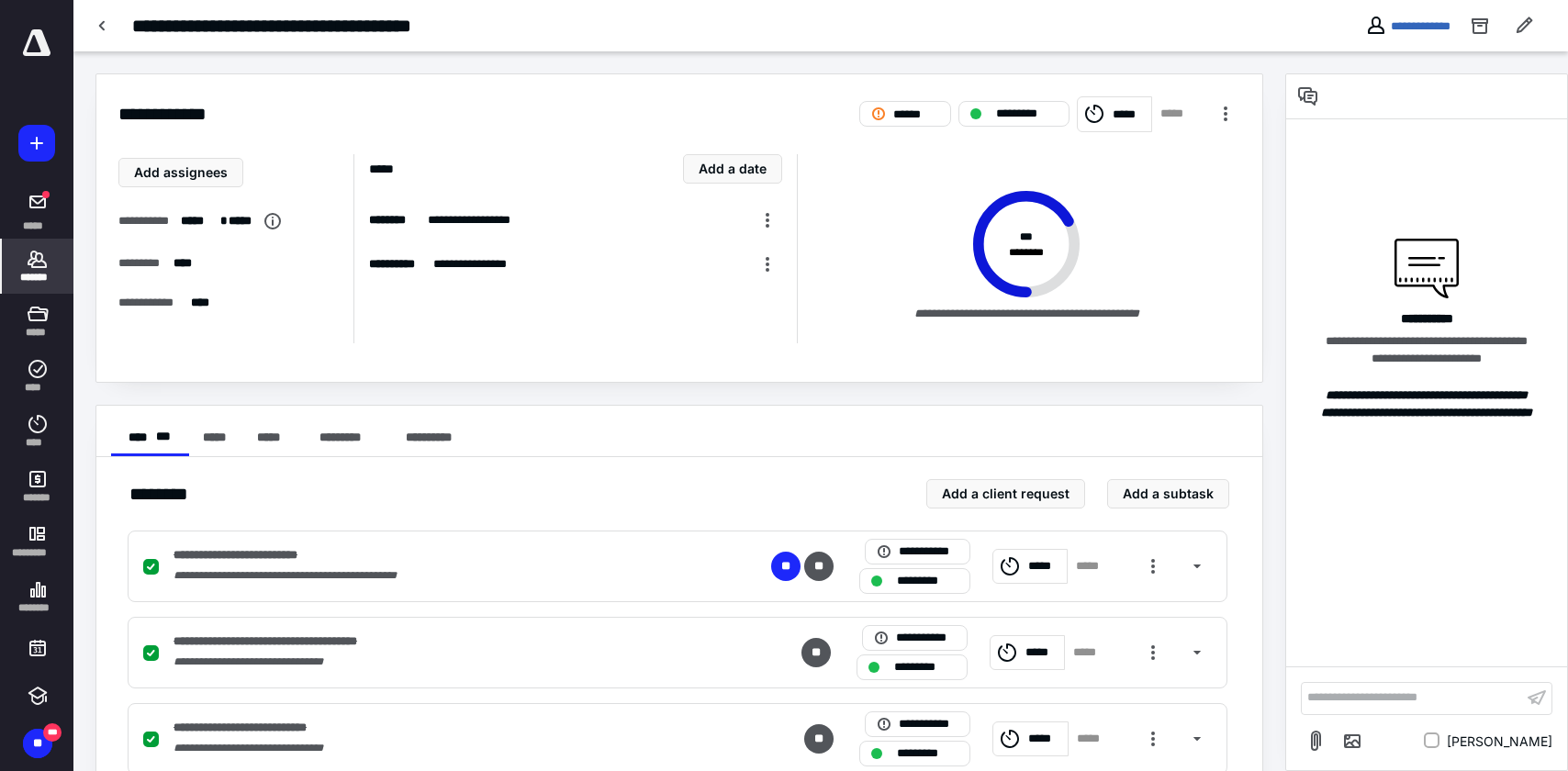 click 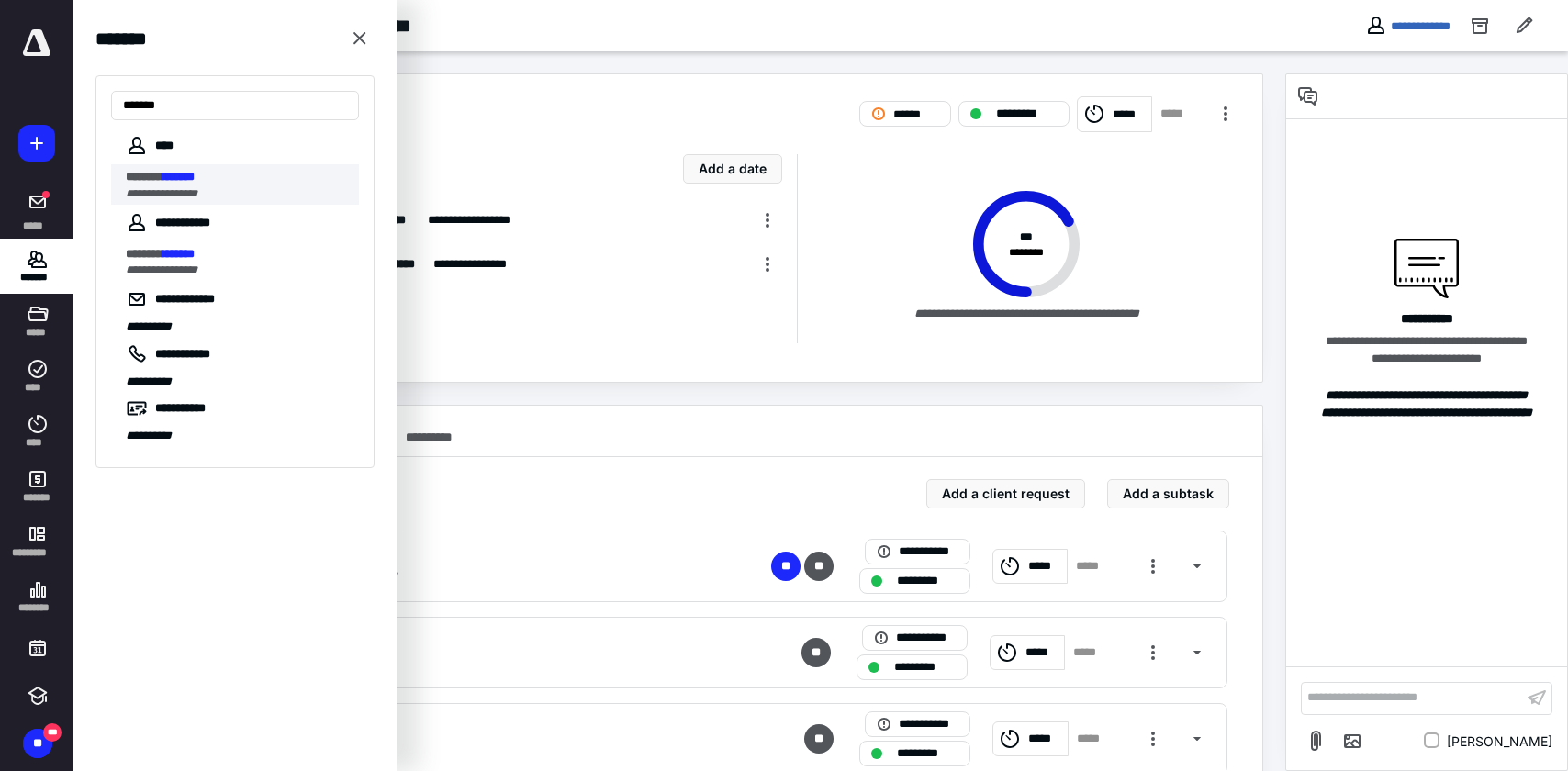 type on "*******" 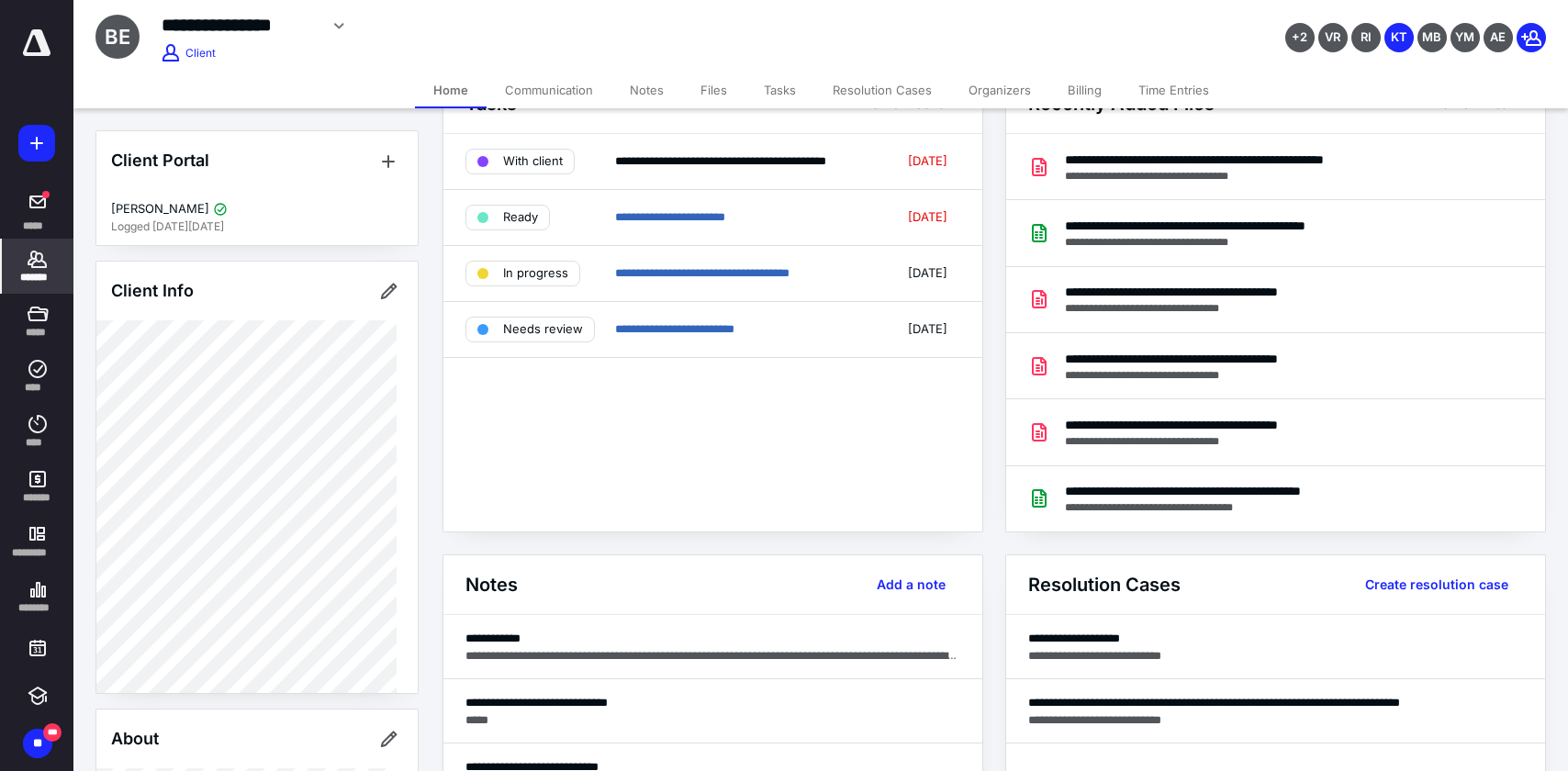 scroll, scrollTop: 55, scrollLeft: 0, axis: vertical 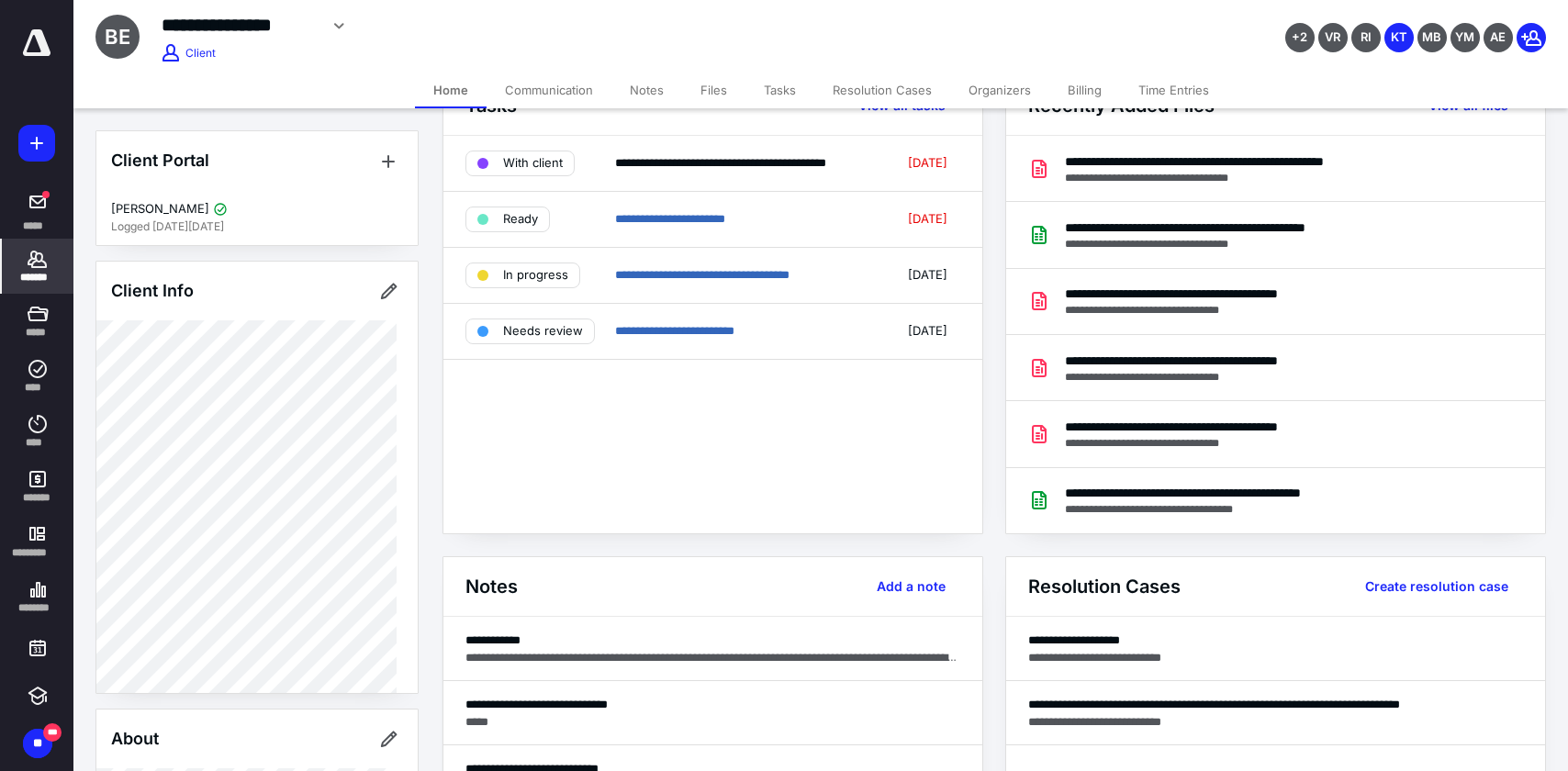 click on "Tasks" at bounding box center [779, 90] 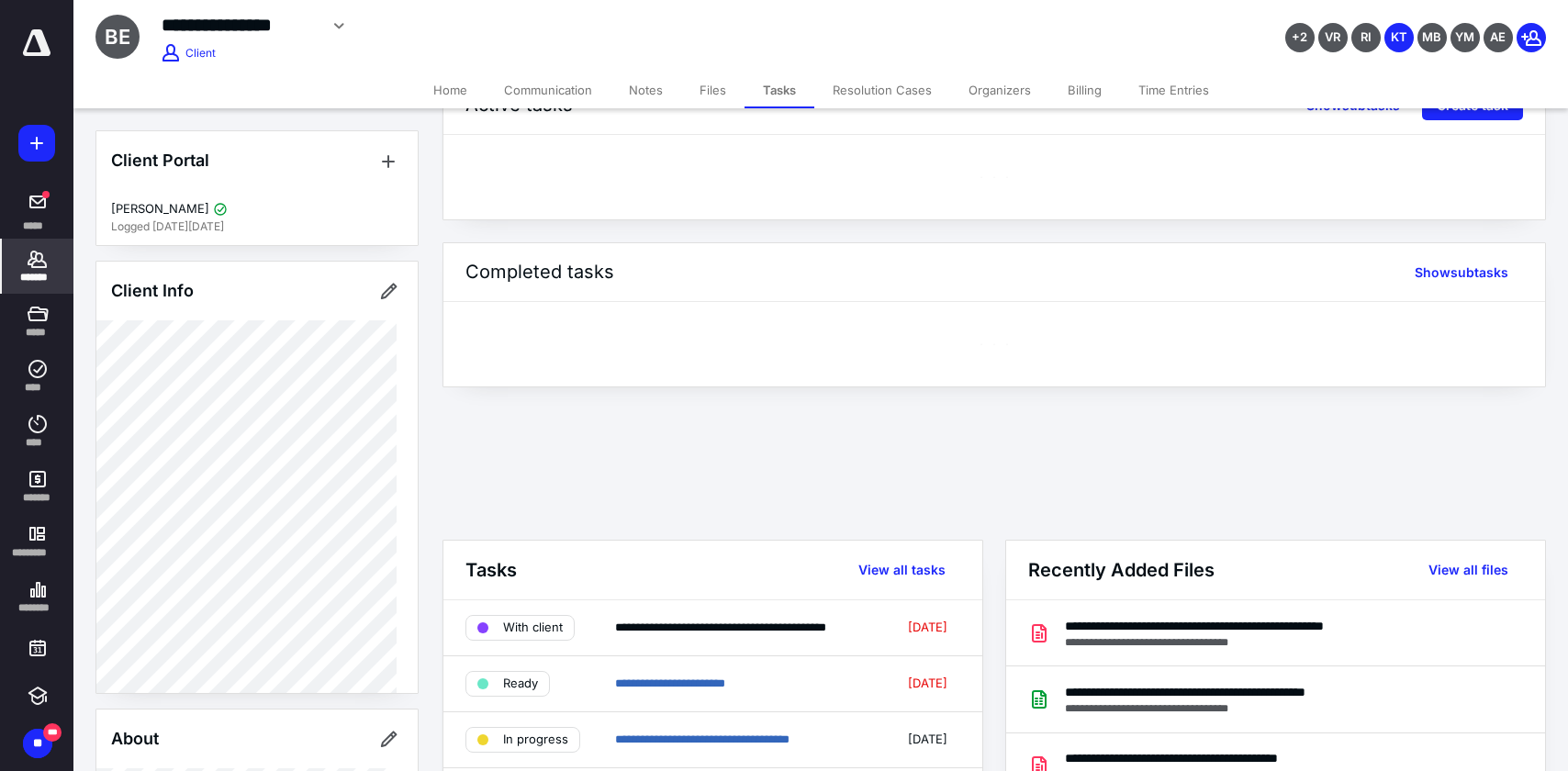 scroll, scrollTop: 0, scrollLeft: 0, axis: both 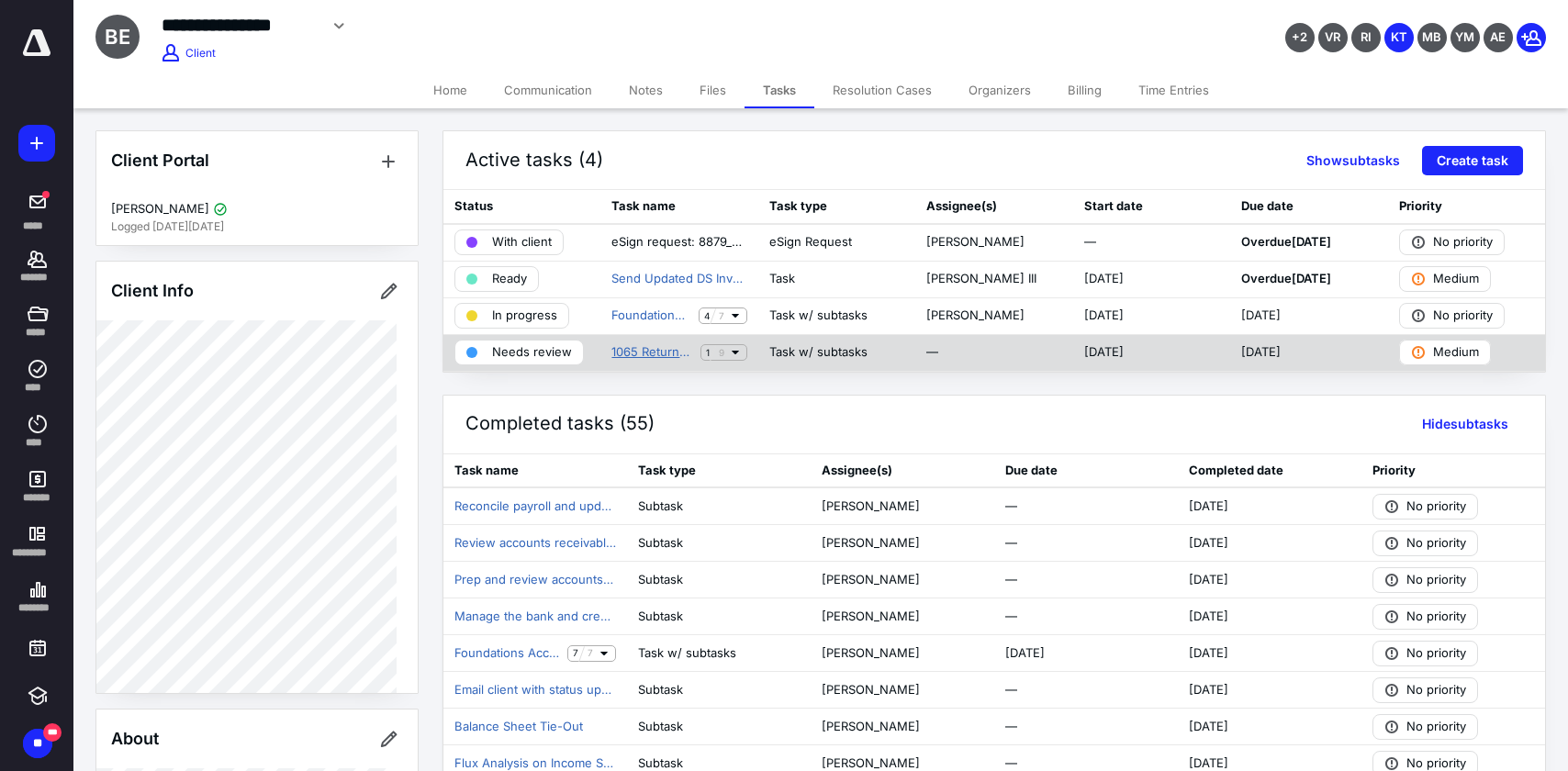 click on "1065 Return - Dope Synergy" at bounding box center (652, 352) 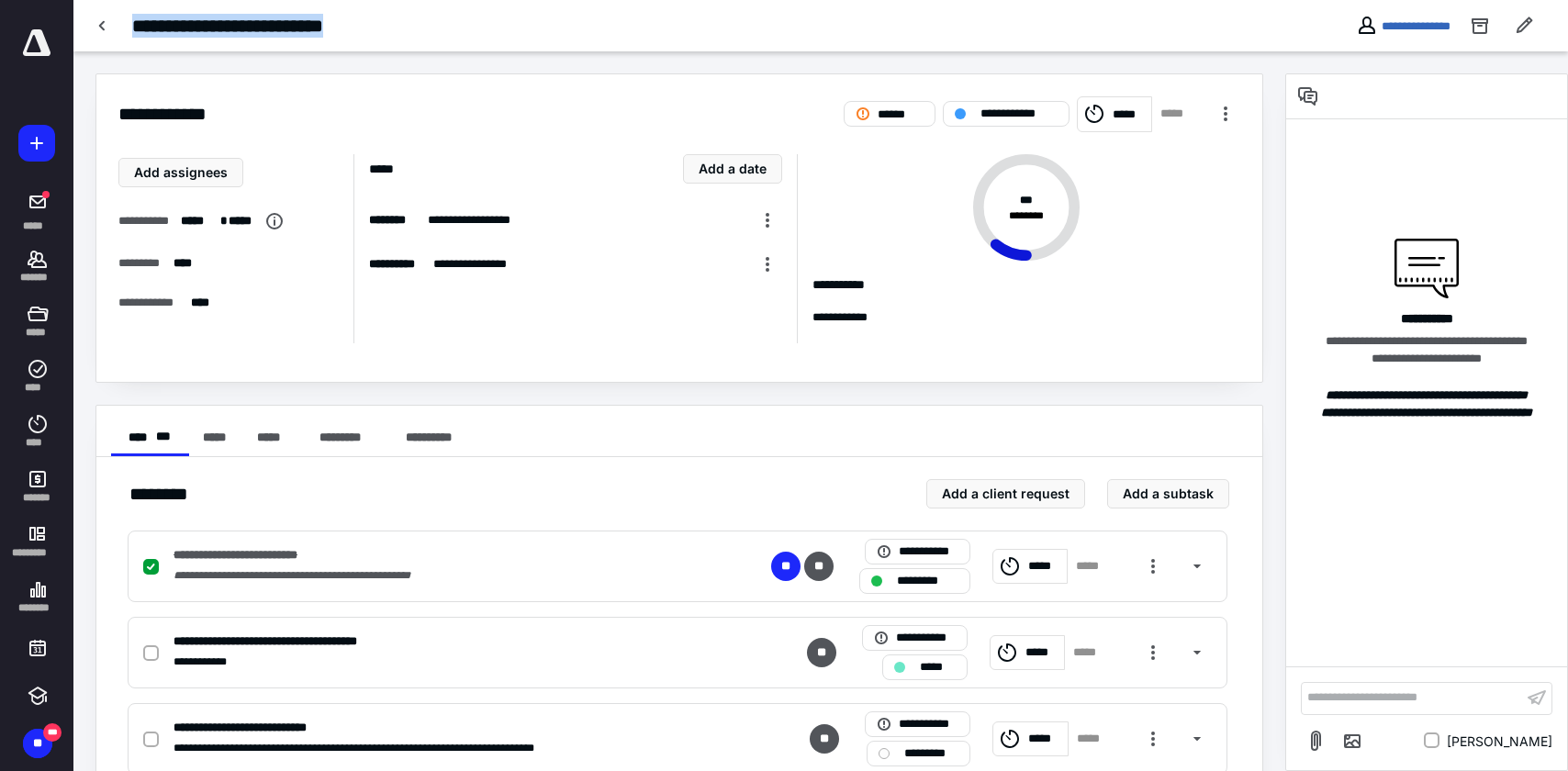 drag, startPoint x: 381, startPoint y: 27, endPoint x: 133, endPoint y: 35, distance: 248.129 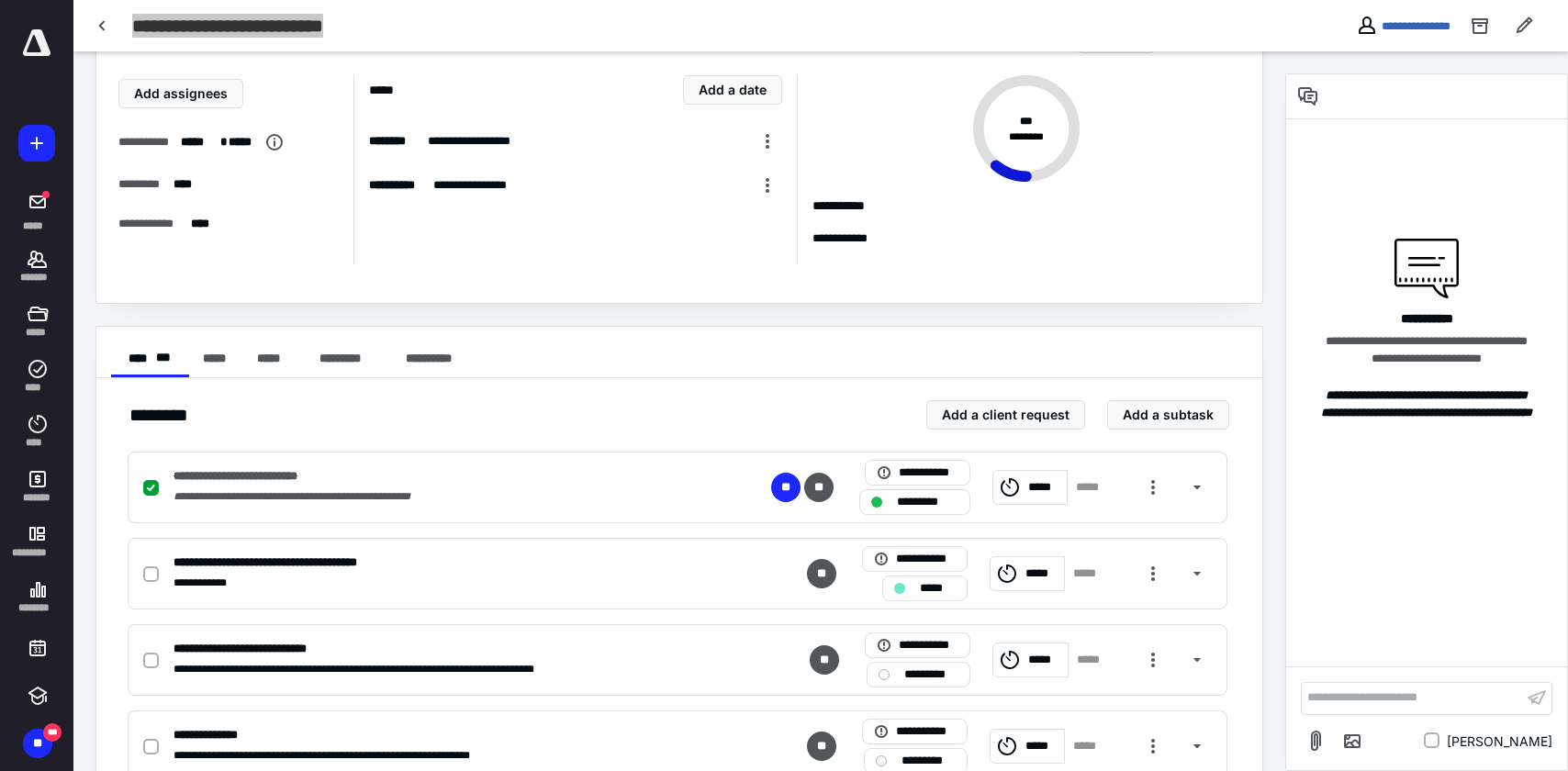 scroll, scrollTop: 138, scrollLeft: 0, axis: vertical 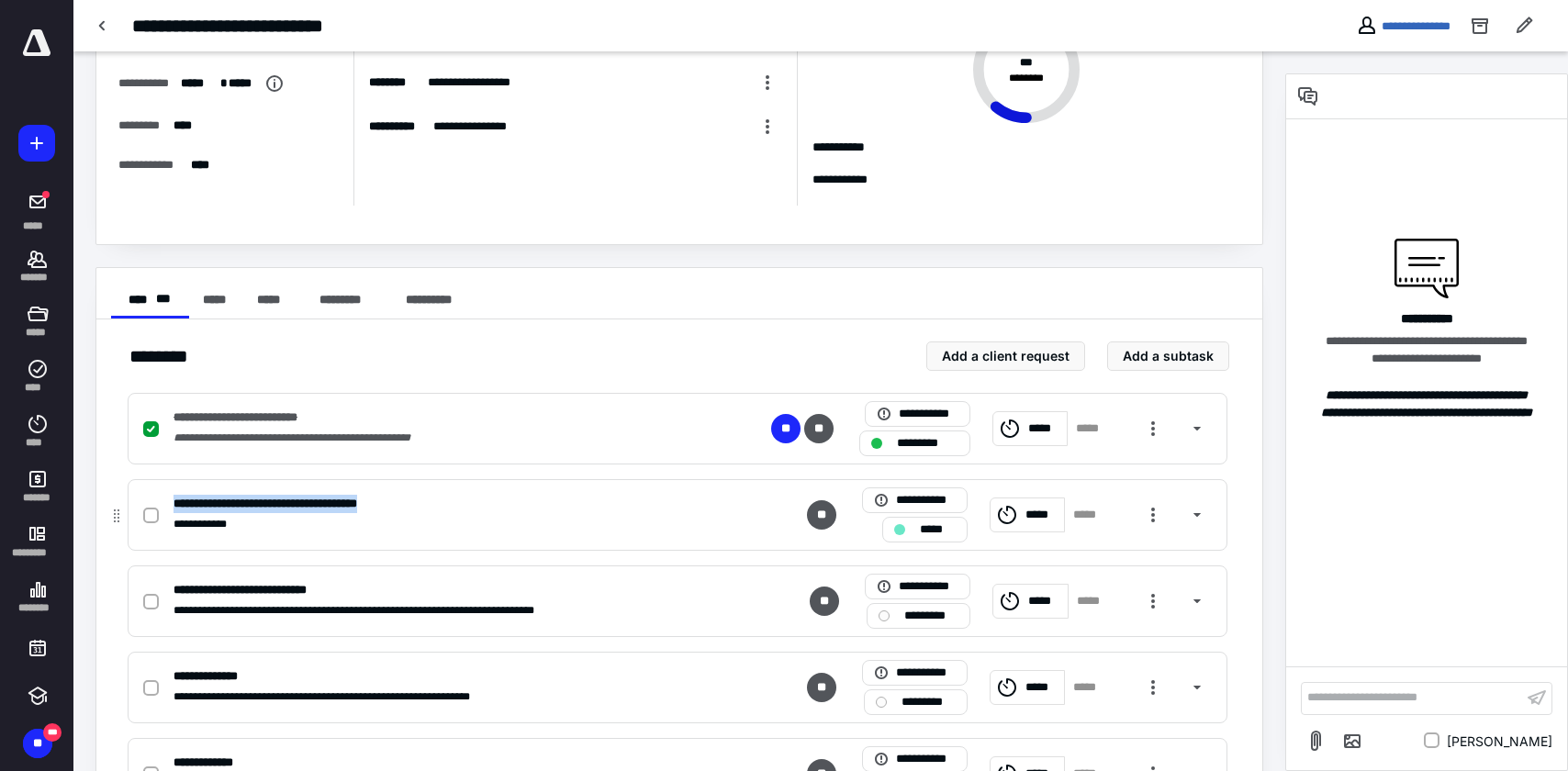 drag, startPoint x: 431, startPoint y: 504, endPoint x: 167, endPoint y: 507, distance: 264.01704 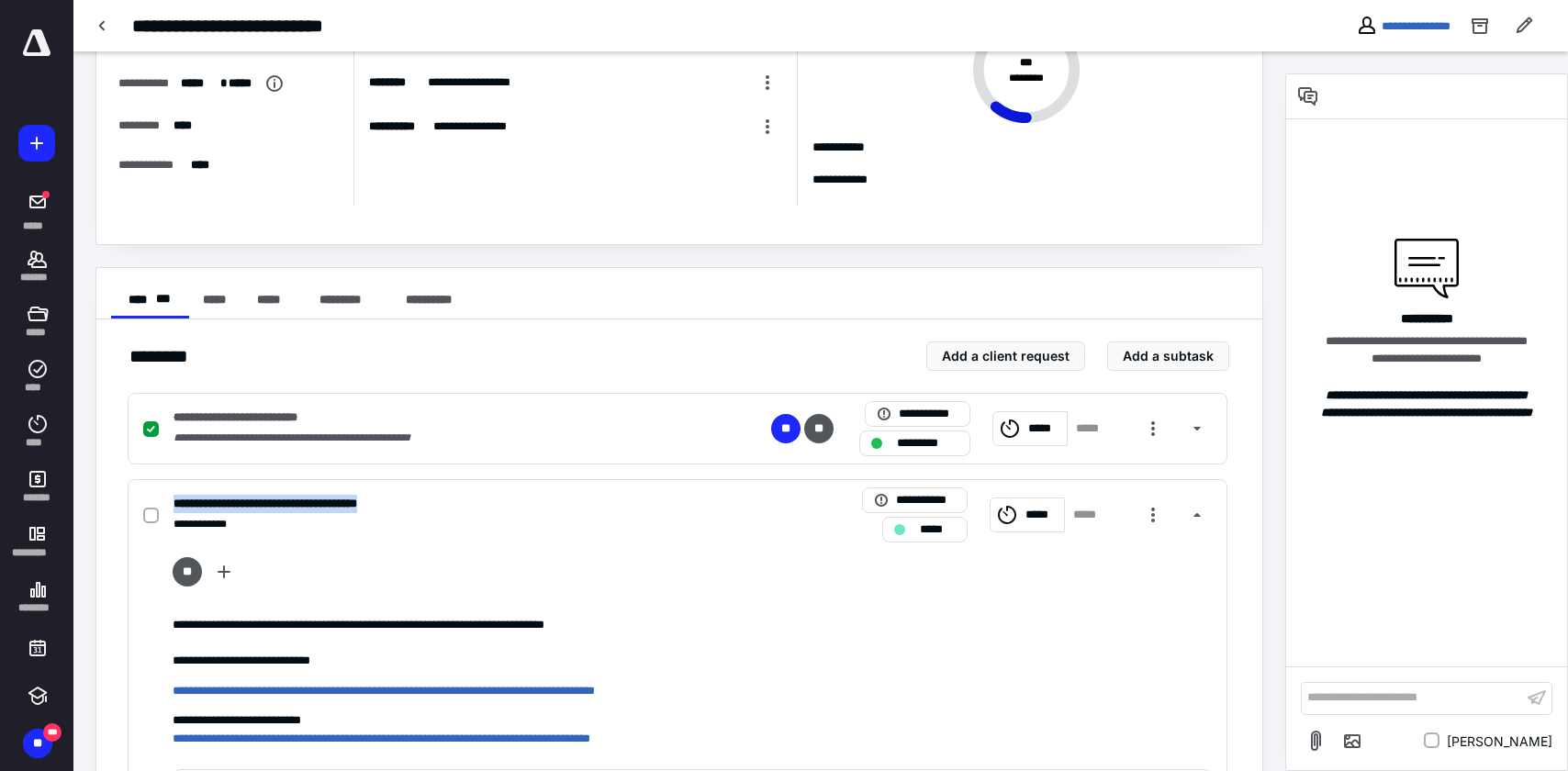 scroll, scrollTop: 0, scrollLeft: 0, axis: both 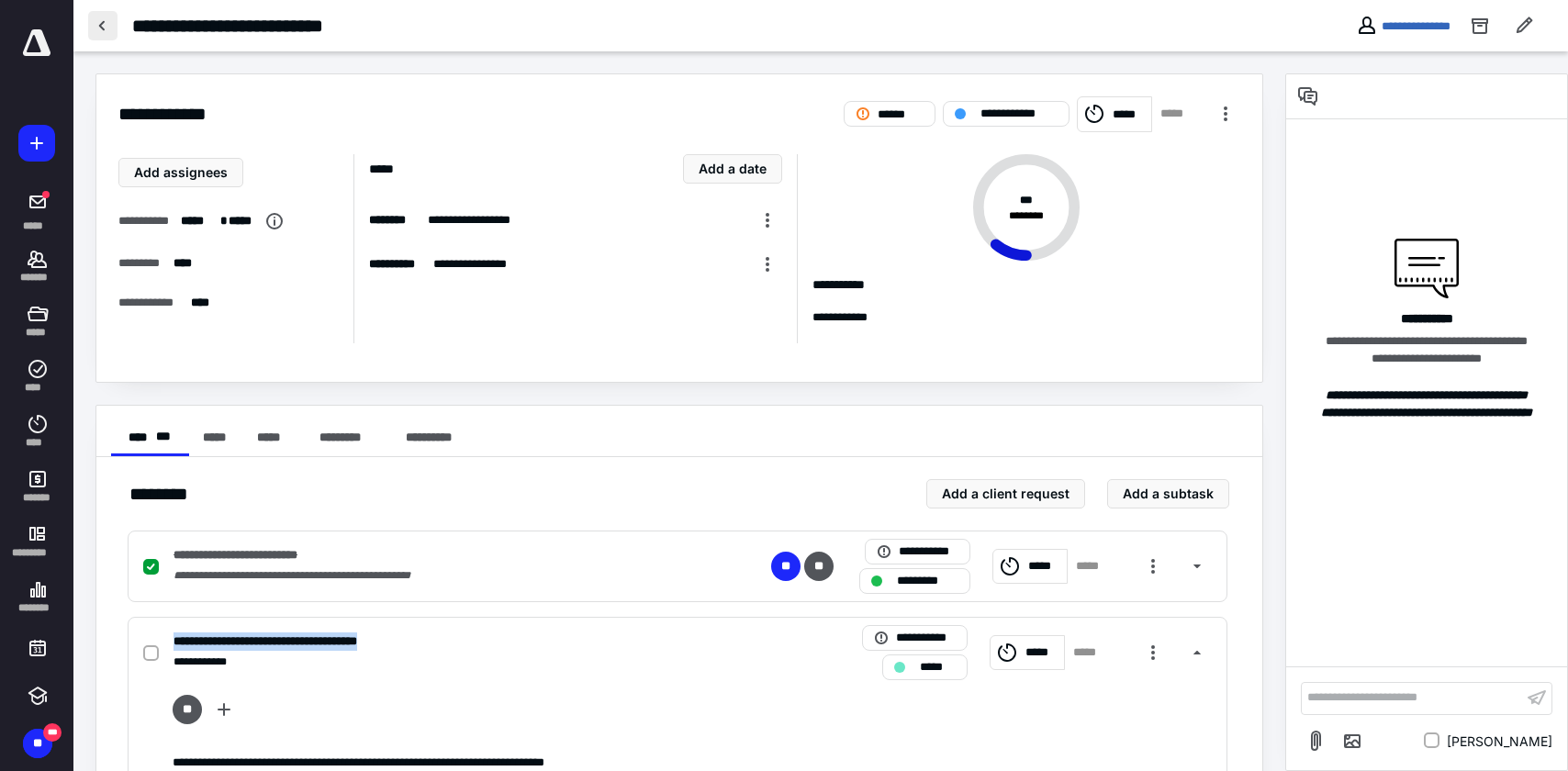 click at bounding box center [103, 26] 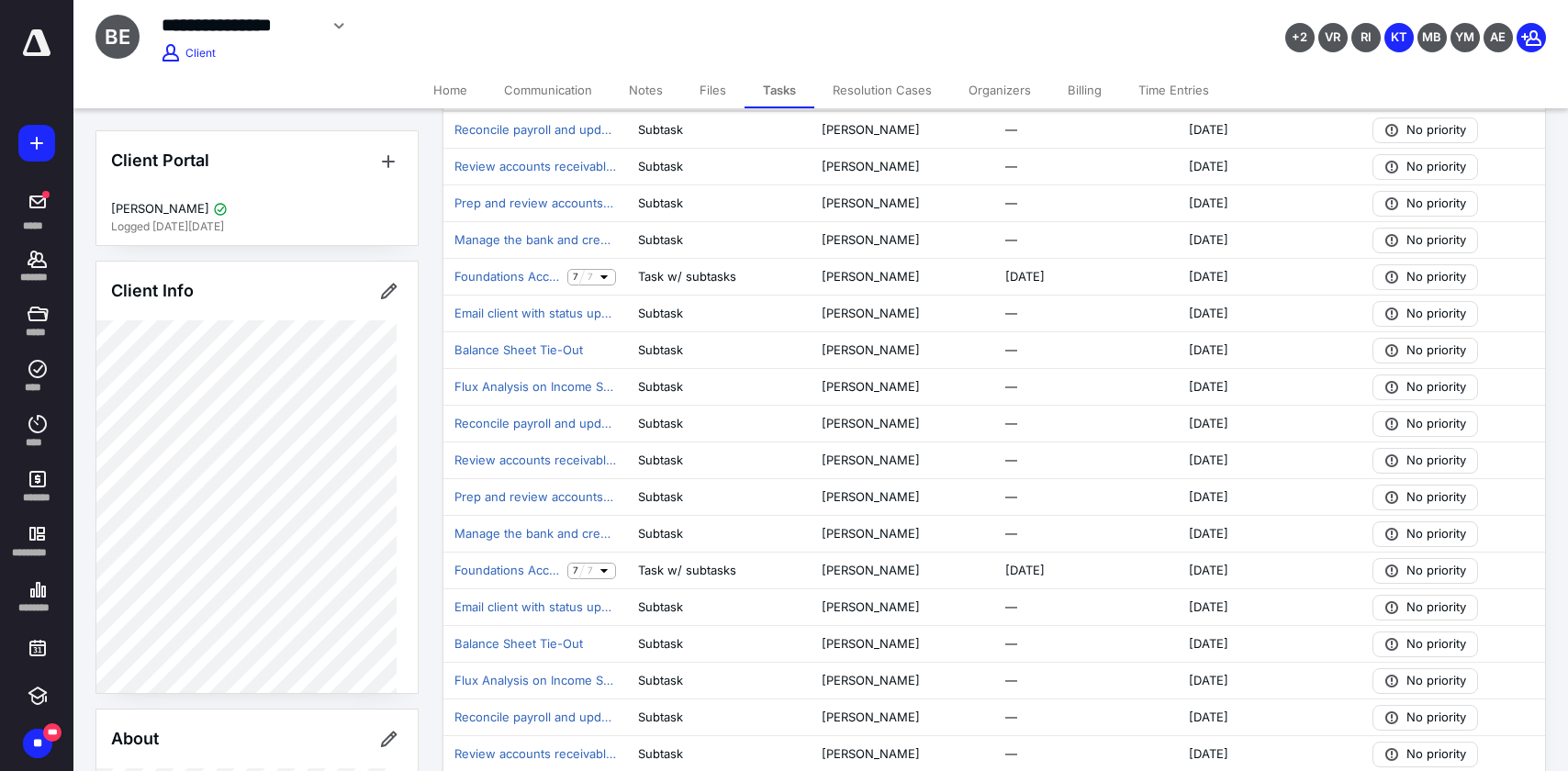scroll, scrollTop: 500, scrollLeft: 0, axis: vertical 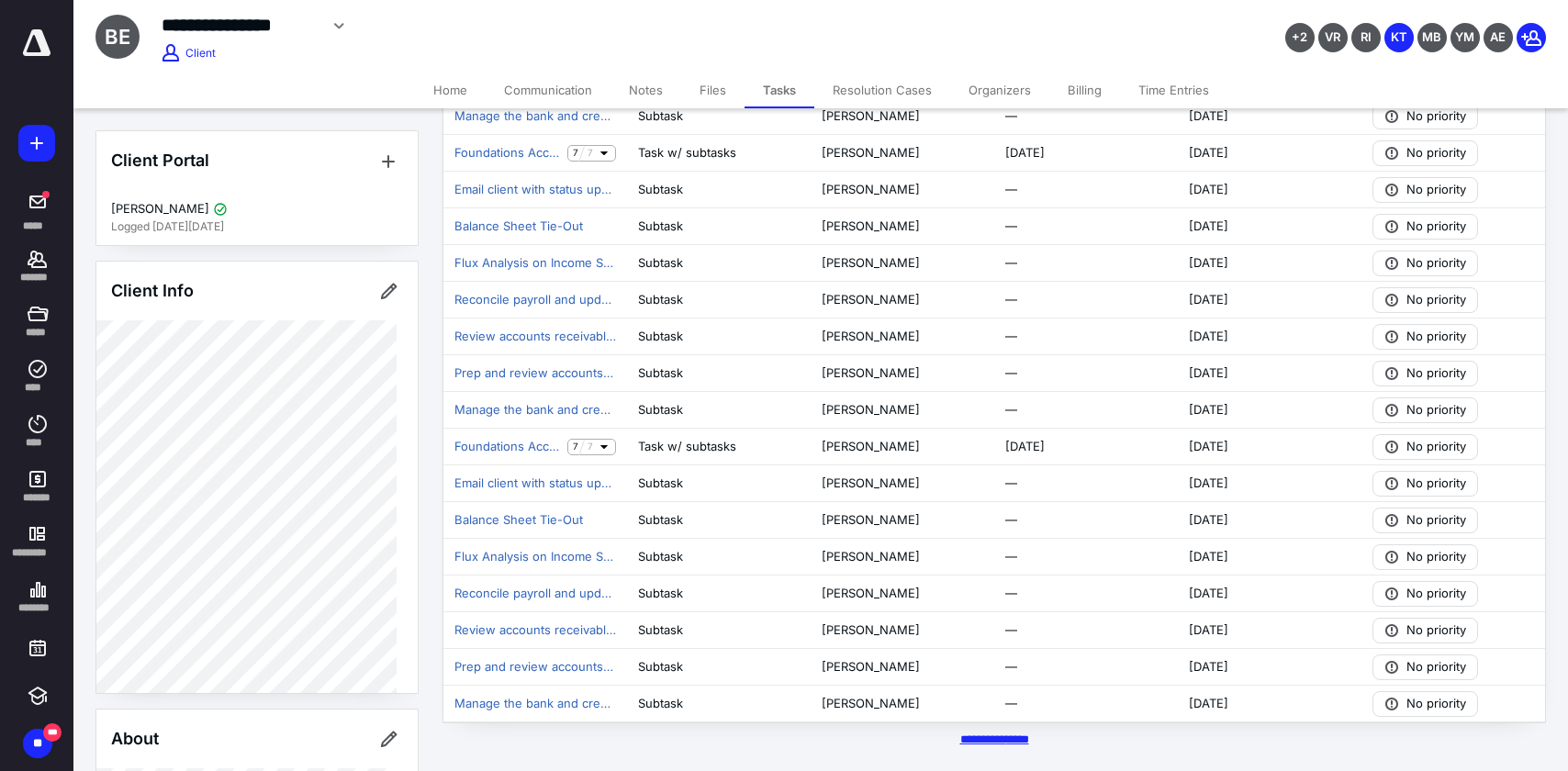 click on "********* *****" at bounding box center (994, 739) 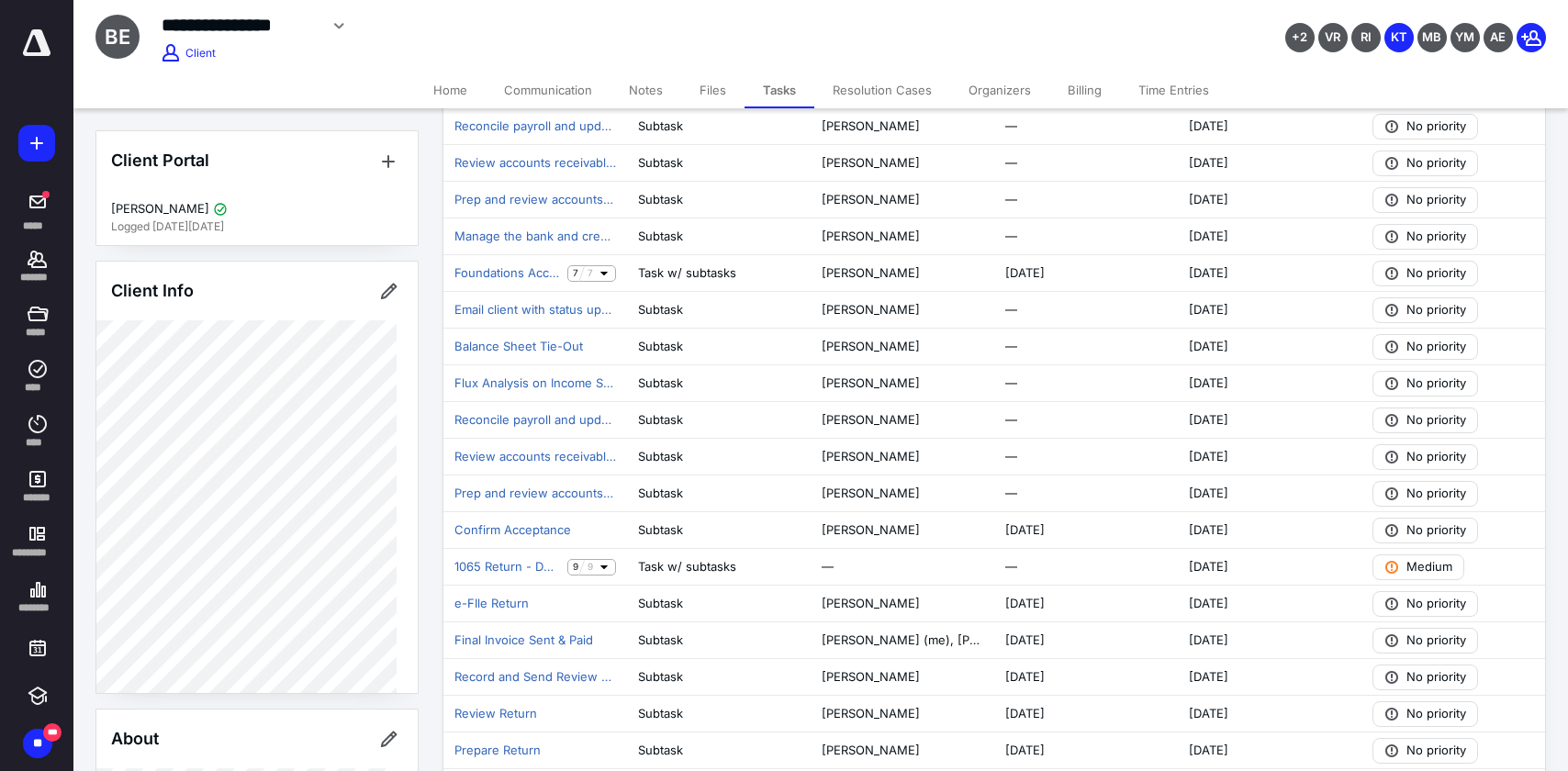 scroll, scrollTop: 1051, scrollLeft: 0, axis: vertical 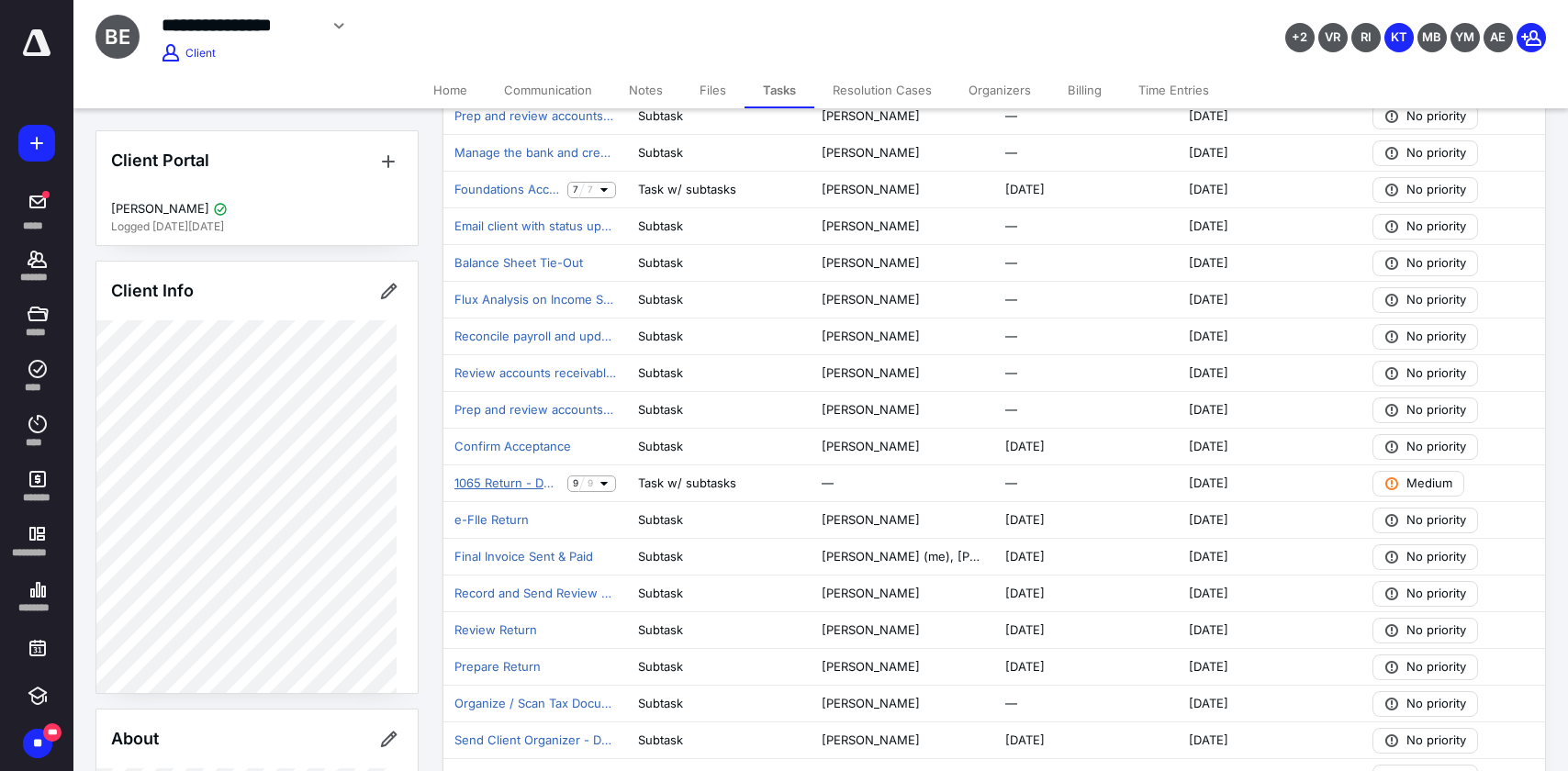 click on "1065 Return - Dope Pictures" at bounding box center [507, 484] 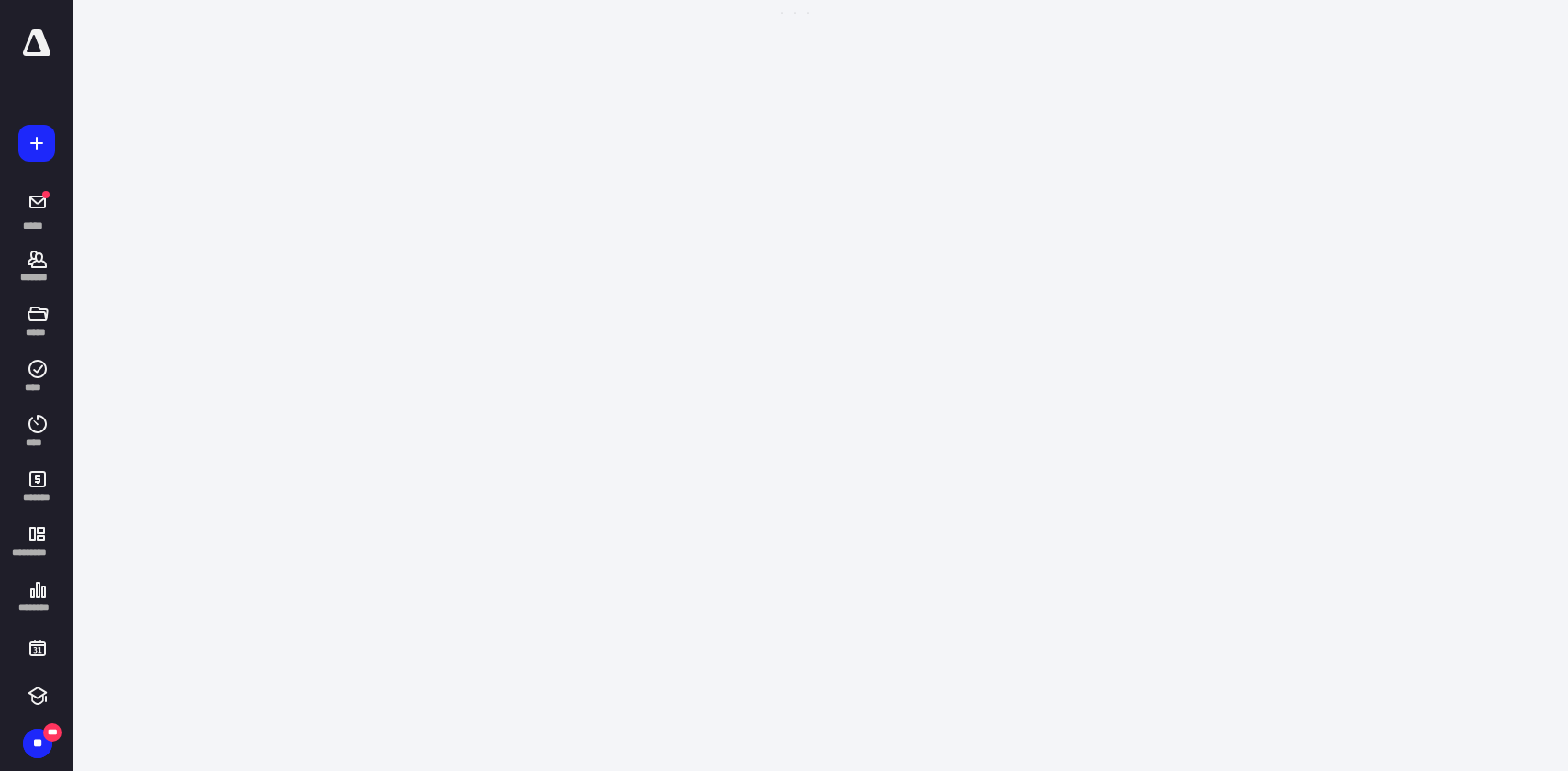 scroll, scrollTop: 0, scrollLeft: 0, axis: both 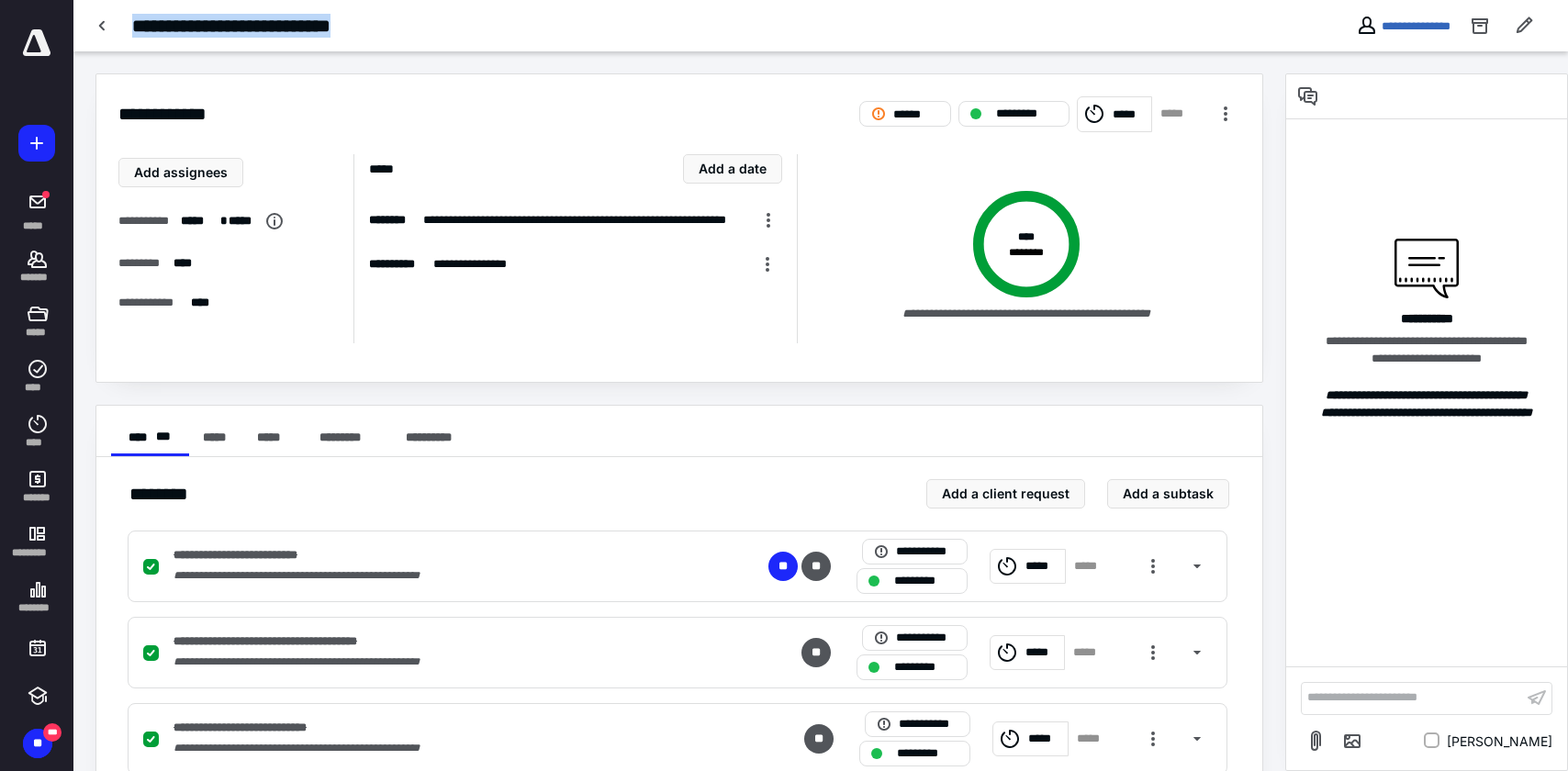 drag, startPoint x: 392, startPoint y: 28, endPoint x: 129, endPoint y: 28, distance: 263 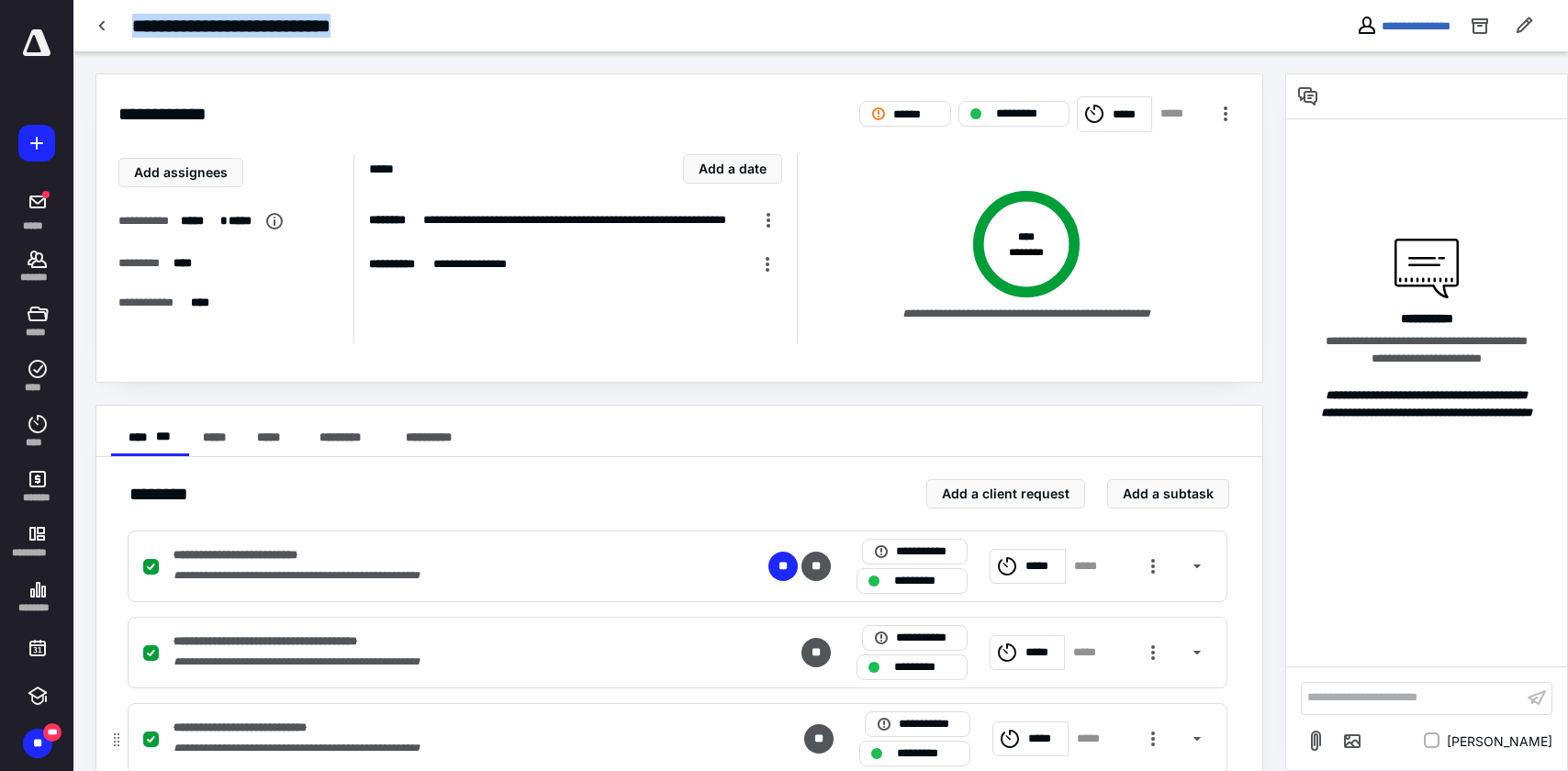 copy on "**********" 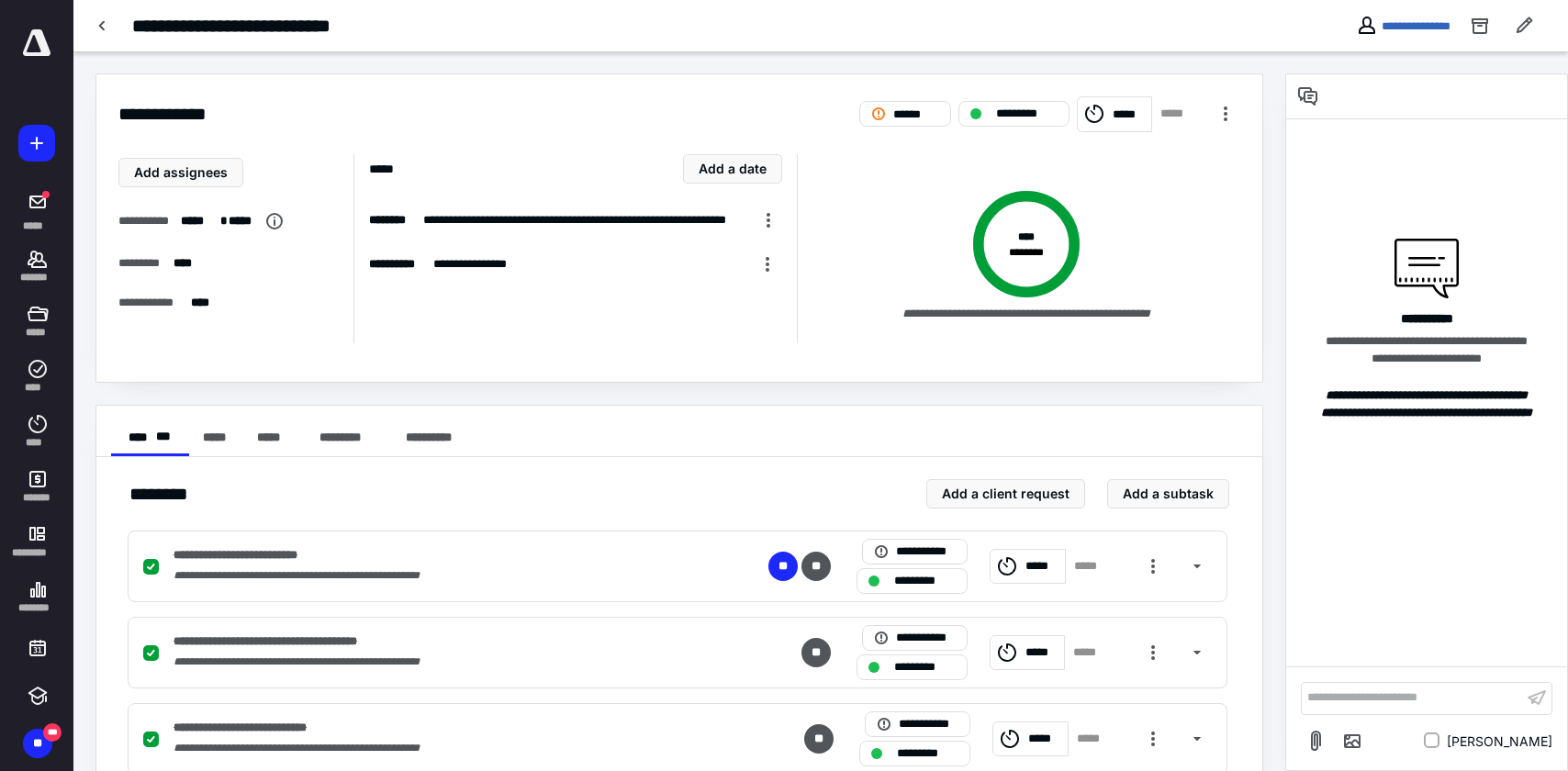 click on "**********" at bounding box center [1427, 422] 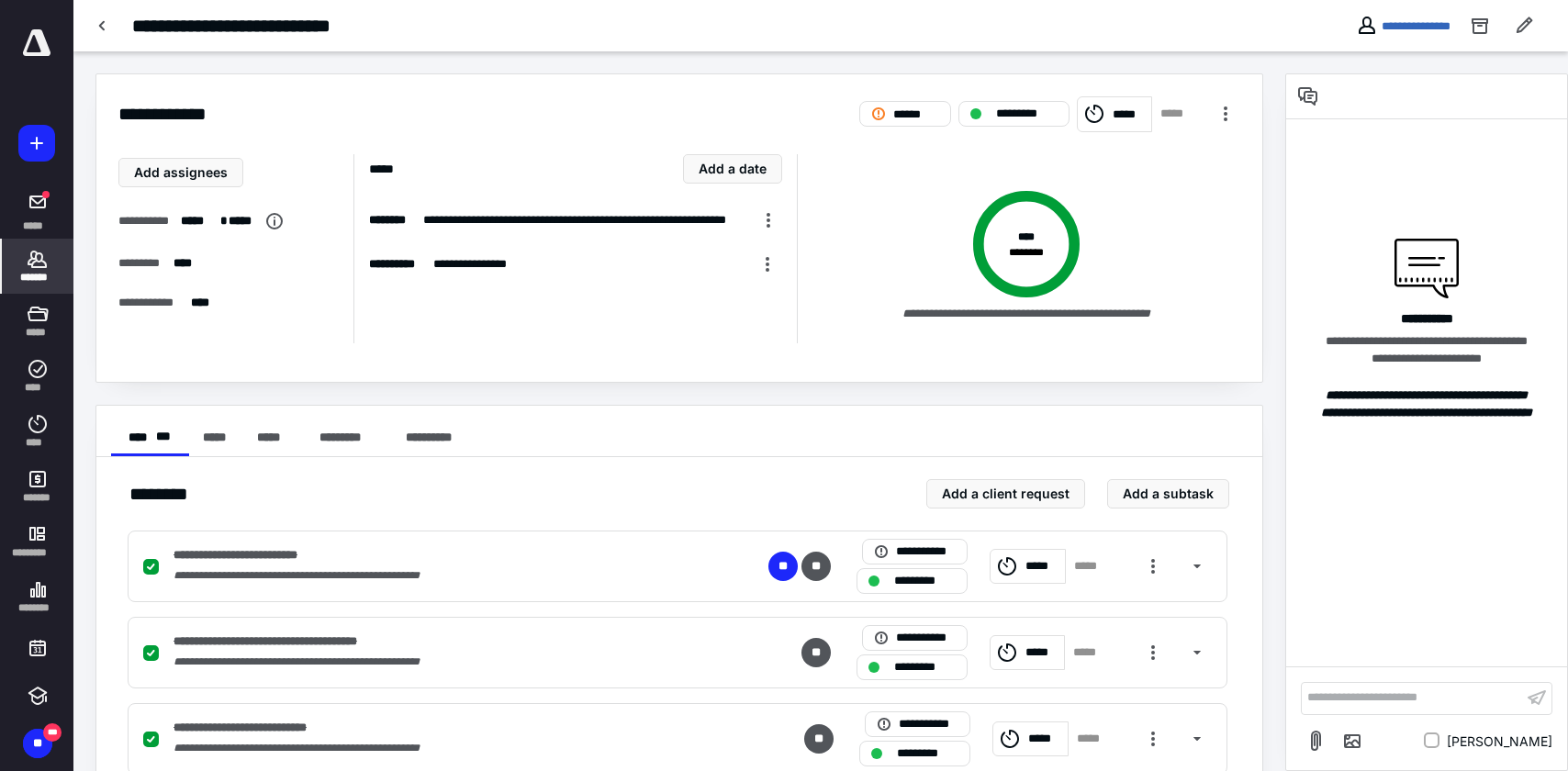 click 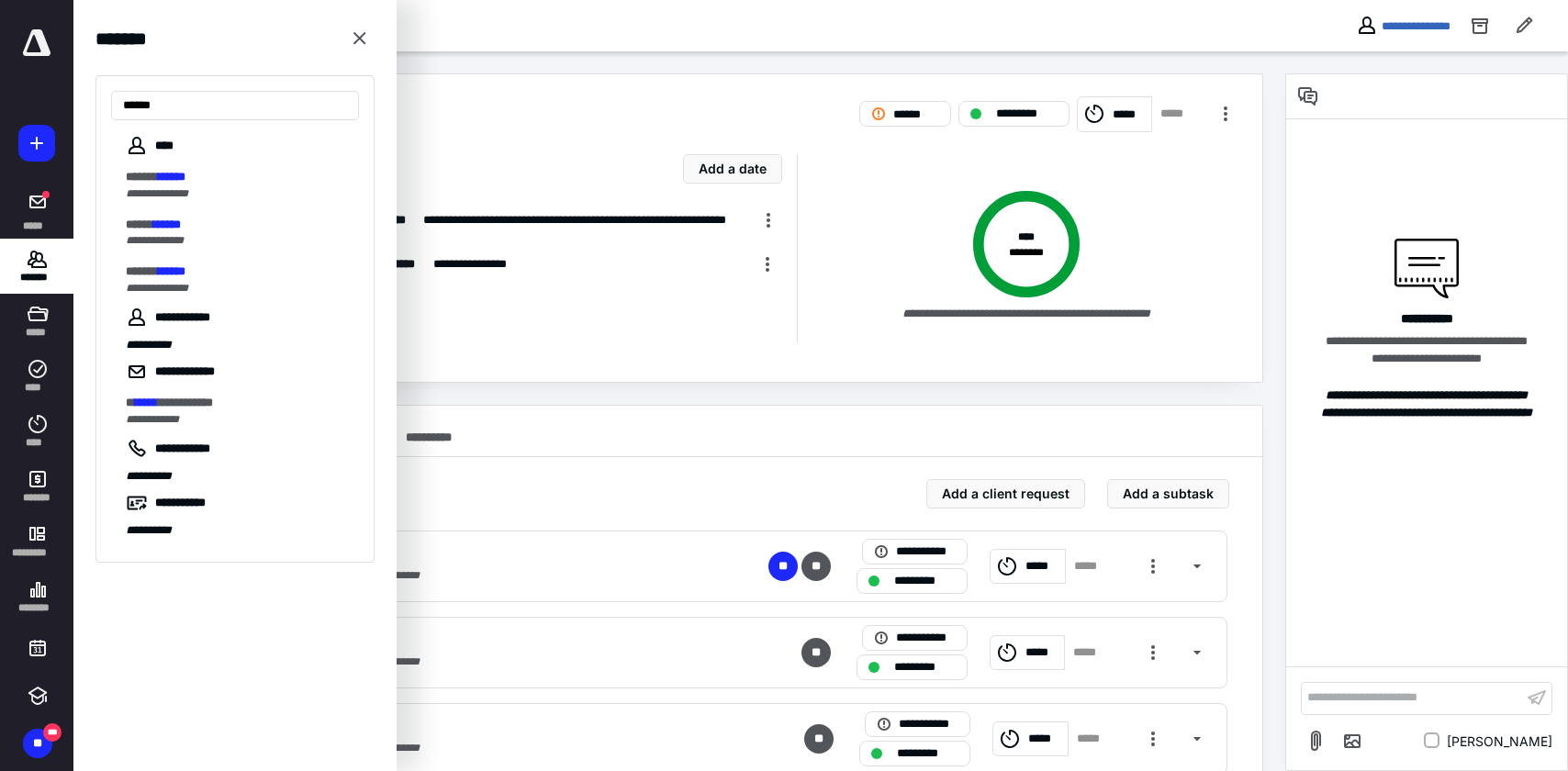 type on "******" 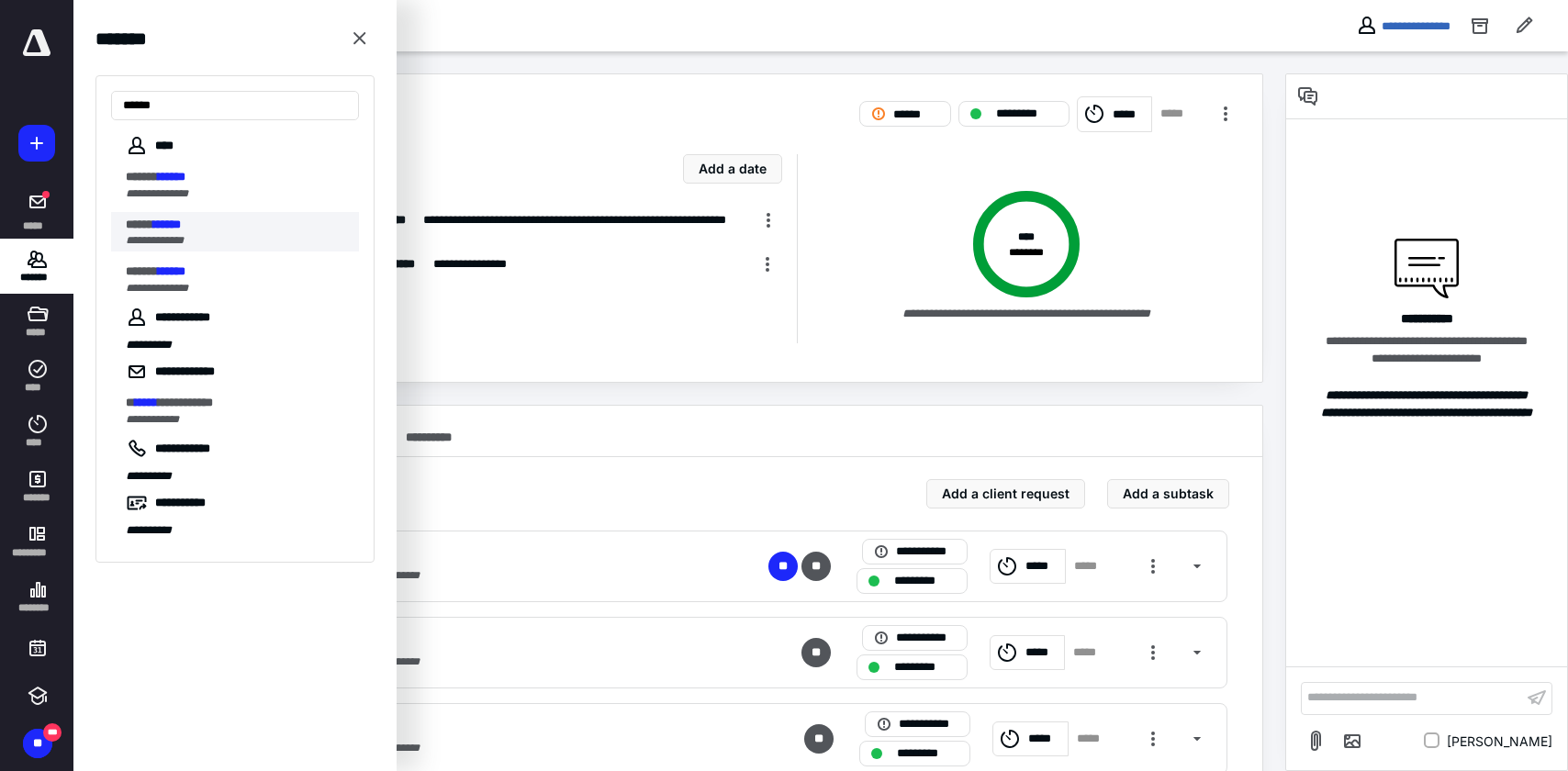 click on "**********" at bounding box center [237, 240] 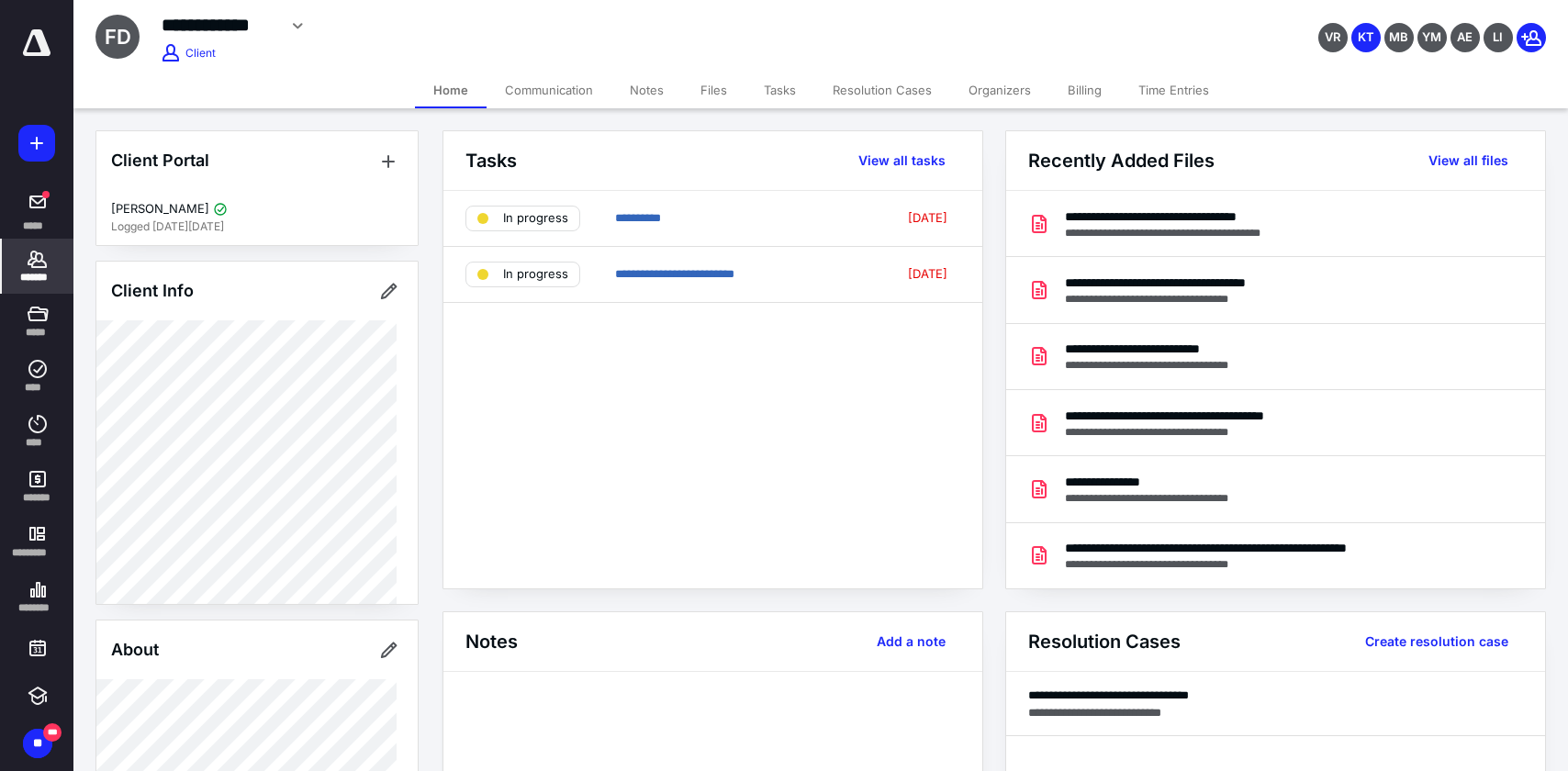 click 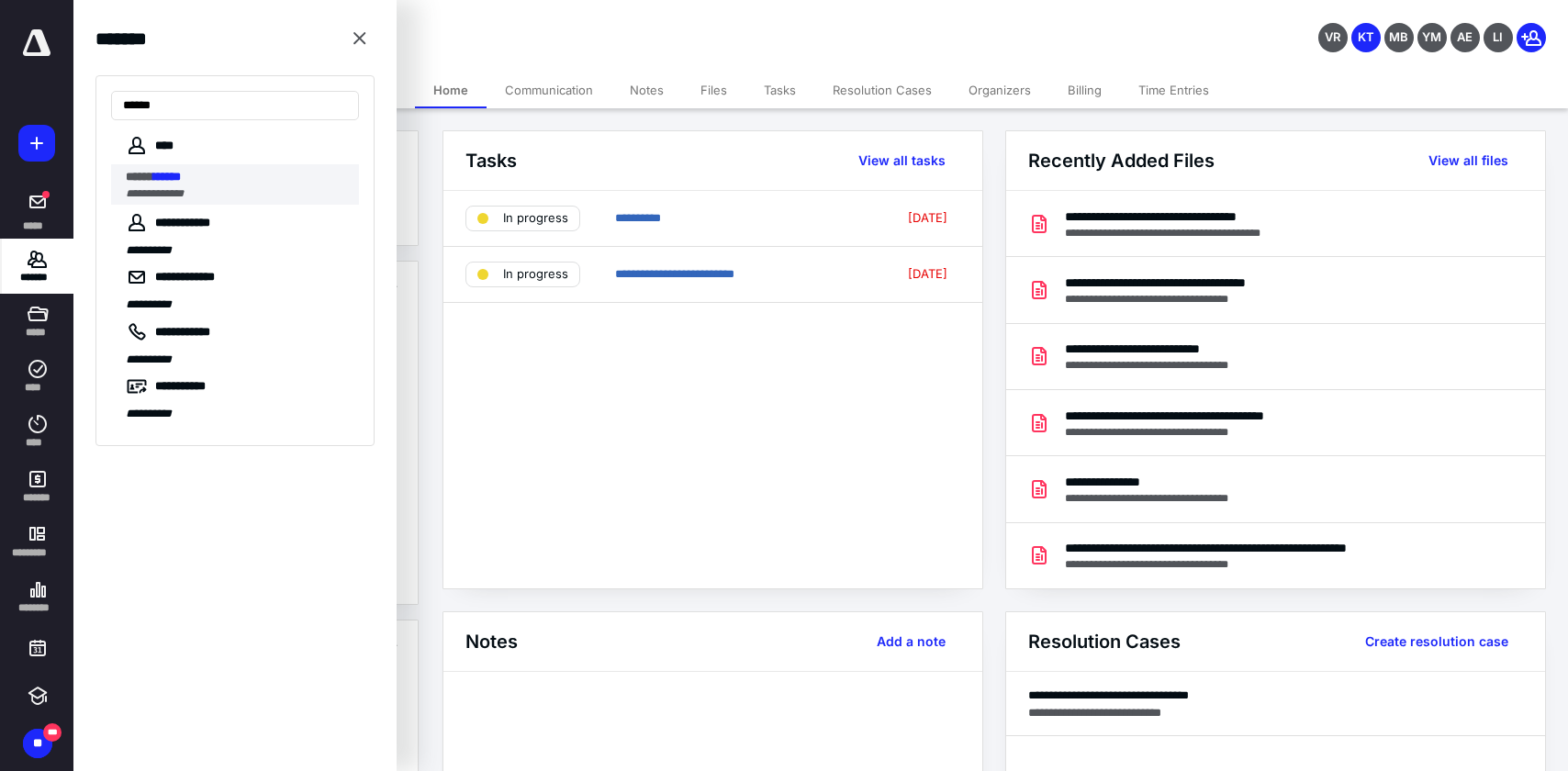 type on "******" 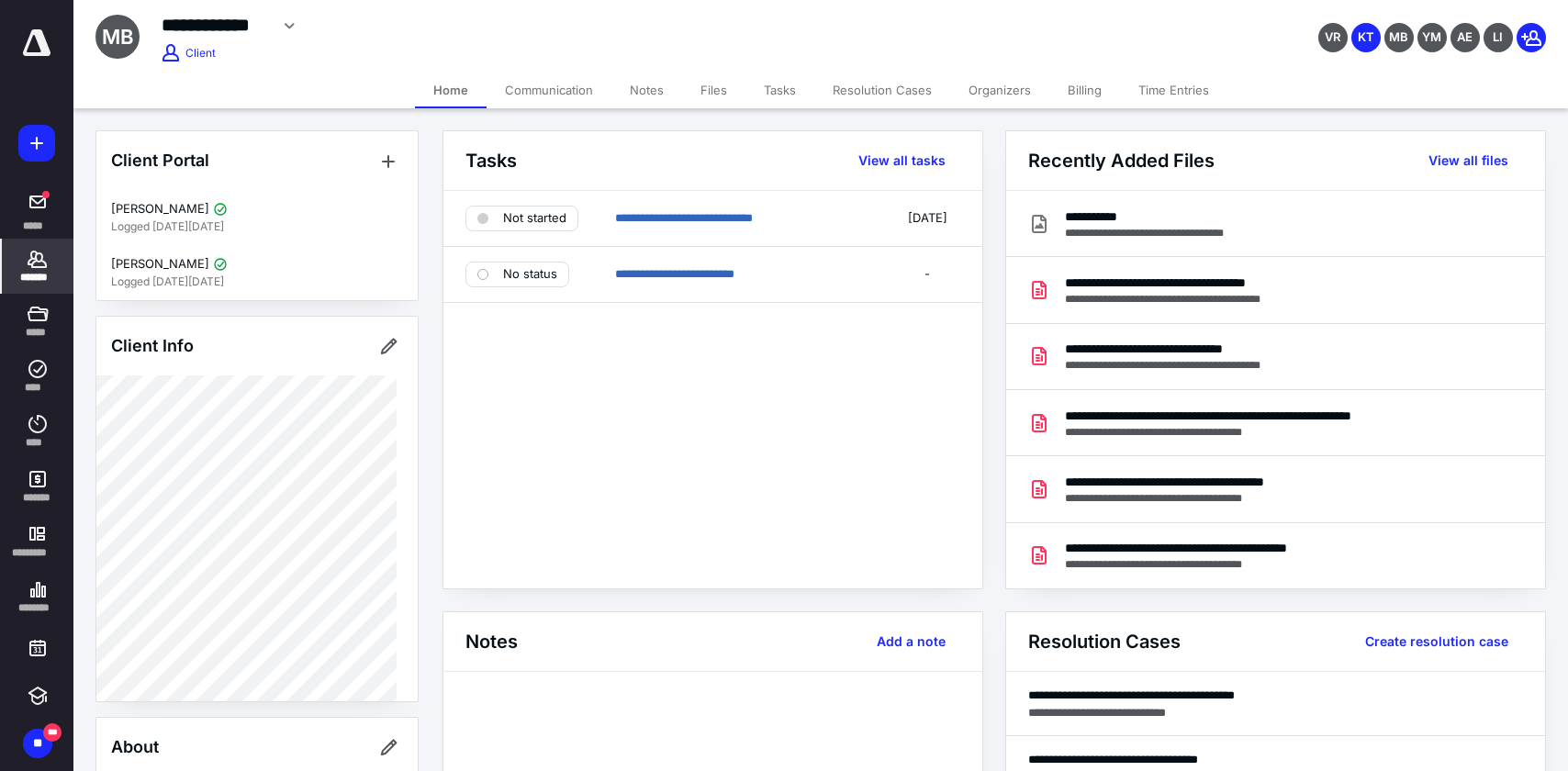 click on "**********" at bounding box center (712, 389) 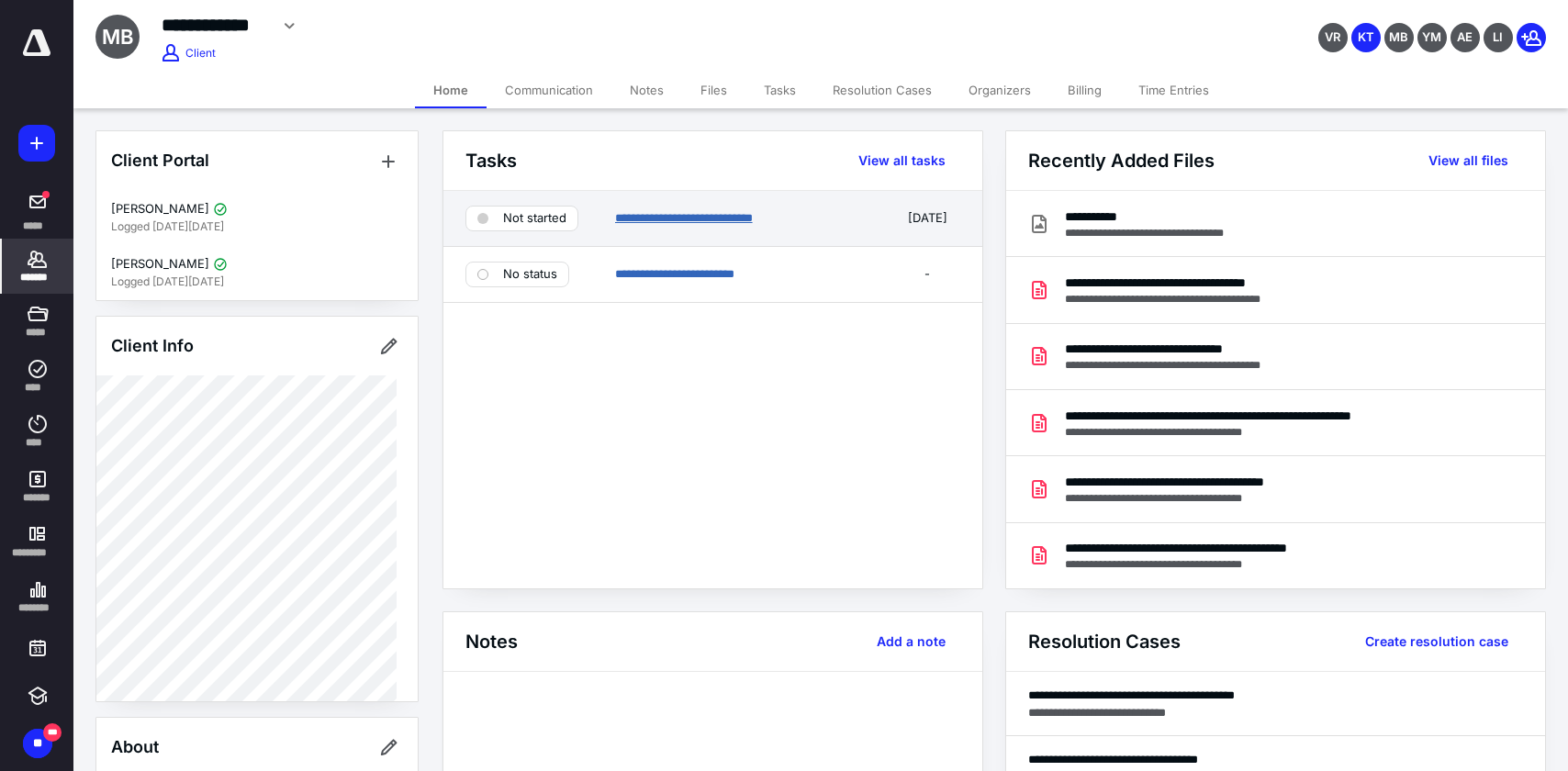 click on "**********" at bounding box center (684, 218) 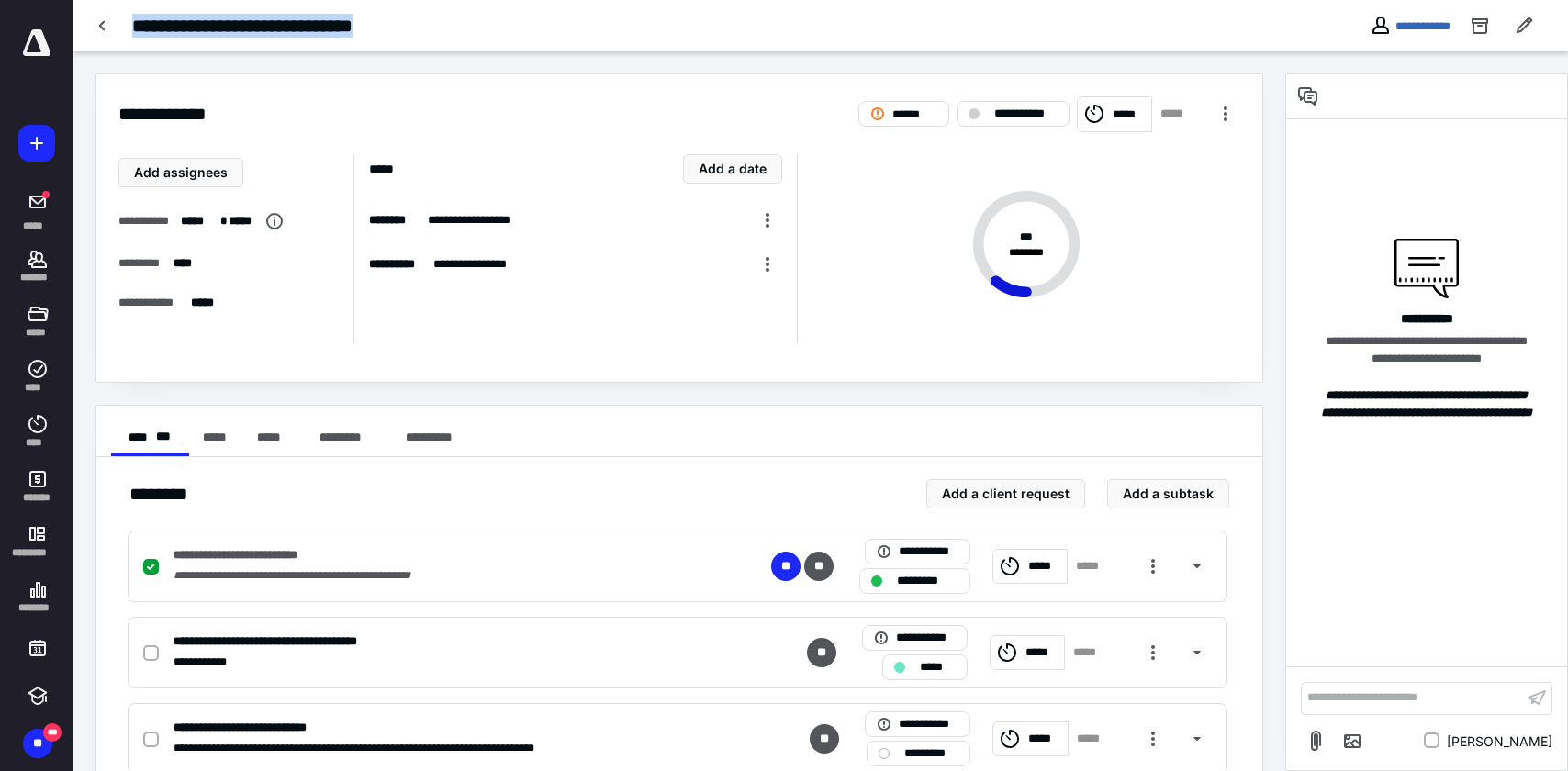 drag, startPoint x: 129, startPoint y: 23, endPoint x: 422, endPoint y: 28, distance: 293.04266 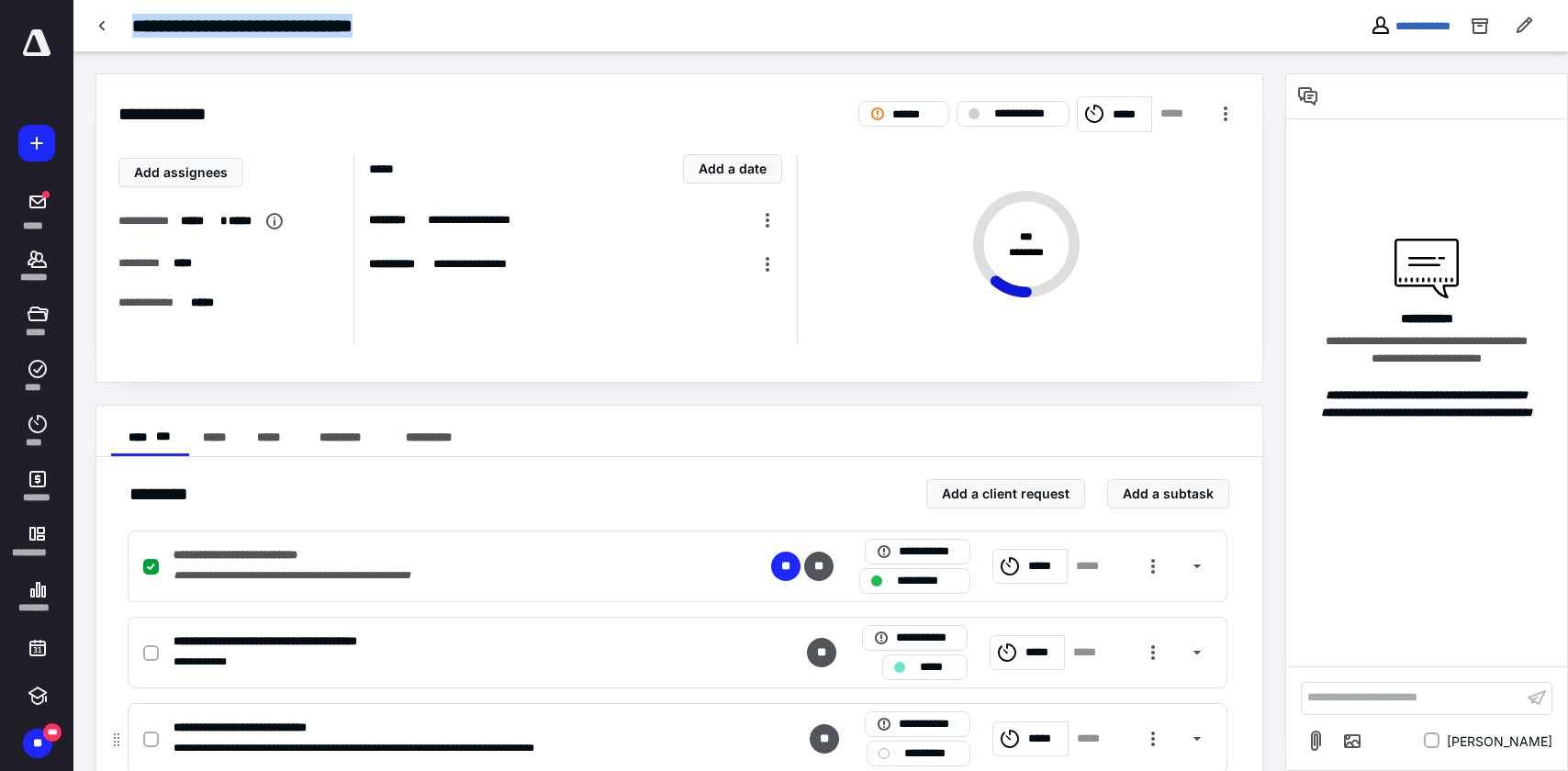 copy on "**********" 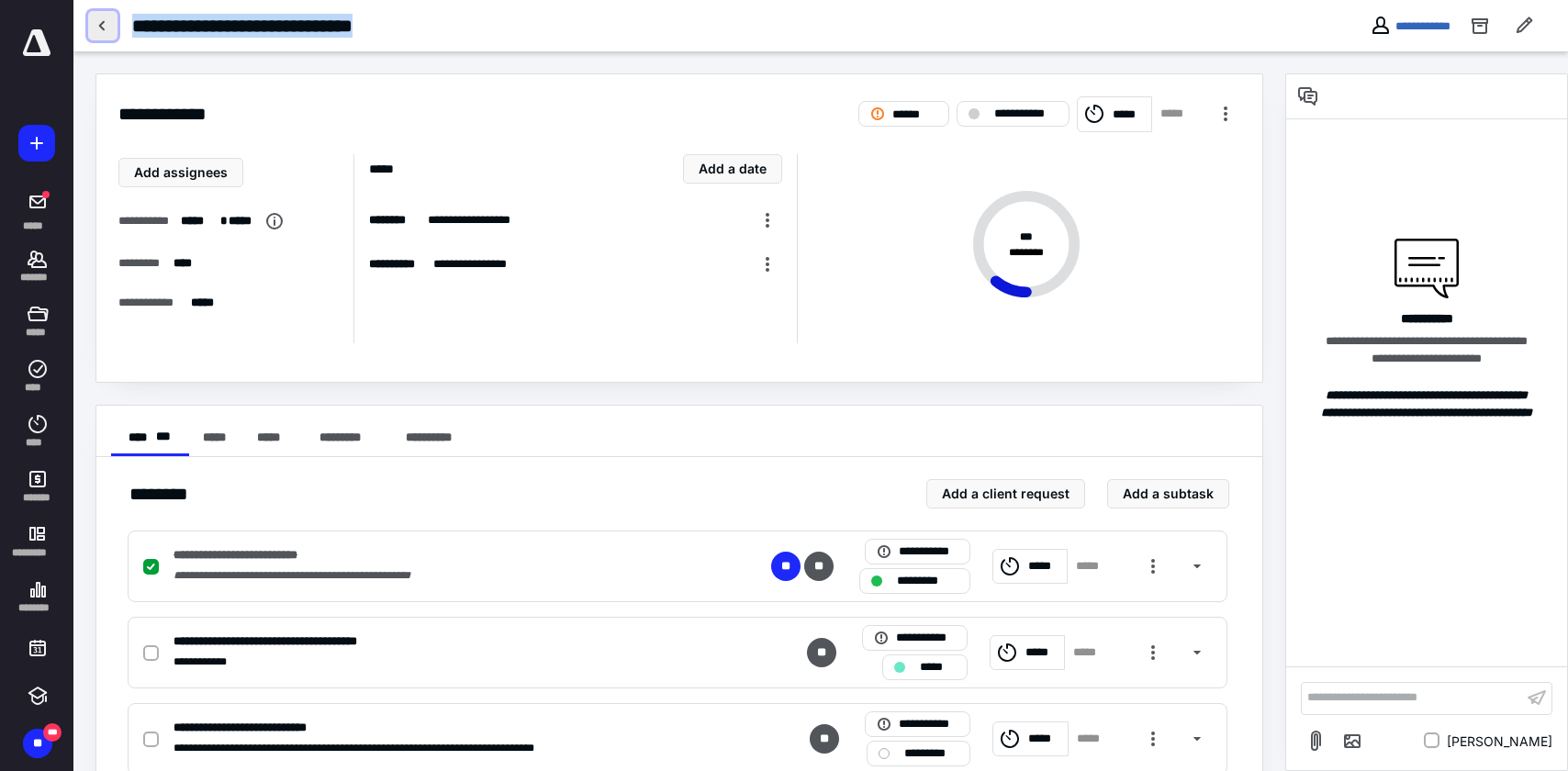 click at bounding box center [103, 26] 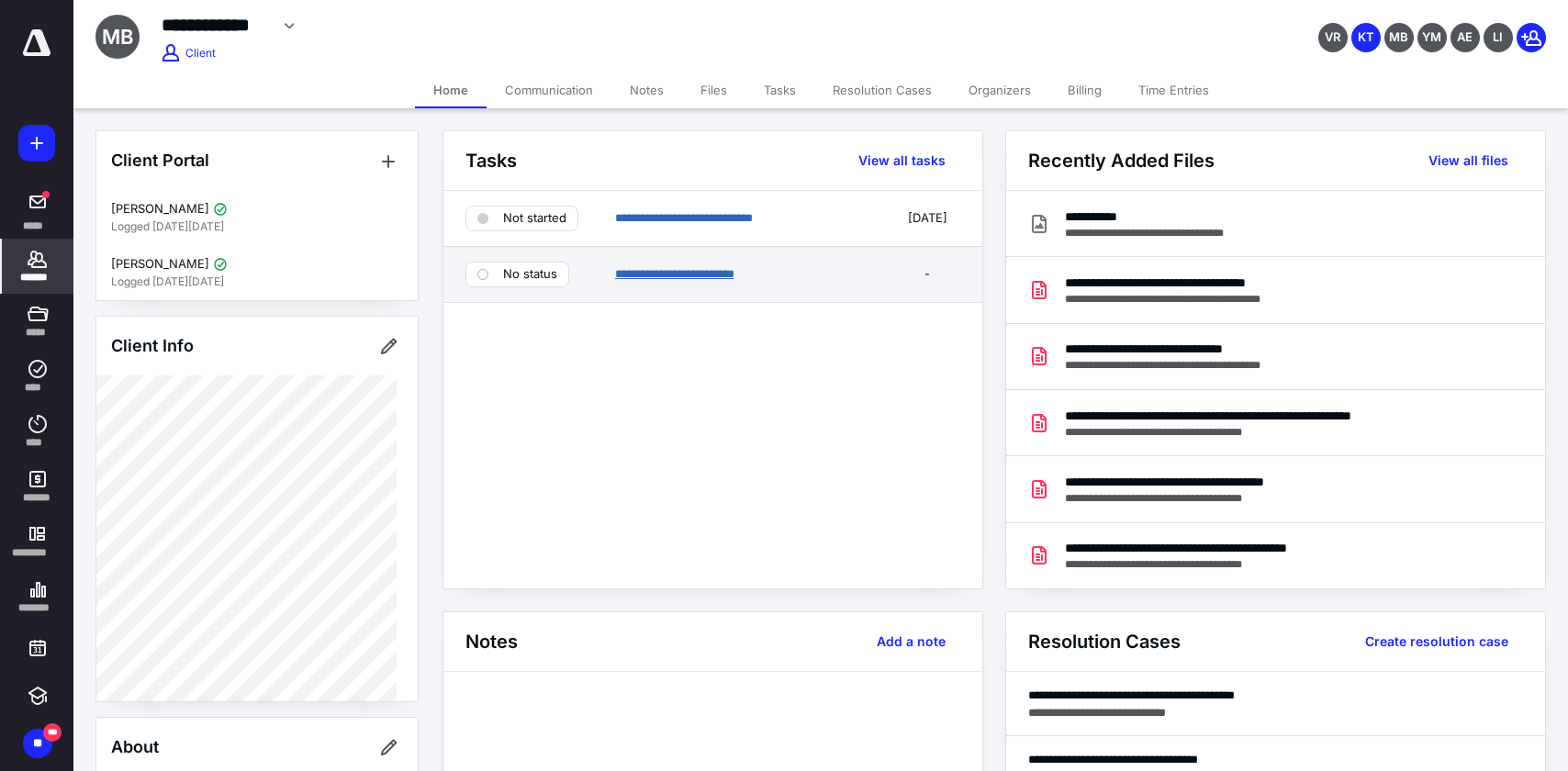 click on "**********" at bounding box center (675, 274) 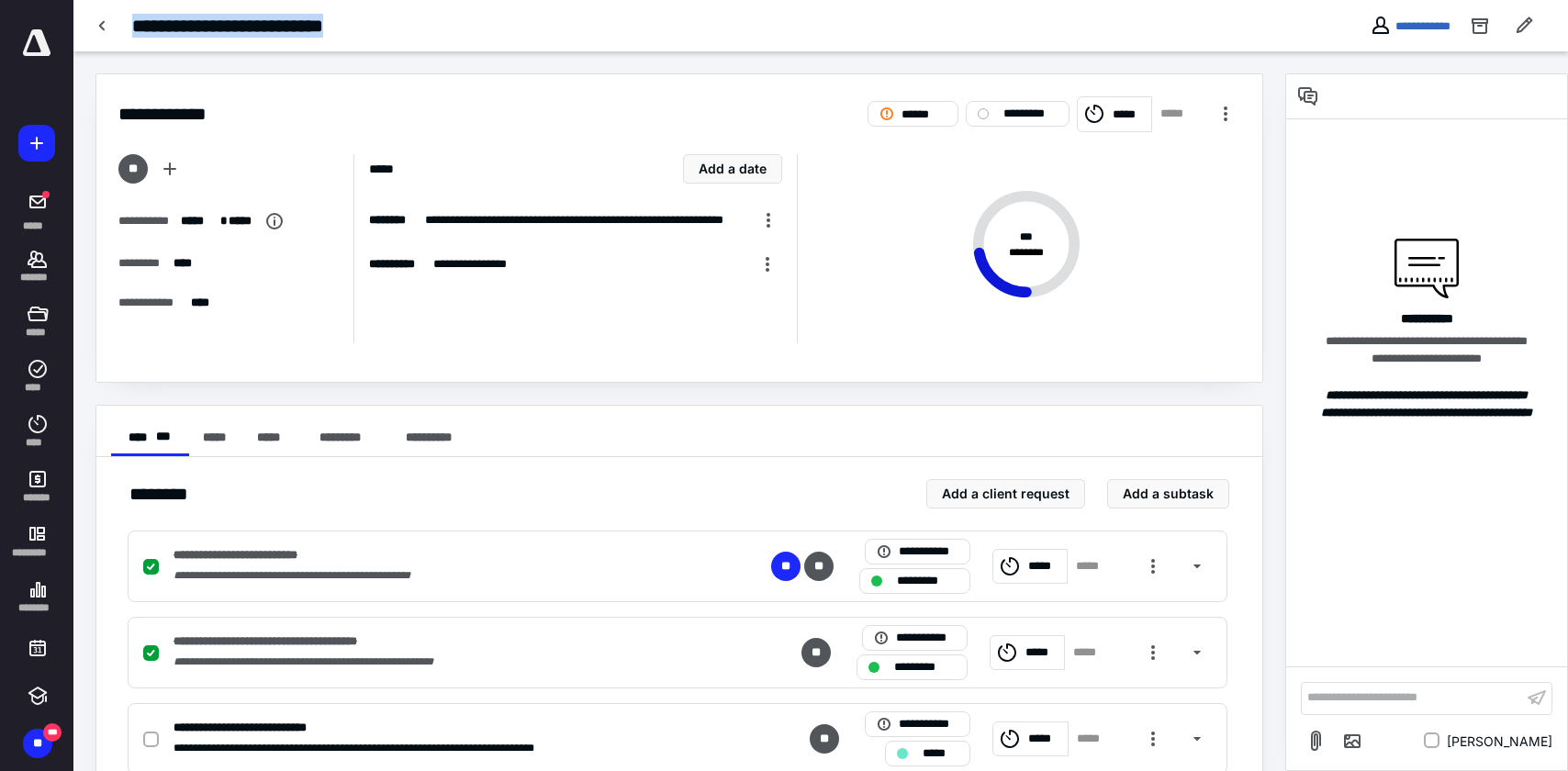 drag, startPoint x: 134, startPoint y: 23, endPoint x: 392, endPoint y: 23, distance: 258 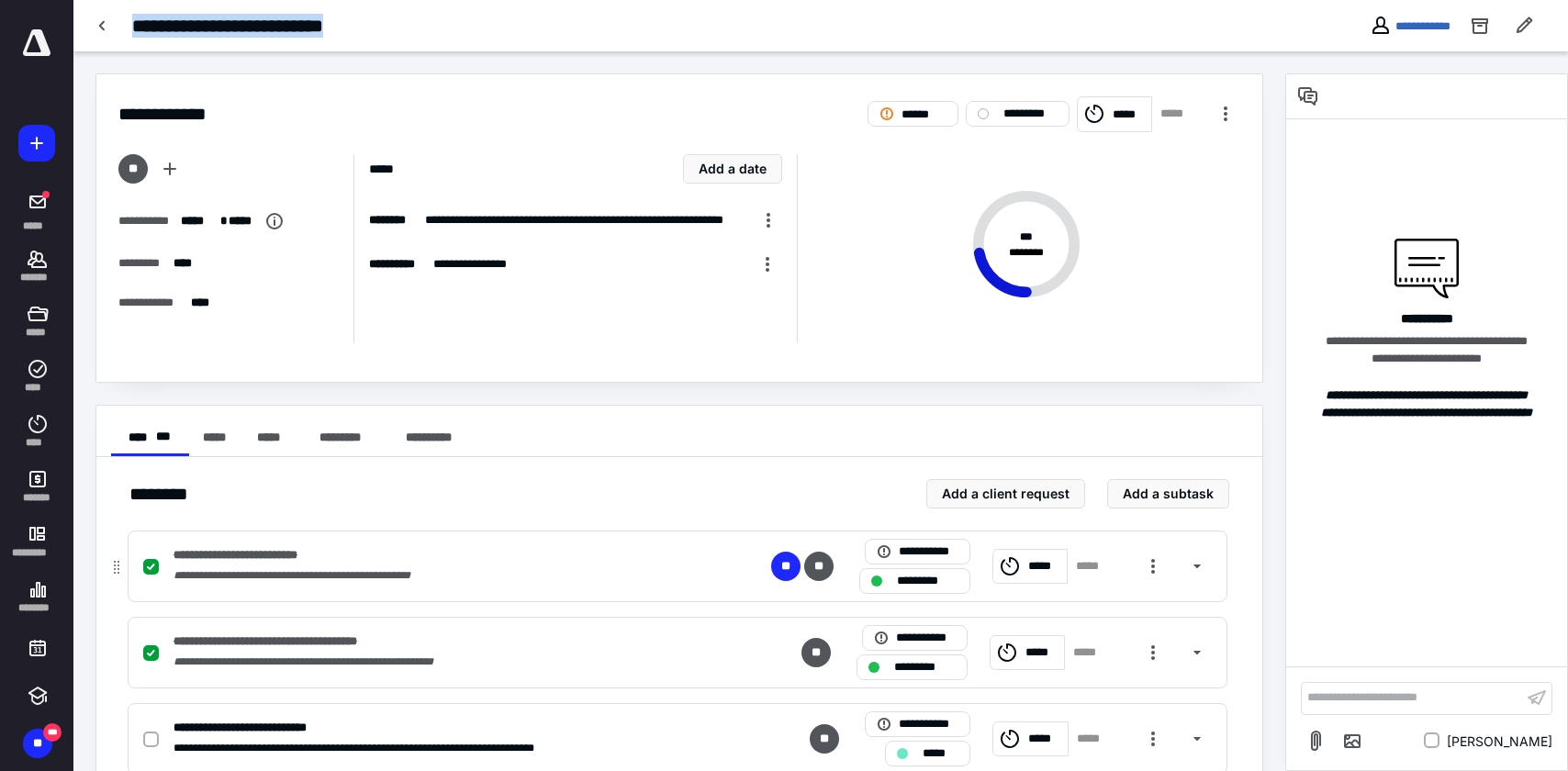 copy on "**********" 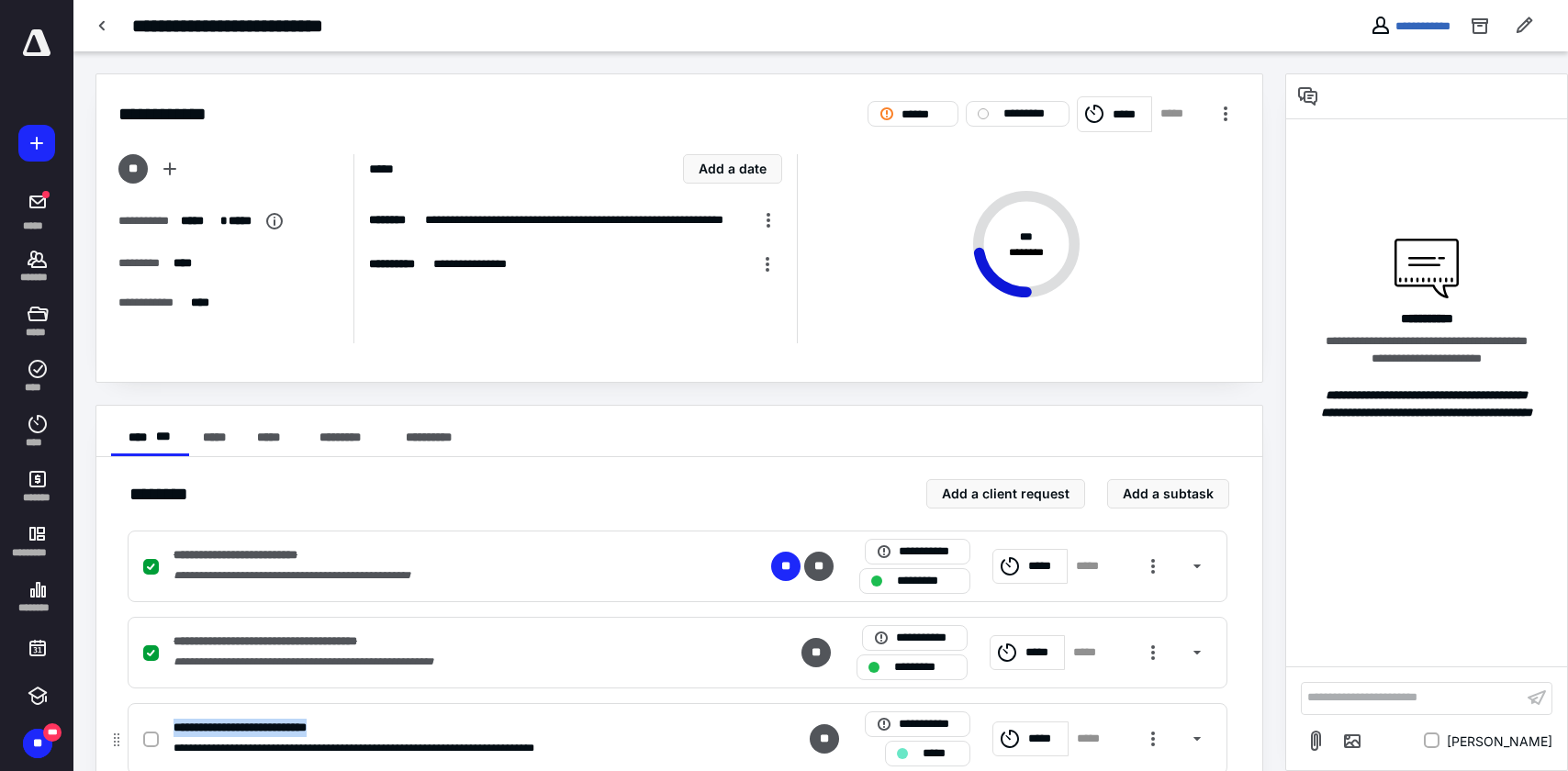 drag, startPoint x: 390, startPoint y: 718, endPoint x: 175, endPoint y: 728, distance: 215.2324 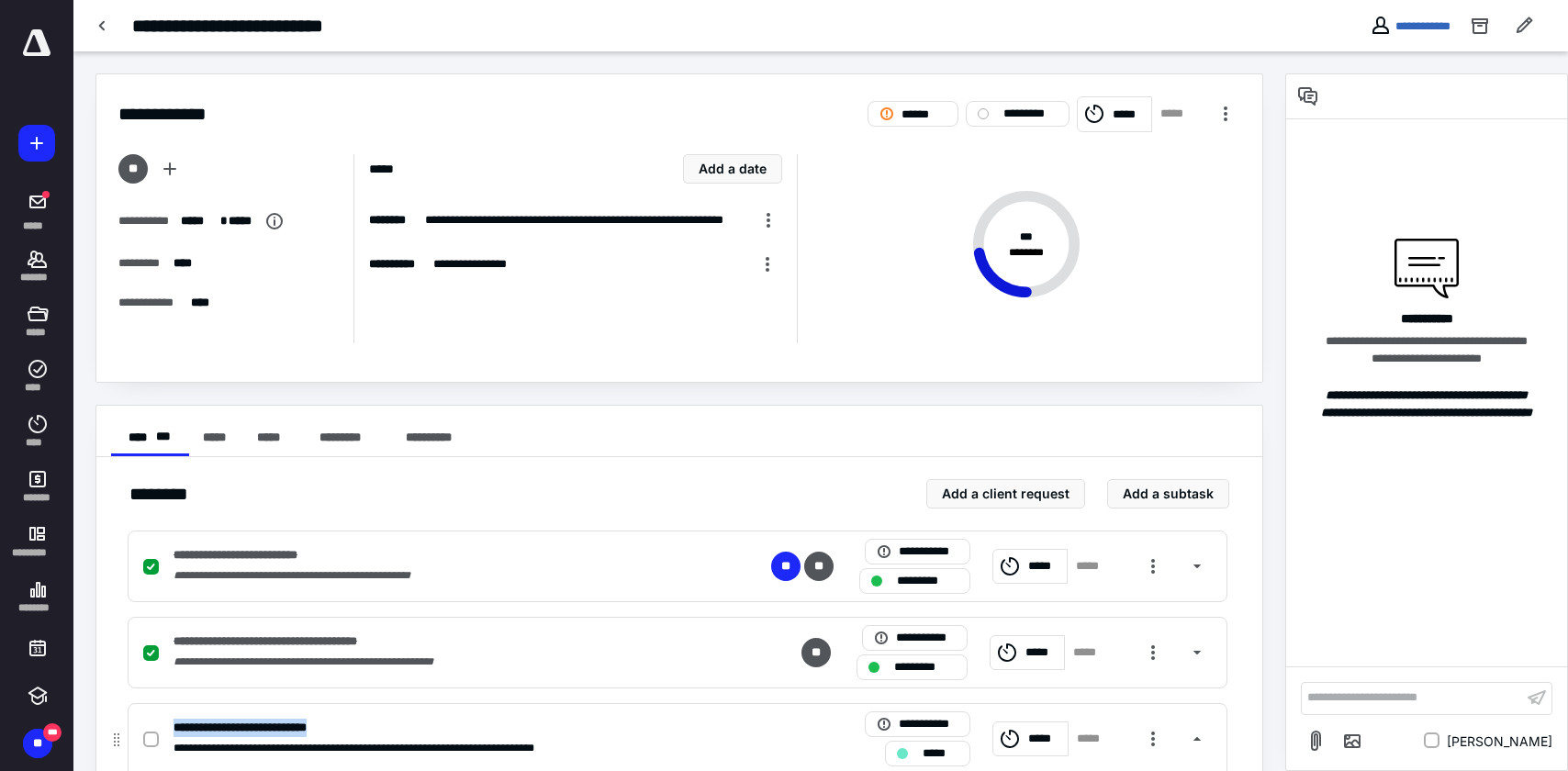 copy on "**********" 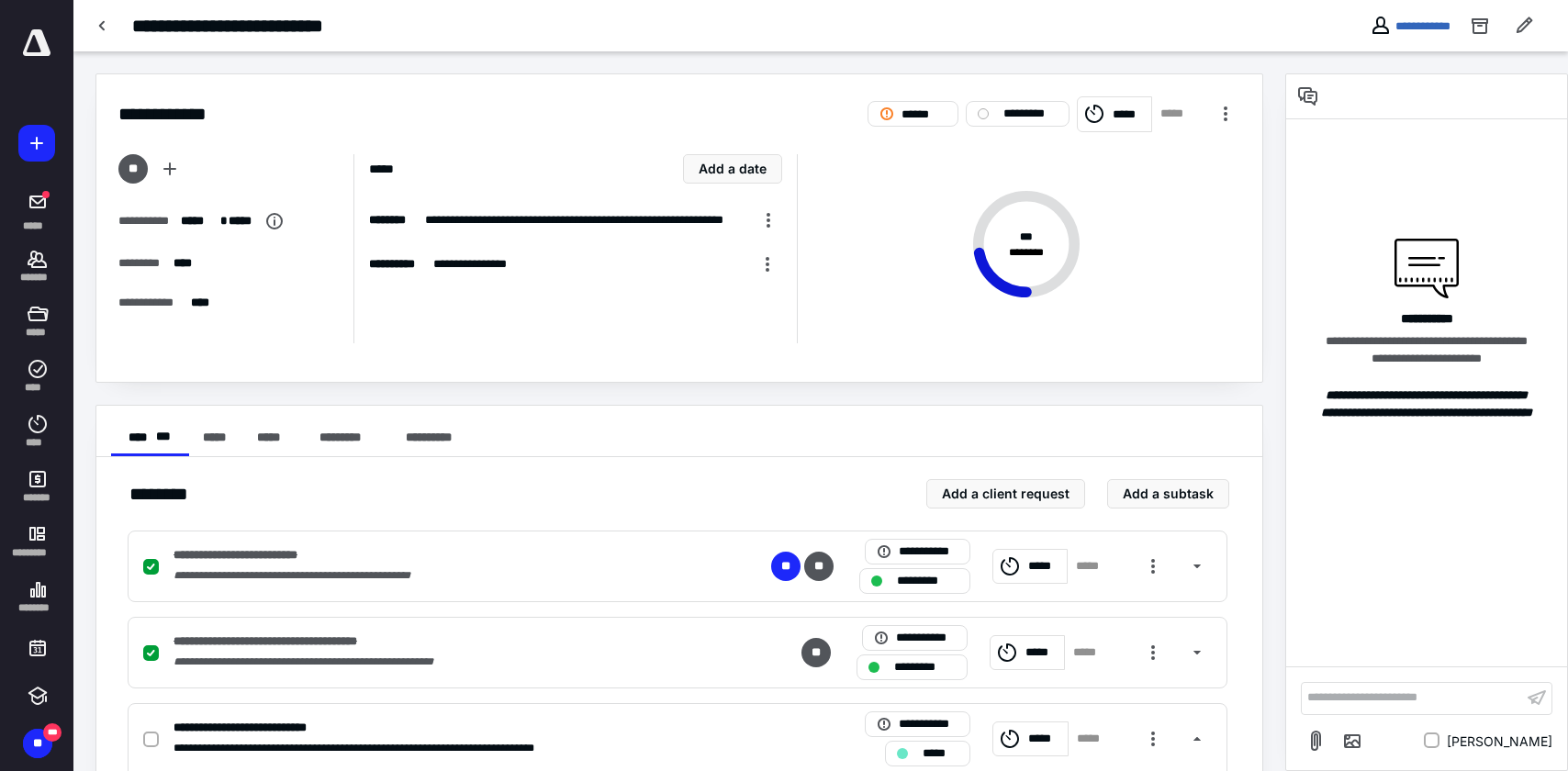 click on "**********" at bounding box center [1427, 422] 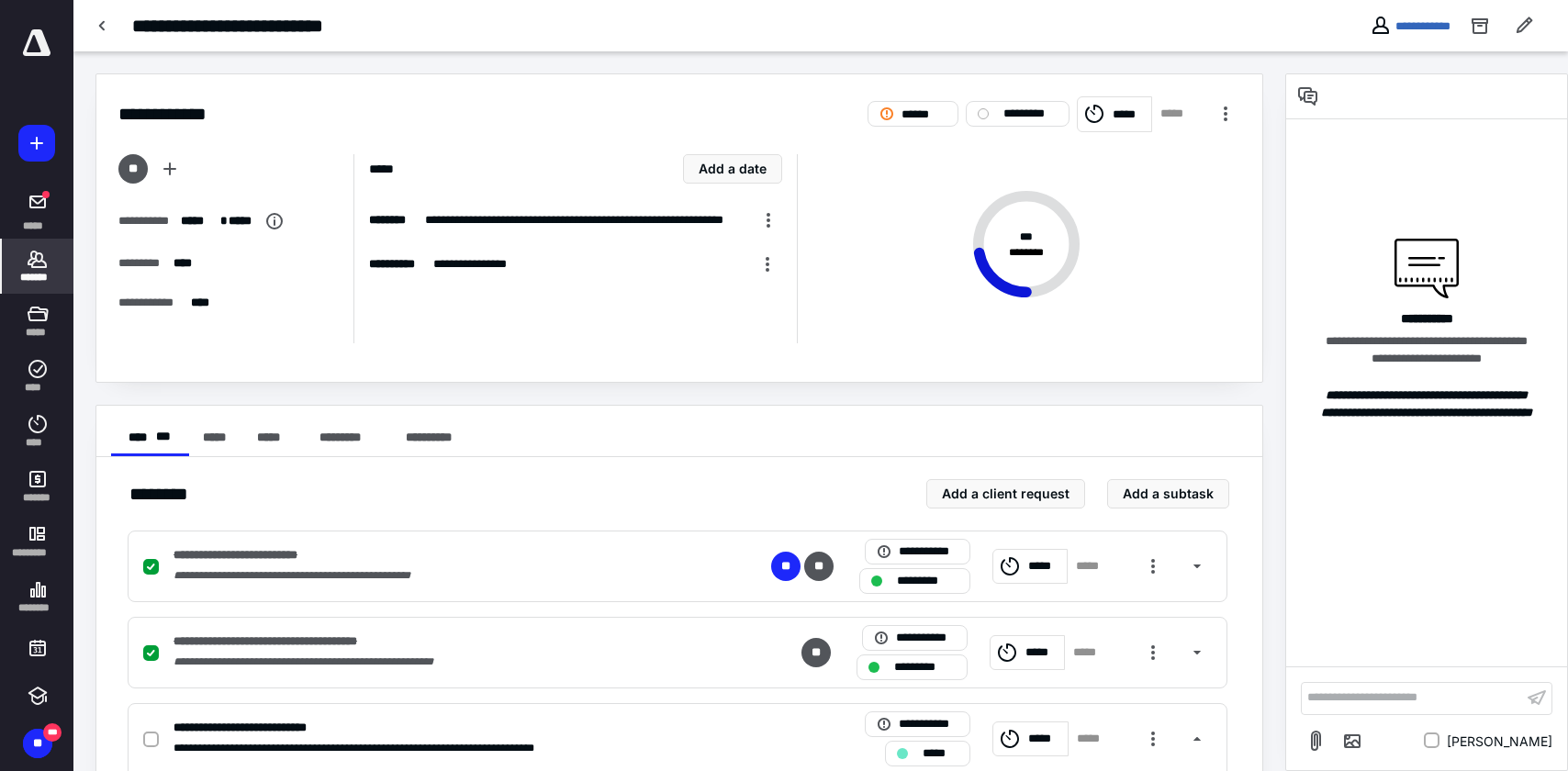 click 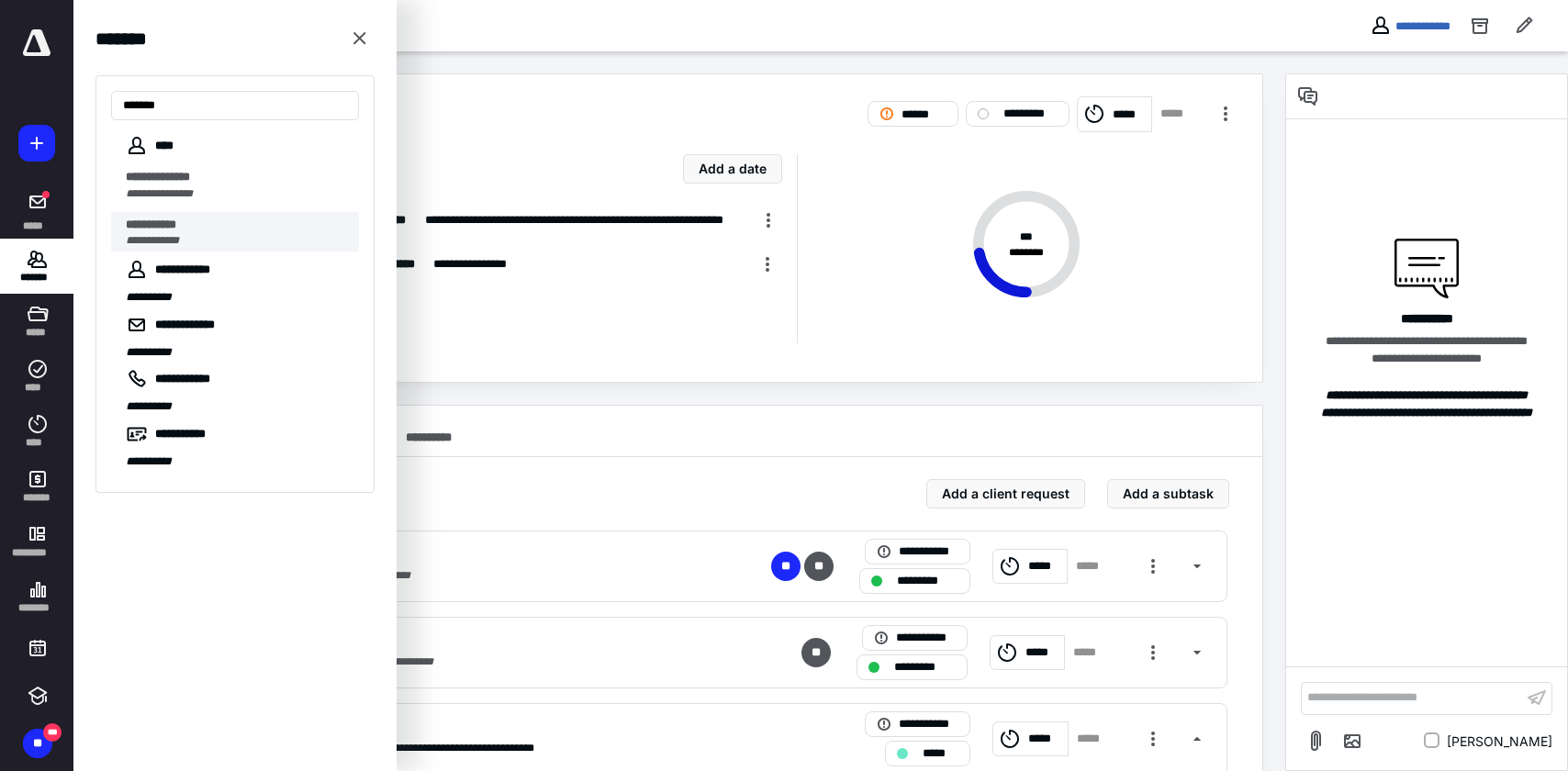 type on "******" 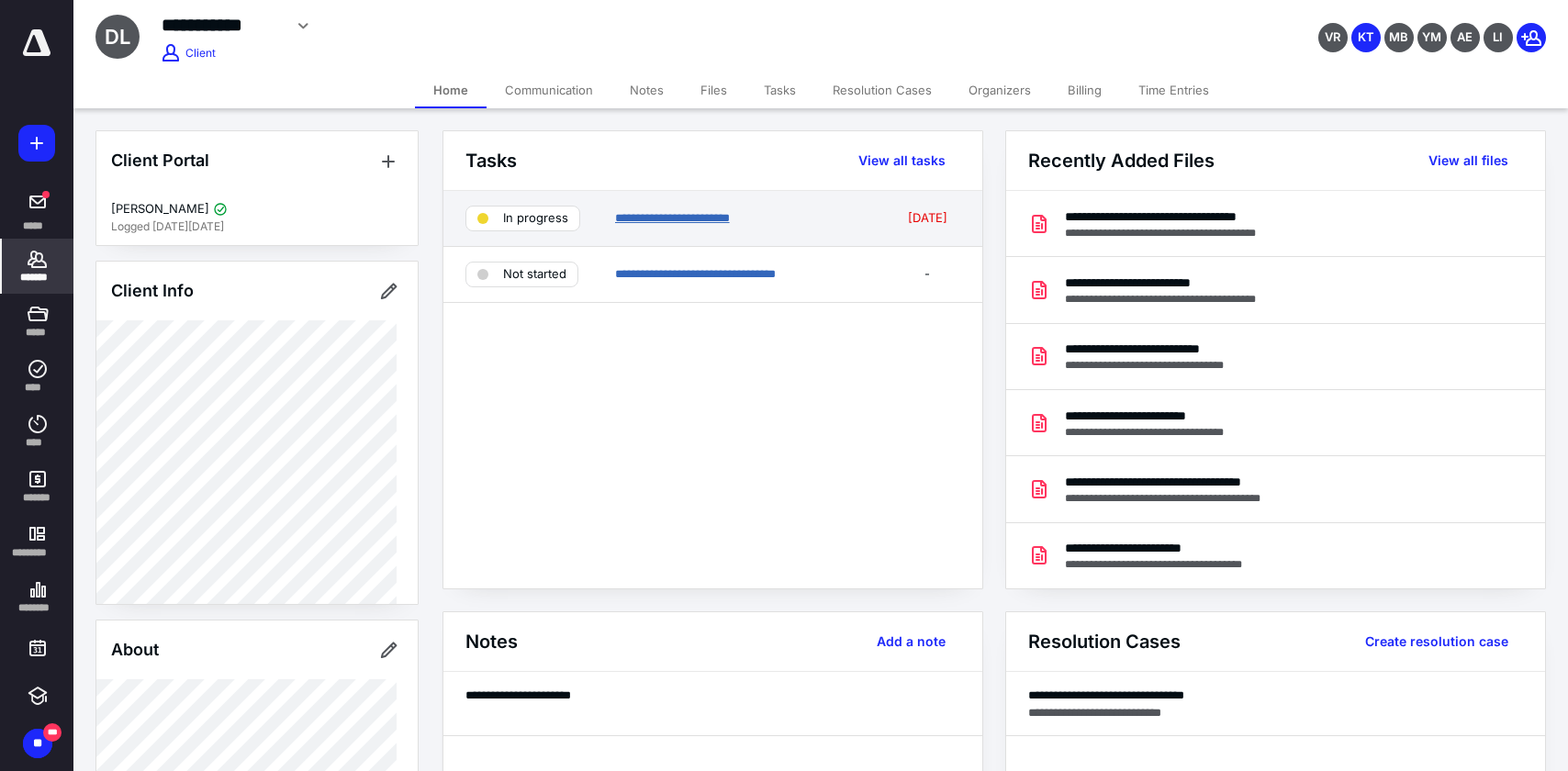 click on "**********" at bounding box center (672, 218) 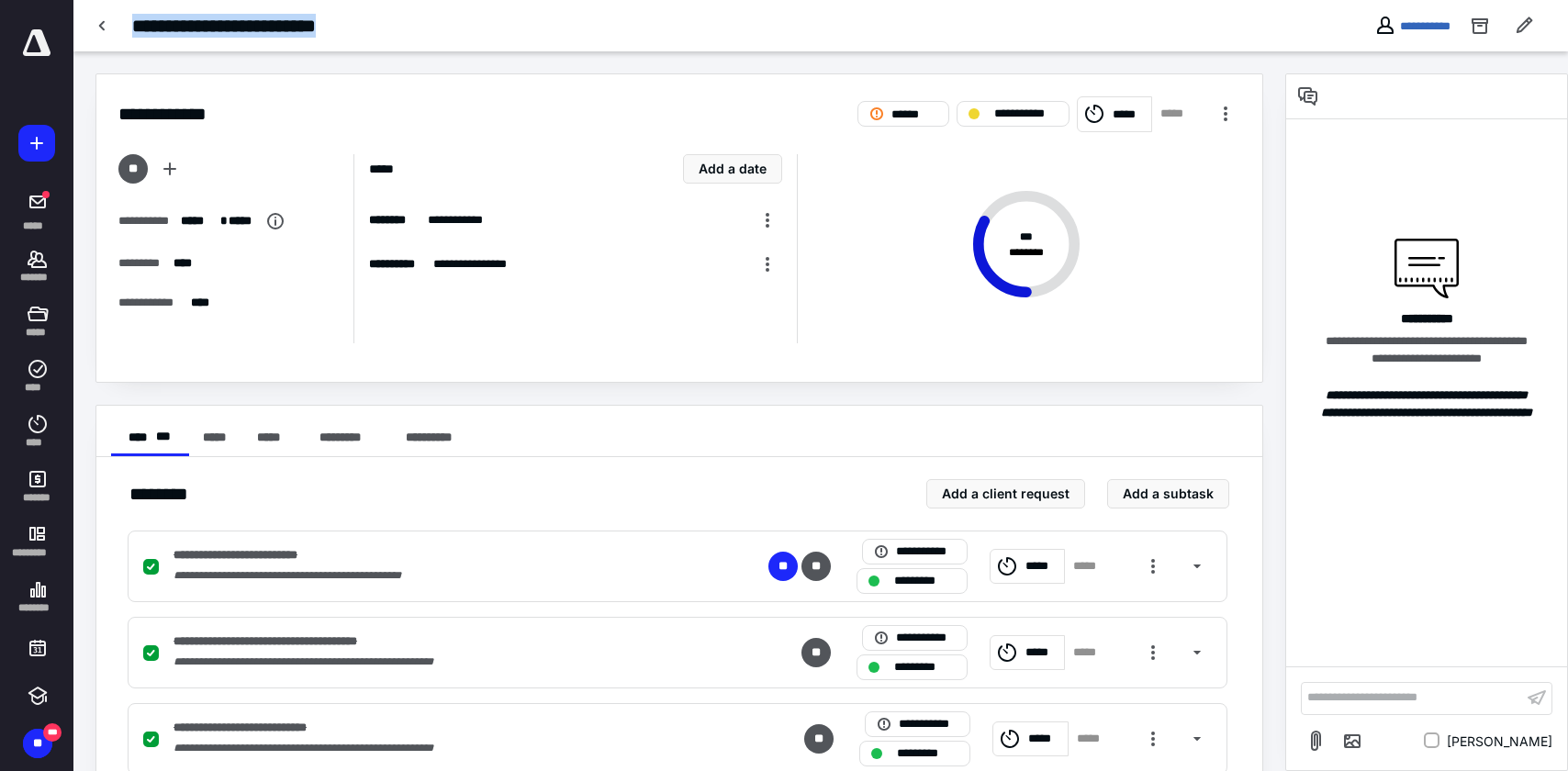 drag, startPoint x: 402, startPoint y: 23, endPoint x: 119, endPoint y: 26, distance: 283.0159 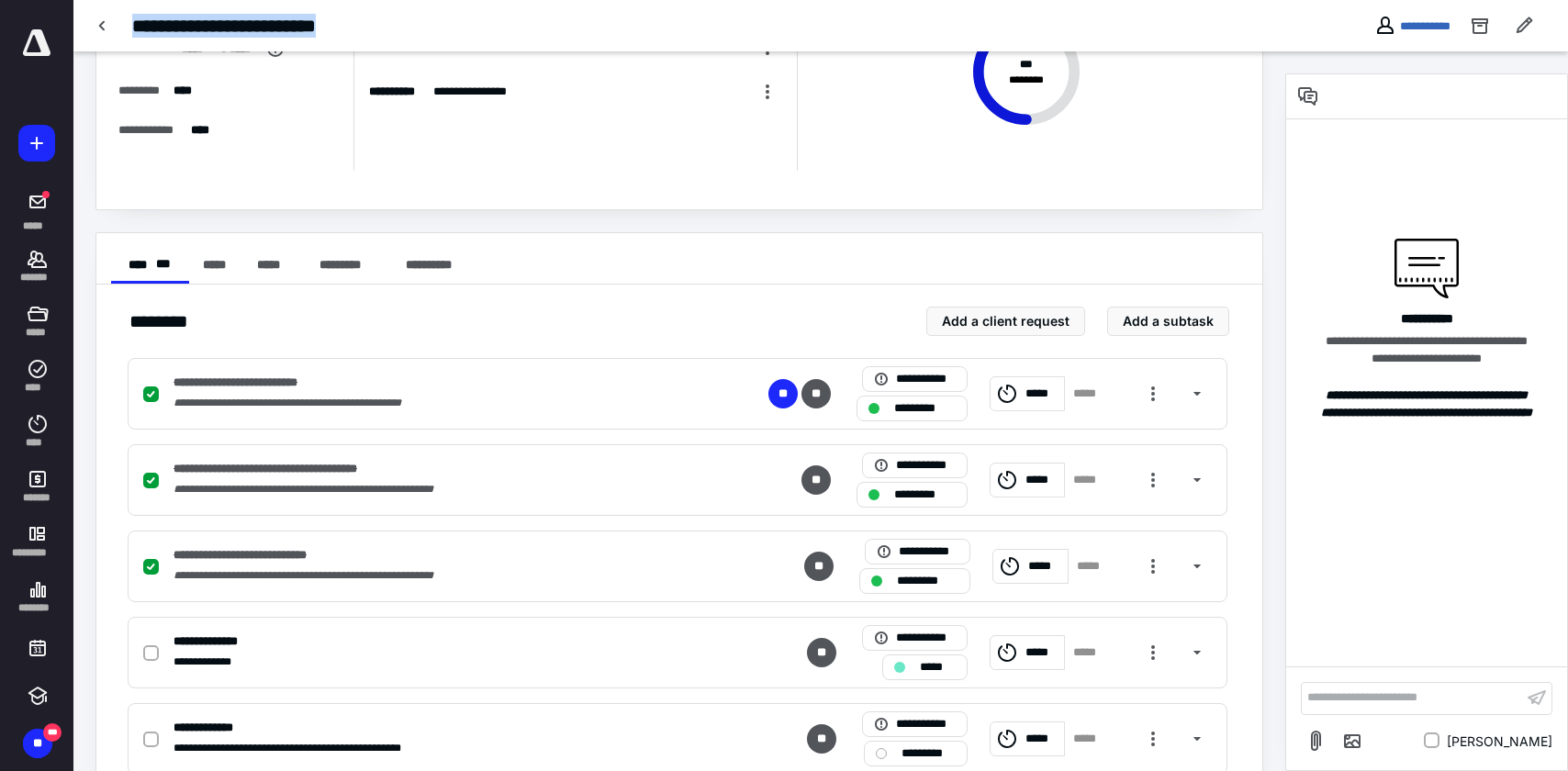 scroll, scrollTop: 566, scrollLeft: 0, axis: vertical 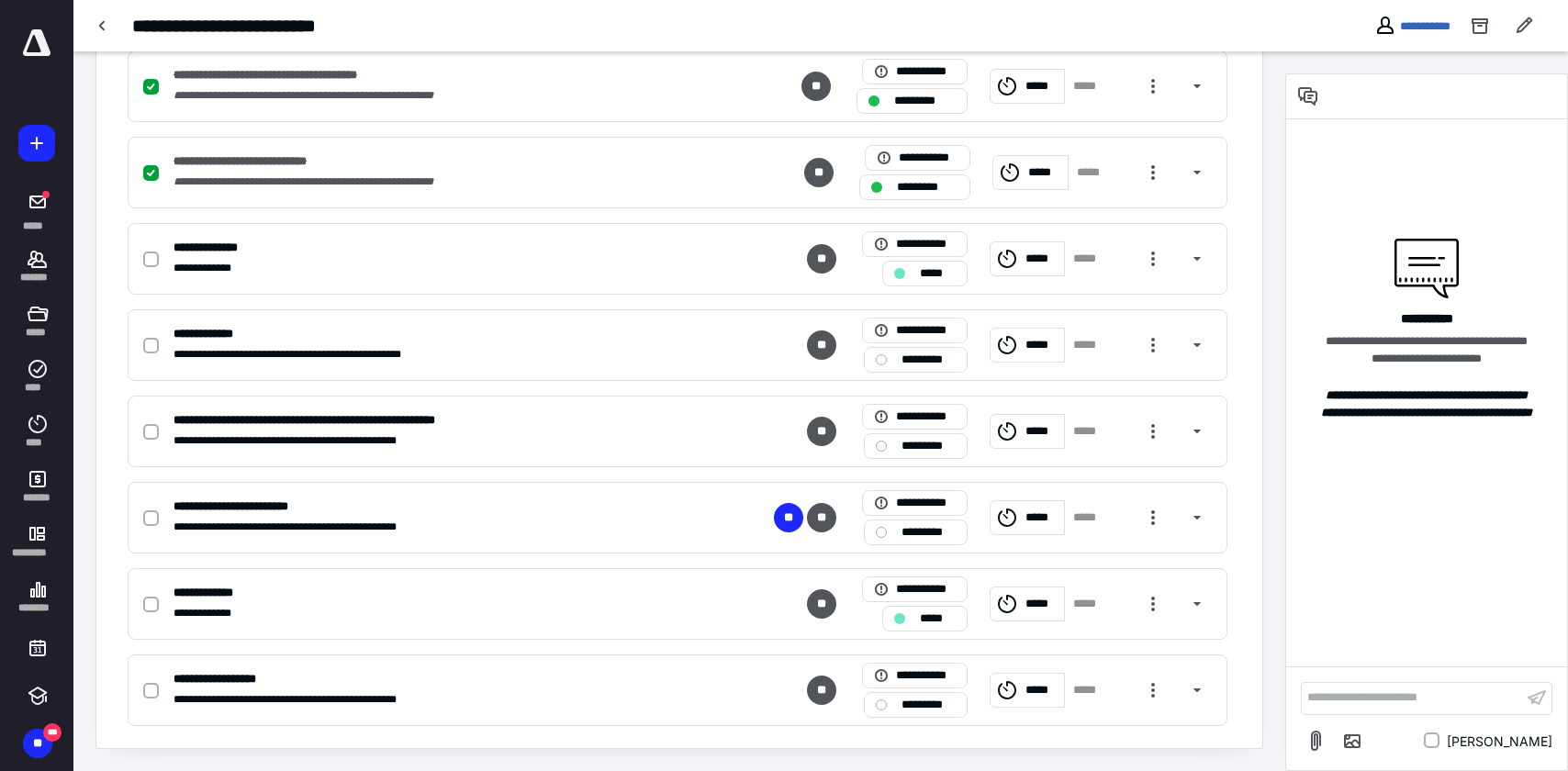 click on "**********" at bounding box center [1427, 422] 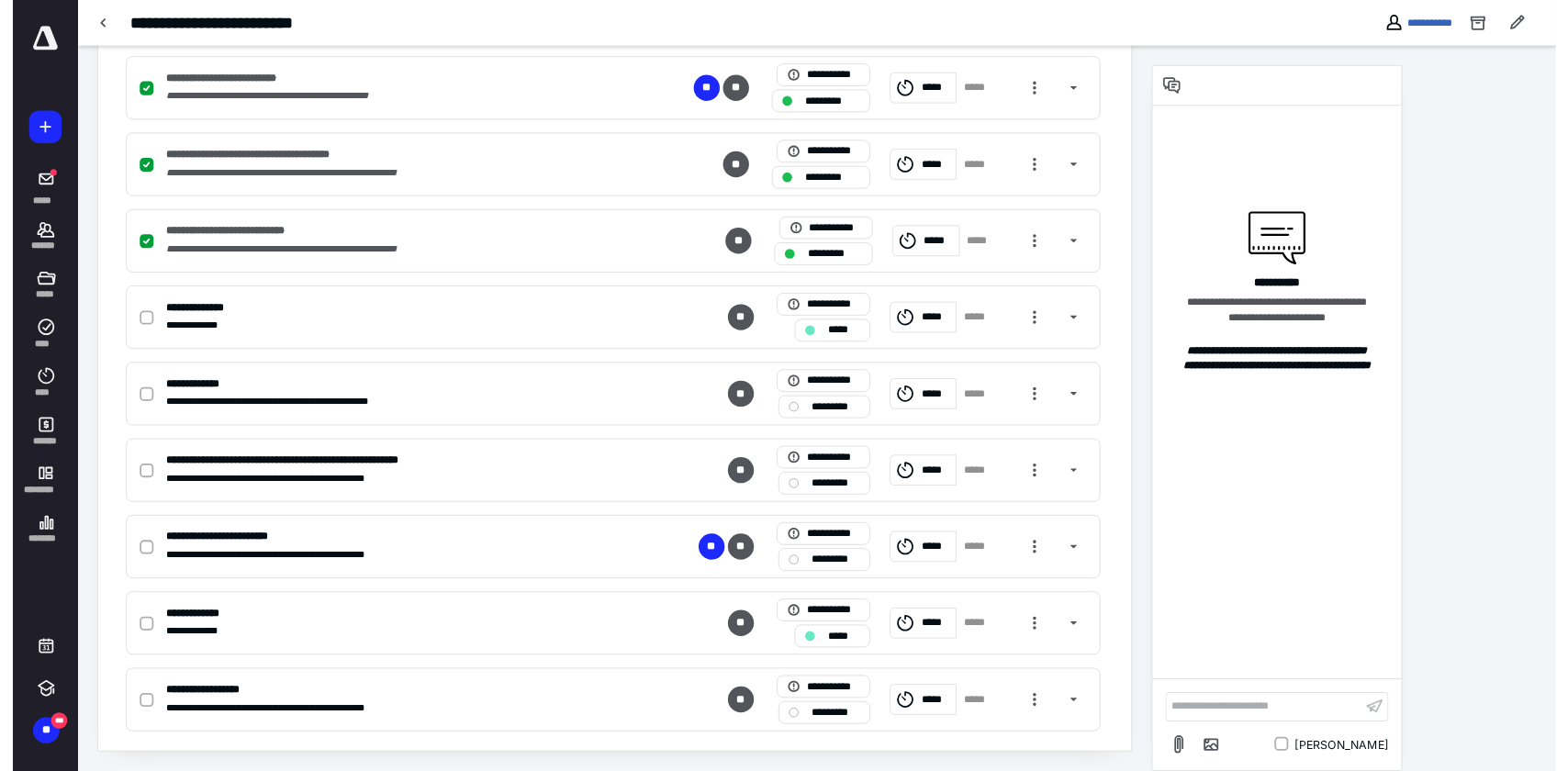 scroll, scrollTop: 566, scrollLeft: 0, axis: vertical 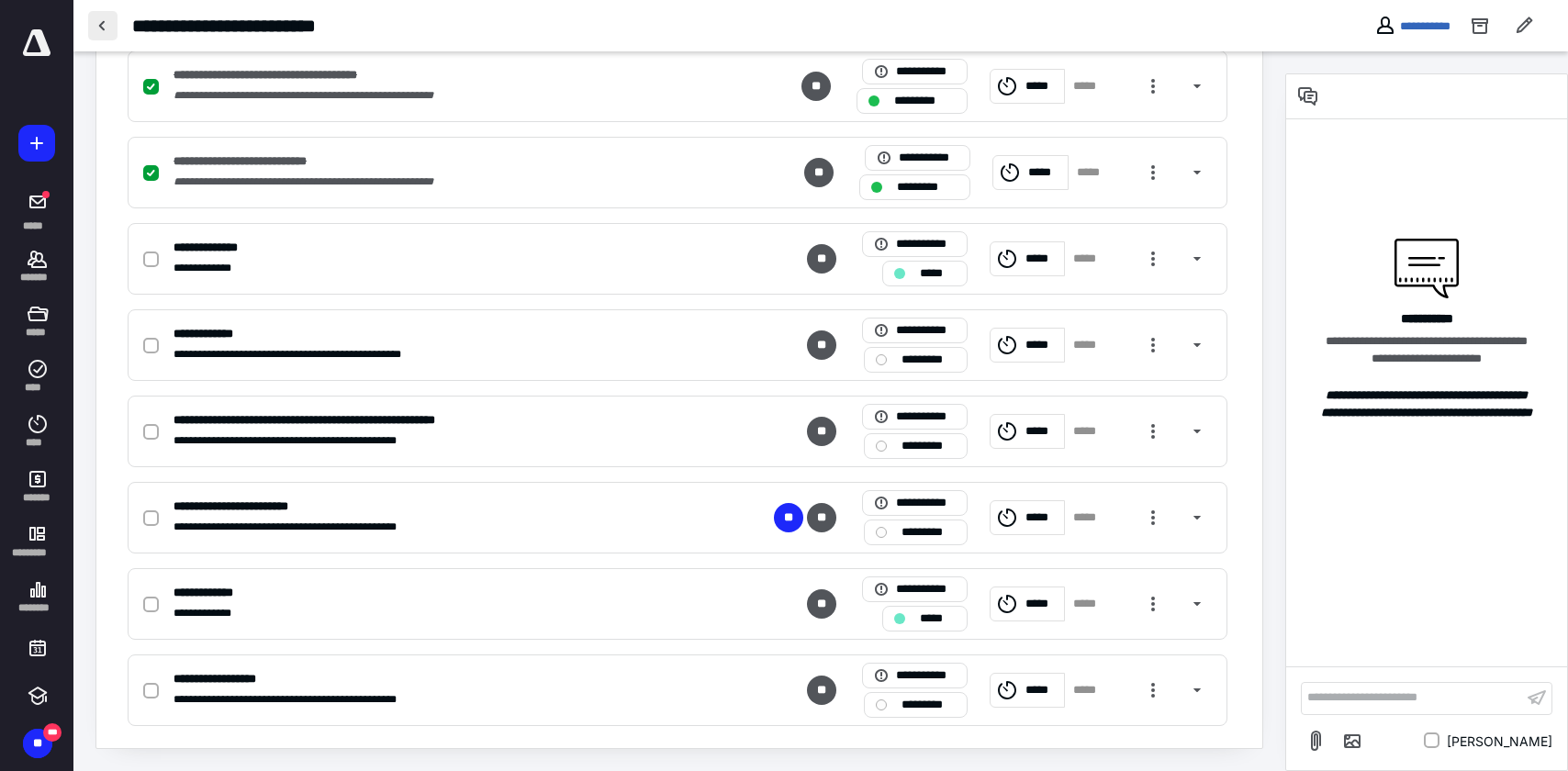 click at bounding box center [103, 26] 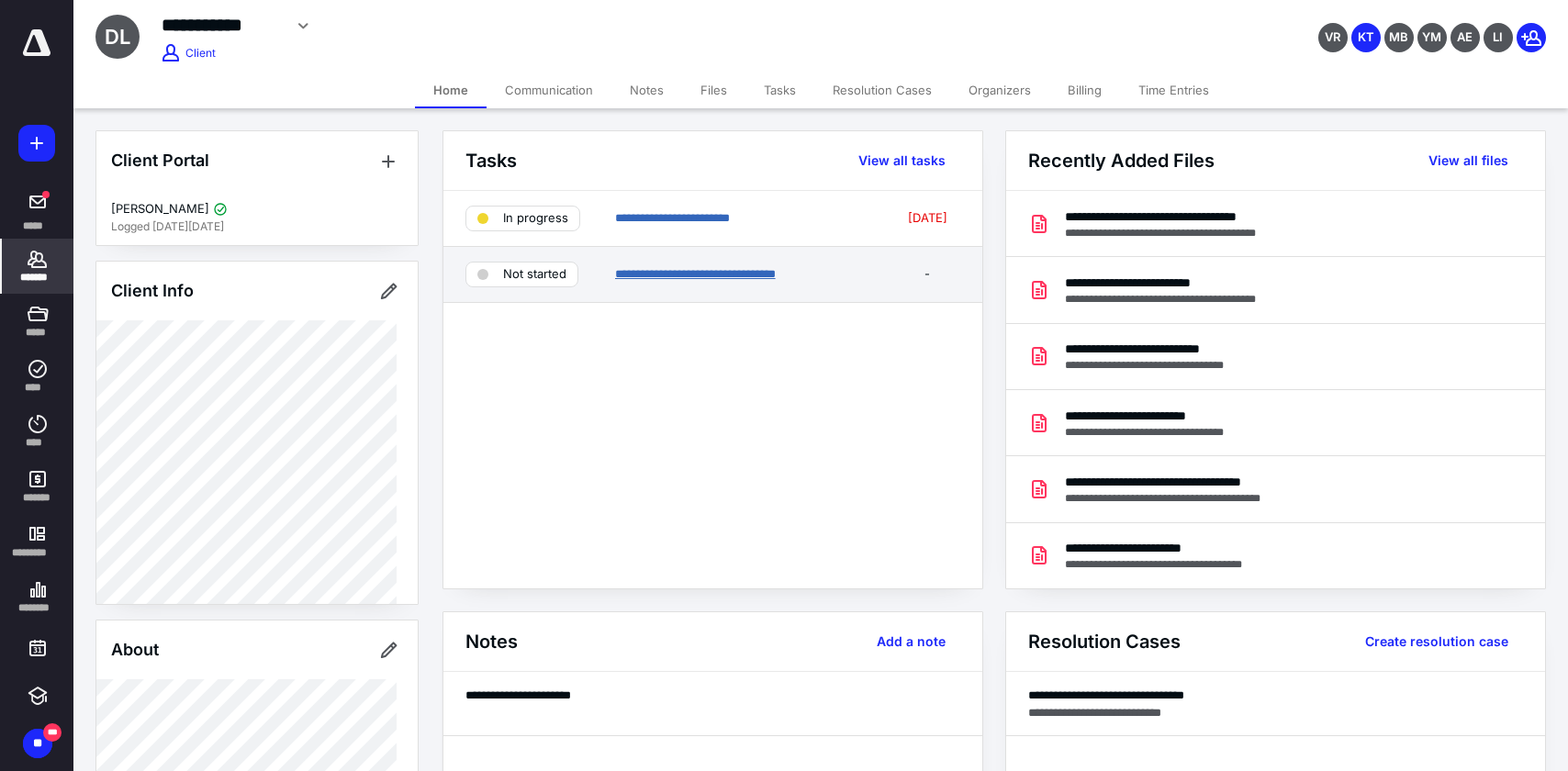 click on "**********" at bounding box center (695, 274) 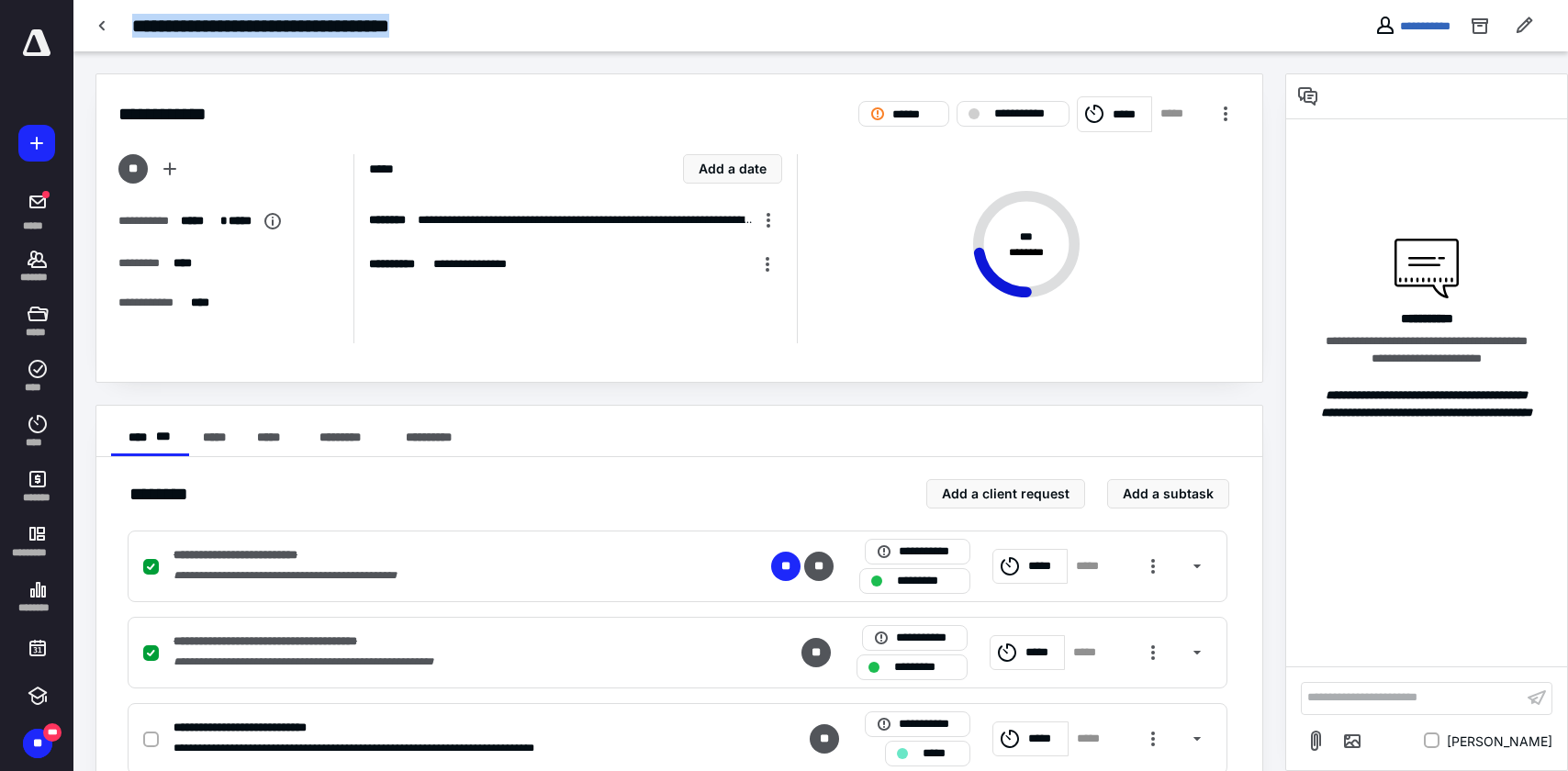 drag, startPoint x: 128, startPoint y: 20, endPoint x: 499, endPoint y: 24, distance: 371.02156 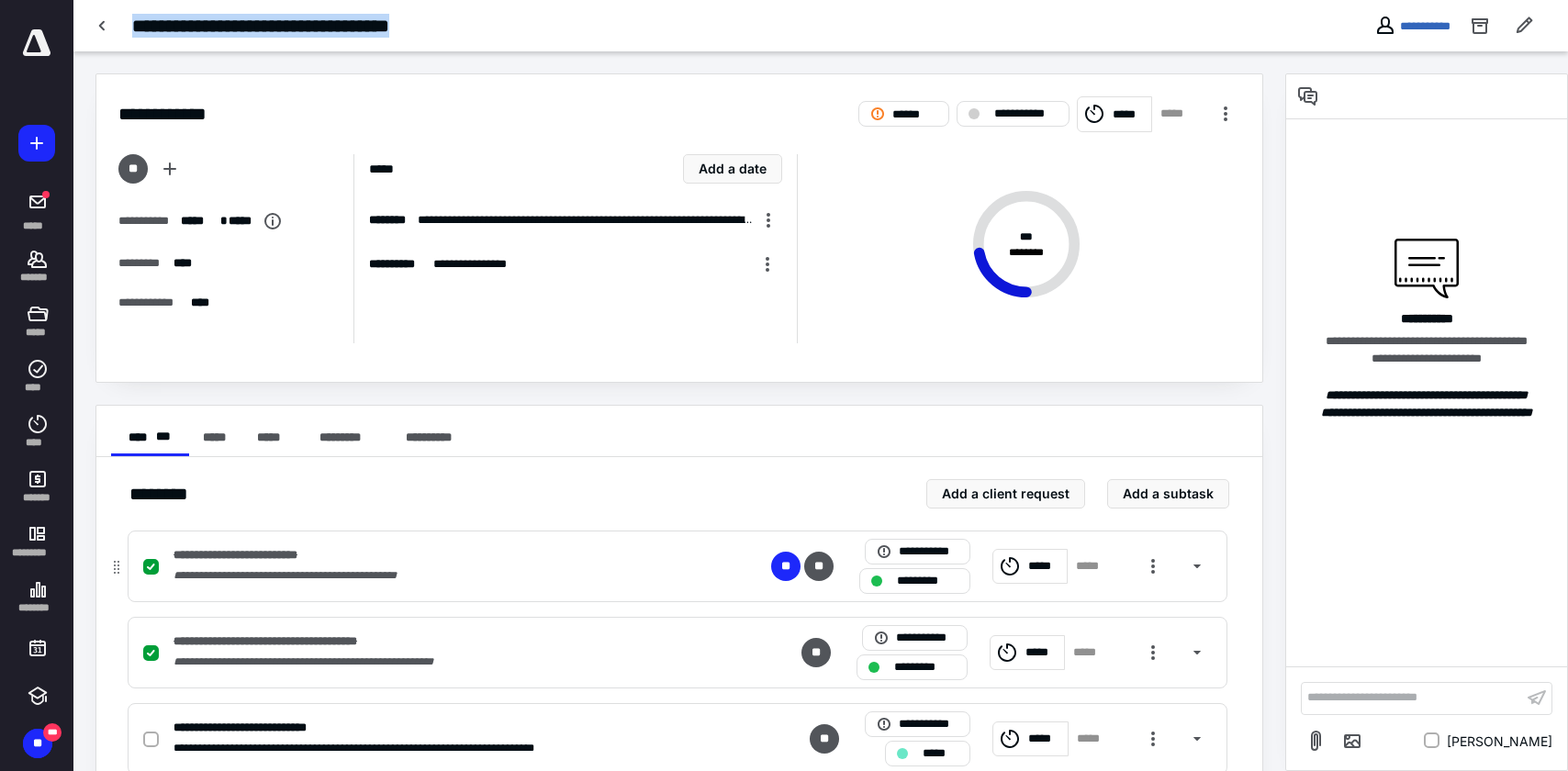 copy on "**********" 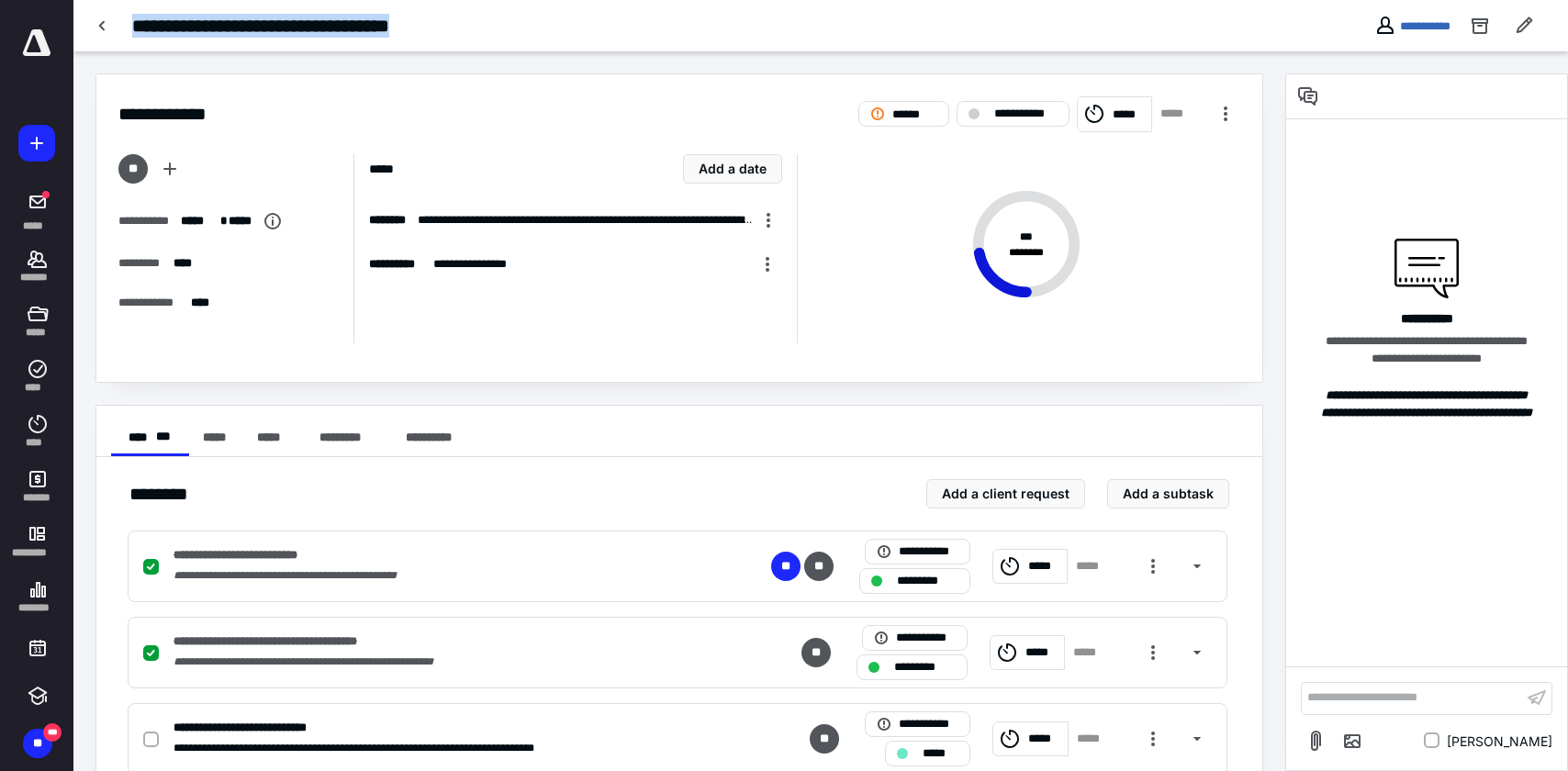 click on "**********" at bounding box center (679, 694) 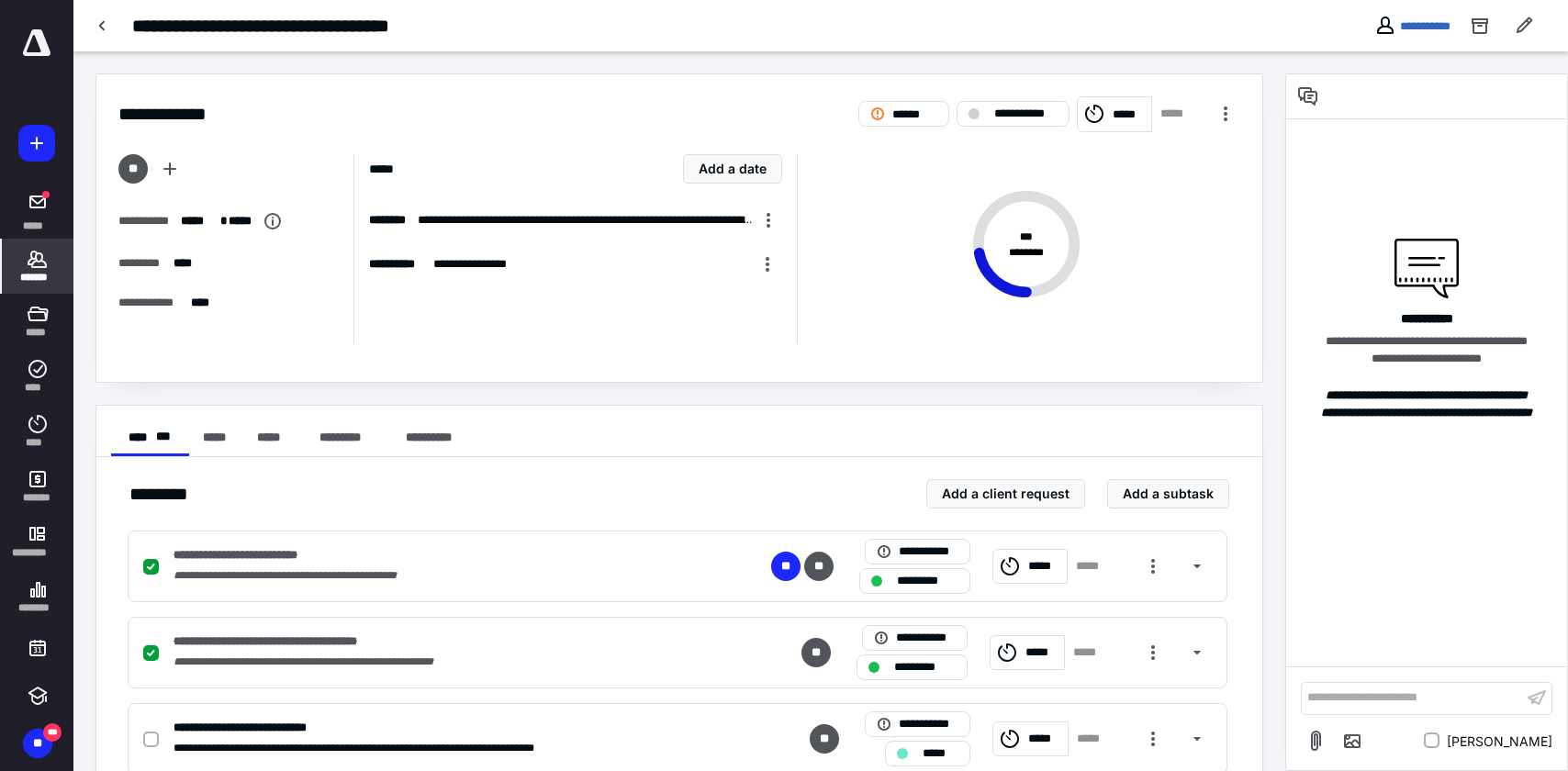 click 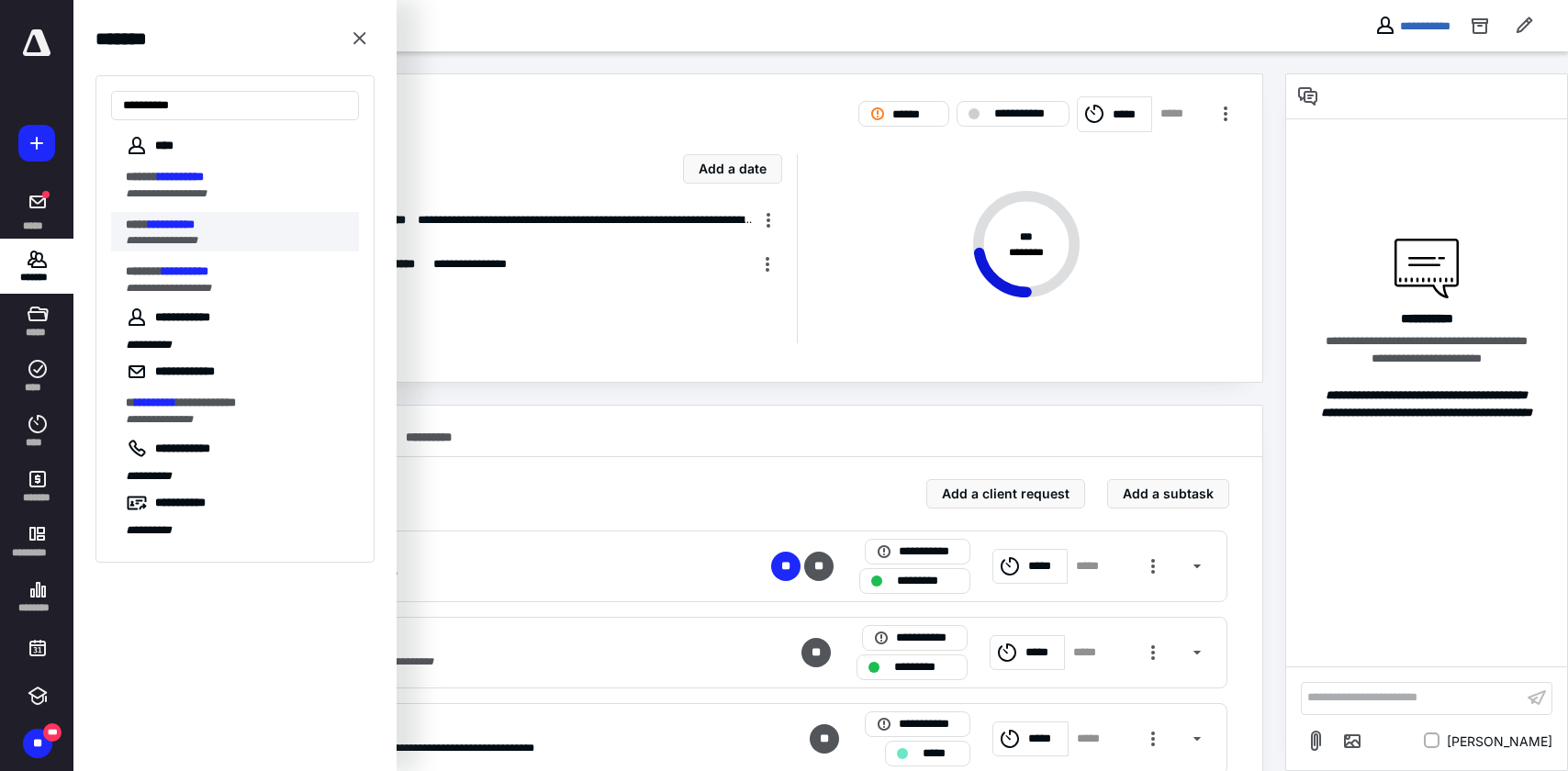 type on "**********" 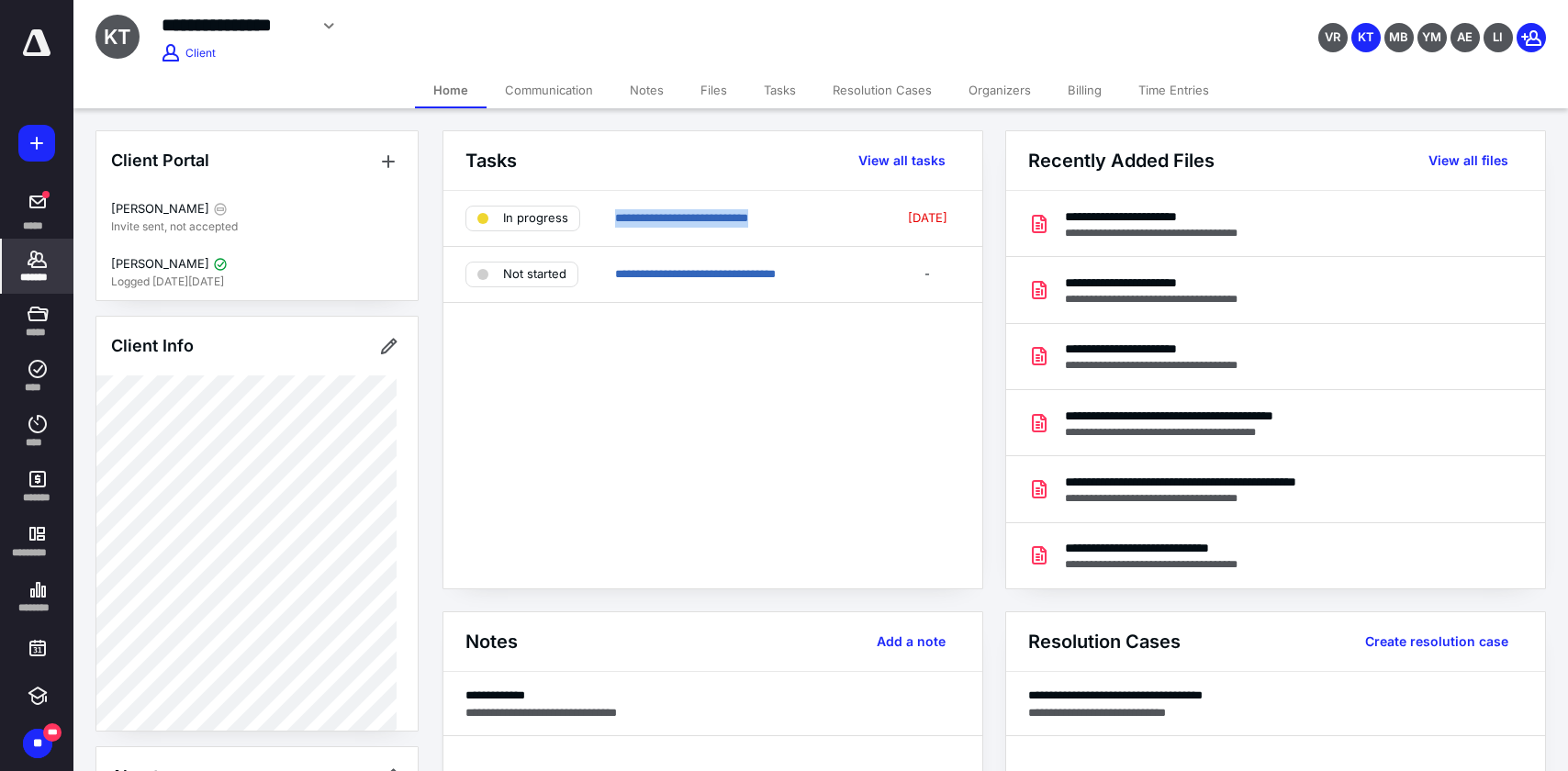 drag, startPoint x: 828, startPoint y: 214, endPoint x: 607, endPoint y: 229, distance: 221.50846 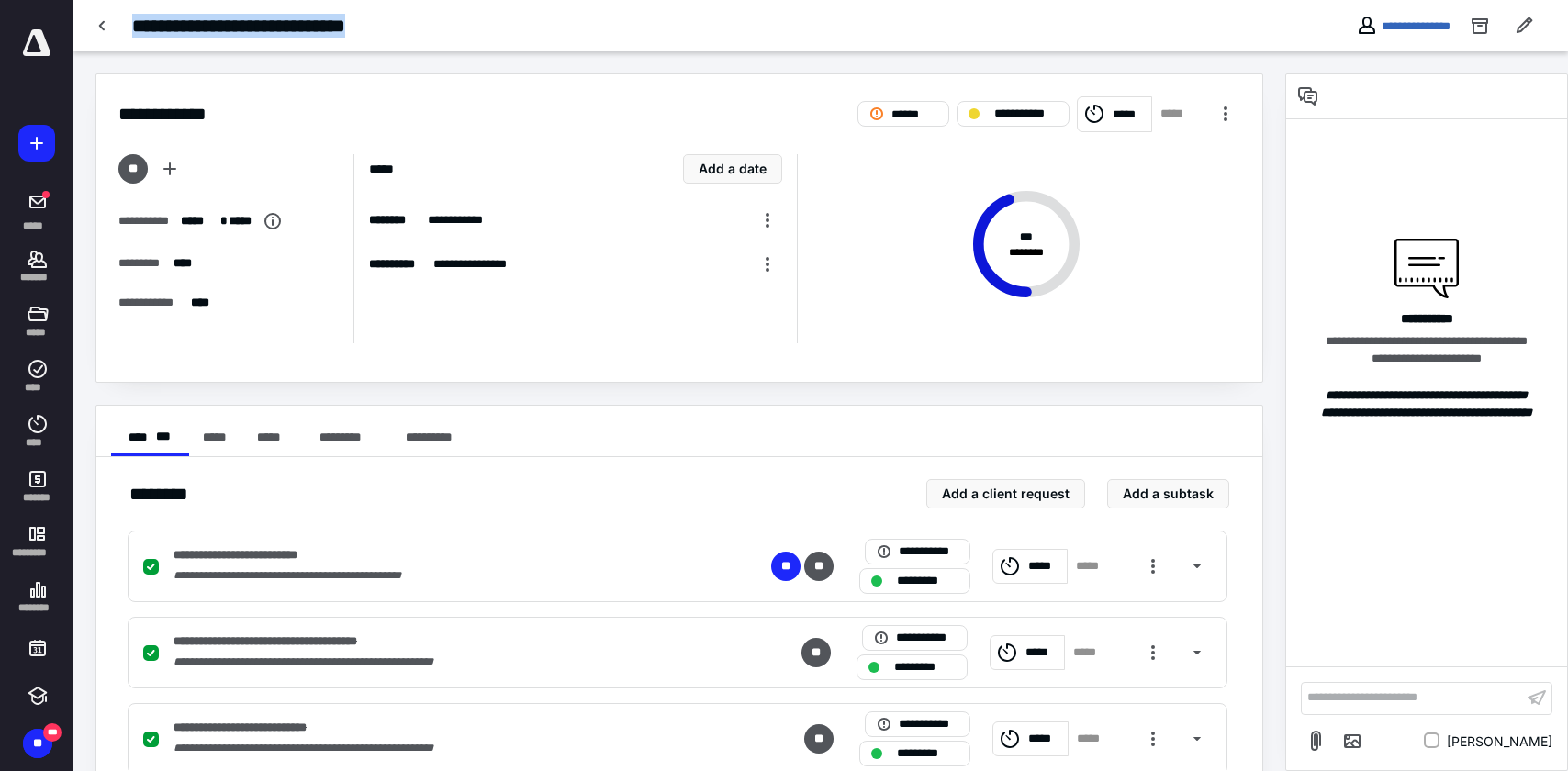 drag, startPoint x: 416, startPoint y: 22, endPoint x: 124, endPoint y: 24, distance: 292.0068 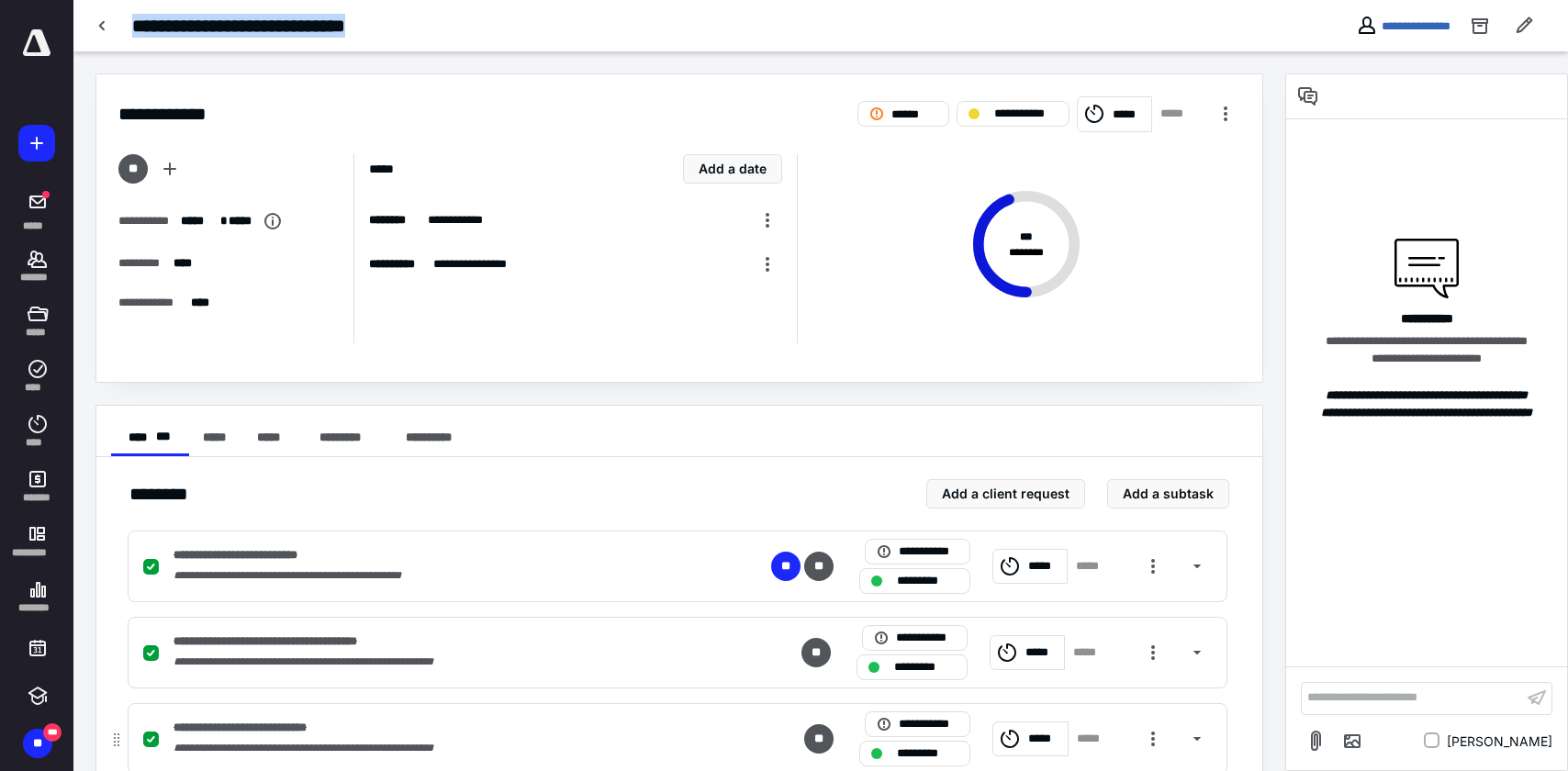 copy on "**********" 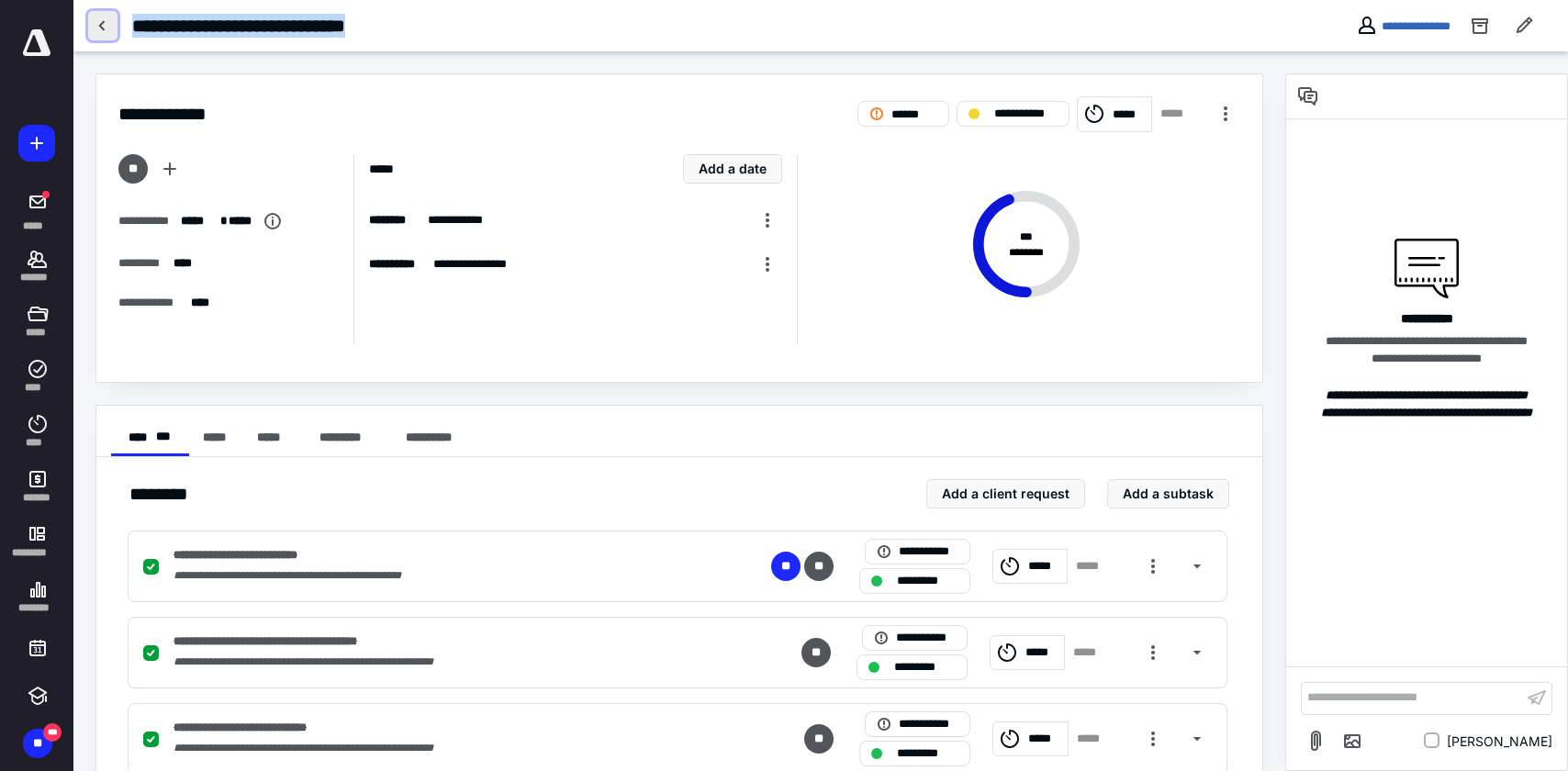 click at bounding box center (103, 26) 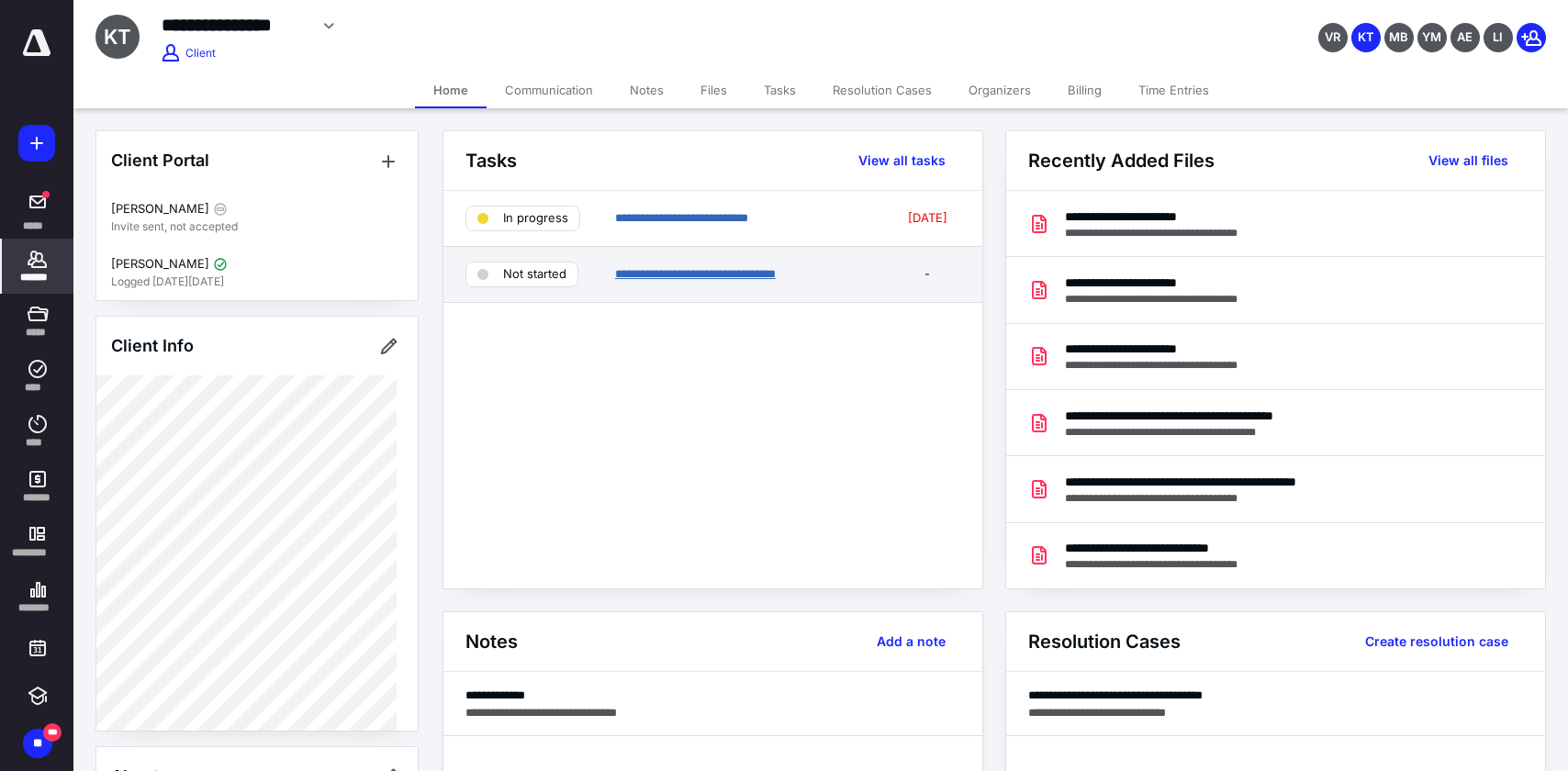 click on "**********" at bounding box center [695, 274] 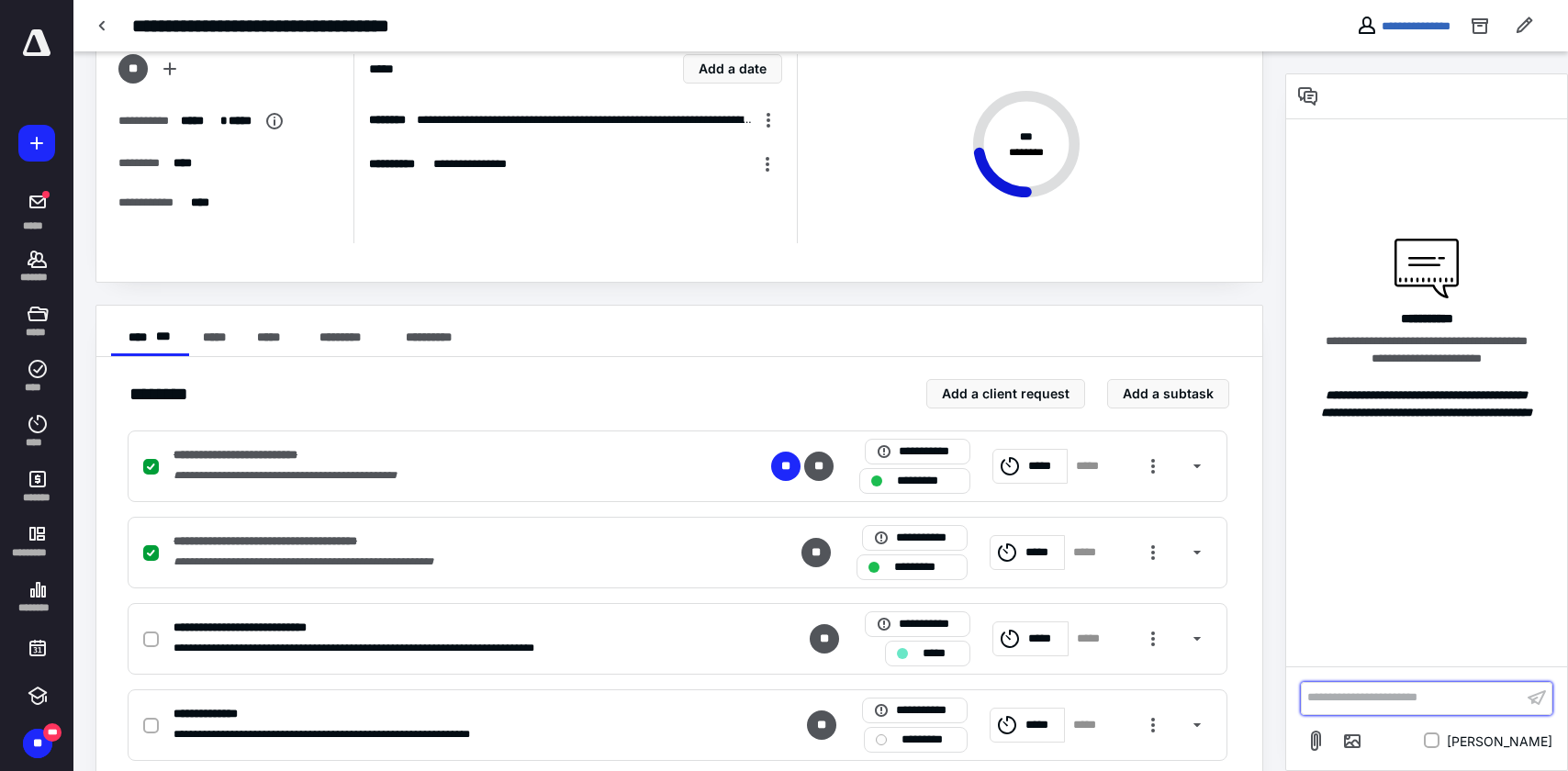 scroll, scrollTop: 0, scrollLeft: 0, axis: both 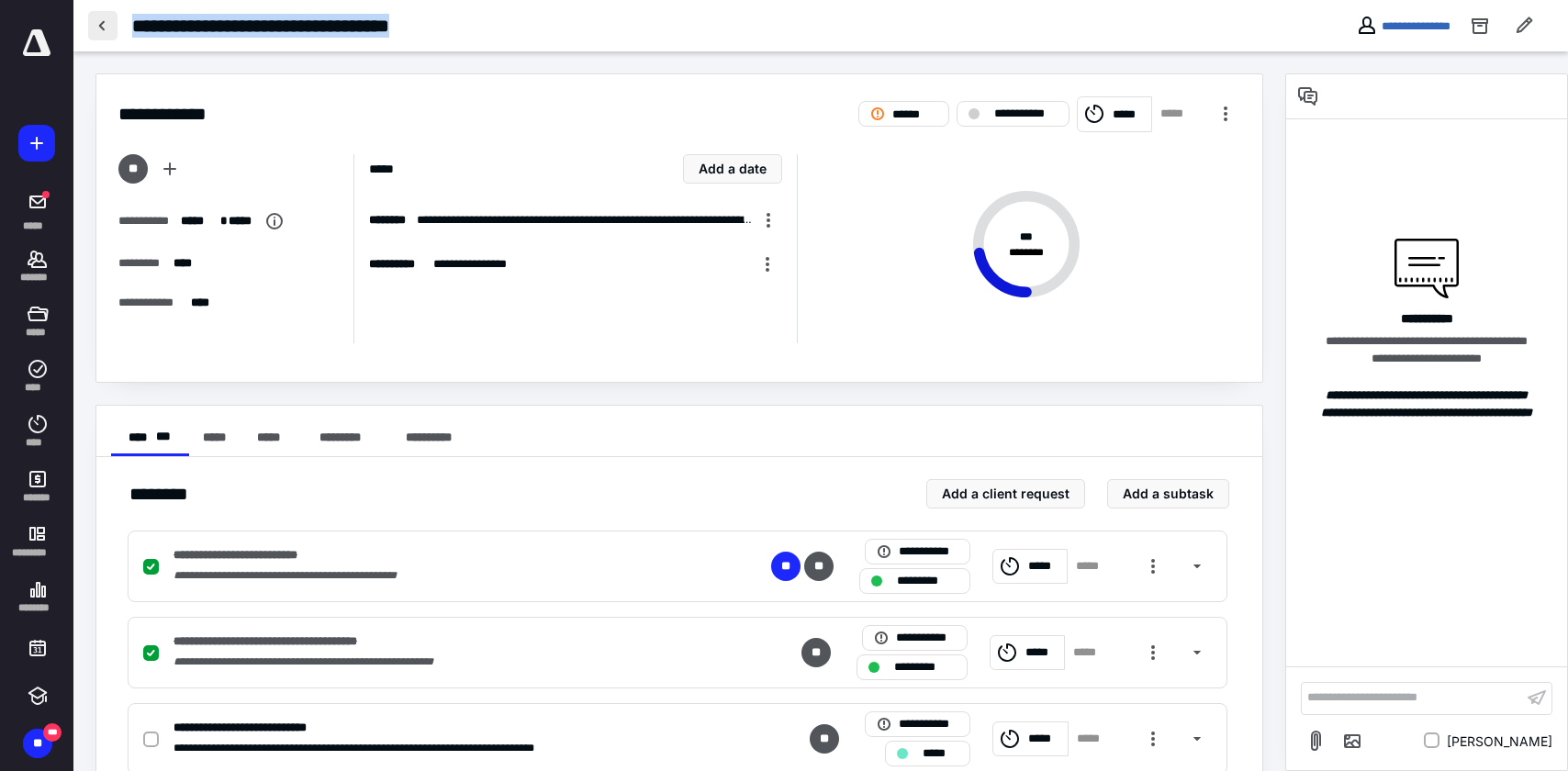 drag, startPoint x: 510, startPoint y: 16, endPoint x: 112, endPoint y: 22, distance: 398.04522 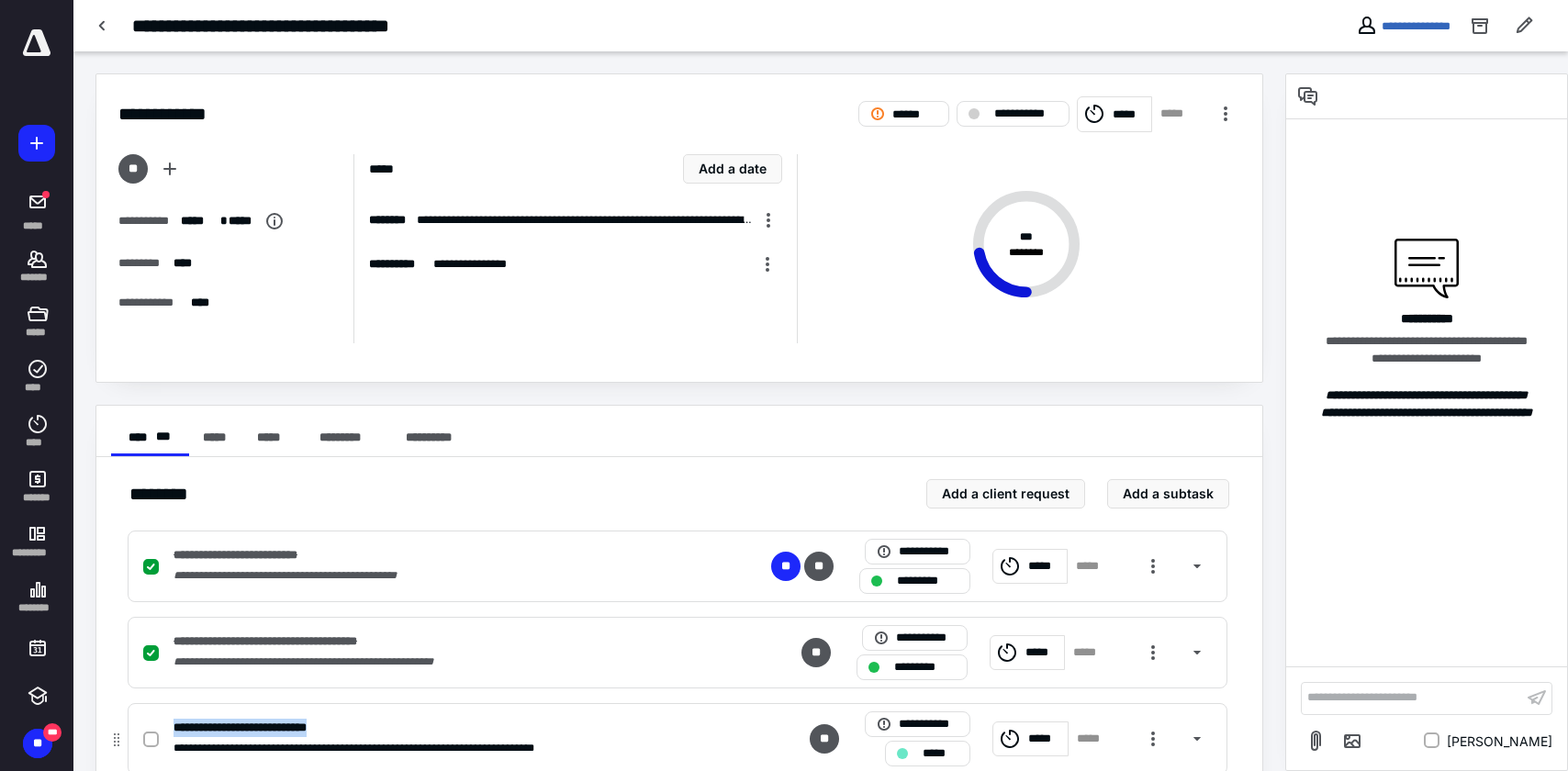 drag, startPoint x: 418, startPoint y: 726, endPoint x: 171, endPoint y: 722, distance: 247.03239 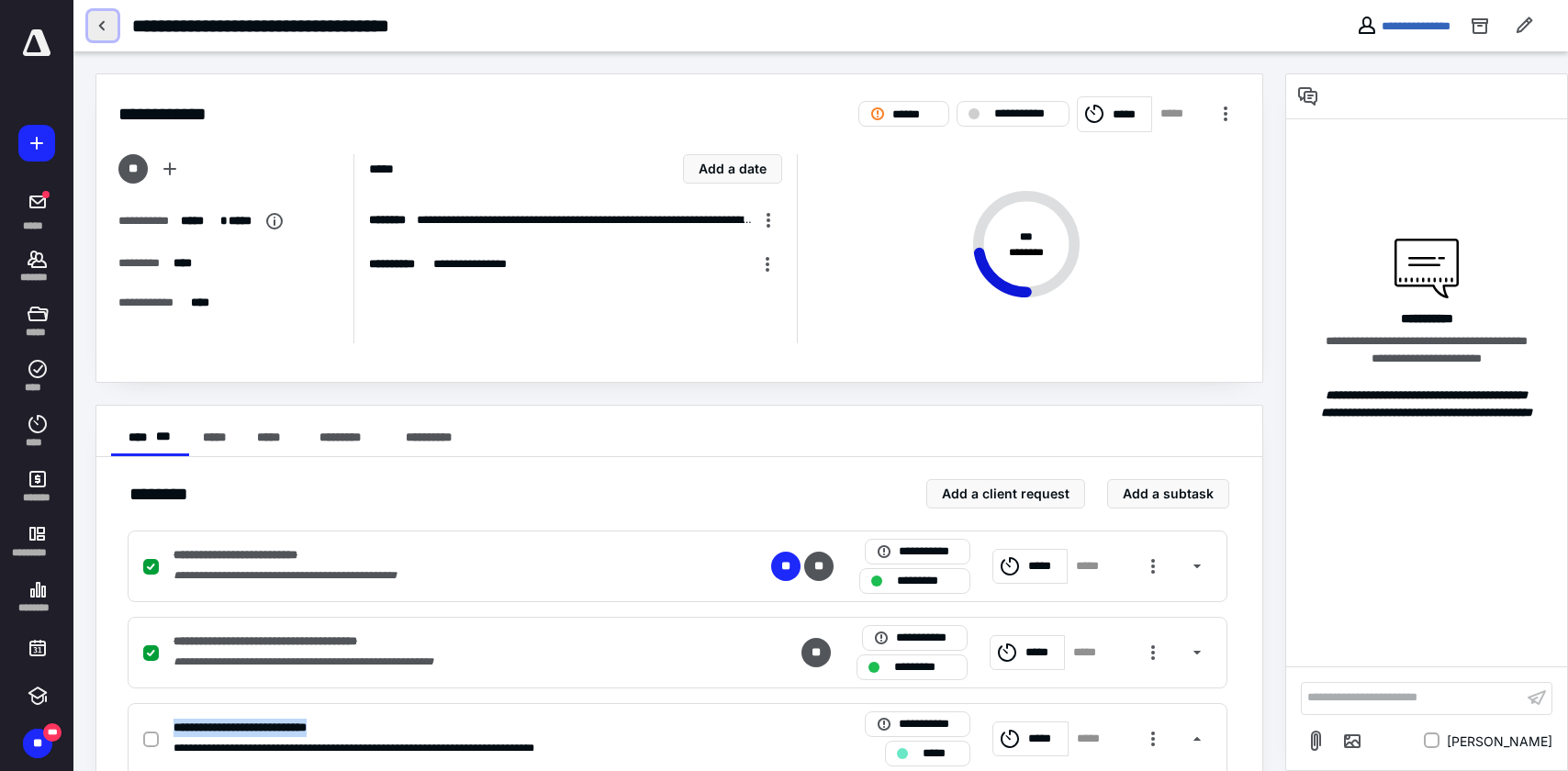 click at bounding box center [103, 26] 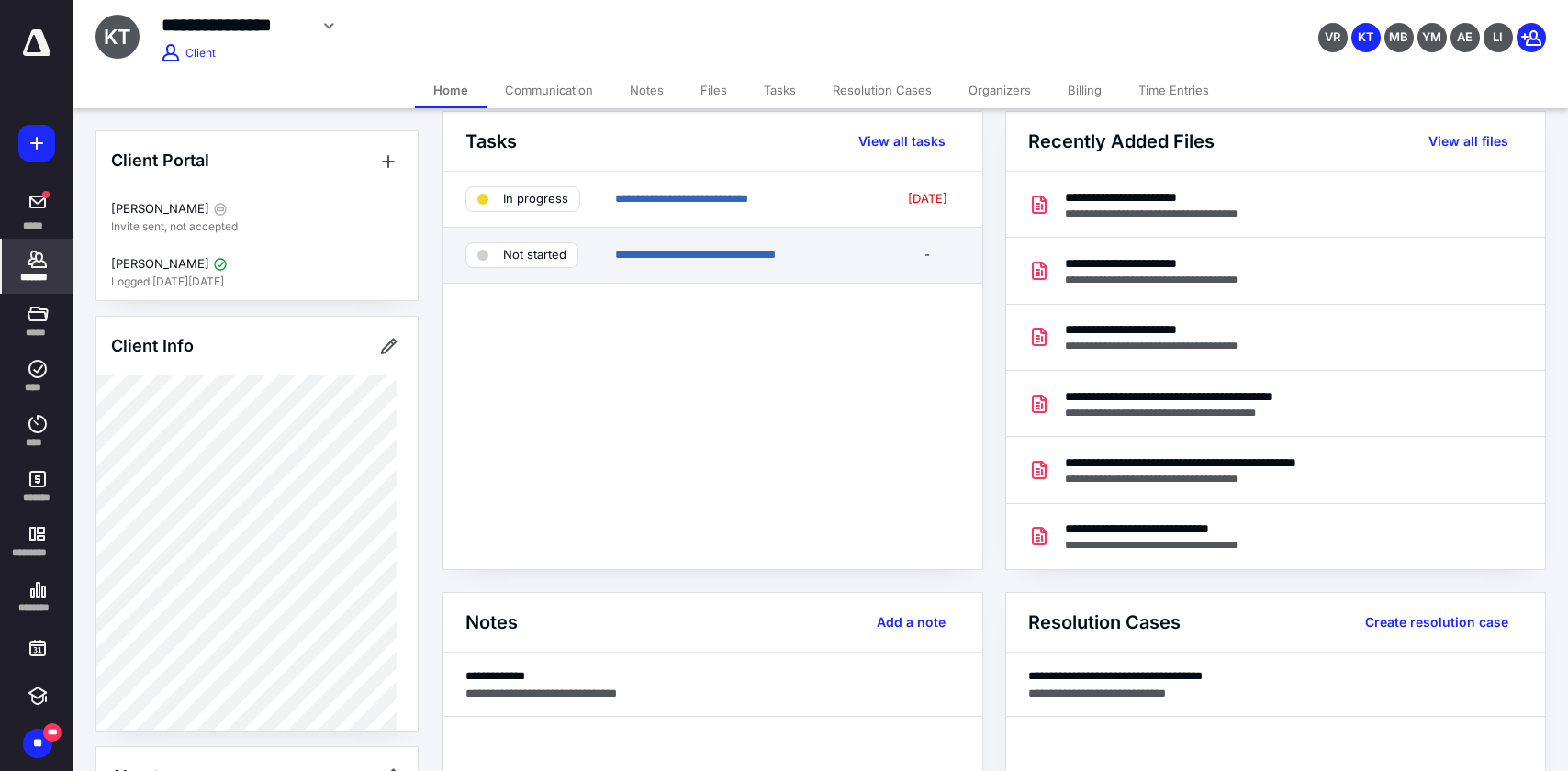 scroll, scrollTop: 0, scrollLeft: 0, axis: both 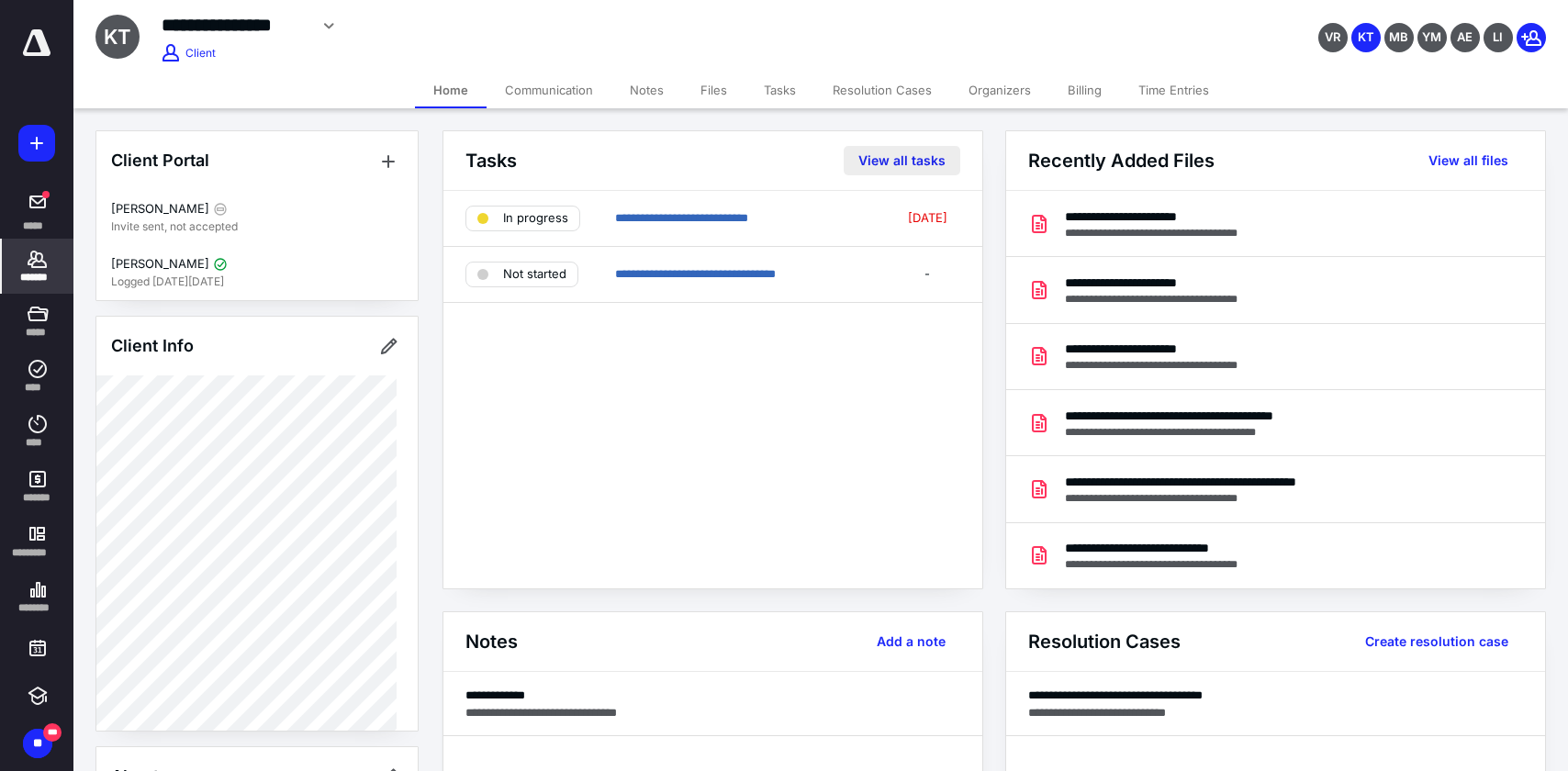 click on "View all tasks" at bounding box center [902, 161] 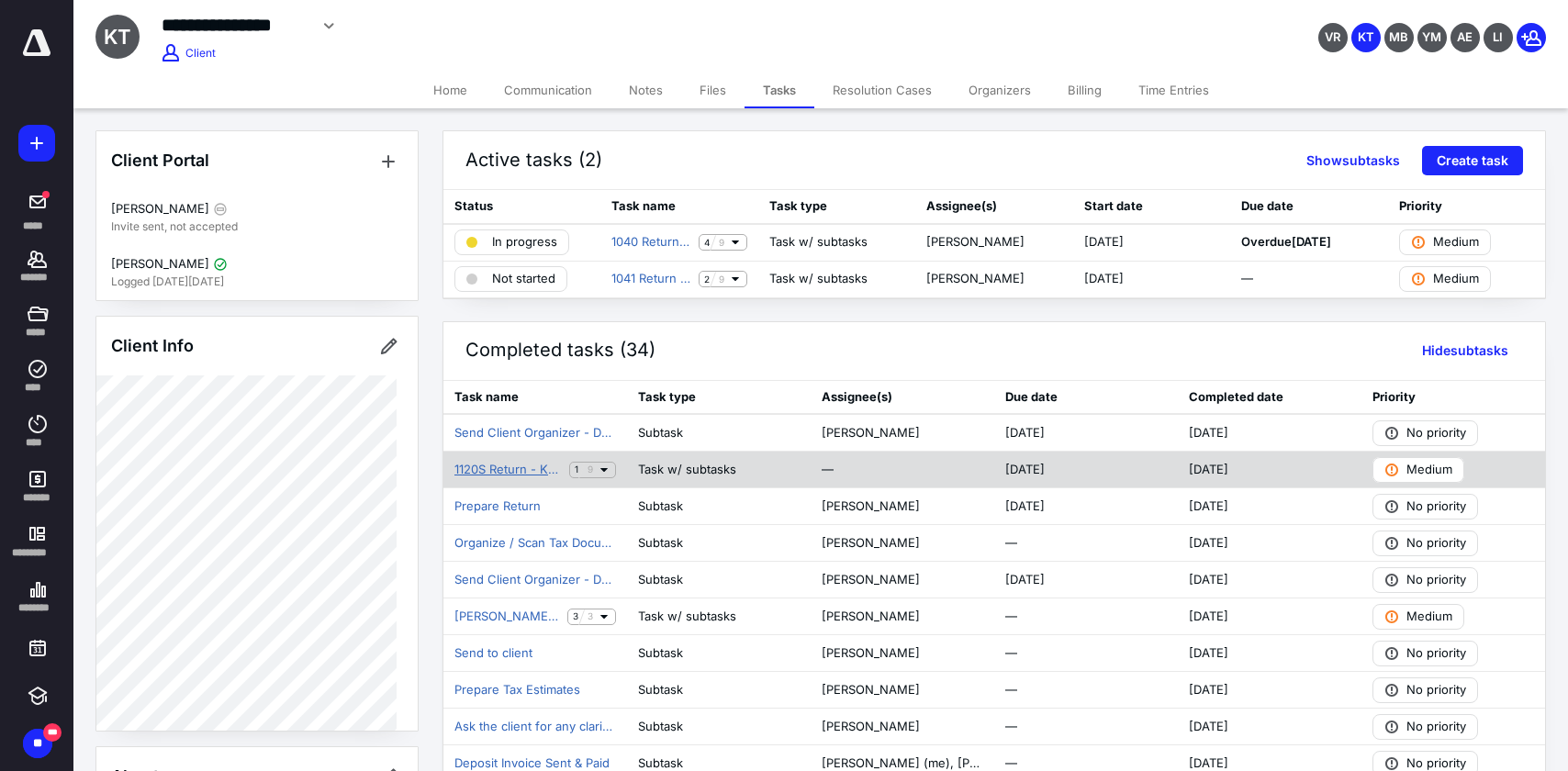 click on "1120S Return - KATT SERVICES LLC" at bounding box center [508, 470] 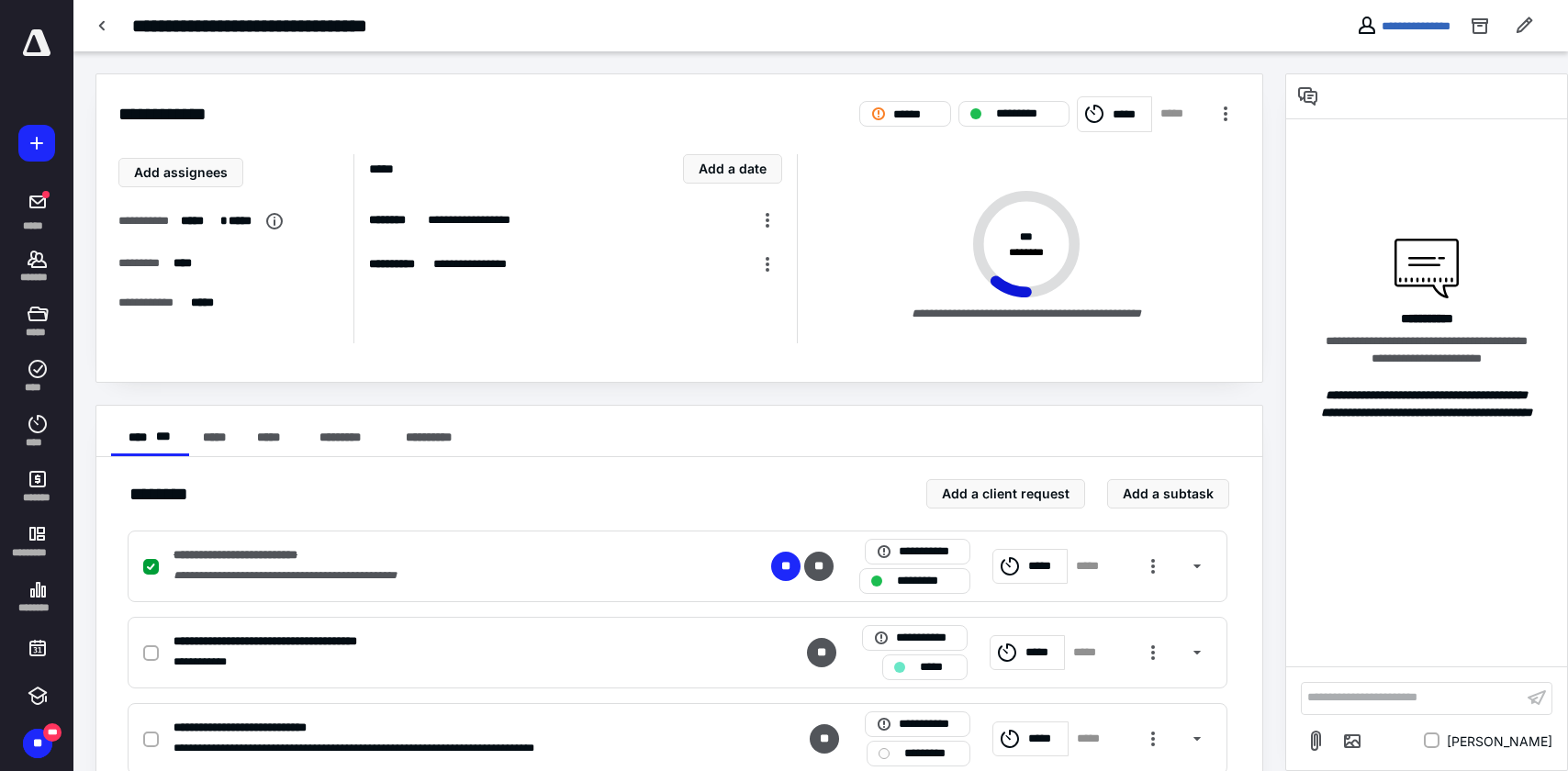 click on "**********" at bounding box center (679, 694) 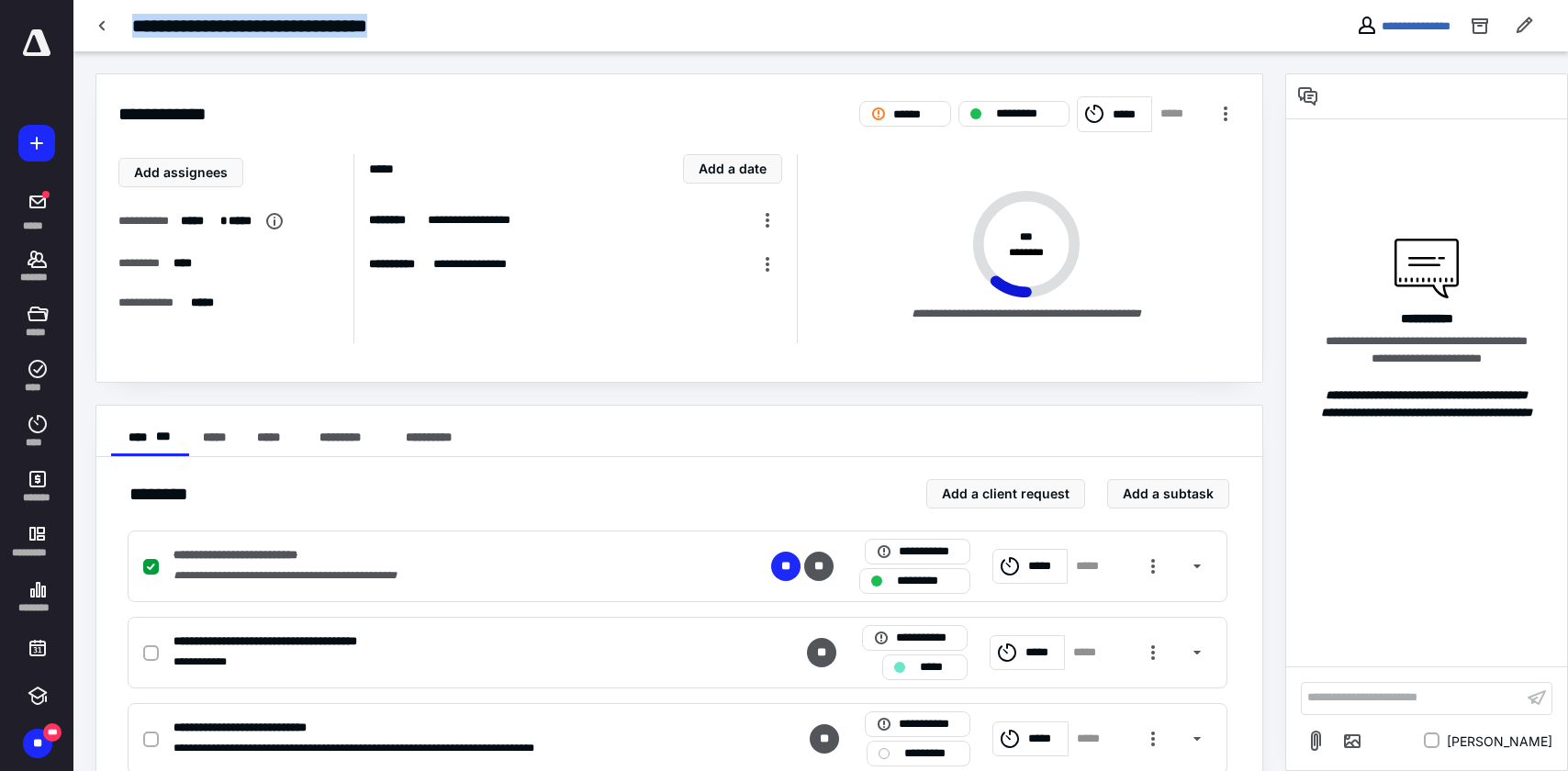 drag, startPoint x: 476, startPoint y: 30, endPoint x: 123, endPoint y: 28, distance: 353.00567 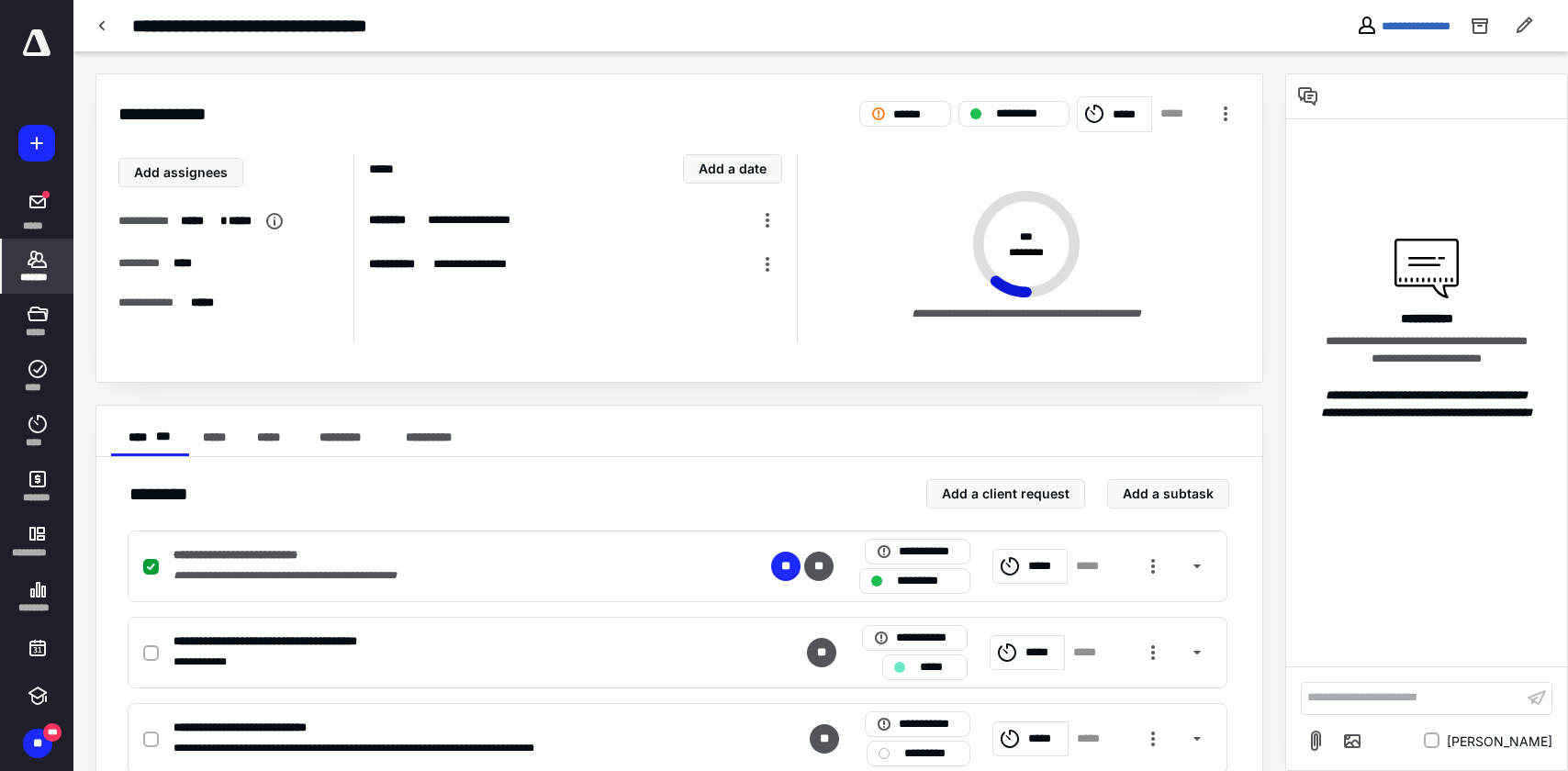 click 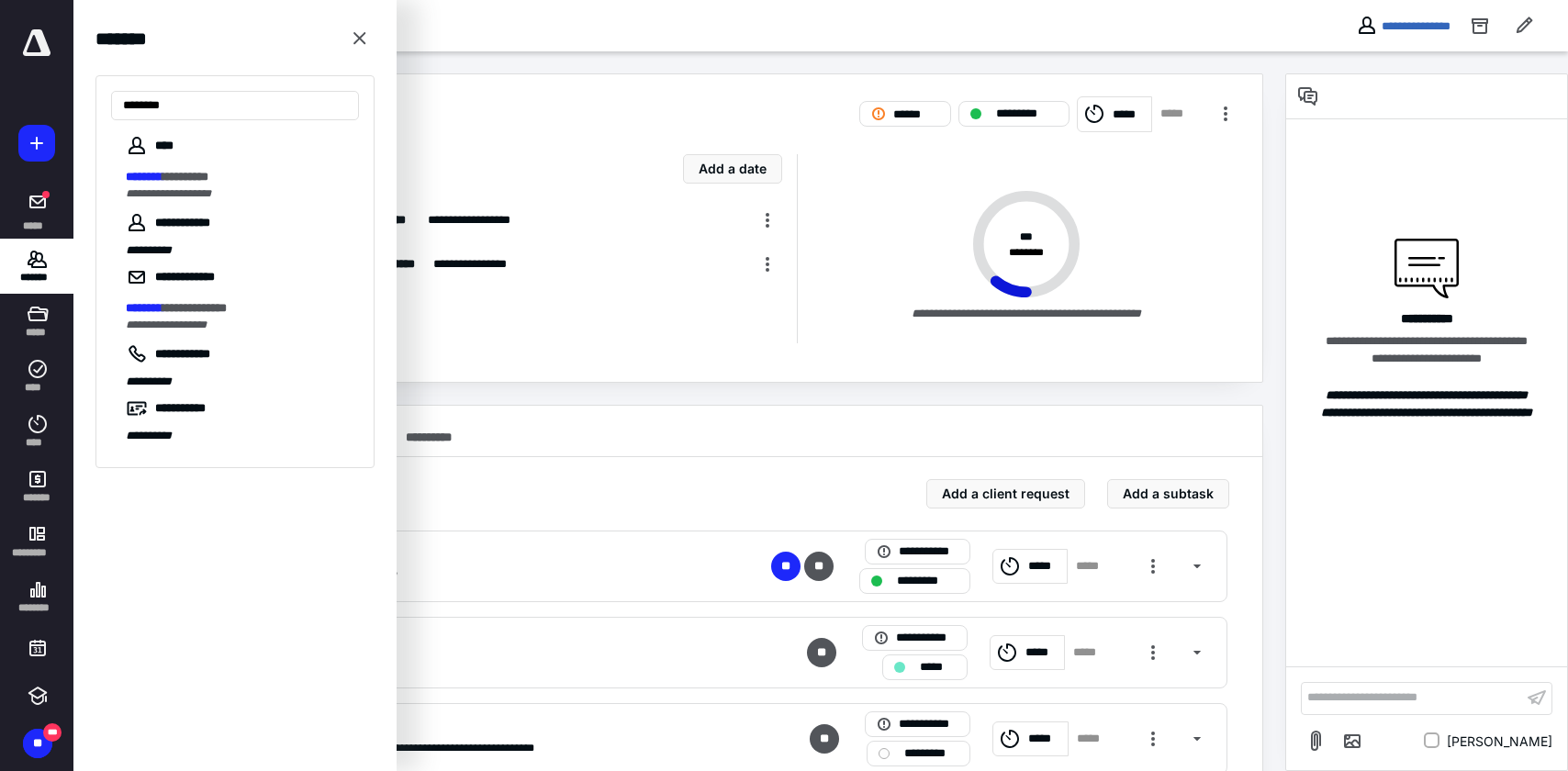 type on "********" 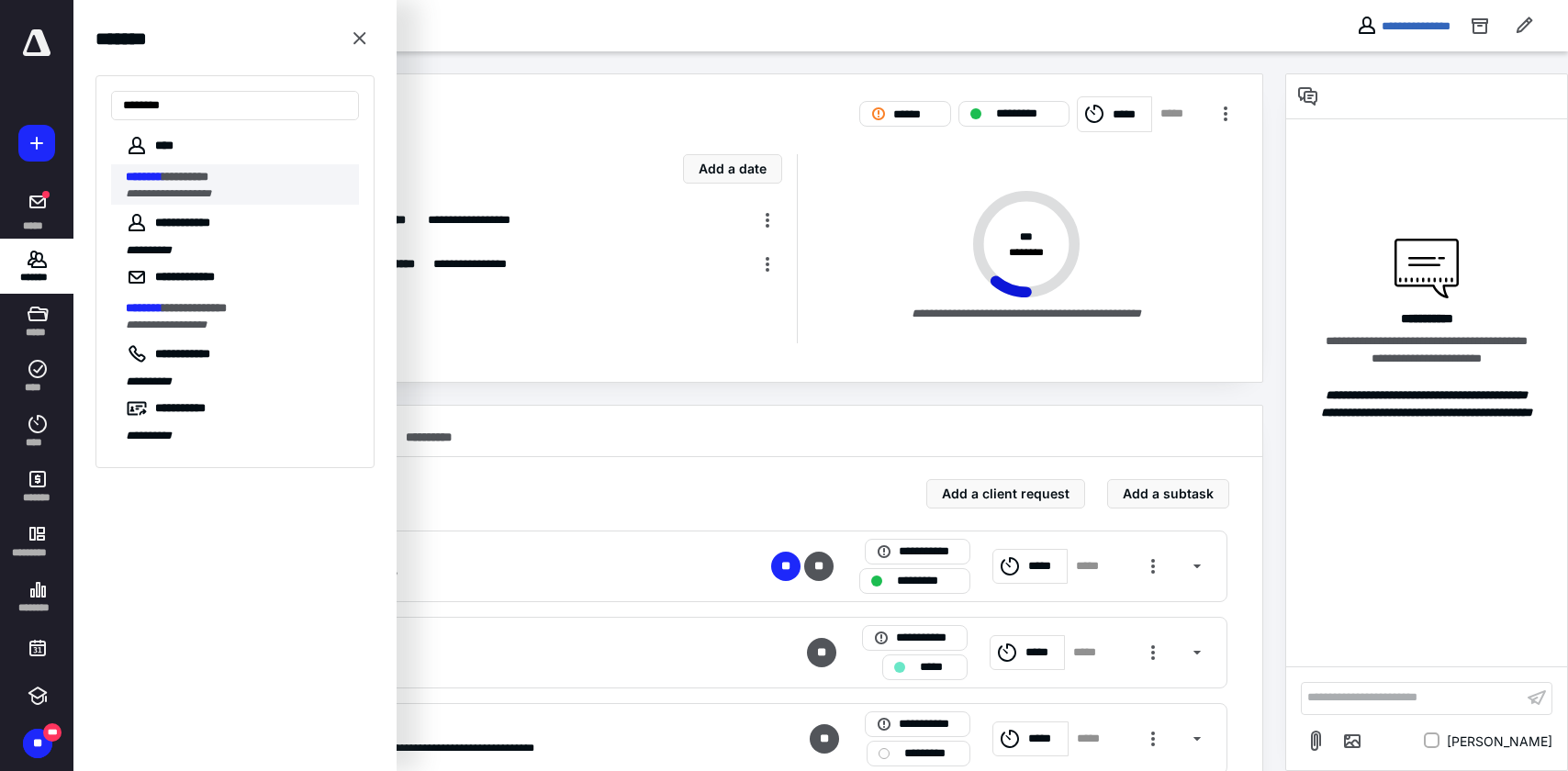 click on "*********" at bounding box center [185, 176] 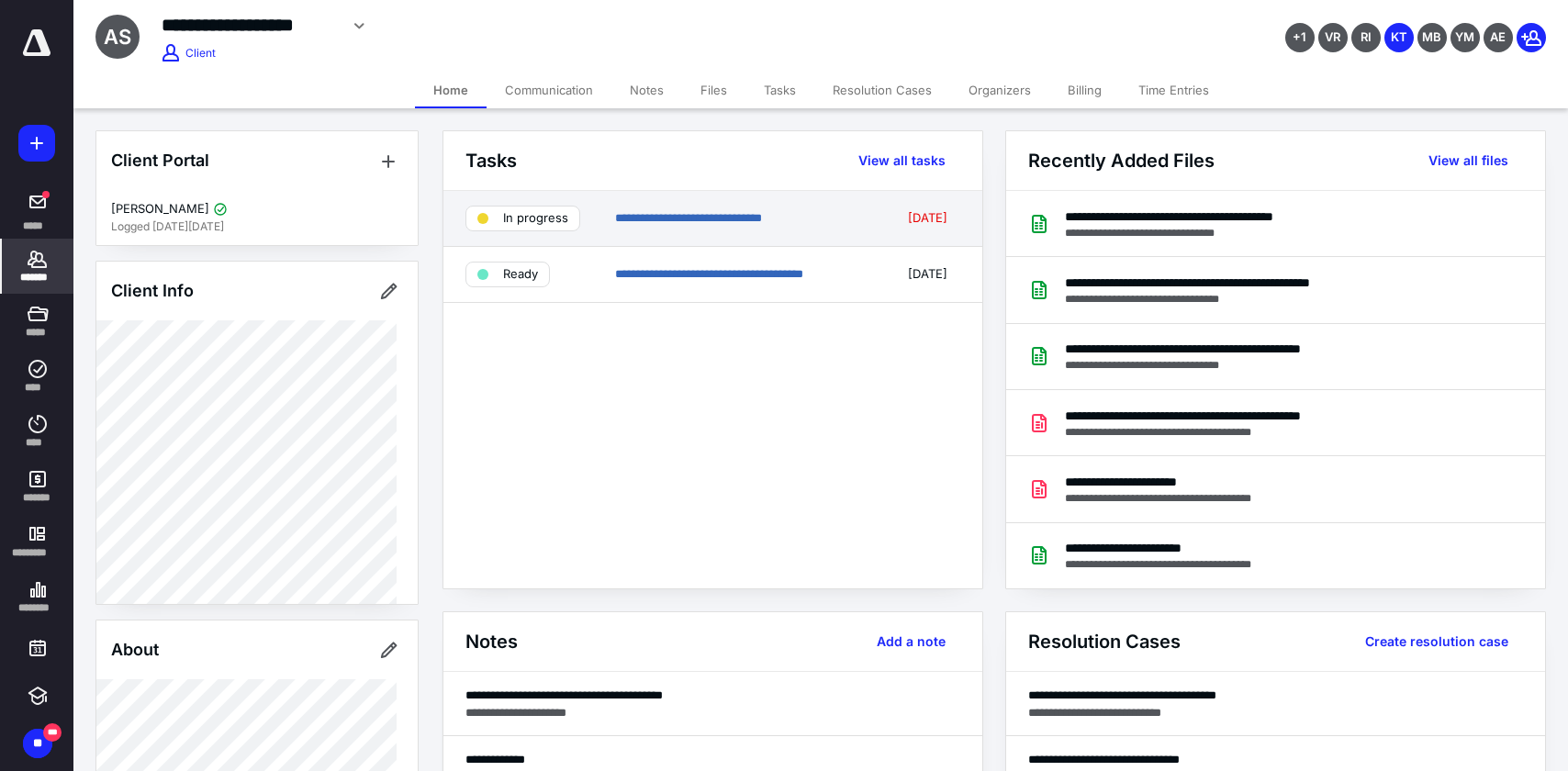 click on "**********" at bounding box center (745, 218) 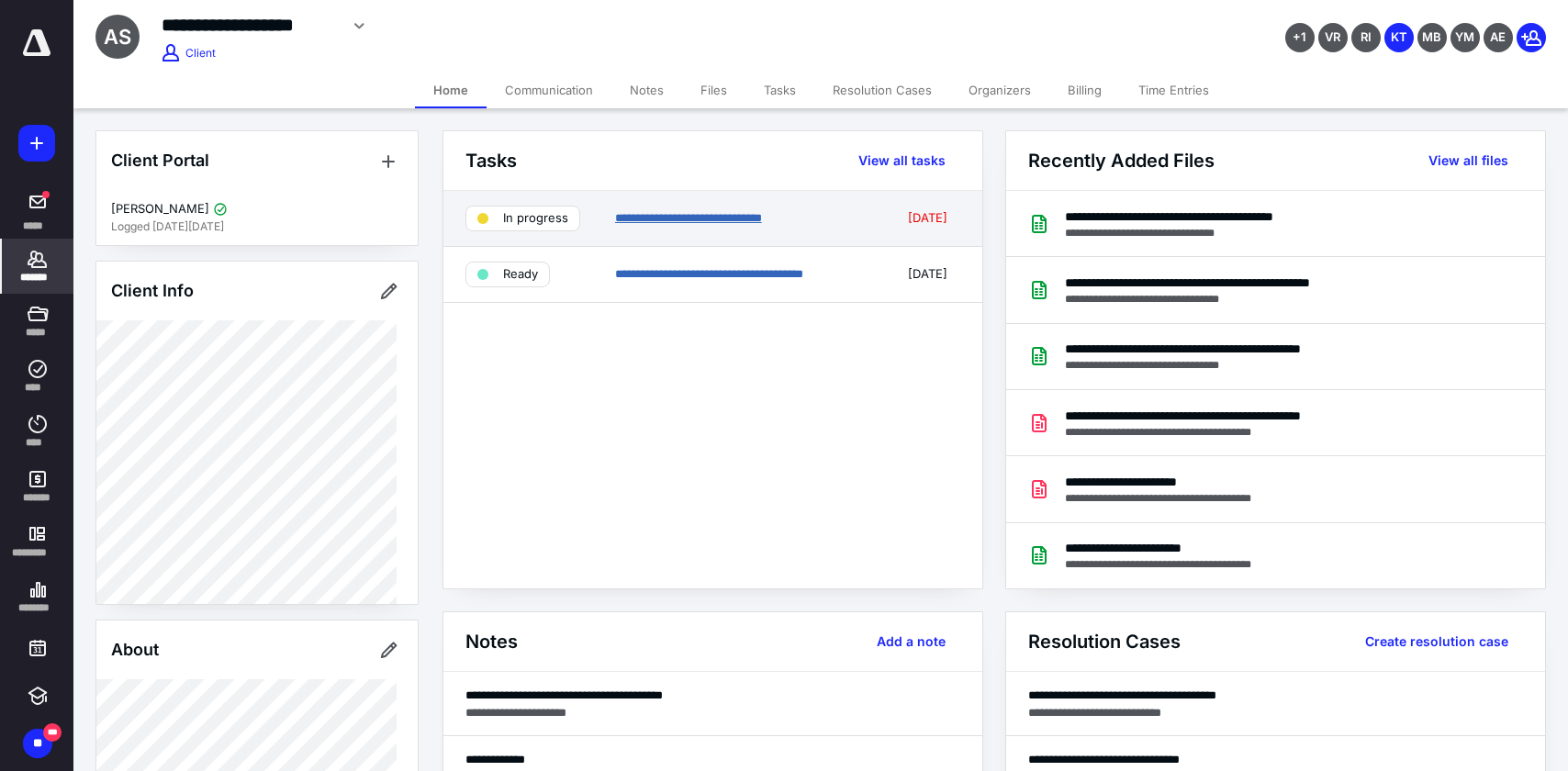 click on "**********" at bounding box center (689, 218) 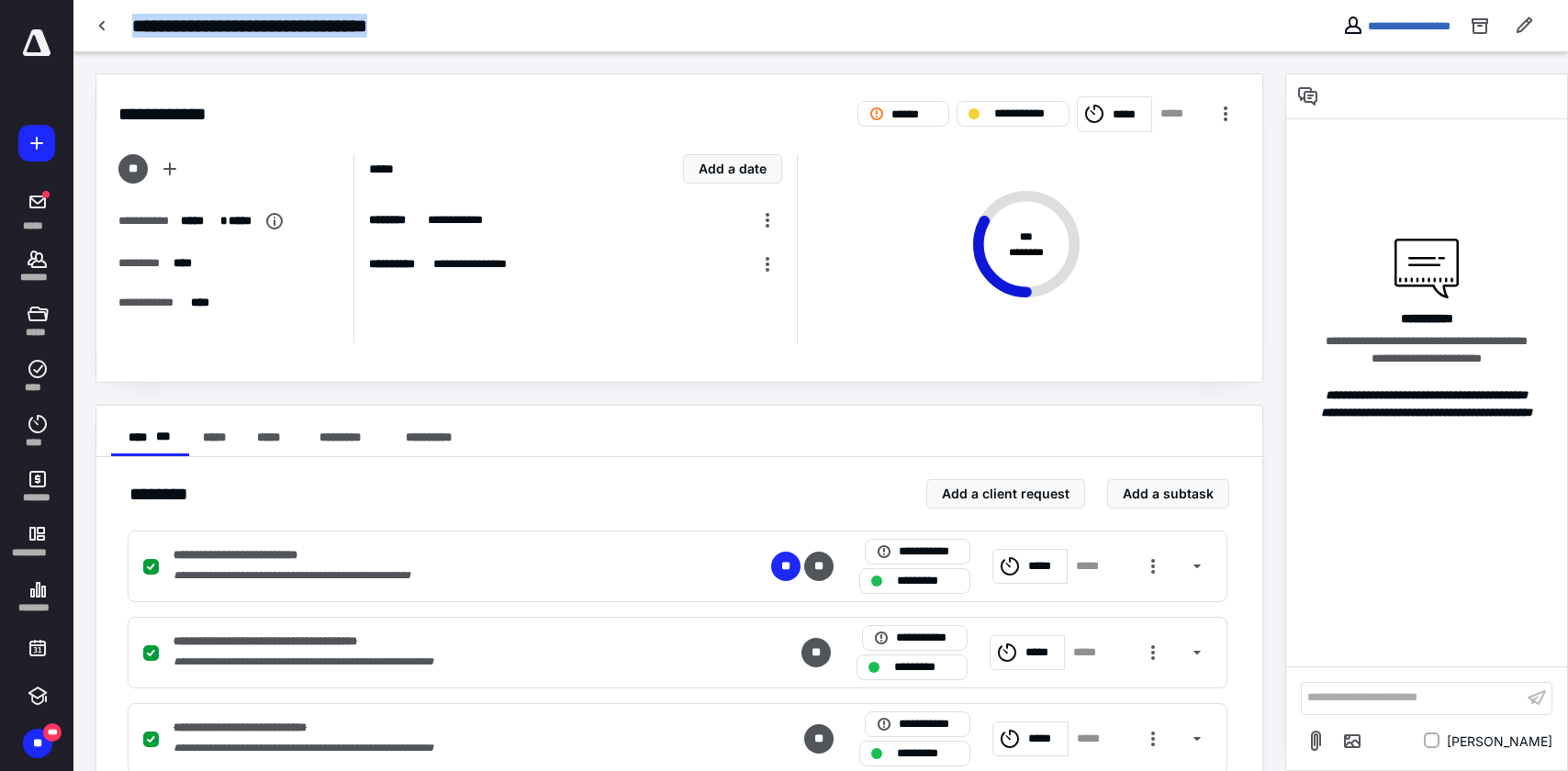 drag, startPoint x: 477, startPoint y: 32, endPoint x: 129, endPoint y: 29, distance: 348.01293 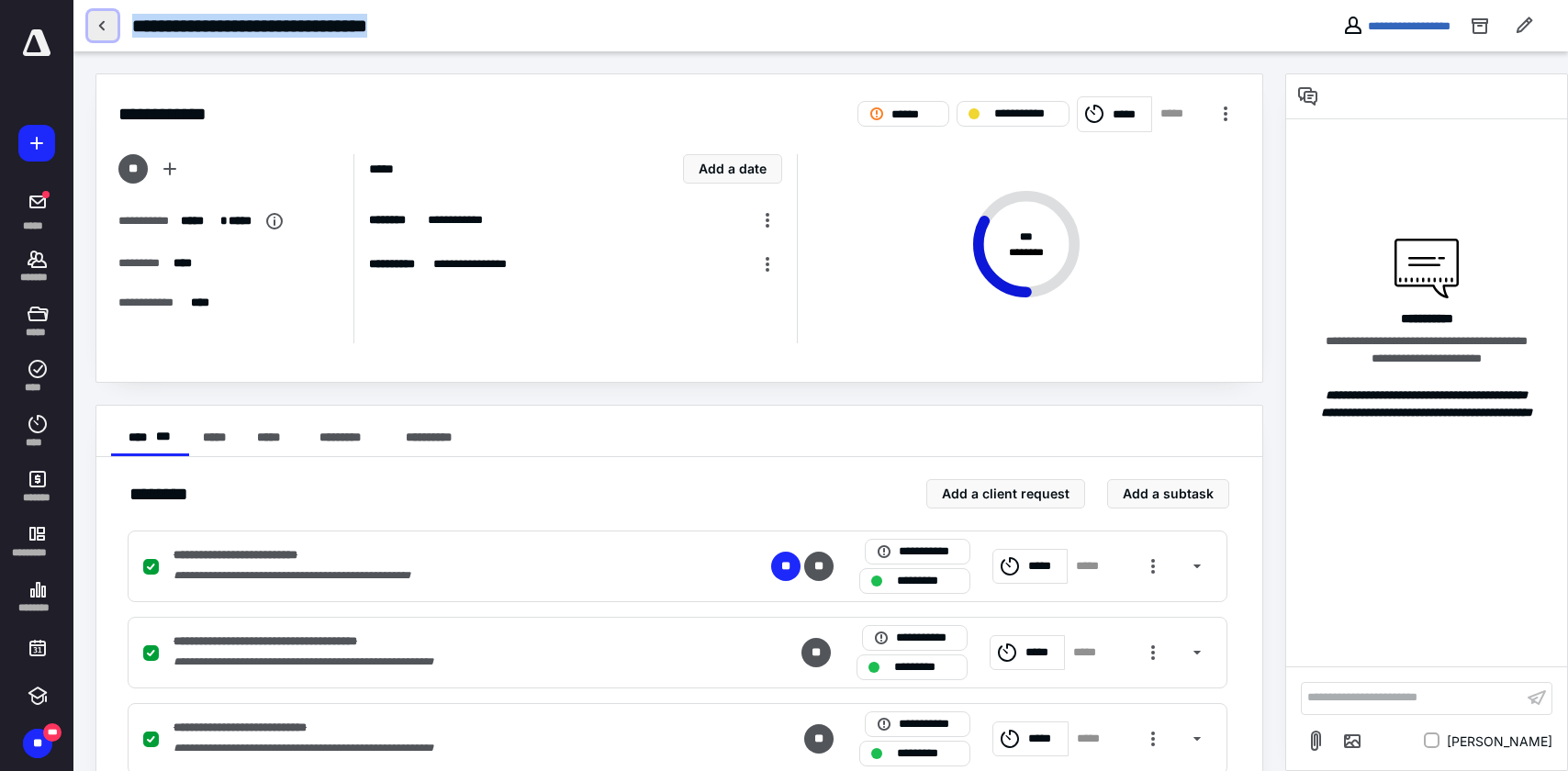 click at bounding box center (103, 26) 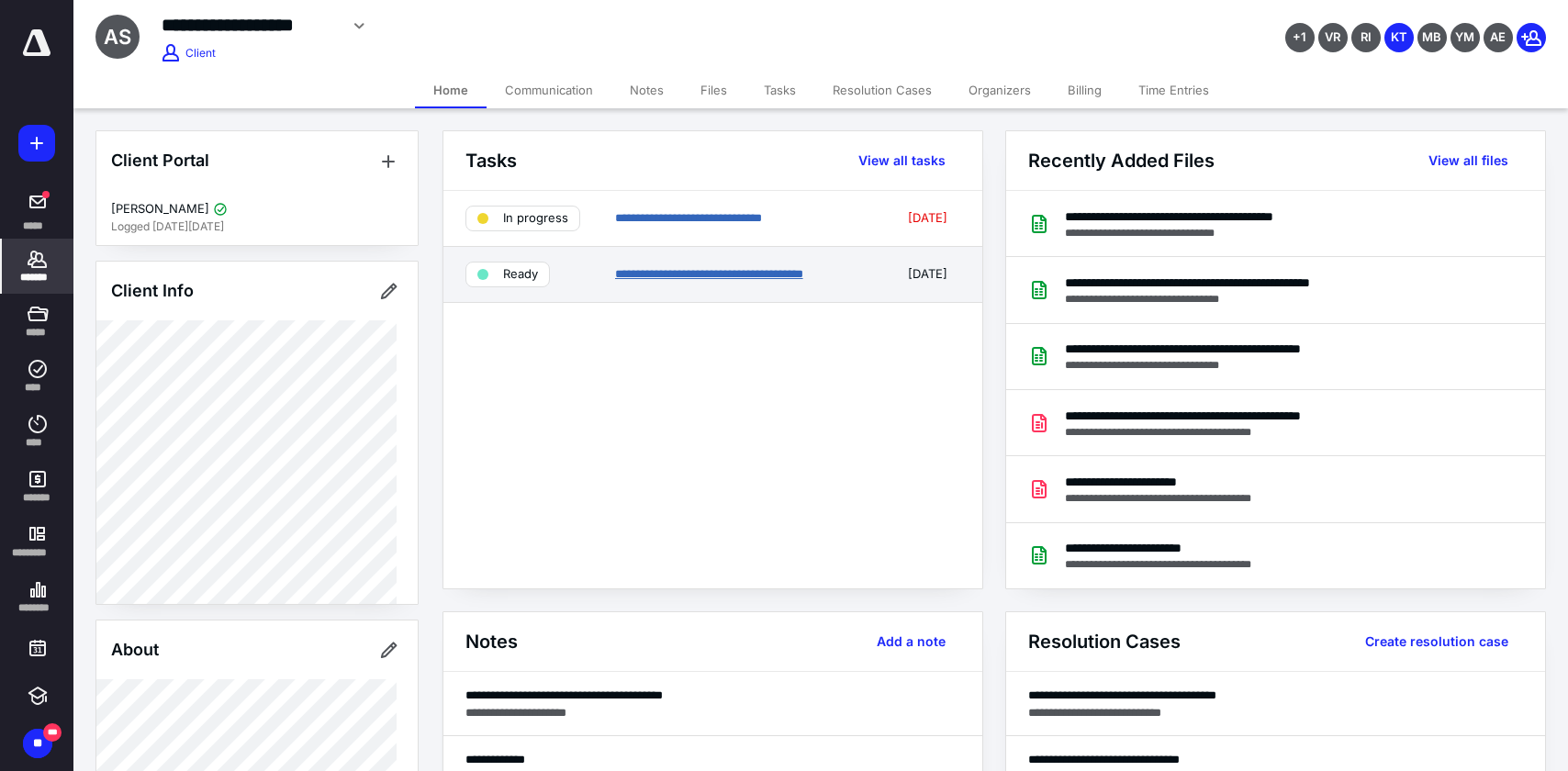 click on "**********" at bounding box center [709, 274] 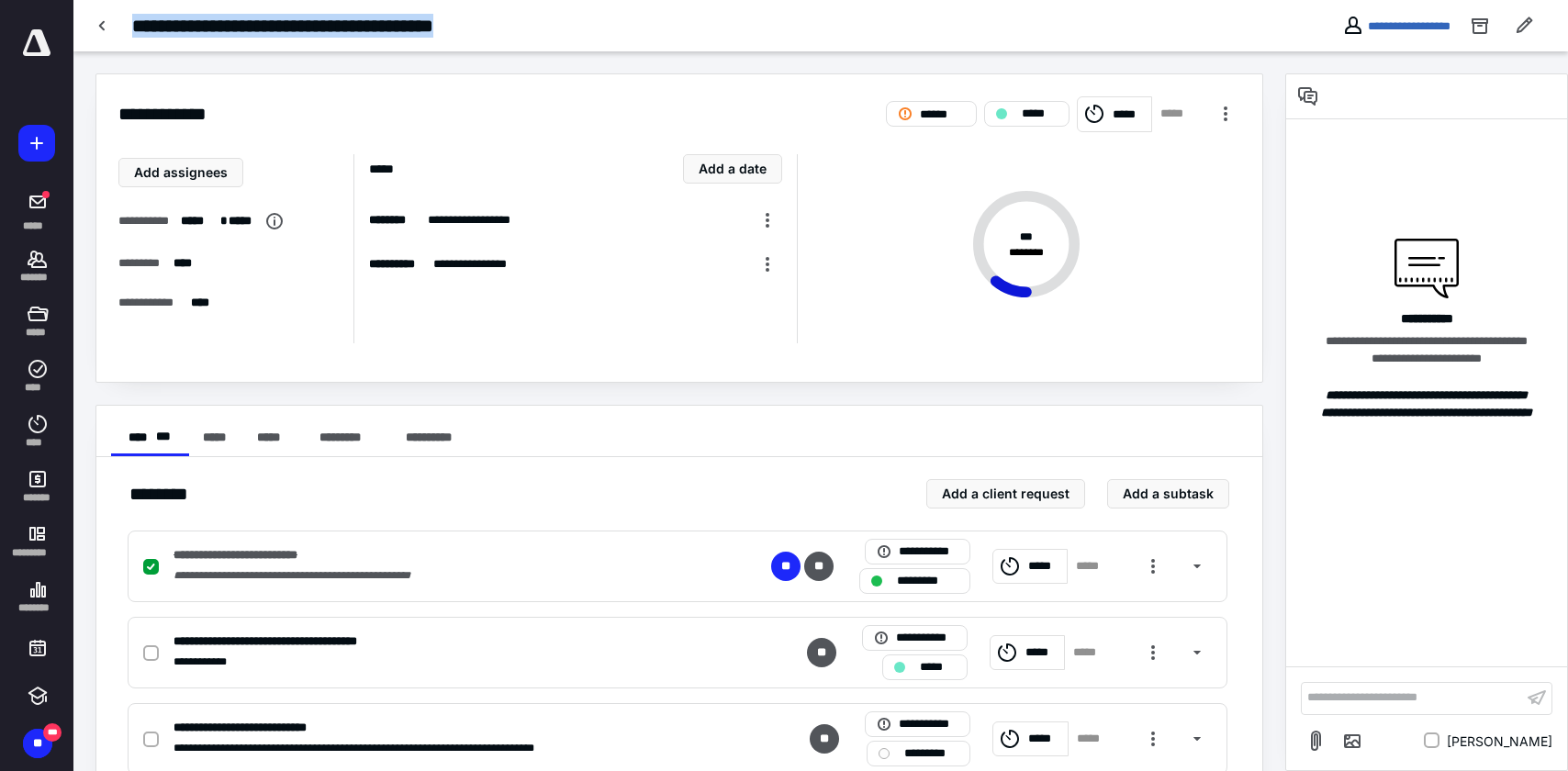 drag, startPoint x: 568, startPoint y: 31, endPoint x: 131, endPoint y: 28, distance: 437.0103 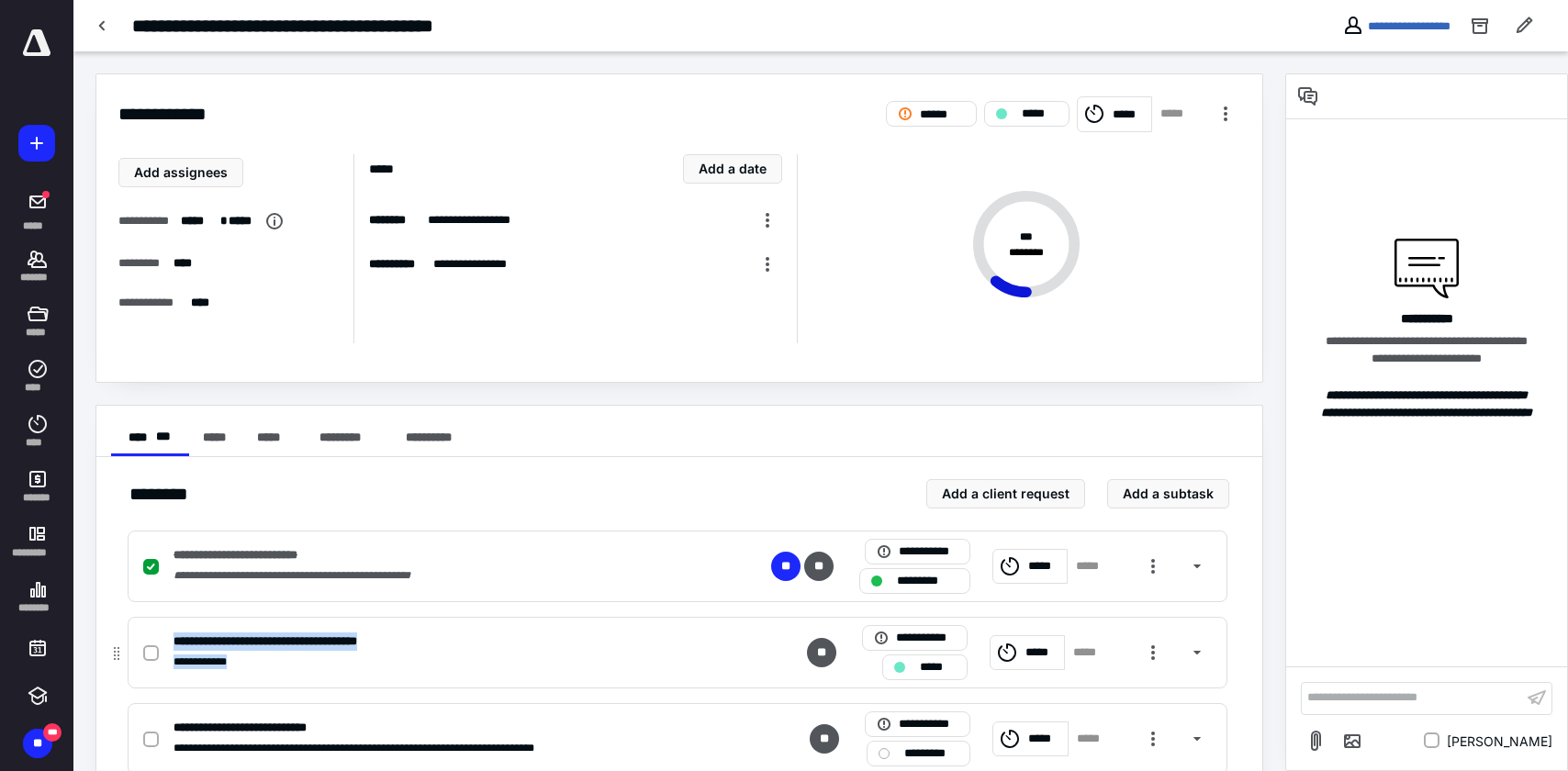 drag, startPoint x: 478, startPoint y: 650, endPoint x: 174, endPoint y: 642, distance: 304.10524 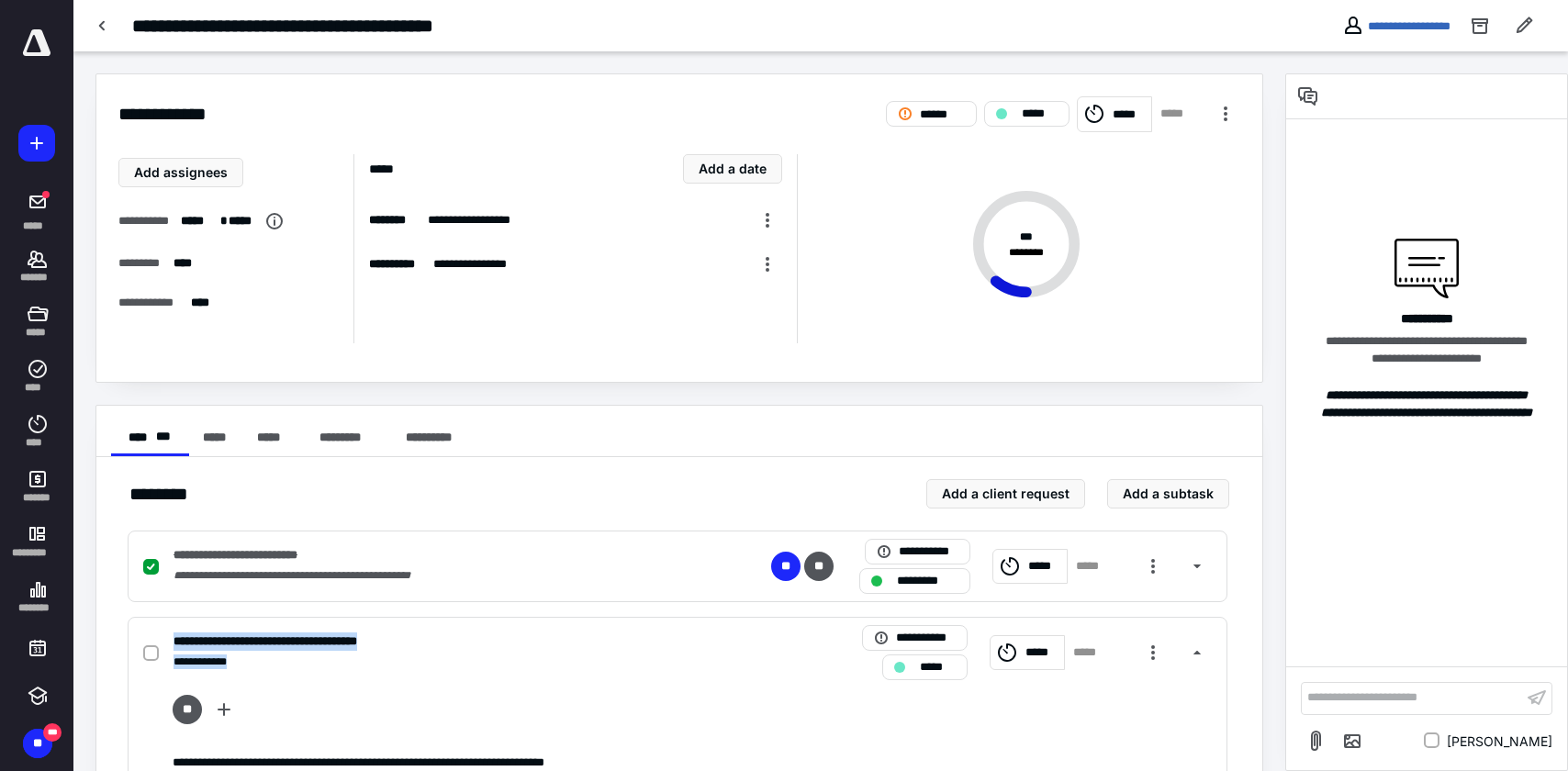 click on "**********" at bounding box center [679, 903] 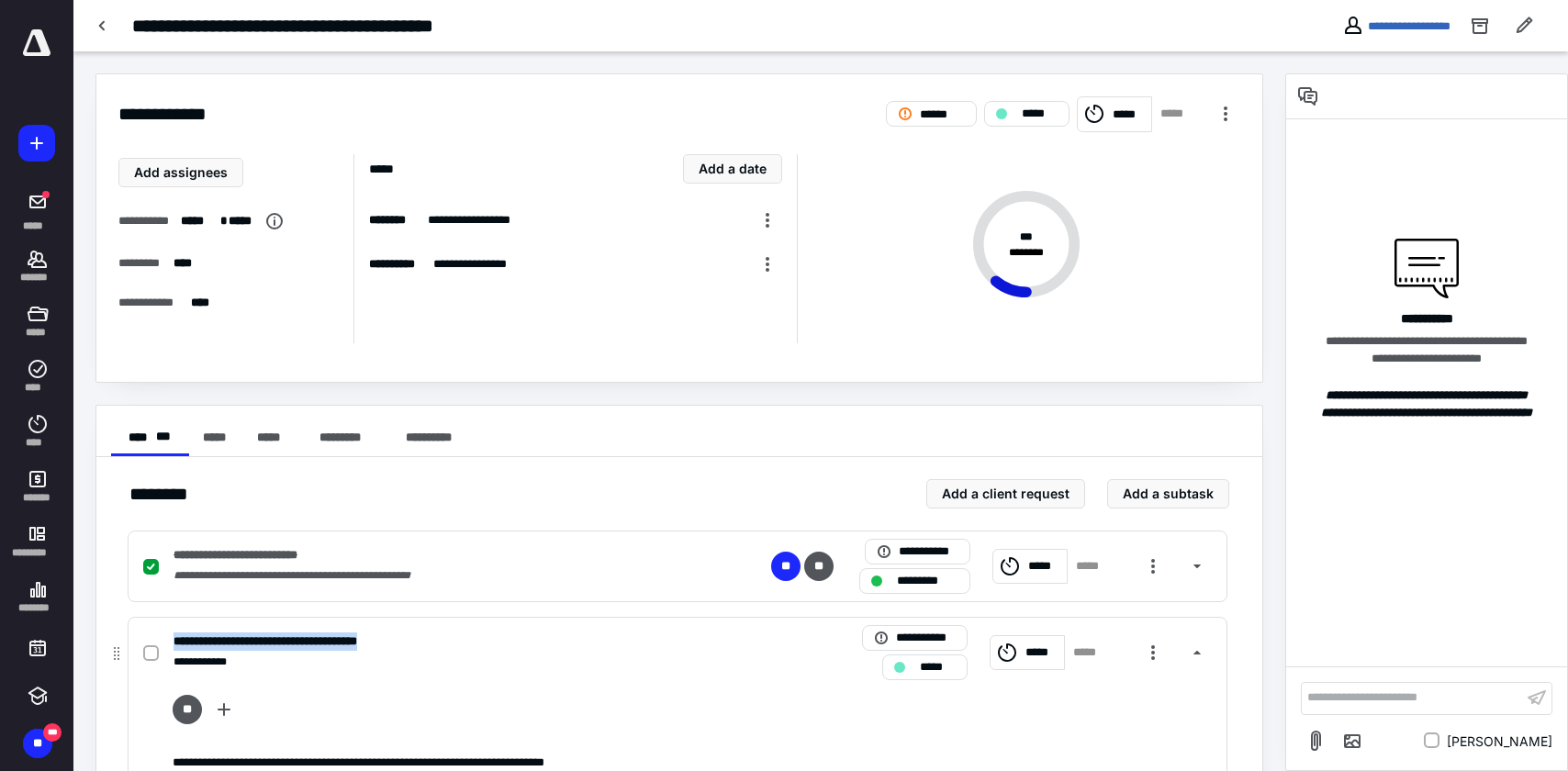 drag, startPoint x: 464, startPoint y: 633, endPoint x: 156, endPoint y: 645, distance: 308.23368 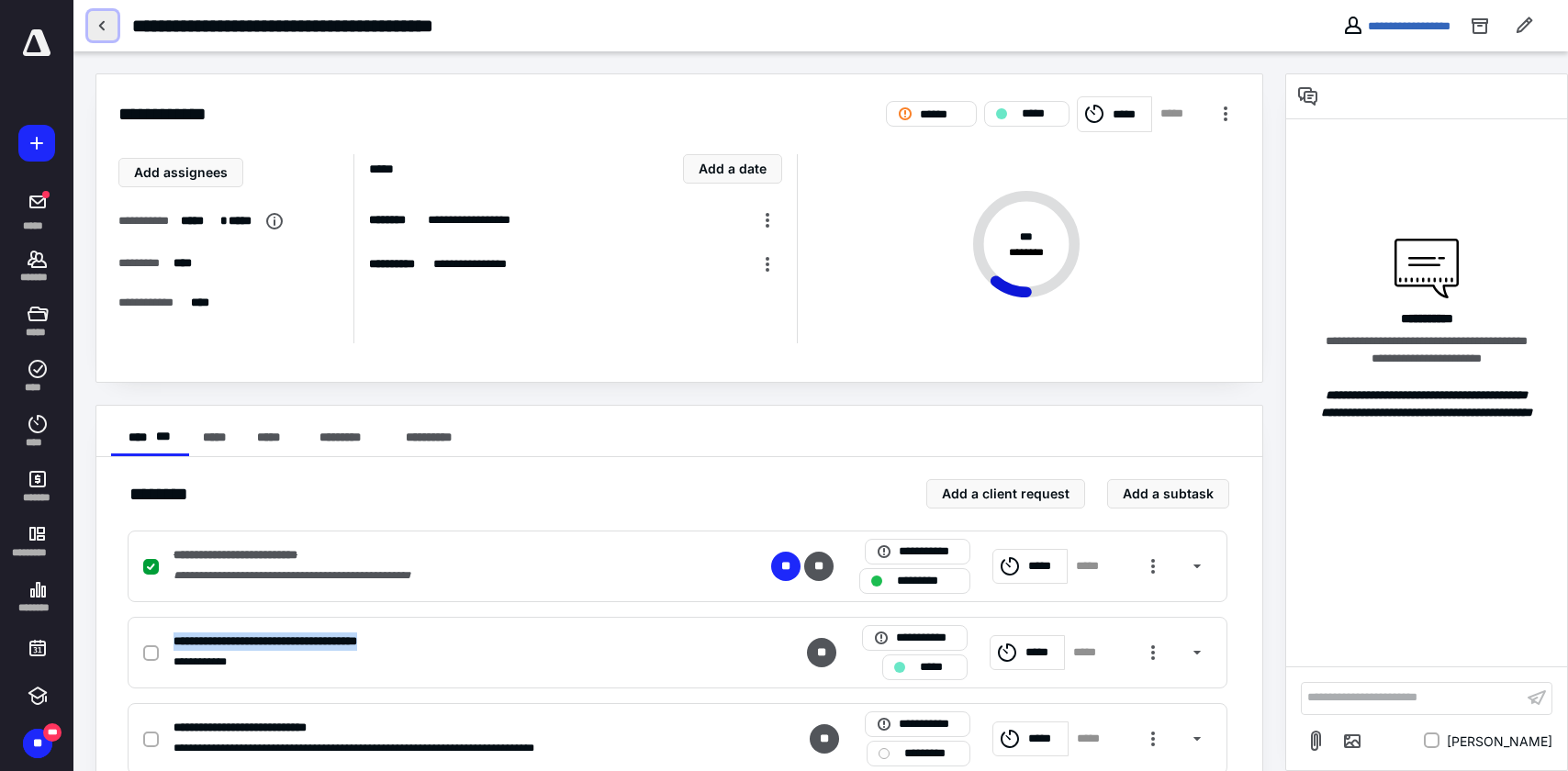 click at bounding box center [103, 26] 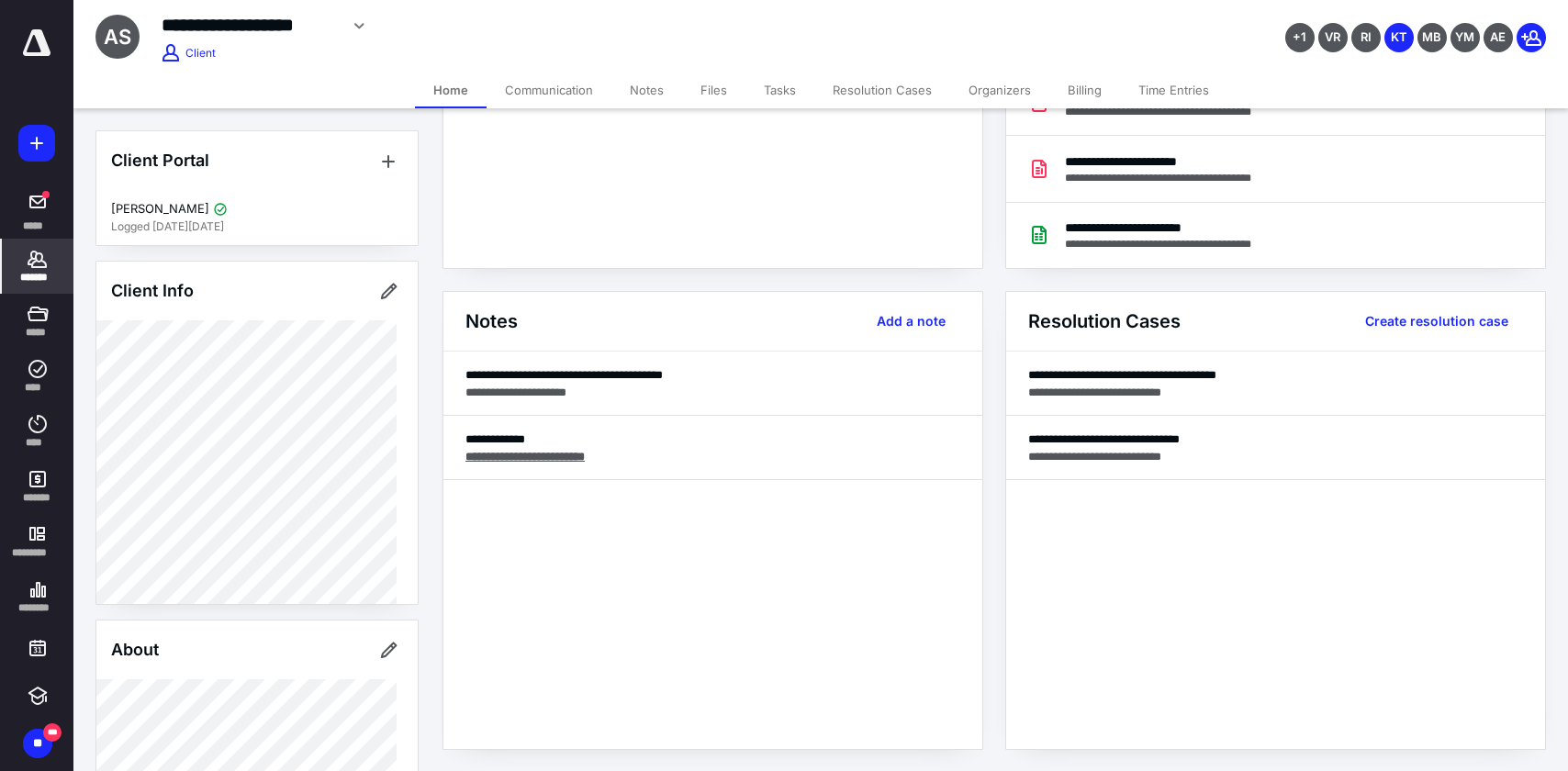 scroll, scrollTop: 0, scrollLeft: 0, axis: both 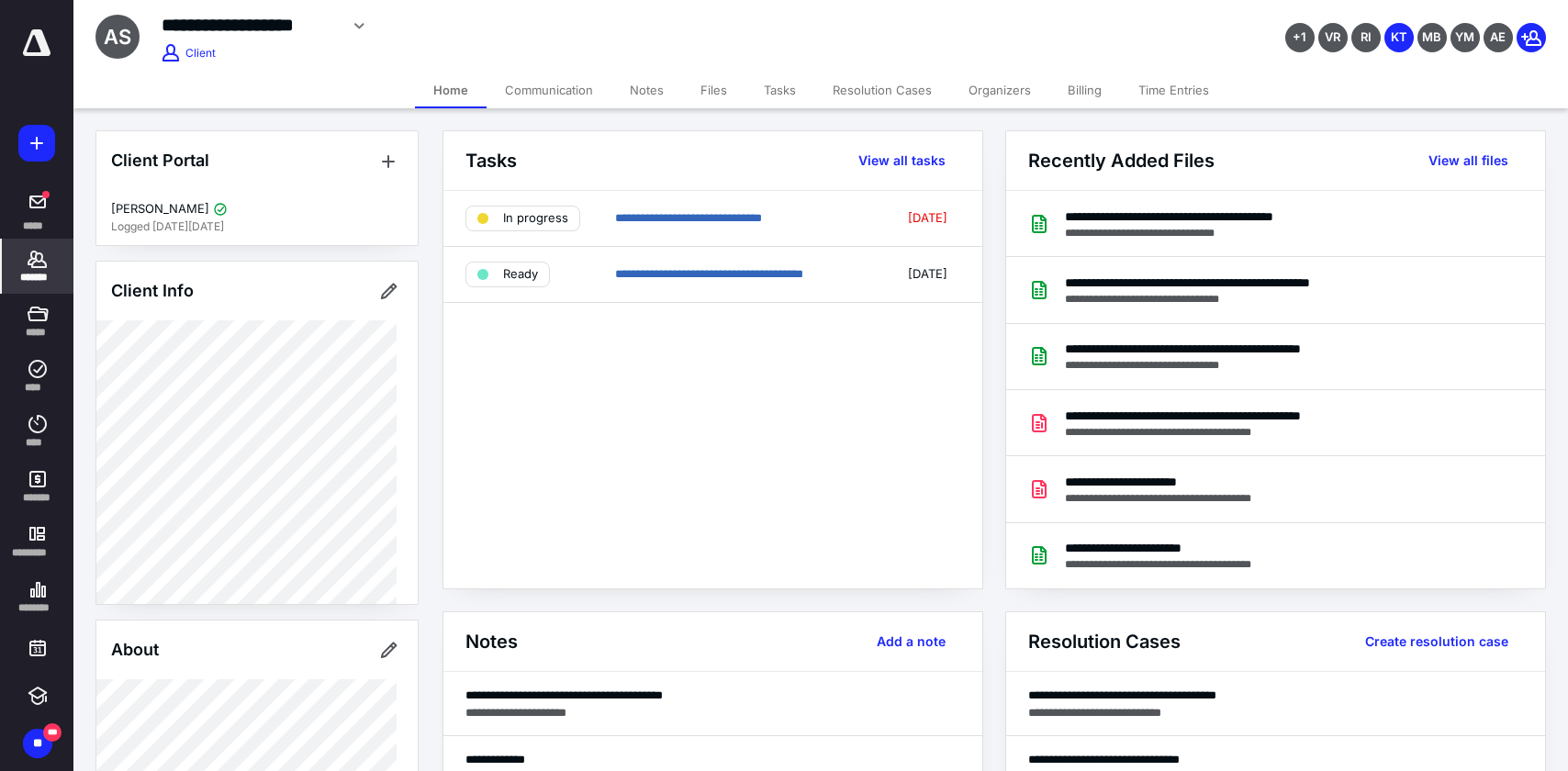 click on "Tasks" at bounding box center (779, 90) 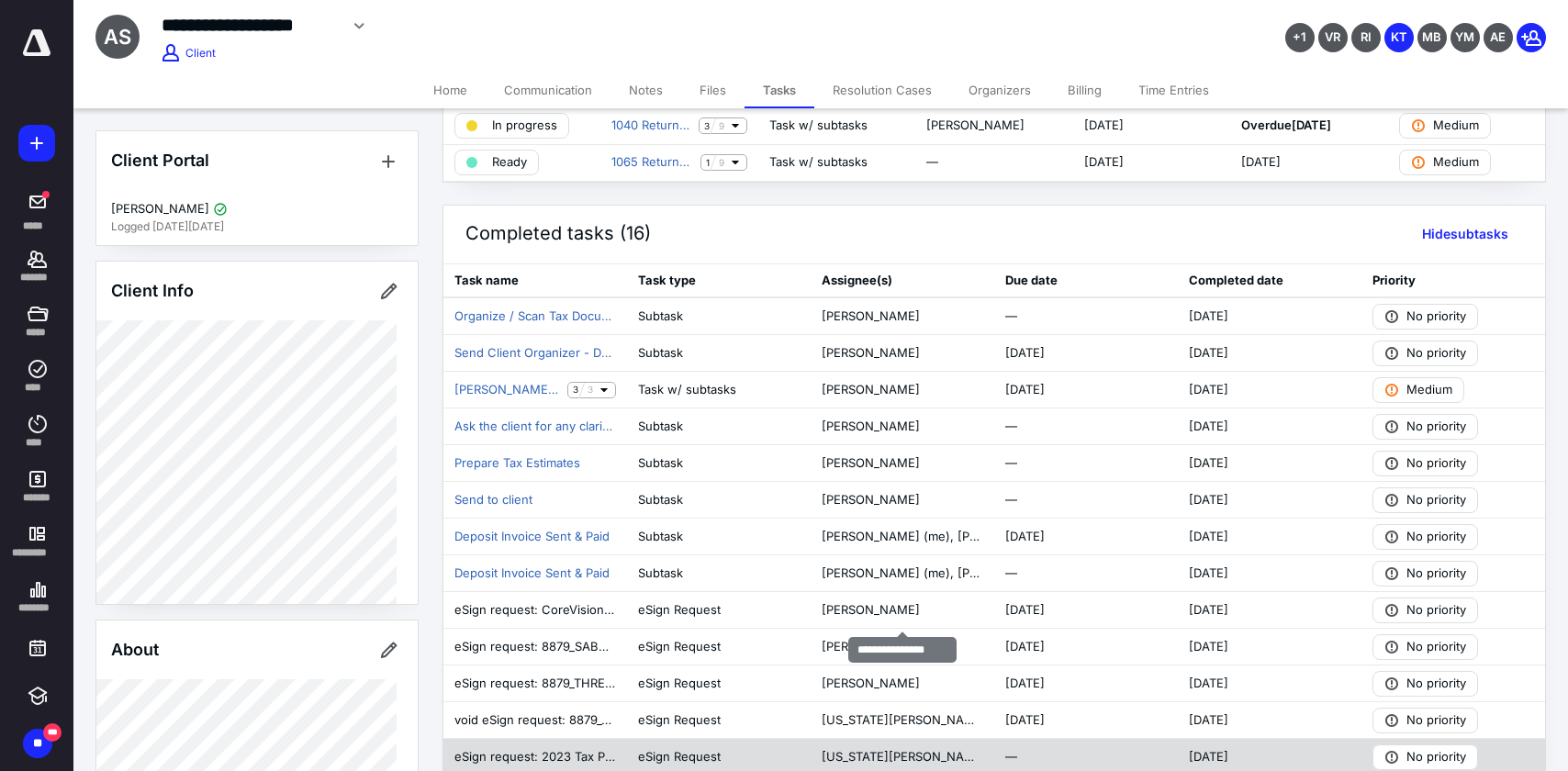 scroll, scrollTop: 254, scrollLeft: 0, axis: vertical 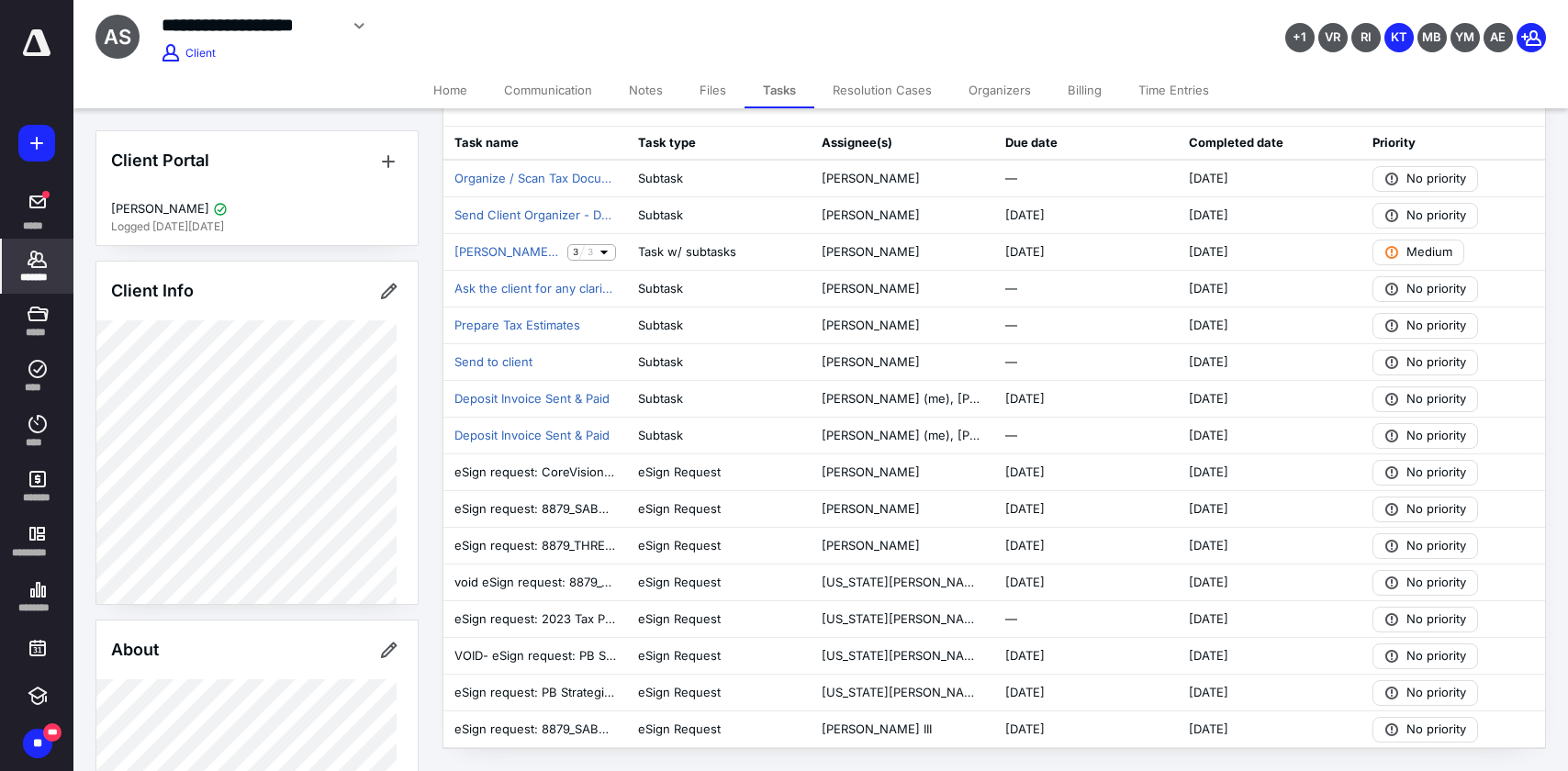 click on "*******" at bounding box center (38, 266) 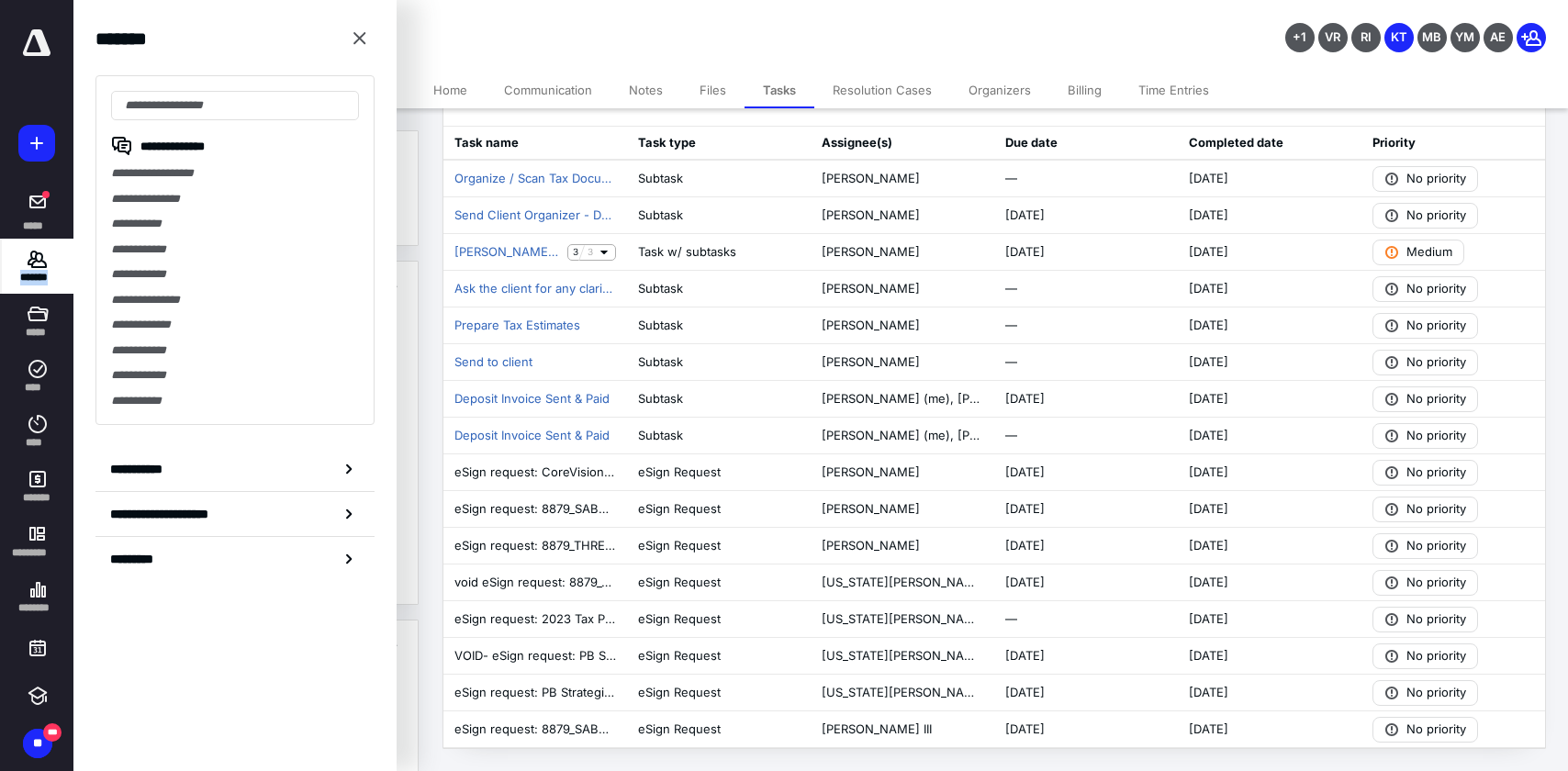 click on "*******" at bounding box center (38, 266) 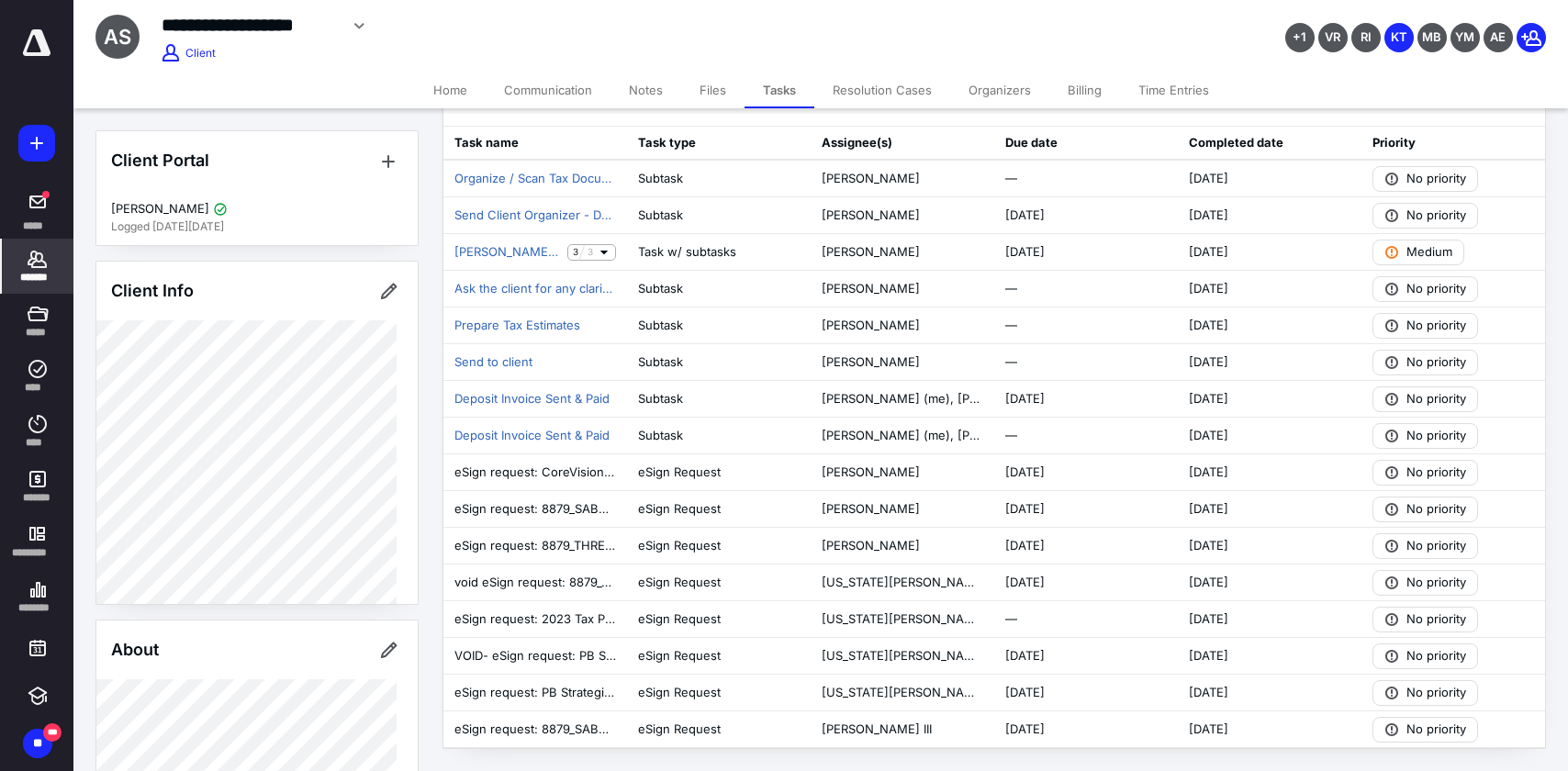 click on "*******" at bounding box center (38, 266) 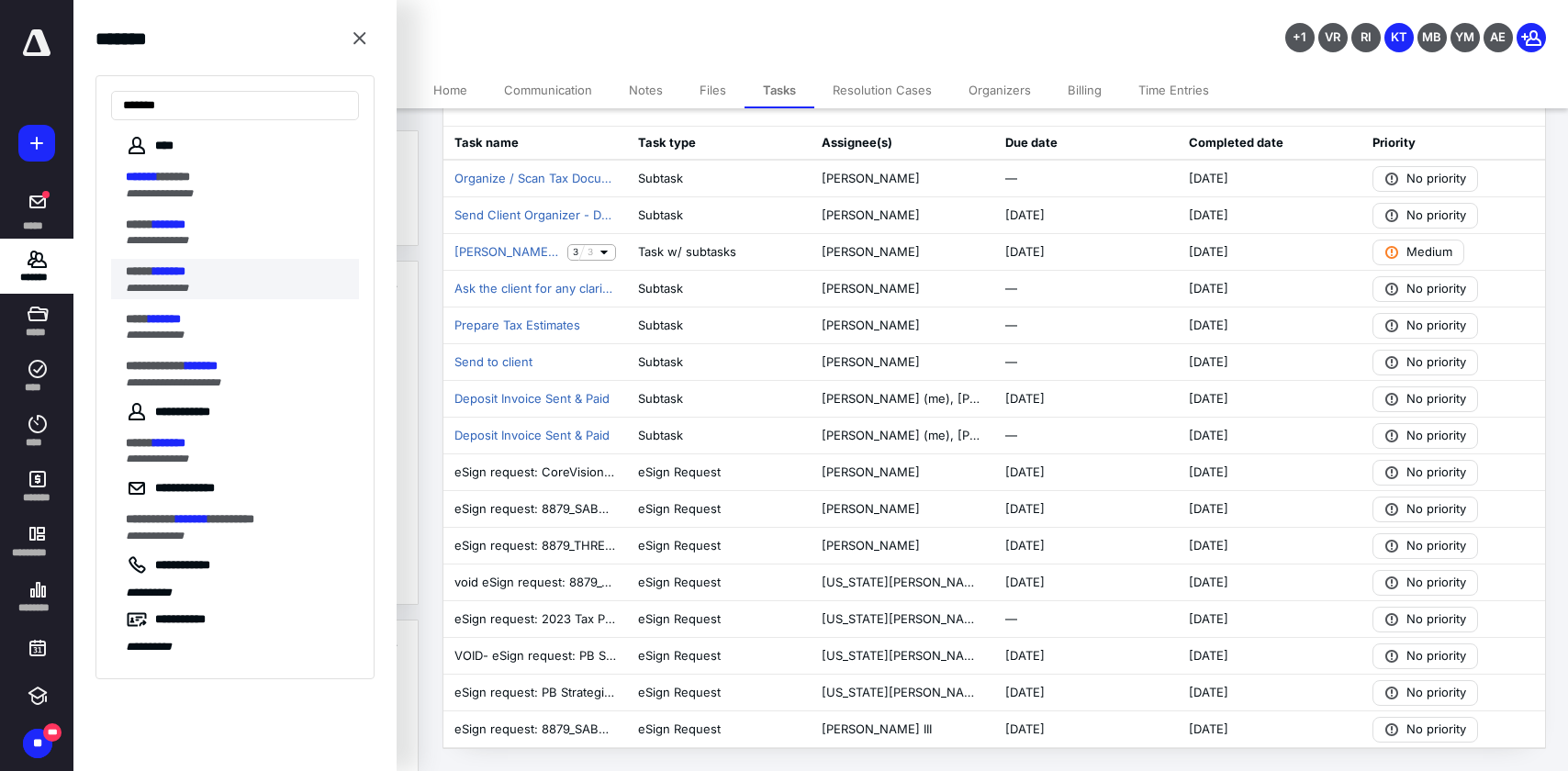 type on "*******" 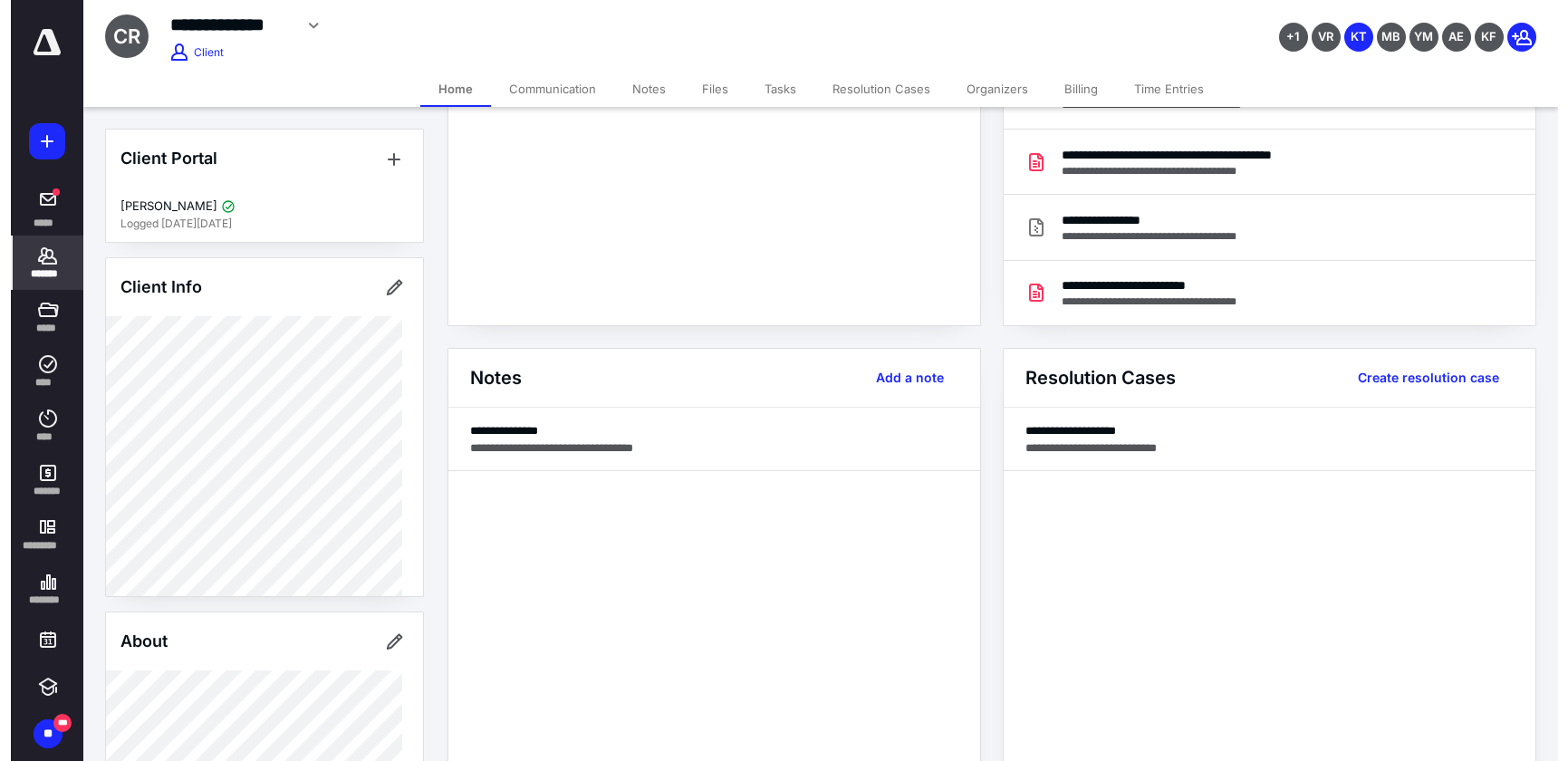 scroll, scrollTop: 0, scrollLeft: 0, axis: both 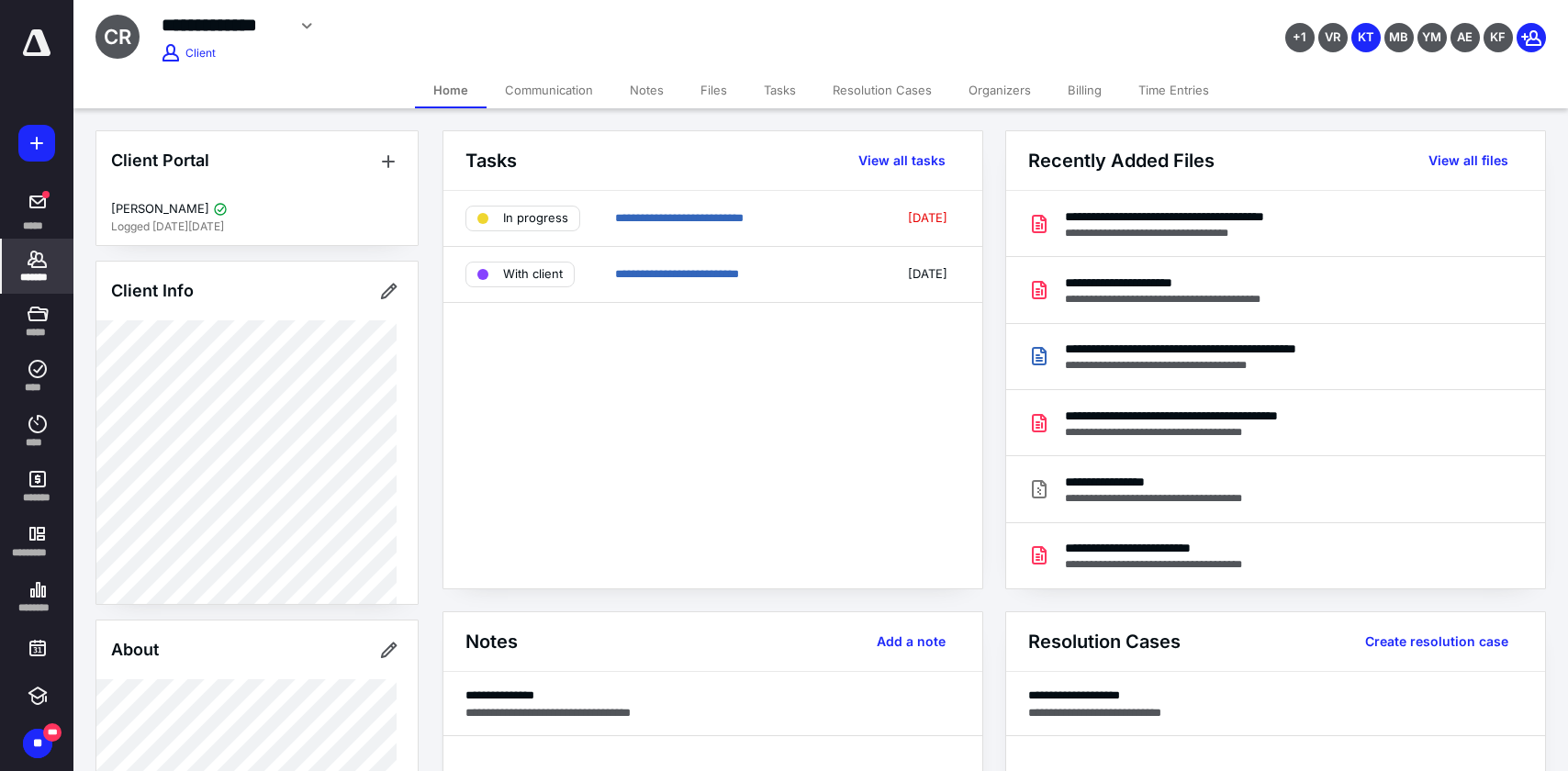 click on "Billing" at bounding box center (1084, 90) 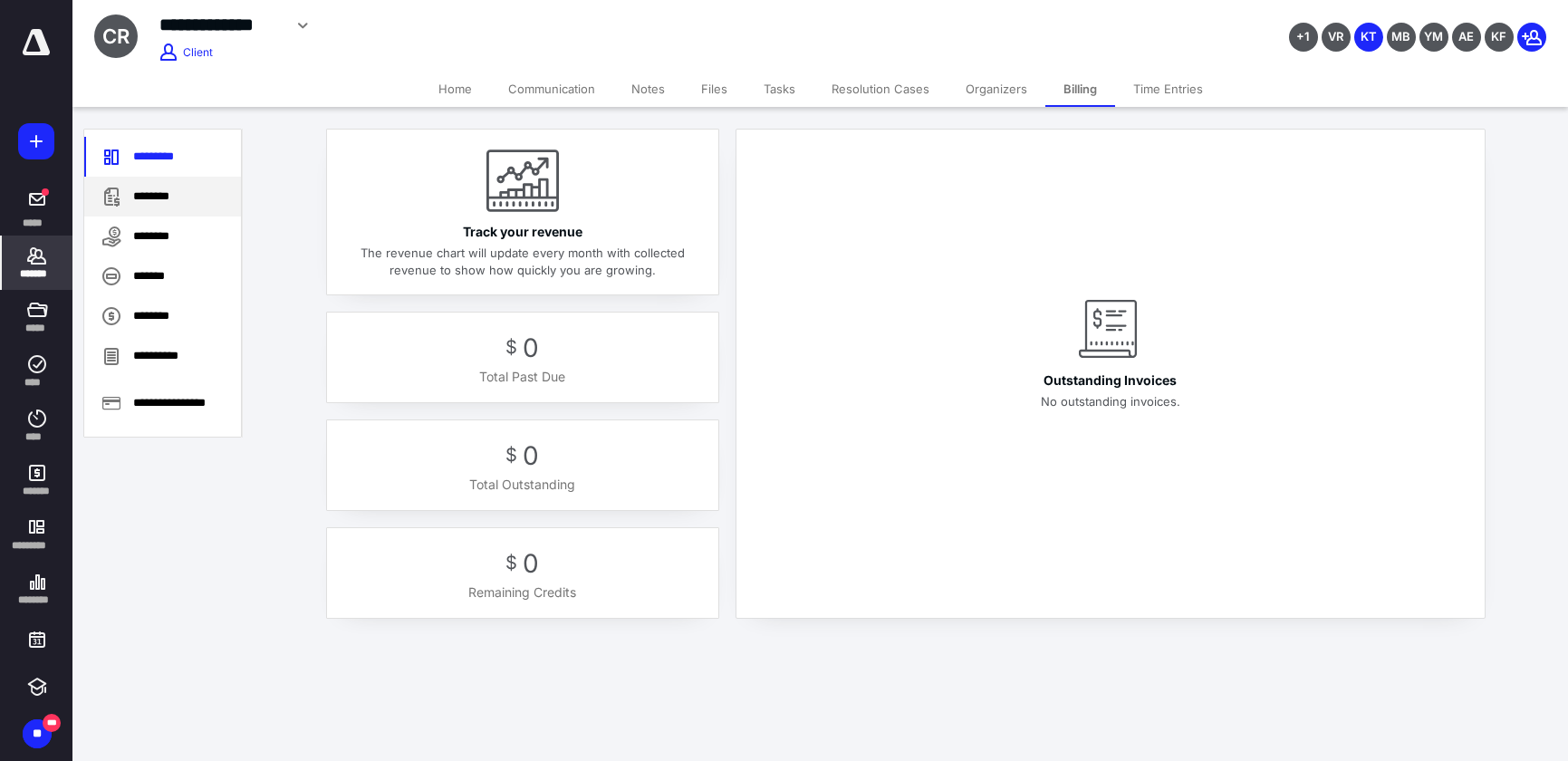 click on "********" at bounding box center (162, 197) 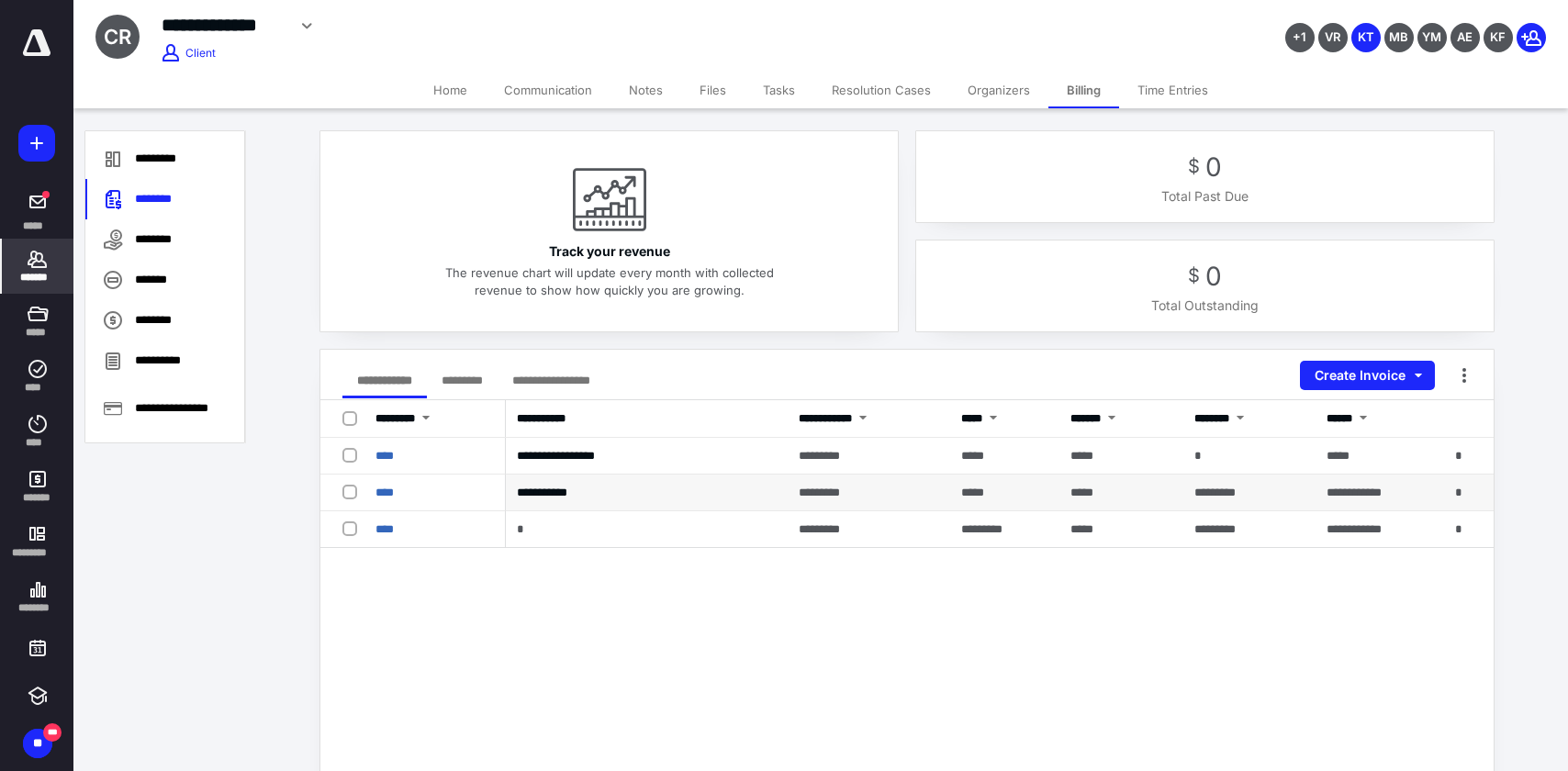 click on "****" at bounding box center (435, 493) 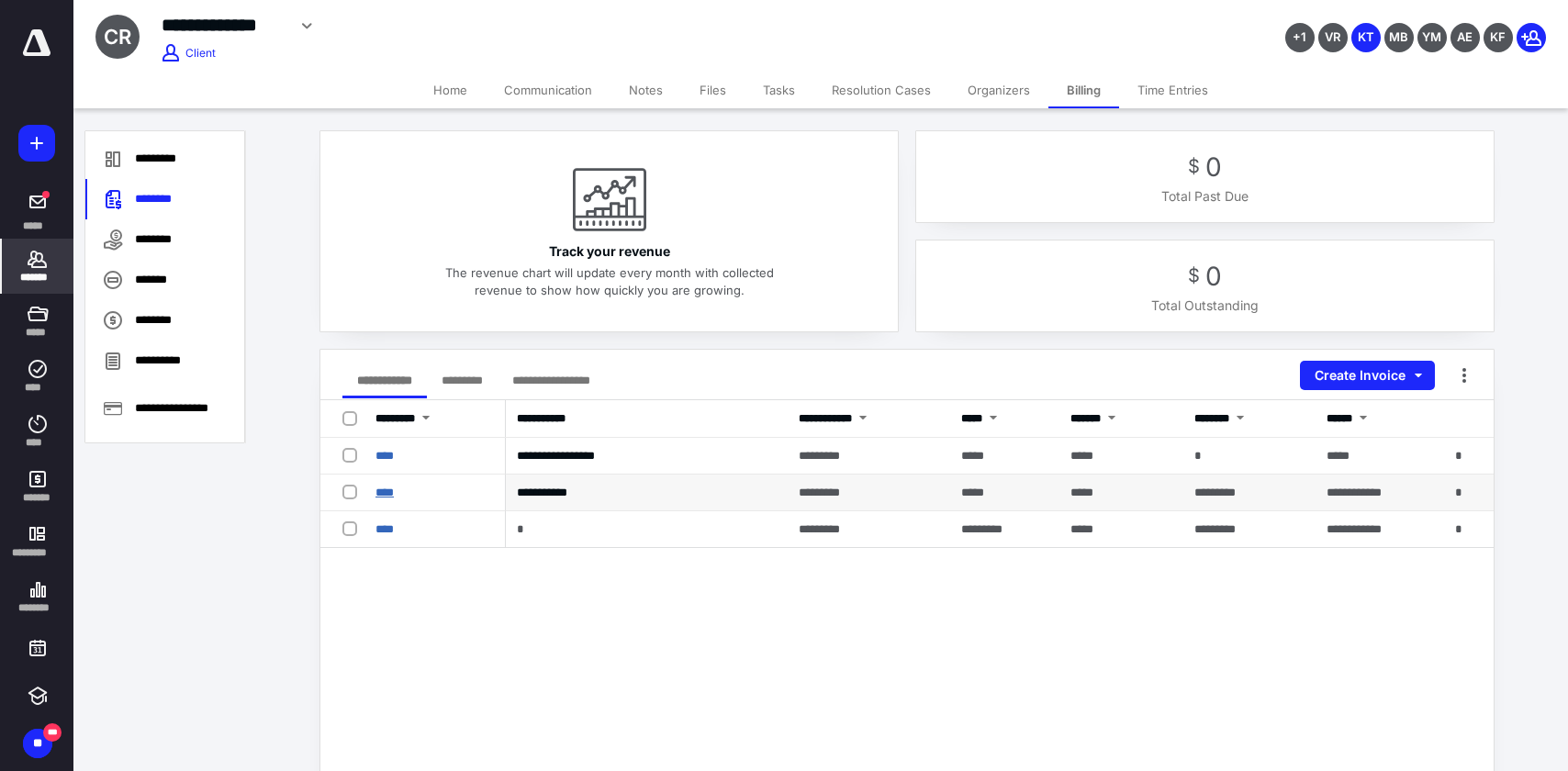 click on "****" at bounding box center [385, 492] 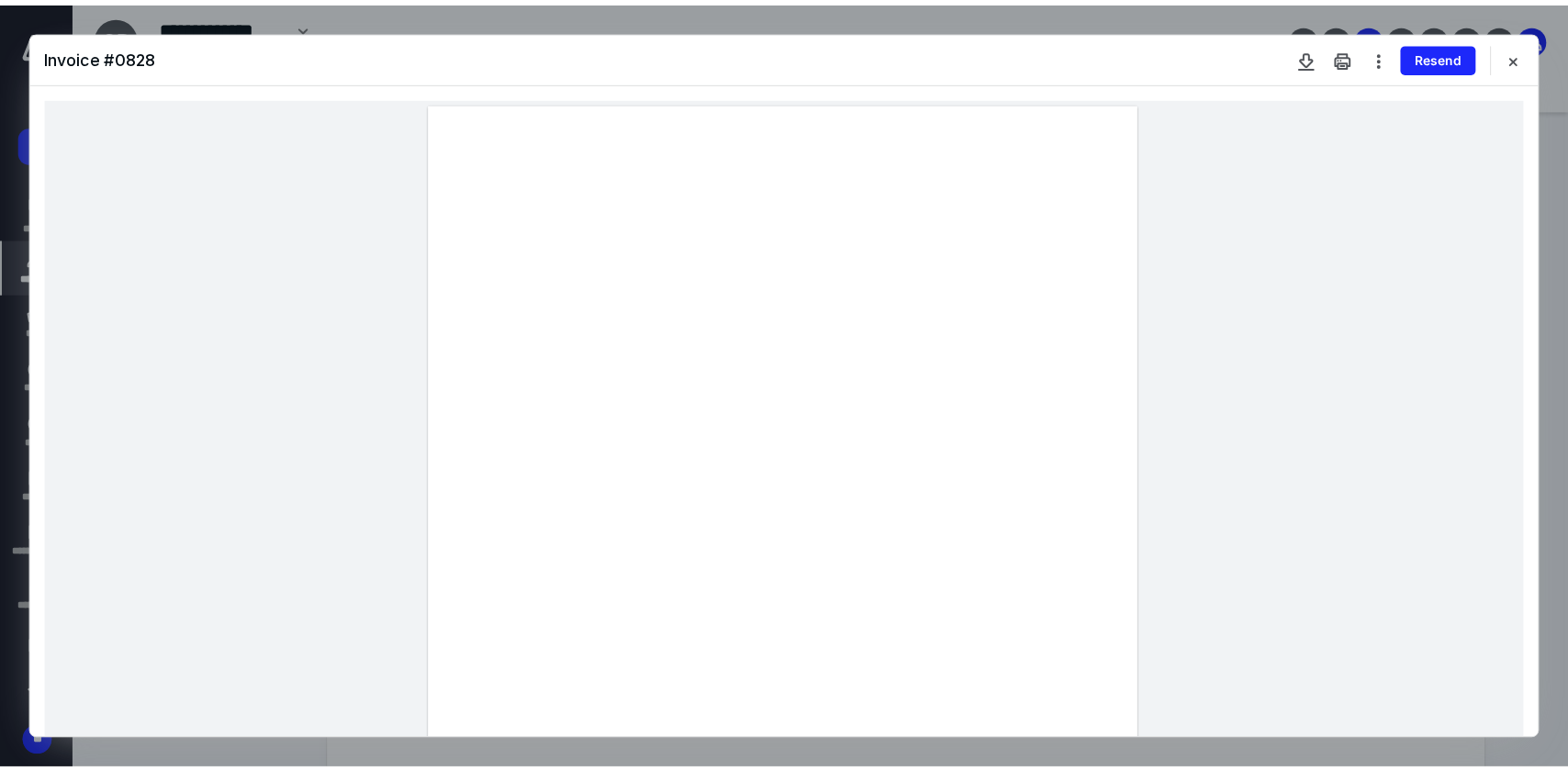 scroll, scrollTop: 138, scrollLeft: 0, axis: vertical 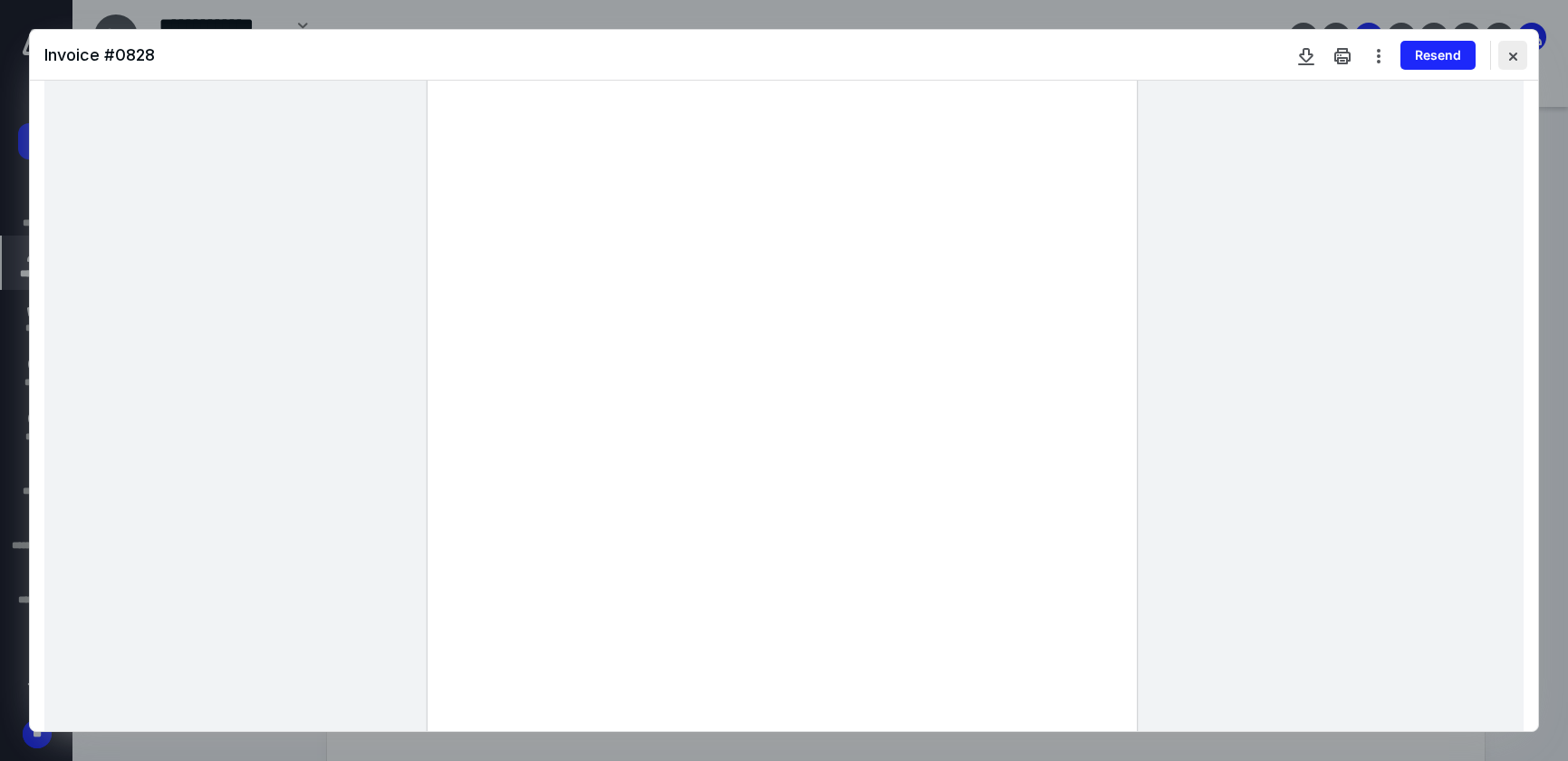 click at bounding box center (1513, 55) 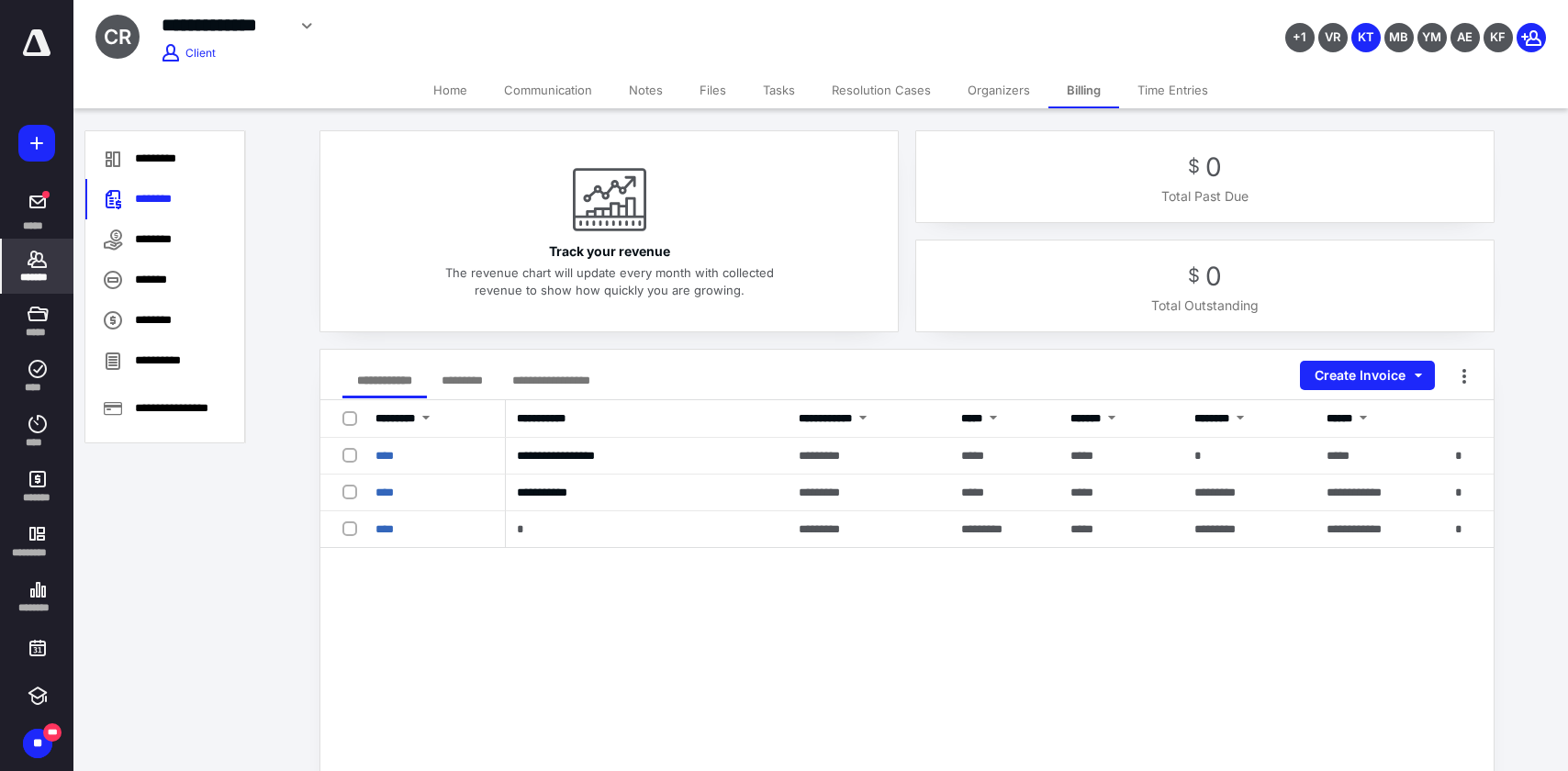 click on "Tasks" at bounding box center [778, 90] 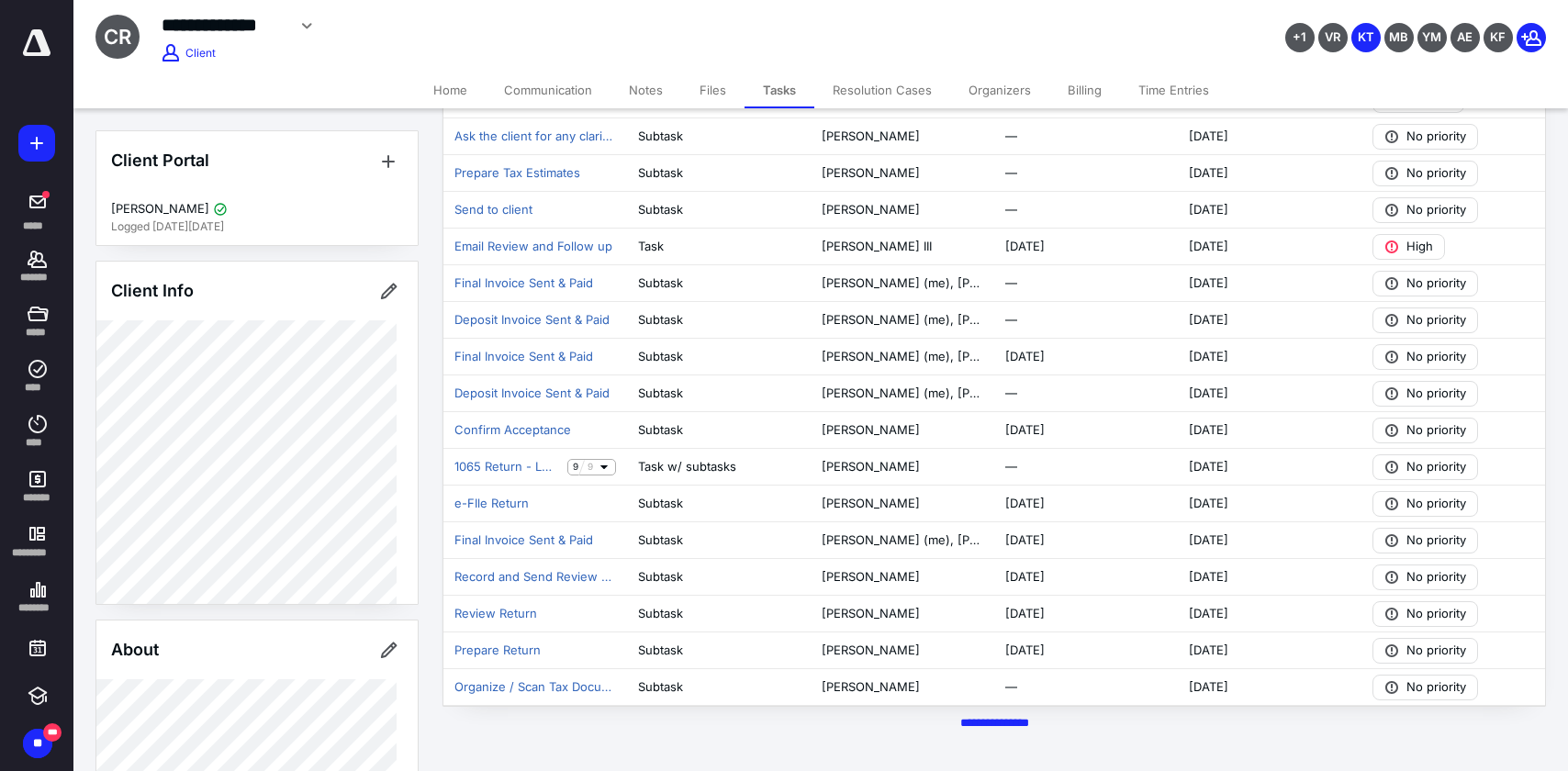 scroll, scrollTop: 444, scrollLeft: 0, axis: vertical 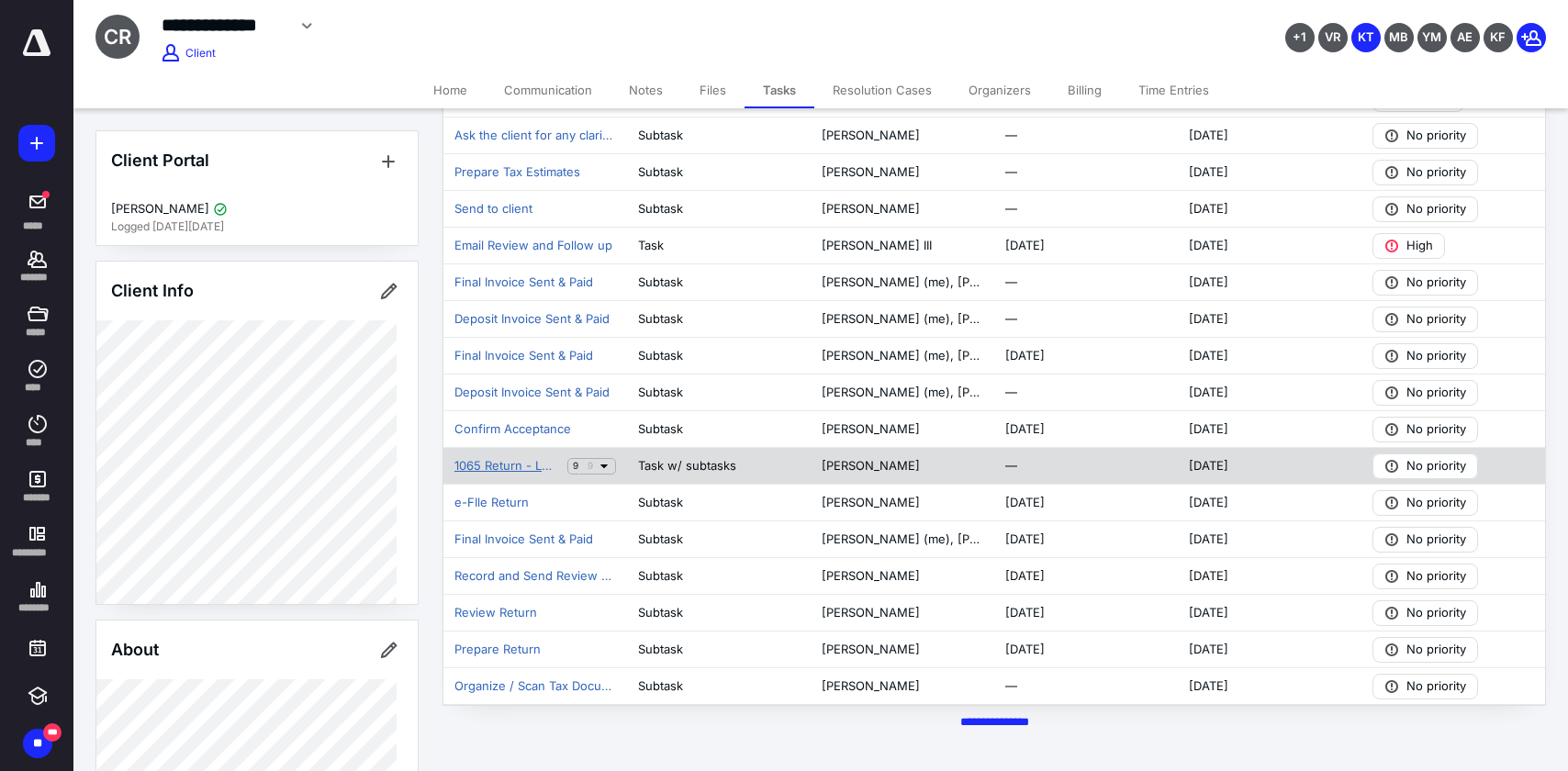 click on "1065 Return - LCT GLOBAL HOLDINGS" at bounding box center [507, 466] 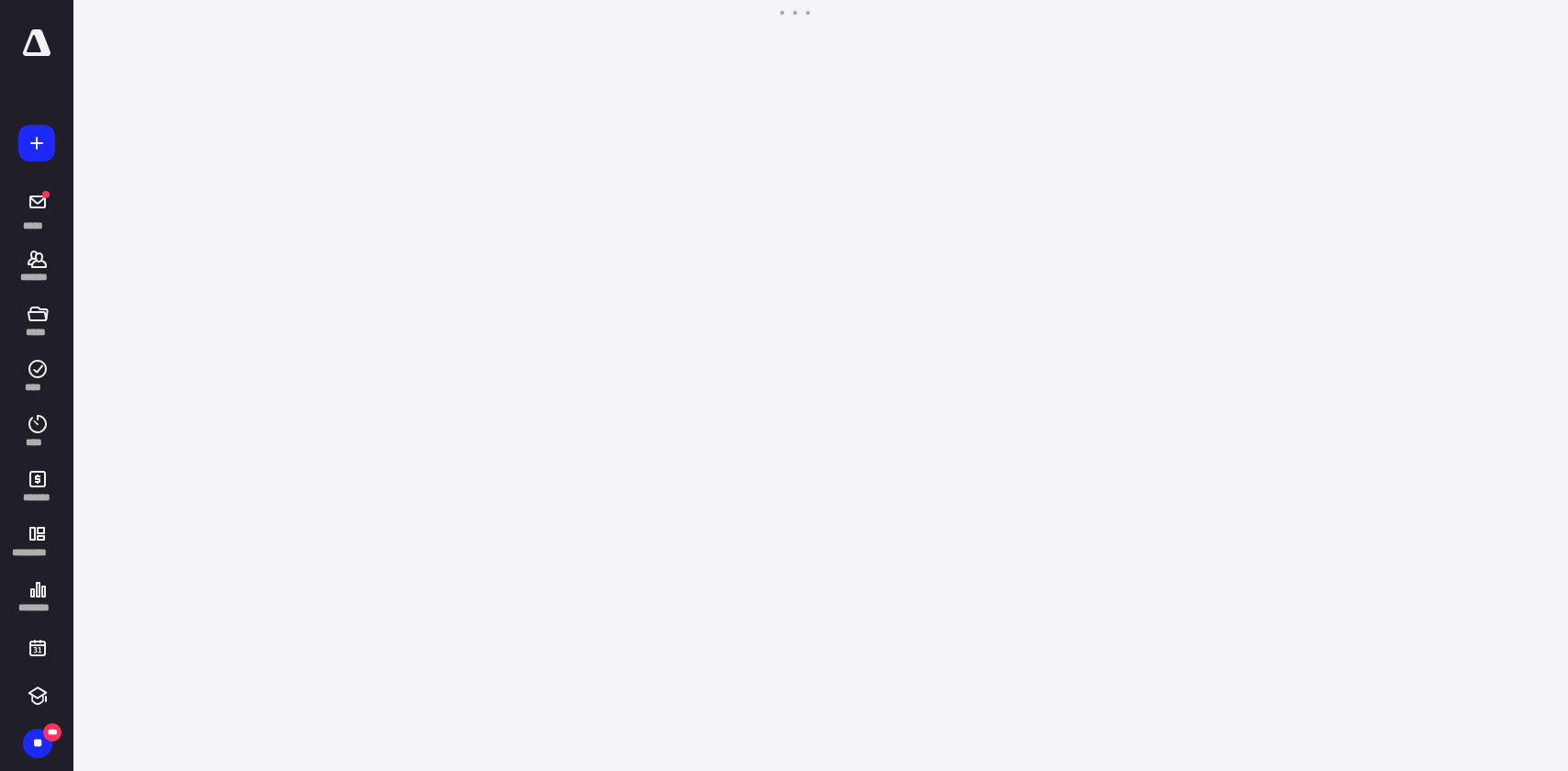 scroll, scrollTop: 0, scrollLeft: 0, axis: both 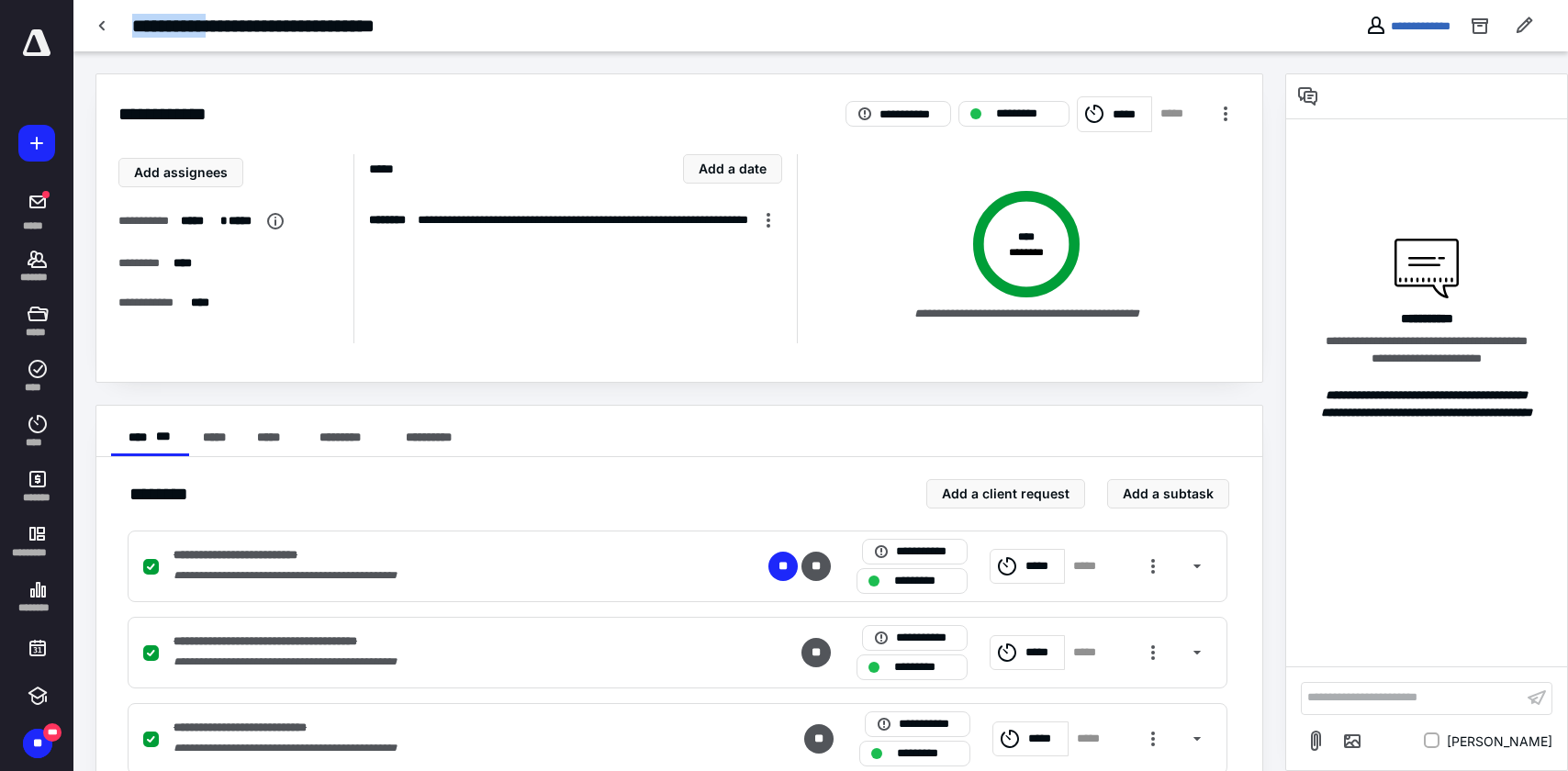 drag, startPoint x: 127, startPoint y: 22, endPoint x: 369, endPoint y: 27, distance: 242.05165 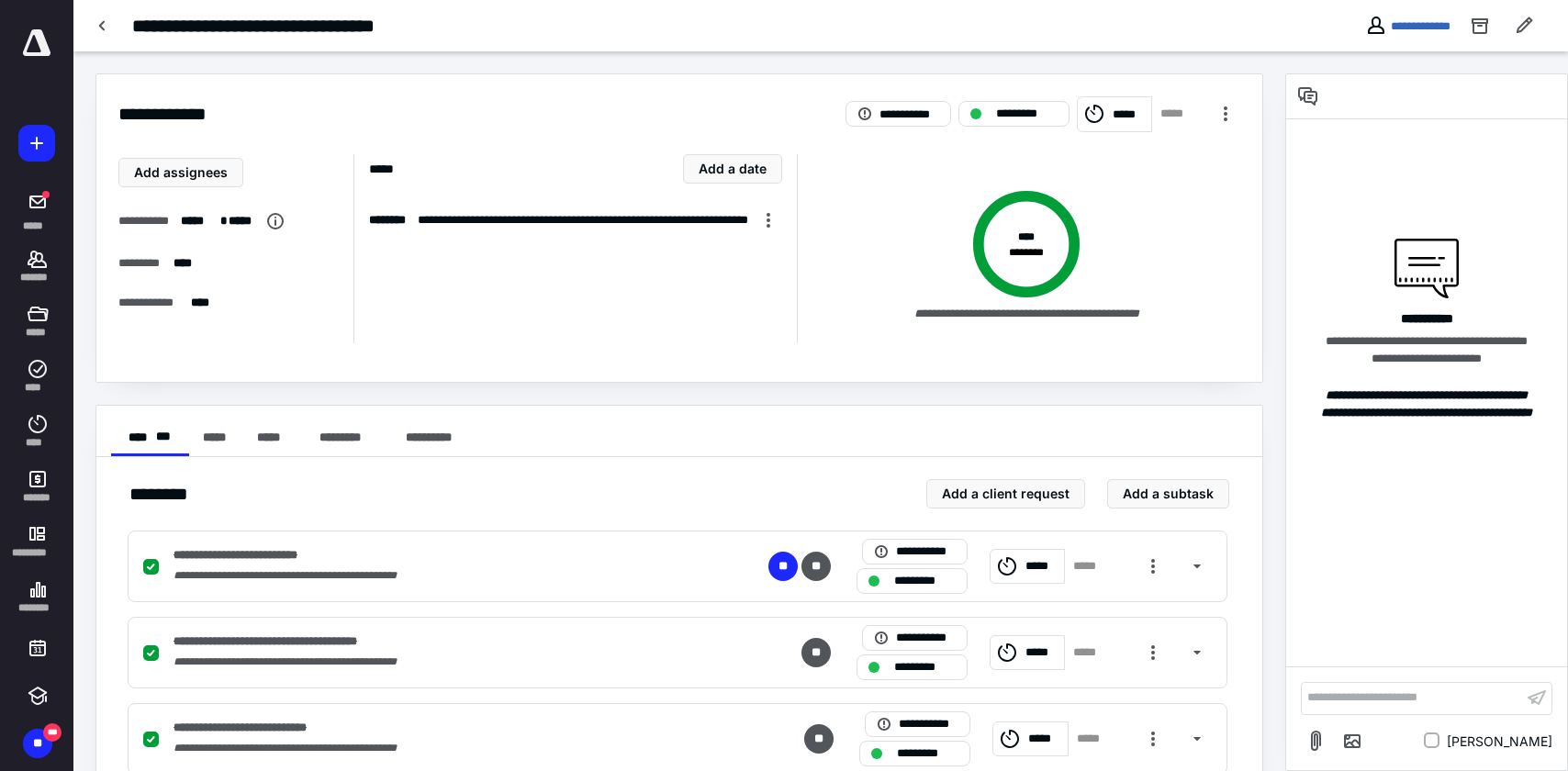 click on "**********" at bounding box center [633, 26] 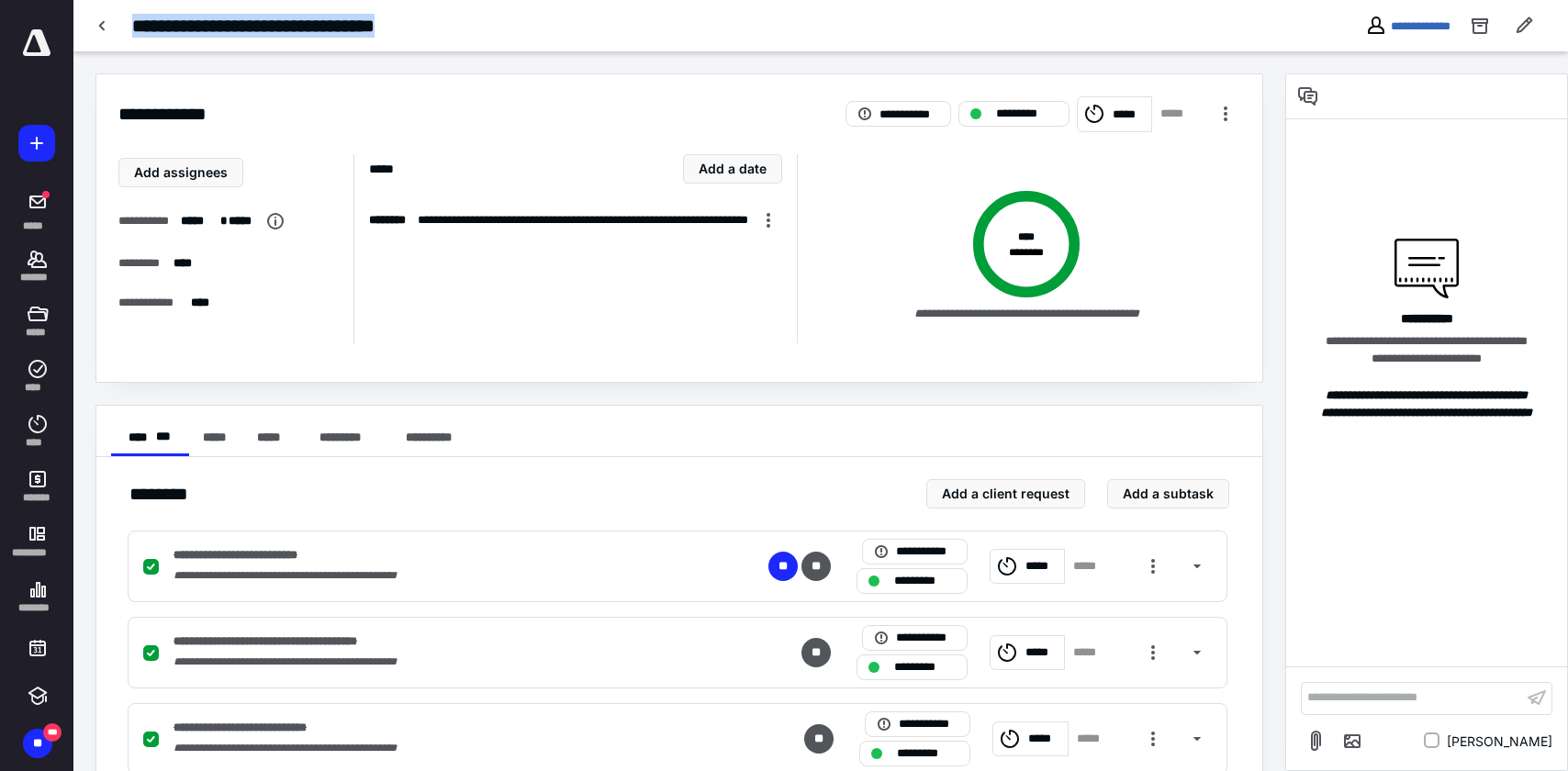 drag, startPoint x: 476, startPoint y: 19, endPoint x: 85, endPoint y: 37, distance: 391.4141 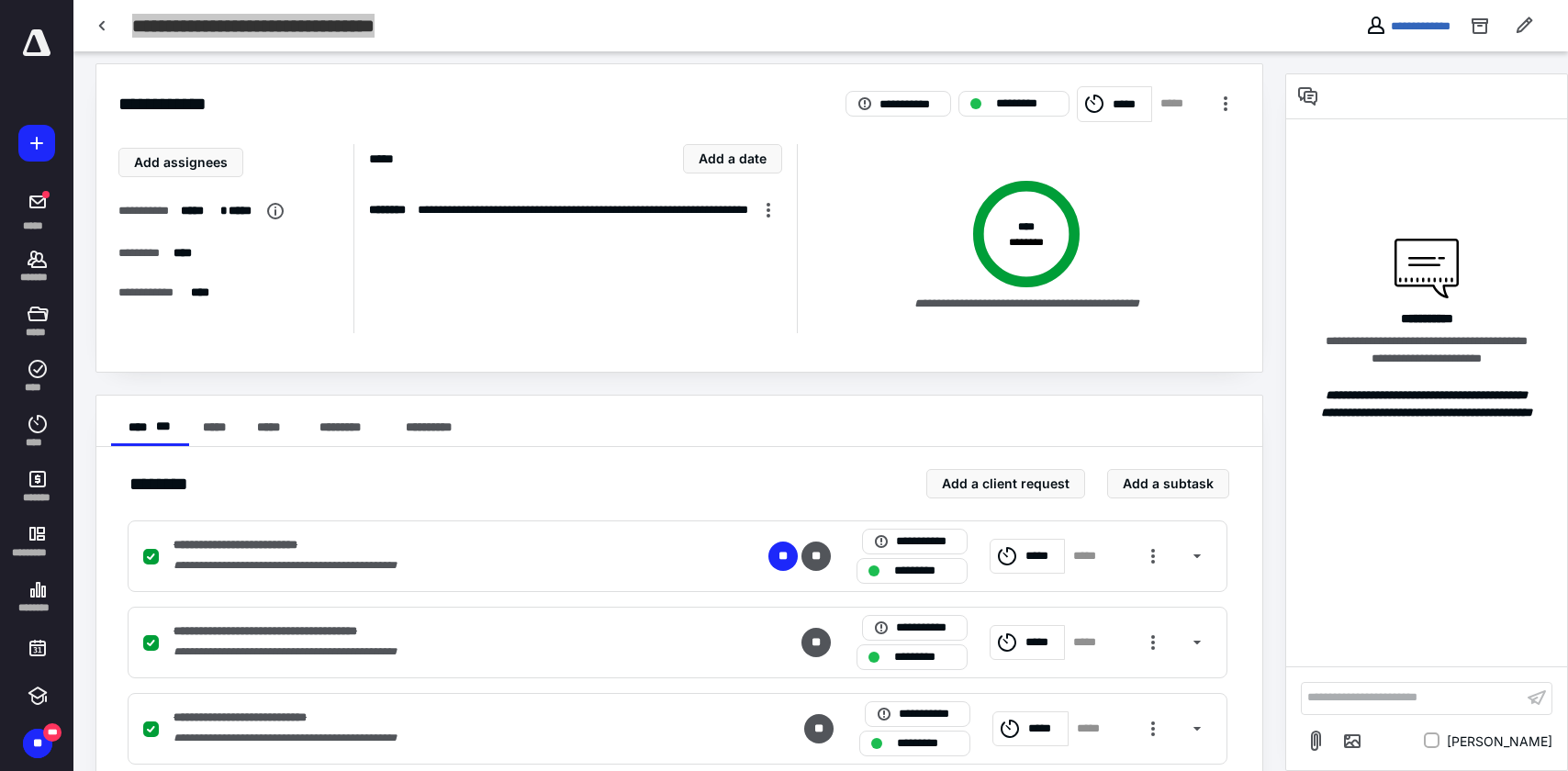 scroll, scrollTop: 0, scrollLeft: 0, axis: both 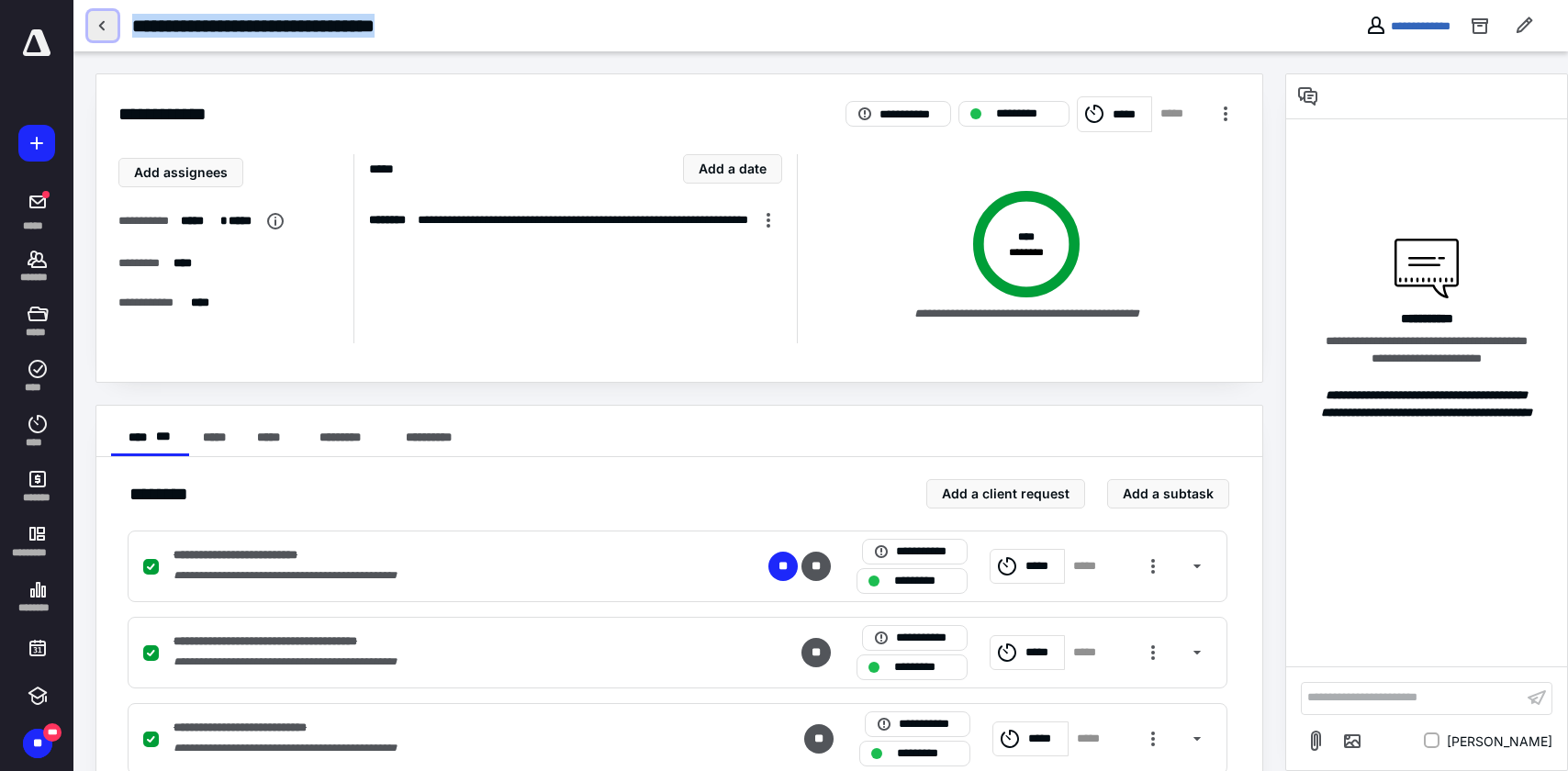 click at bounding box center (103, 26) 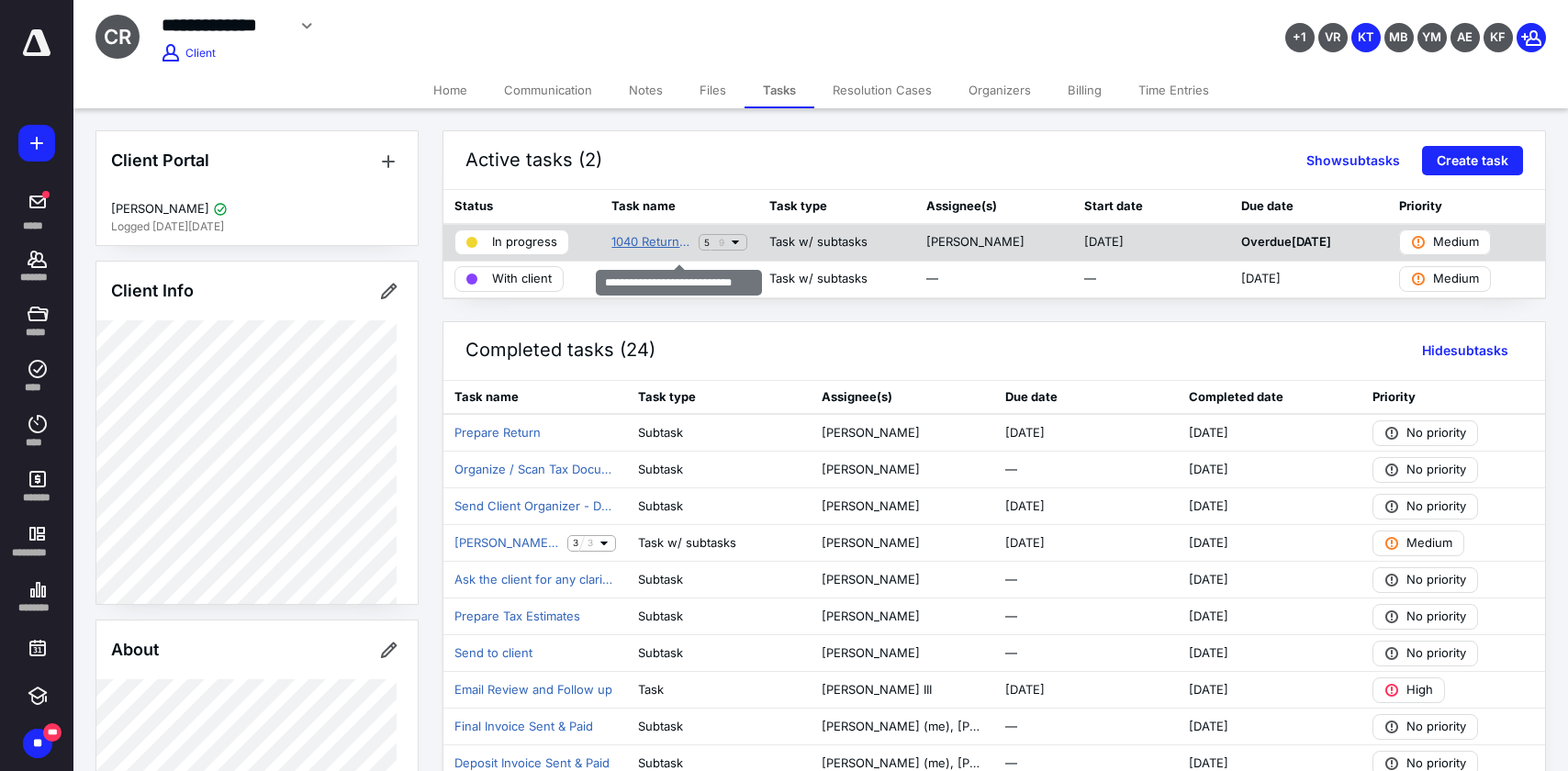 click on "1040 Return -  [PERSON_NAME]" at bounding box center [651, 242] 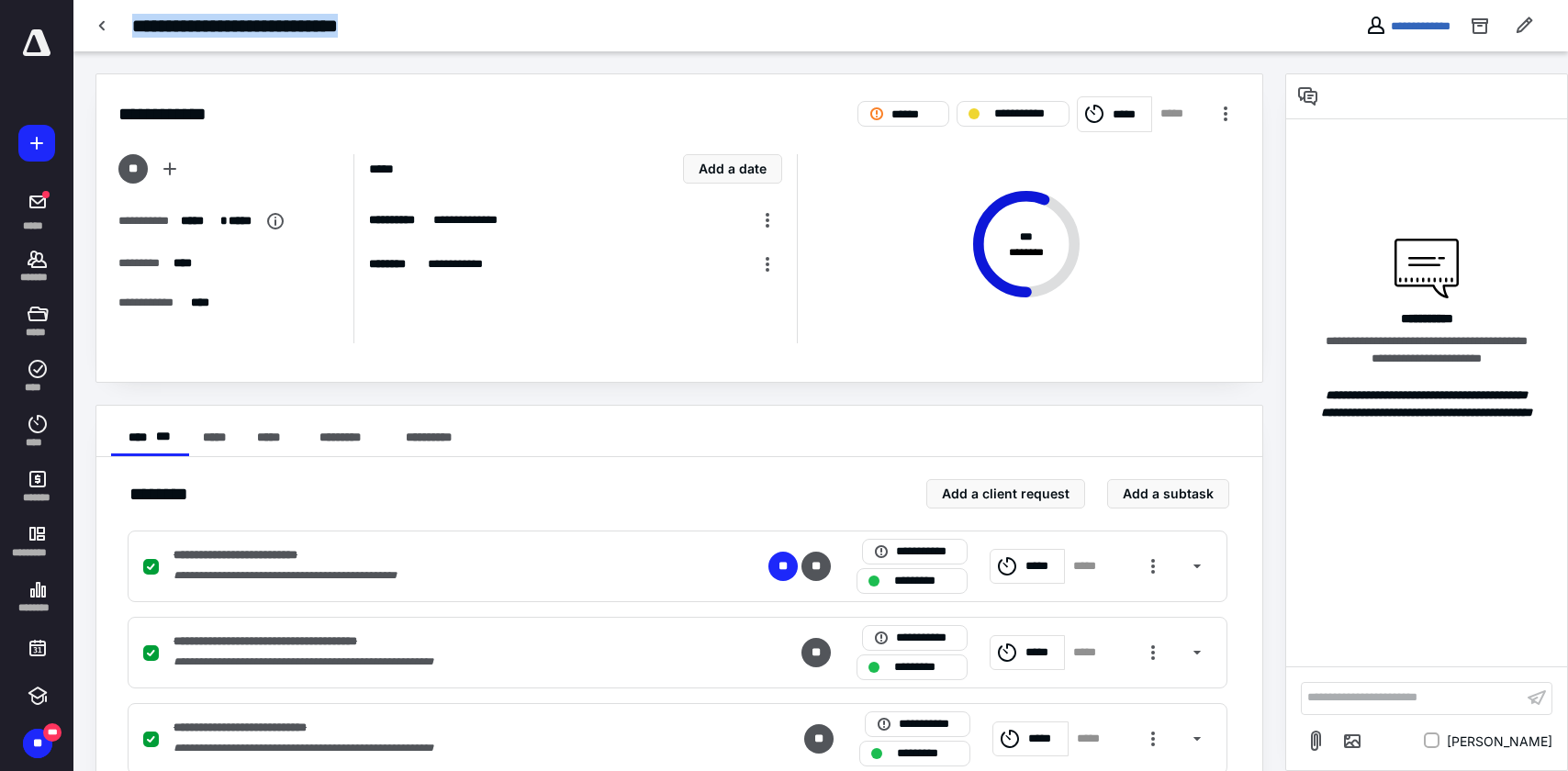 drag, startPoint x: 390, startPoint y: 24, endPoint x: 129, endPoint y: 20, distance: 261.03065 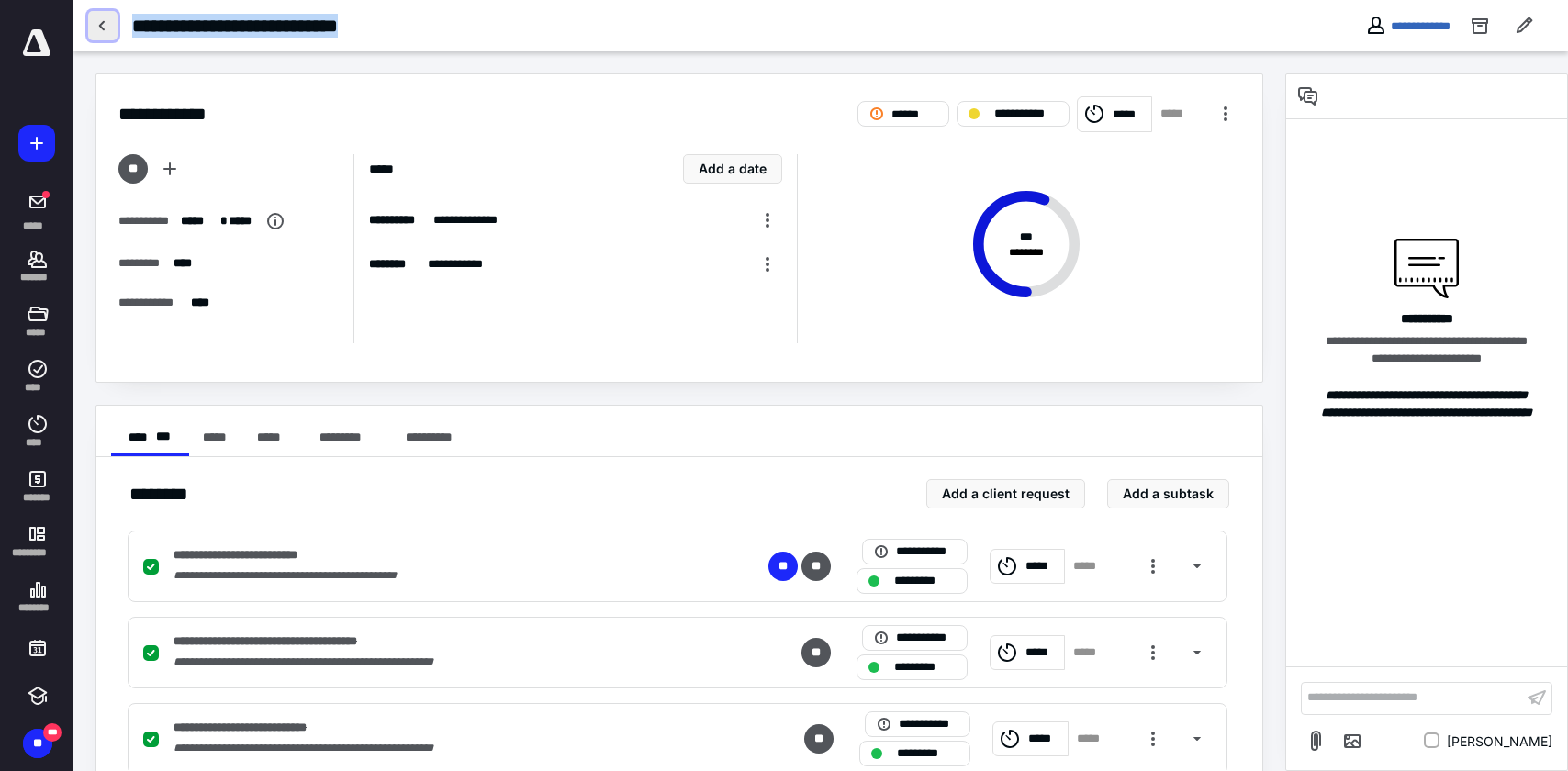 click at bounding box center (103, 26) 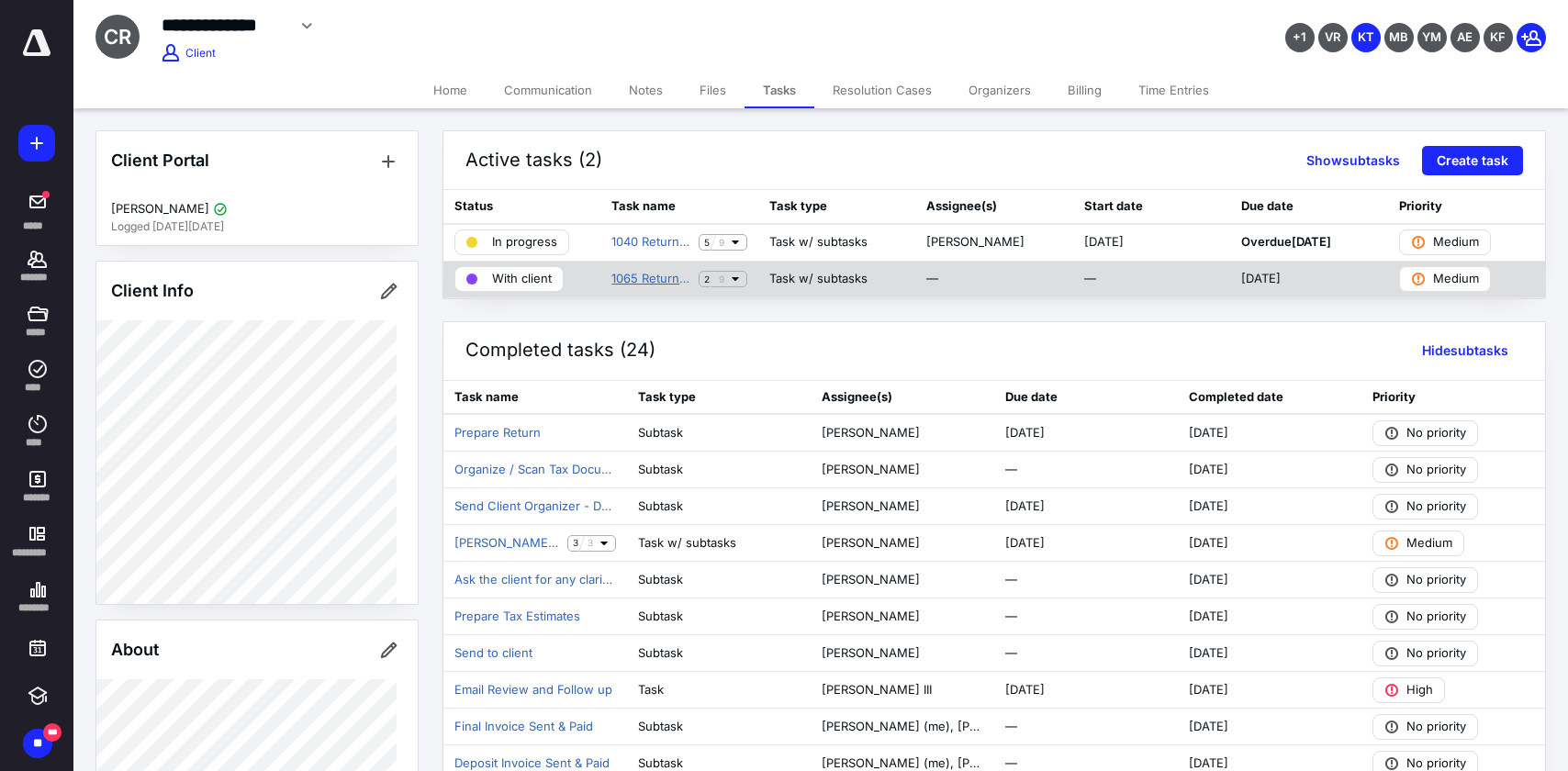 click on "1065 Return - LIGHTPATH LLC" at bounding box center (651, 279) 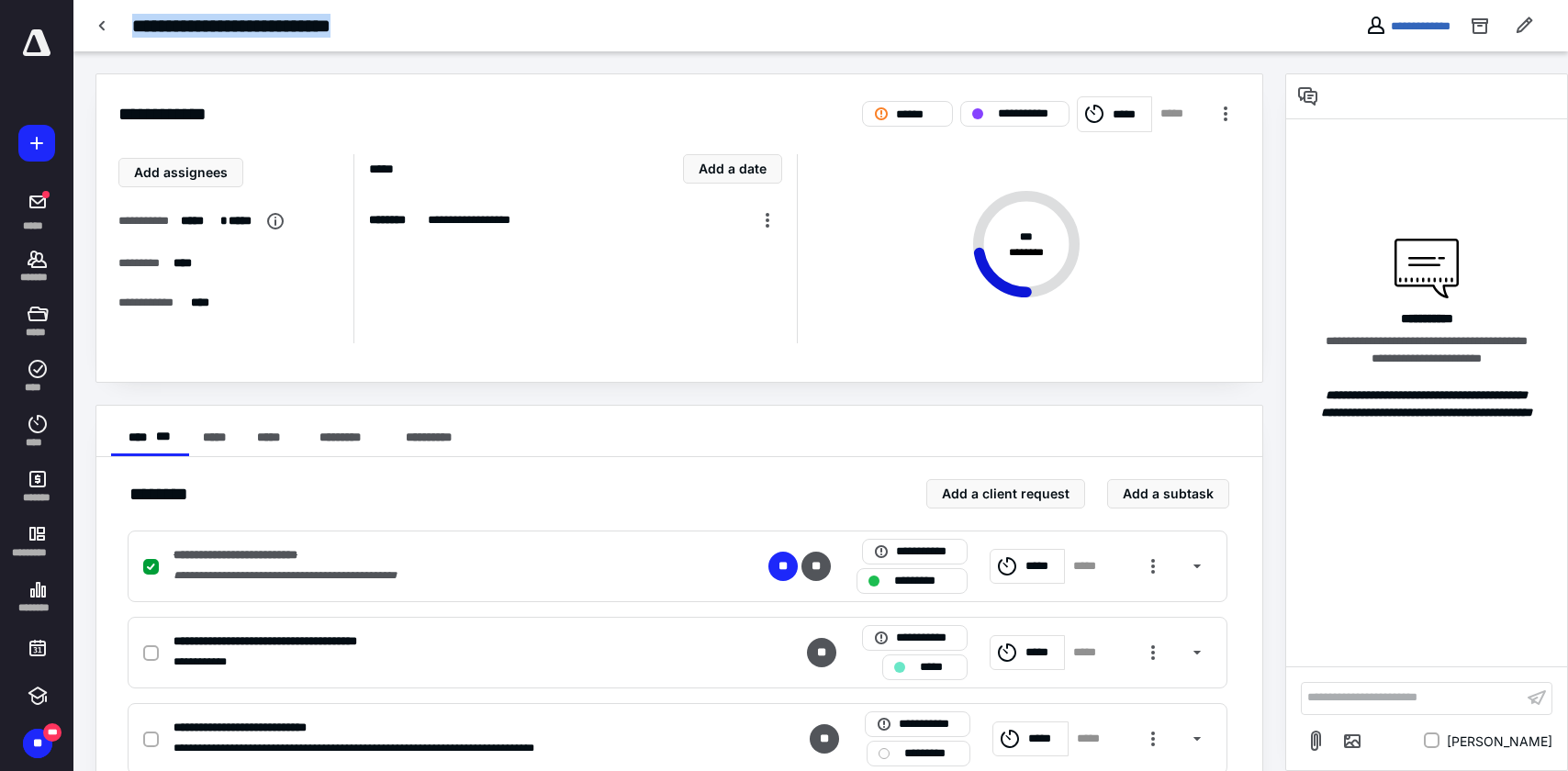 drag, startPoint x: 401, startPoint y: 21, endPoint x: 127, endPoint y: 34, distance: 274.30822 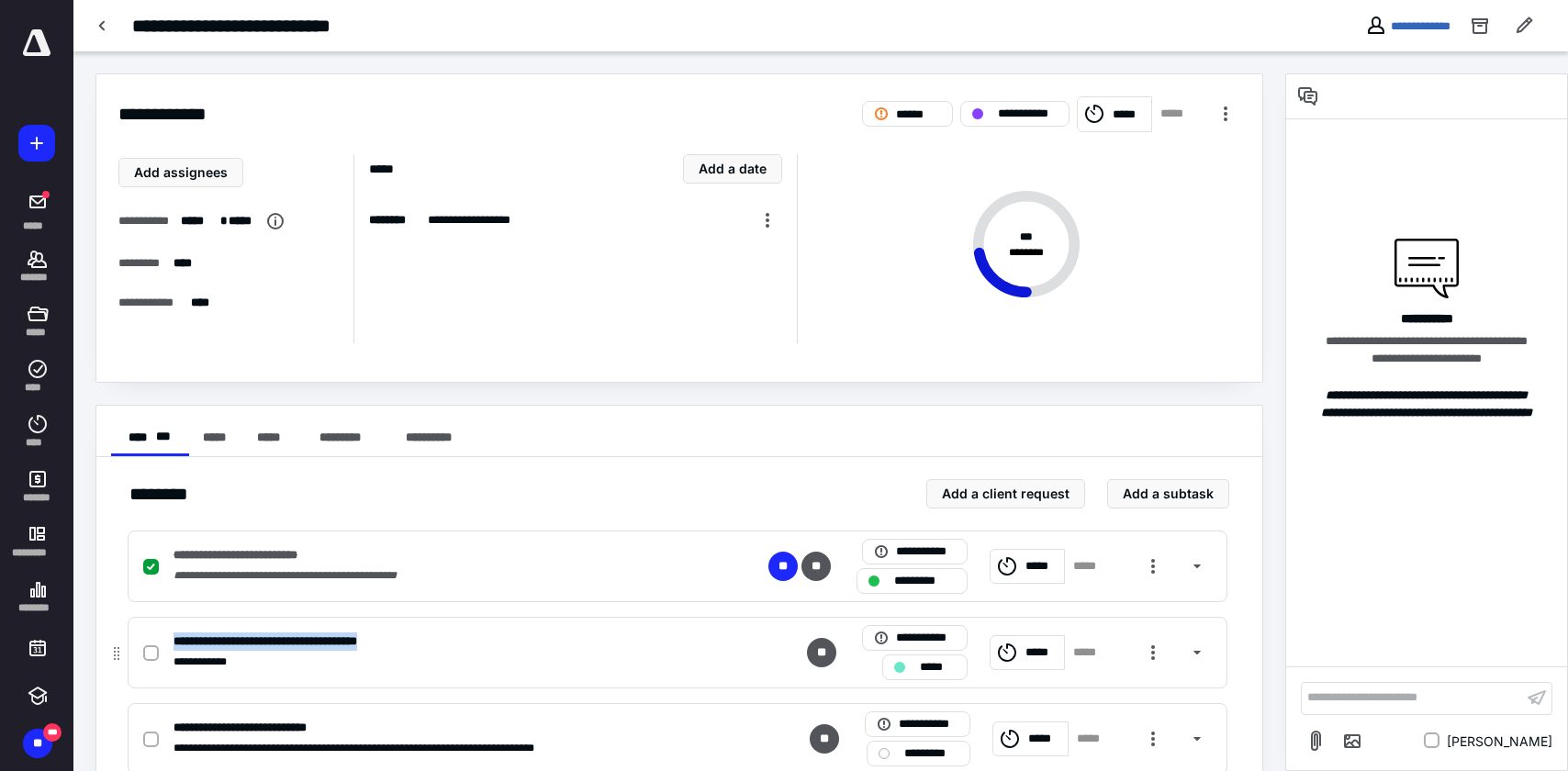 drag, startPoint x: 445, startPoint y: 636, endPoint x: 172, endPoint y: 646, distance: 273.18309 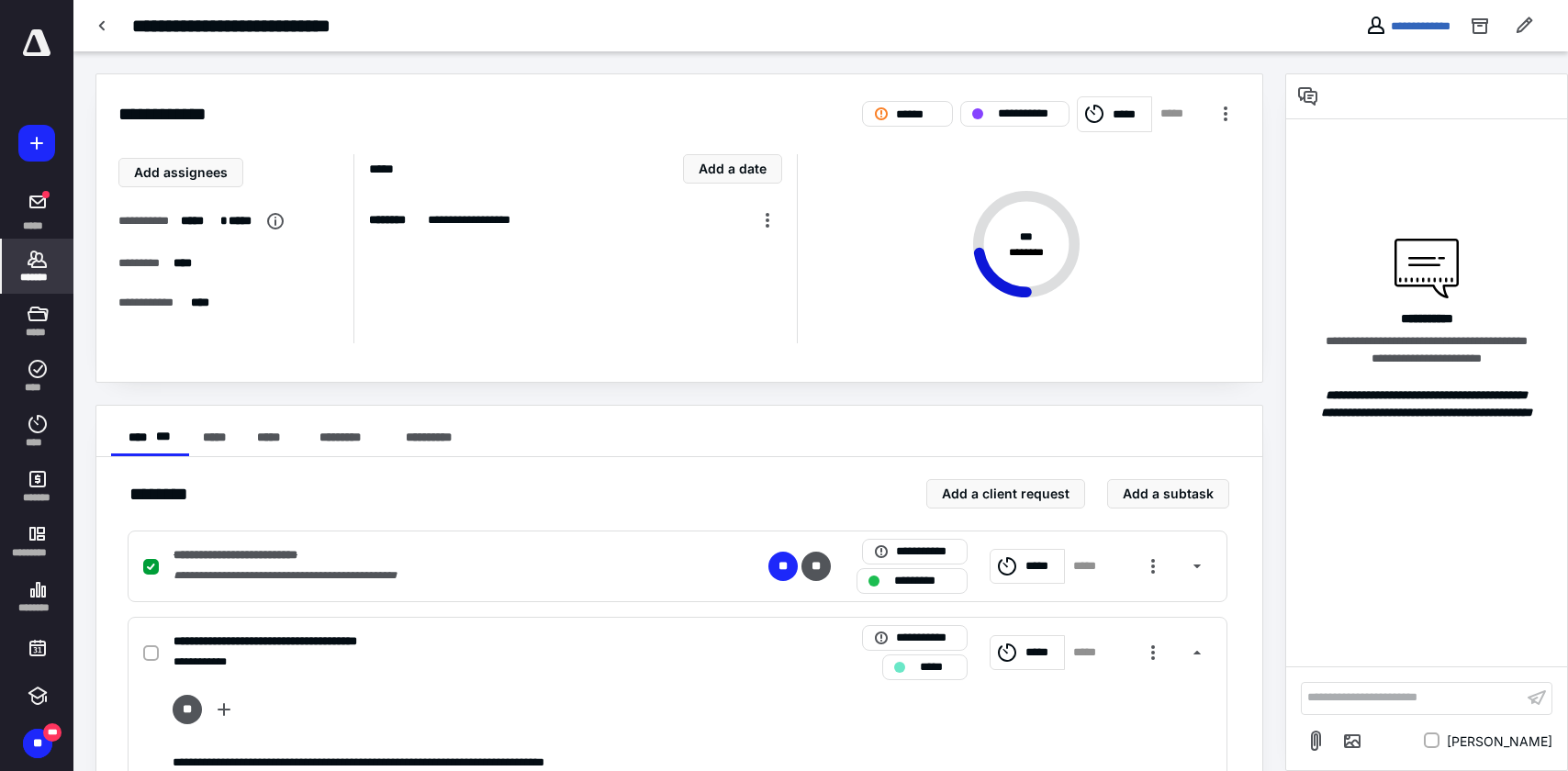 click on "*******" at bounding box center [38, 266] 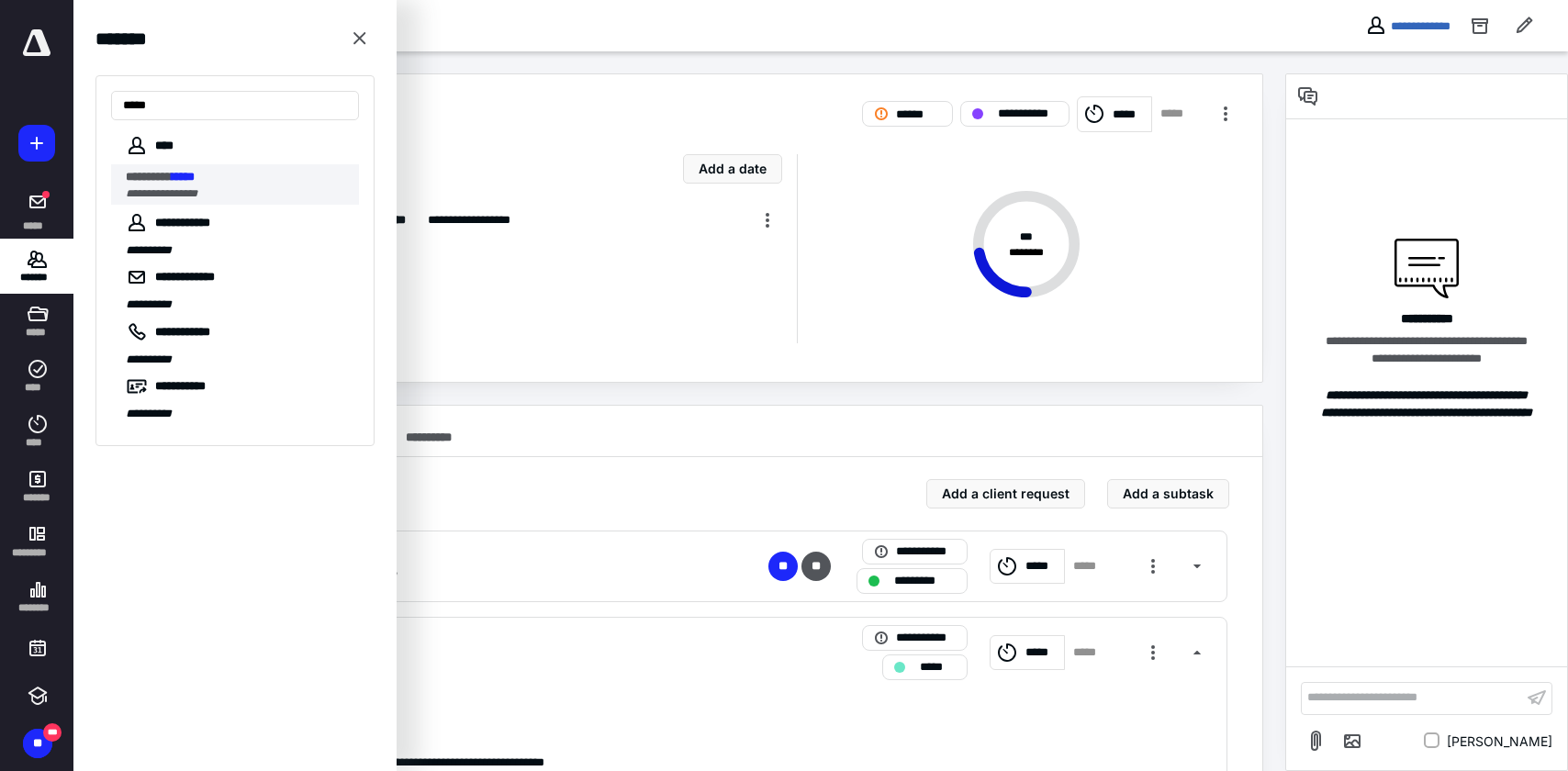 type on "*****" 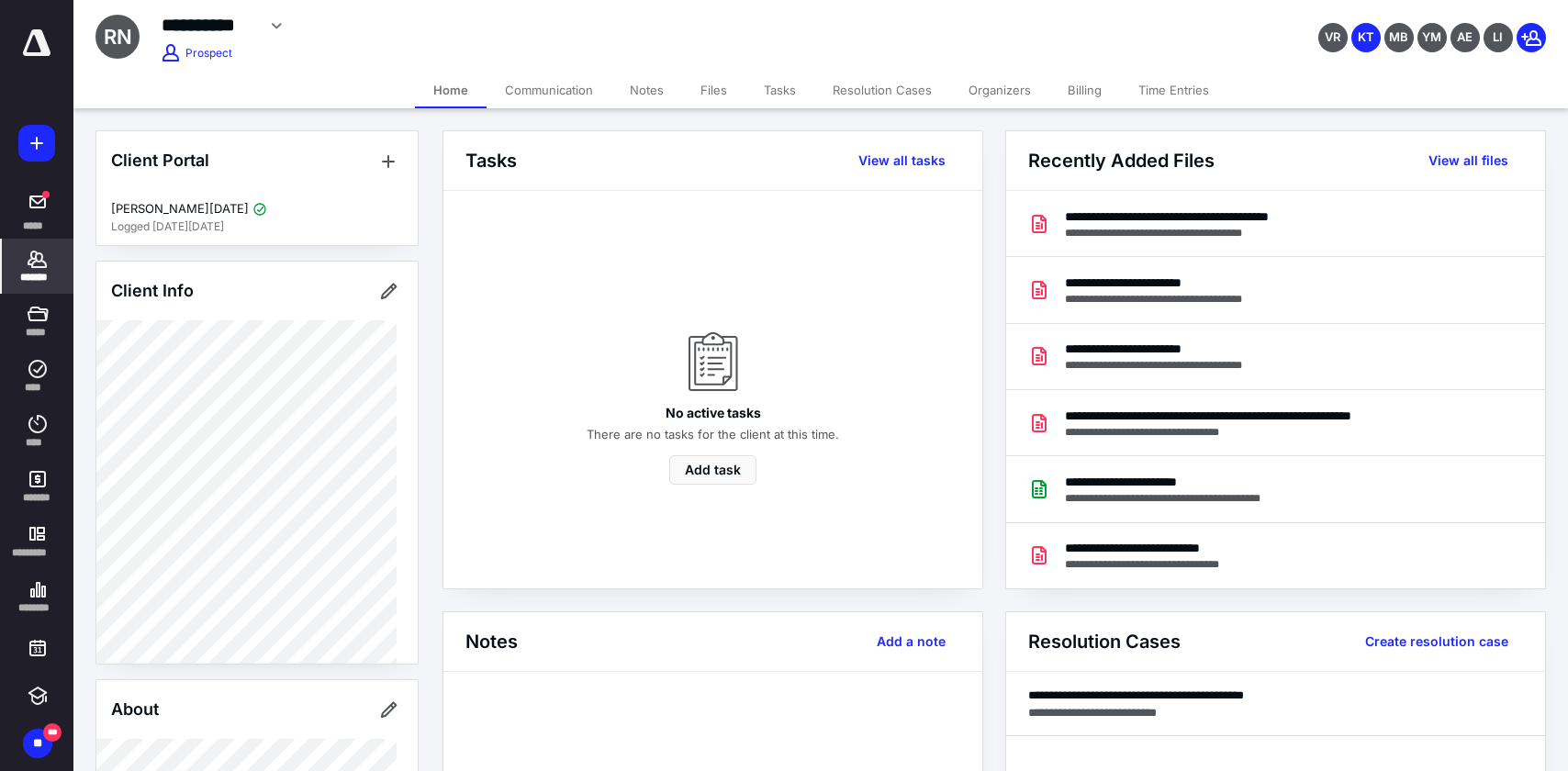 click on "No active tasks There are no tasks for the client at this time. Add task" at bounding box center [712, 389] 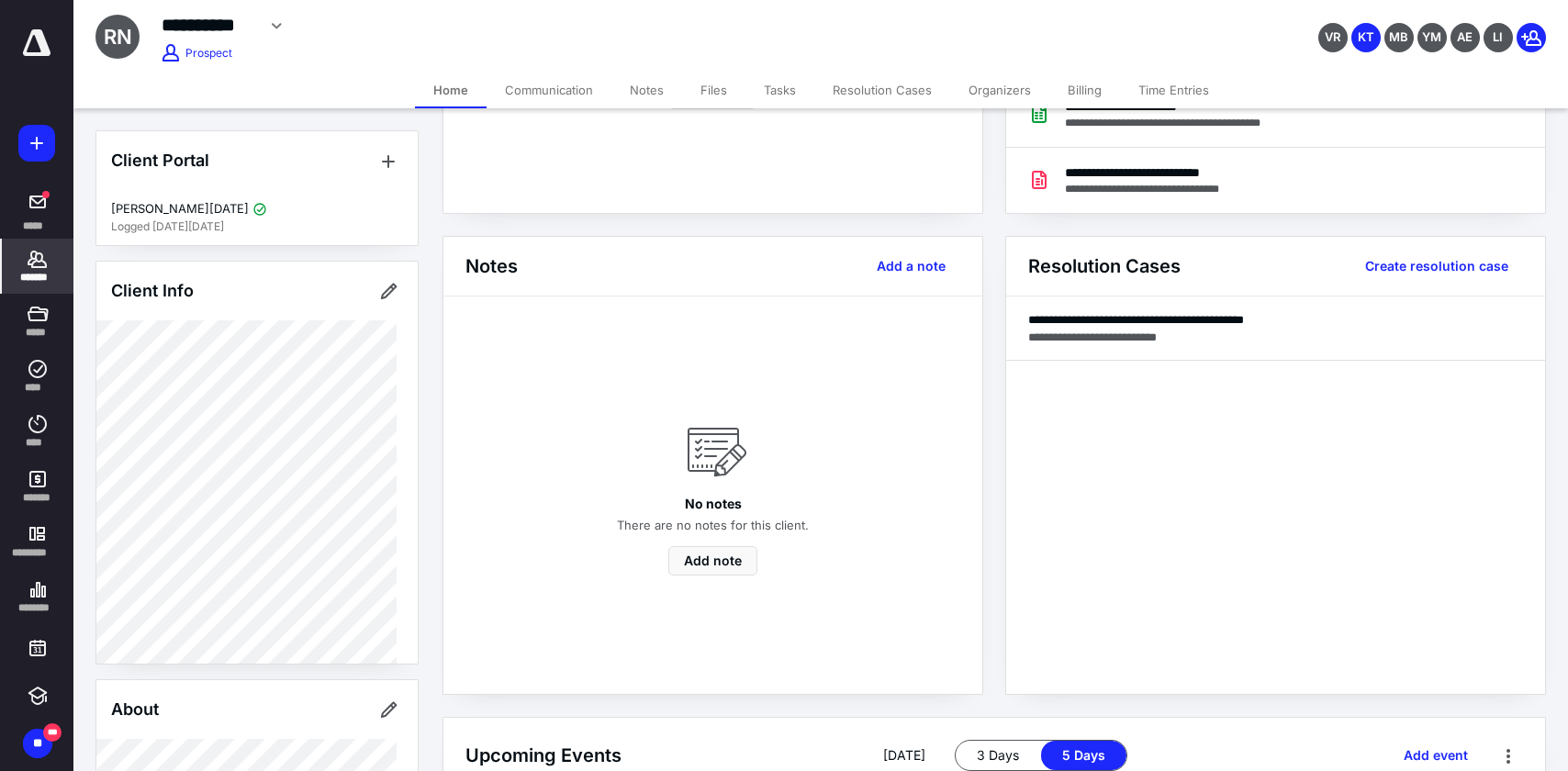 scroll, scrollTop: 0, scrollLeft: 0, axis: both 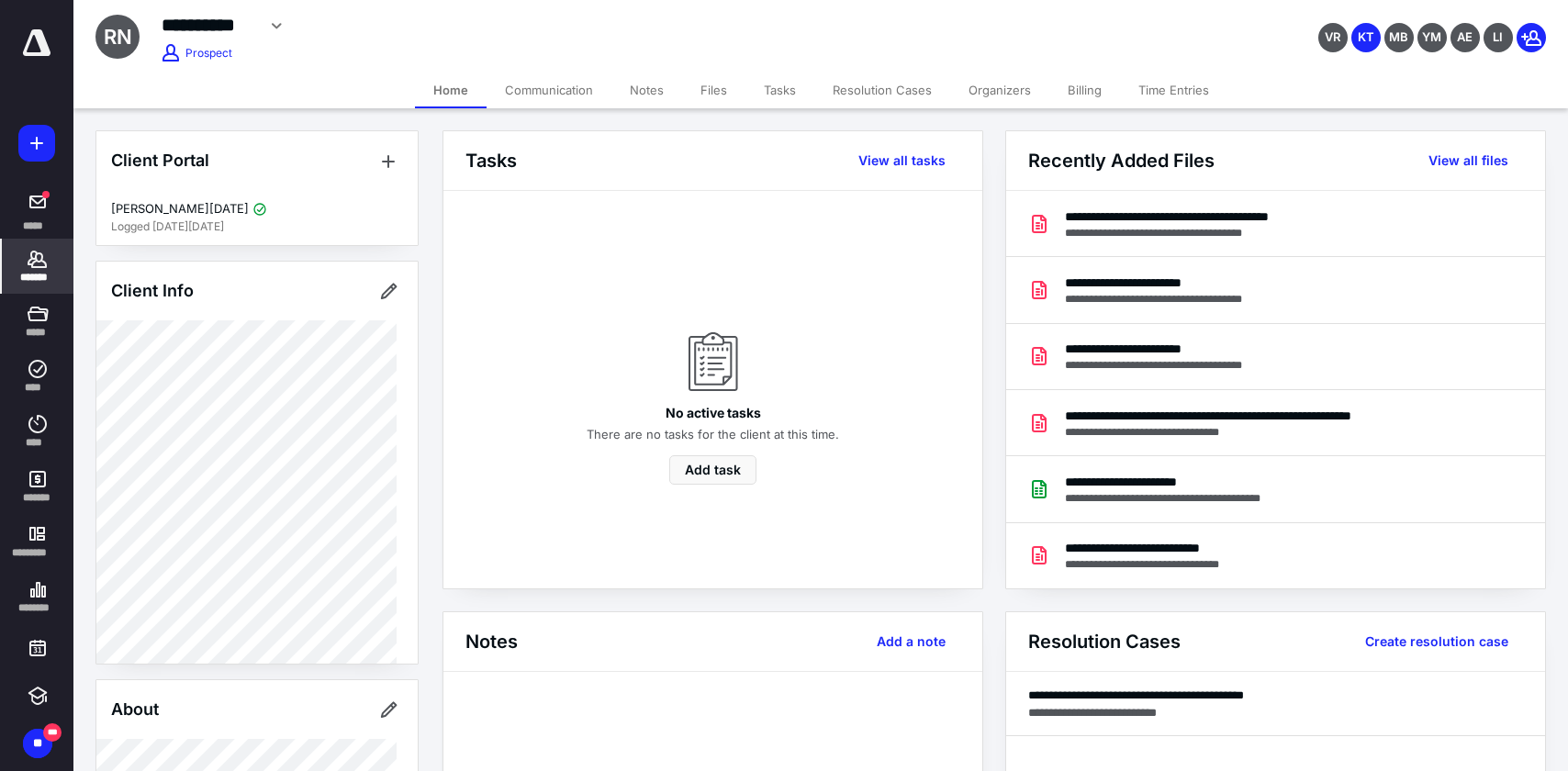 click on "Tasks" at bounding box center [779, 90] 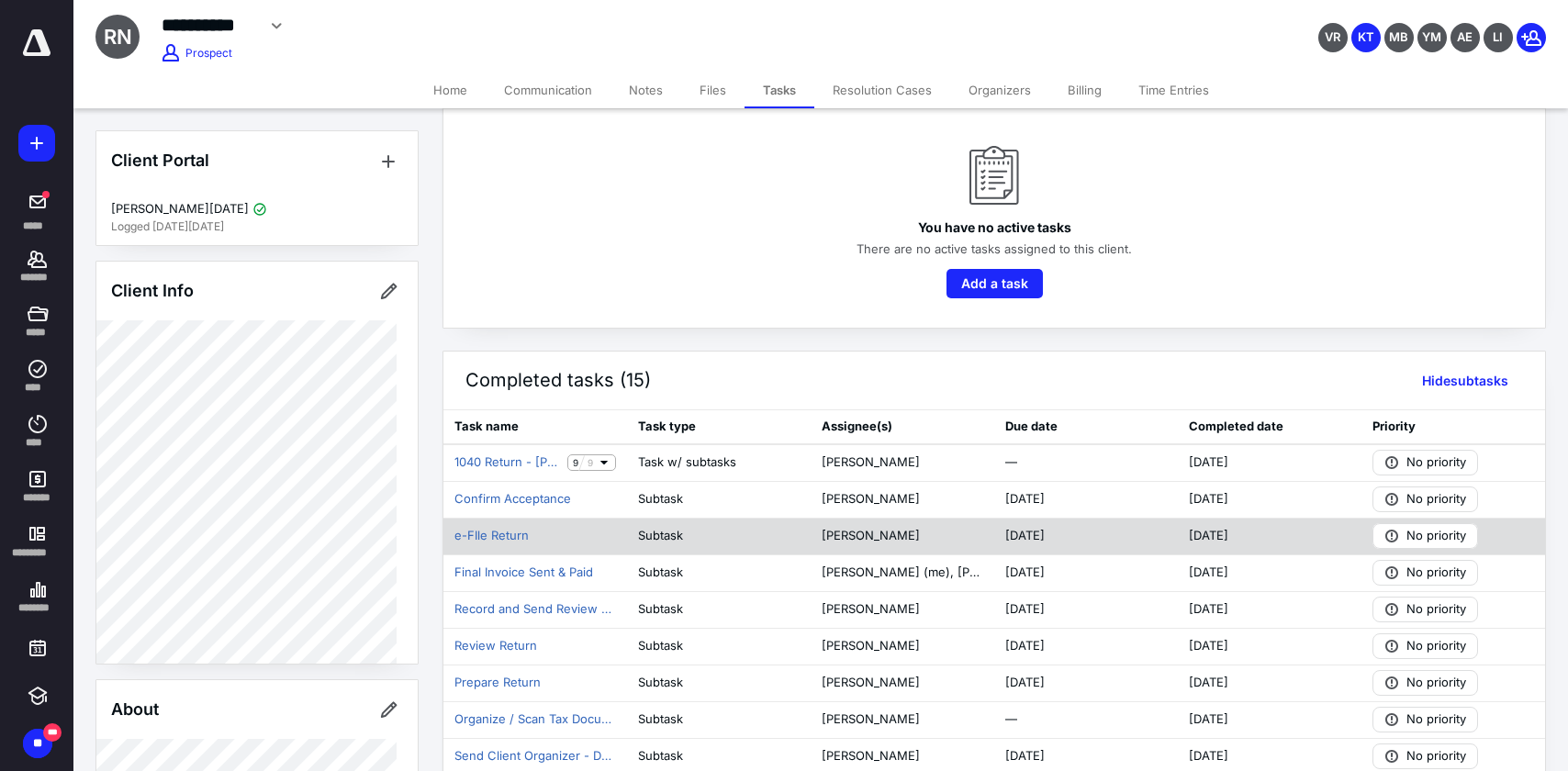 scroll, scrollTop: 275, scrollLeft: 0, axis: vertical 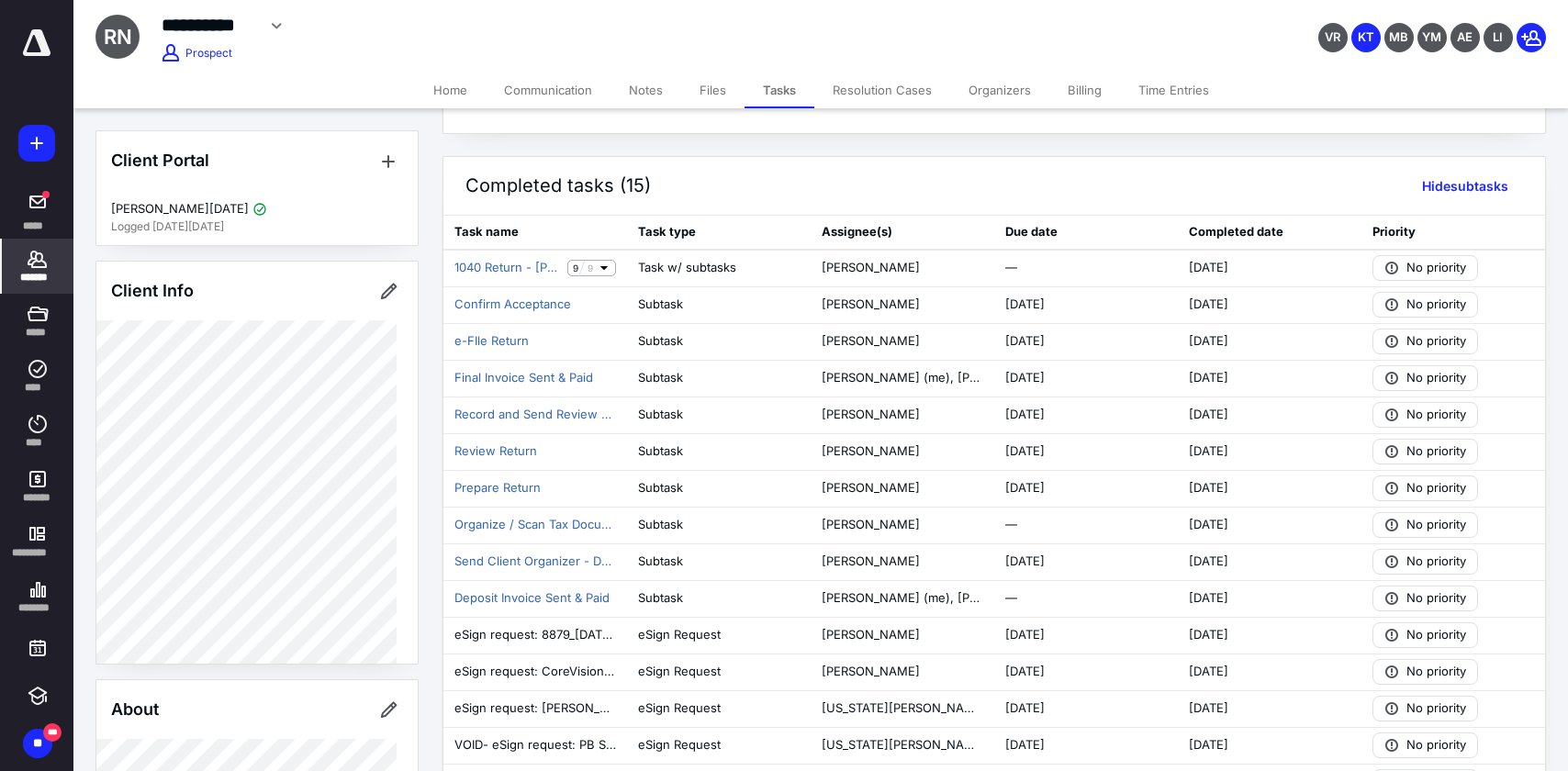 click on "*******" at bounding box center (38, 277) 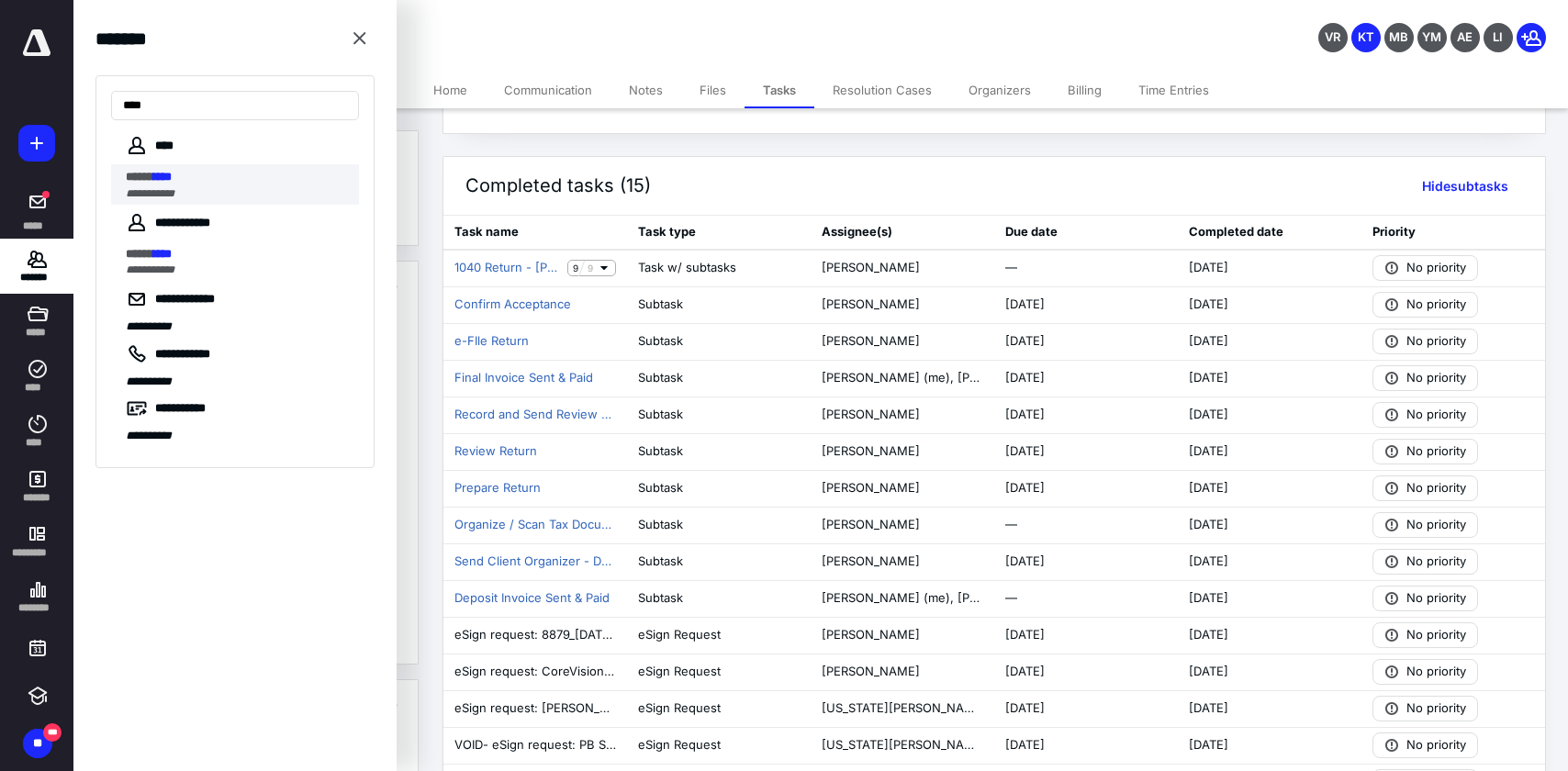 type on "****" 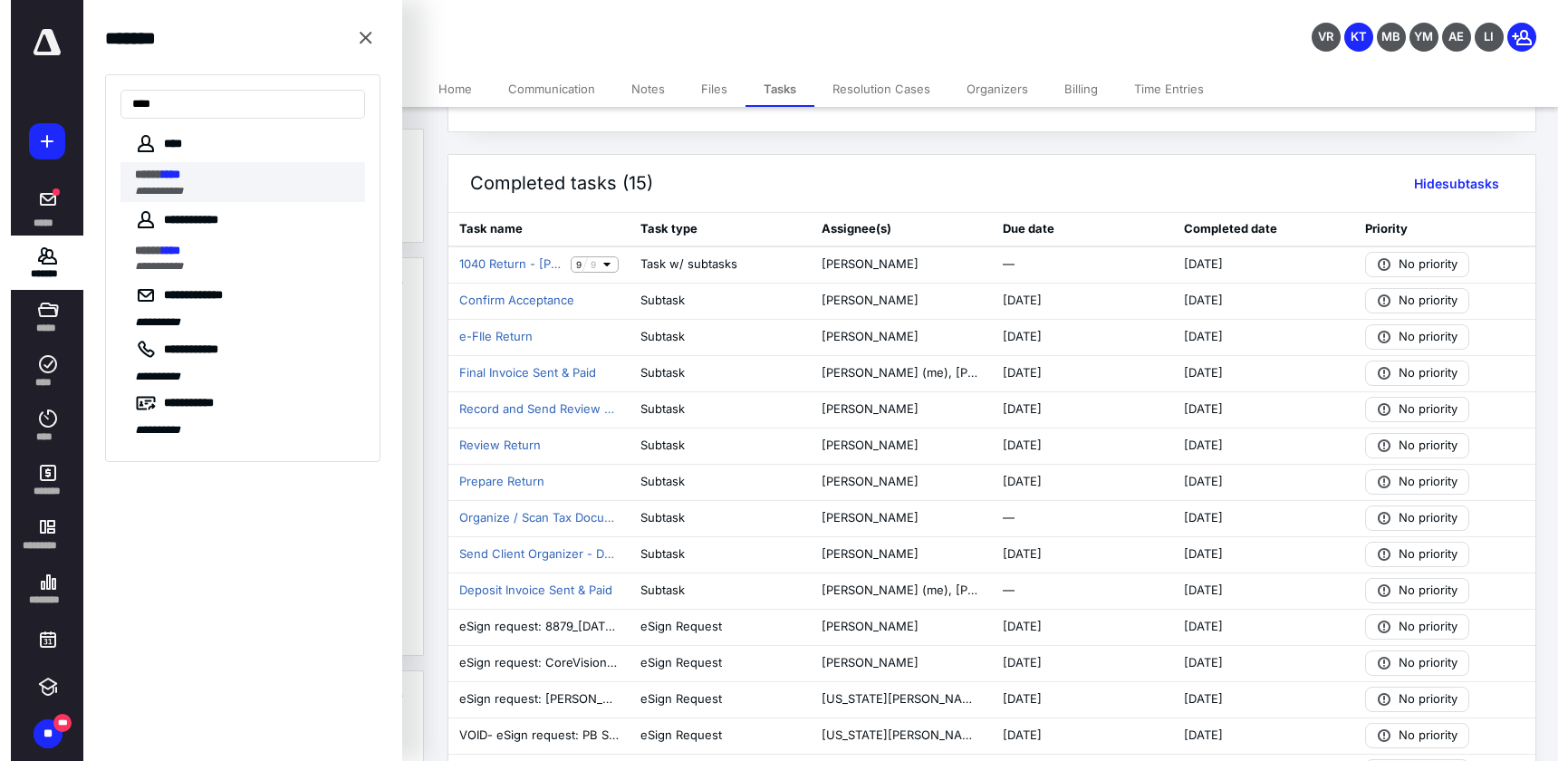 scroll, scrollTop: 0, scrollLeft: 0, axis: both 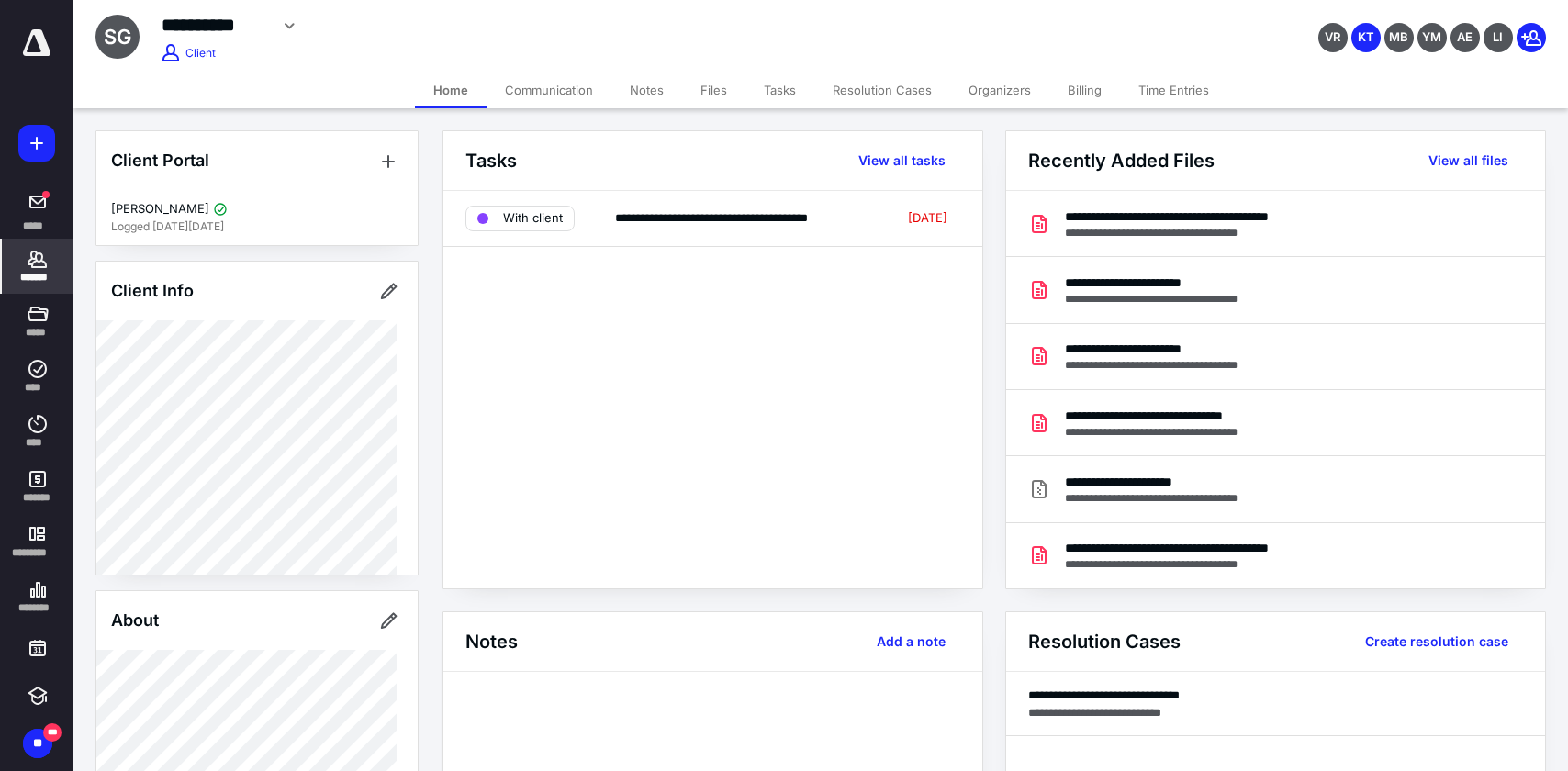 click on "Tasks" at bounding box center (779, 90) 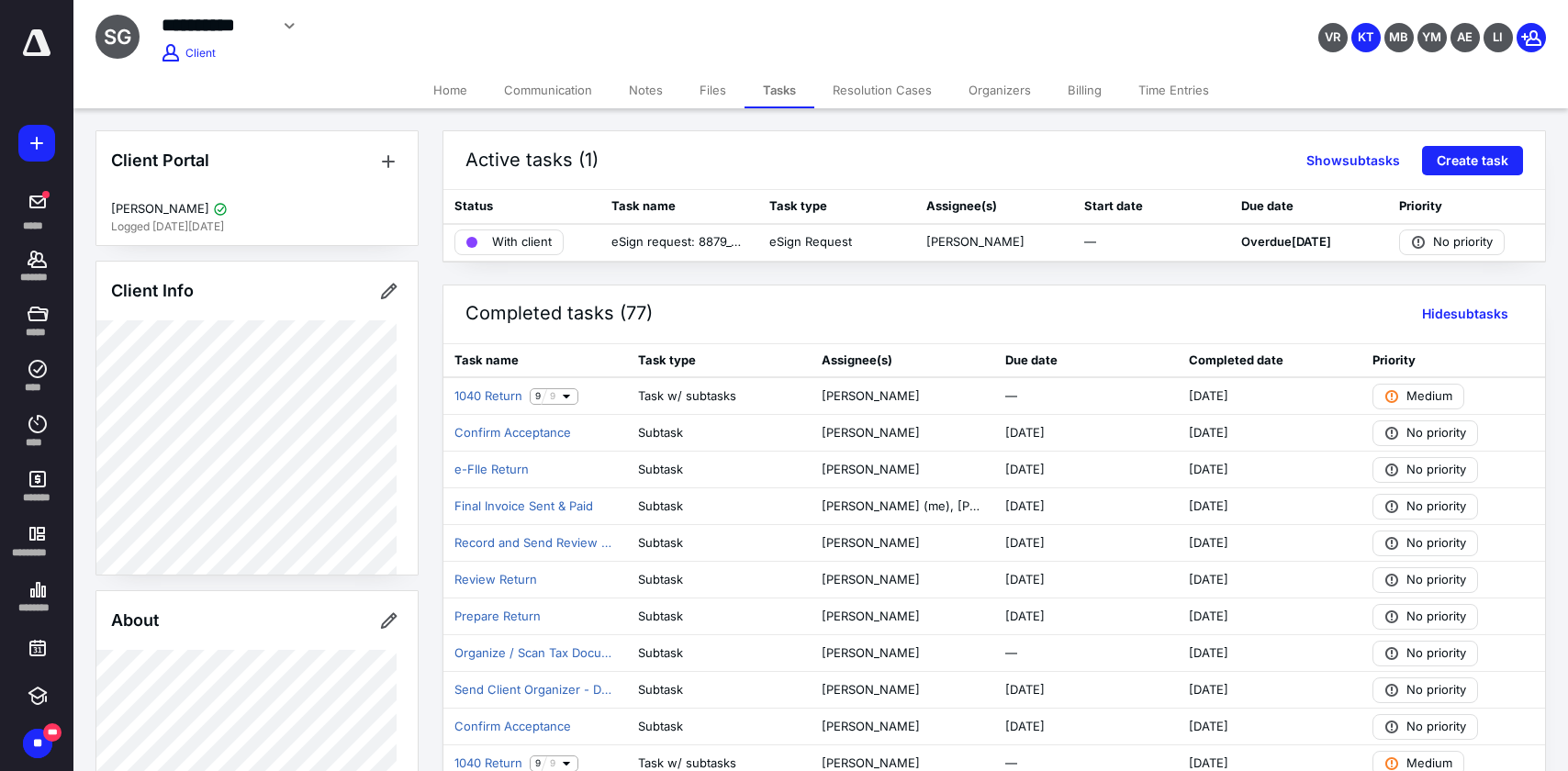 click on "Files" at bounding box center [712, 90] 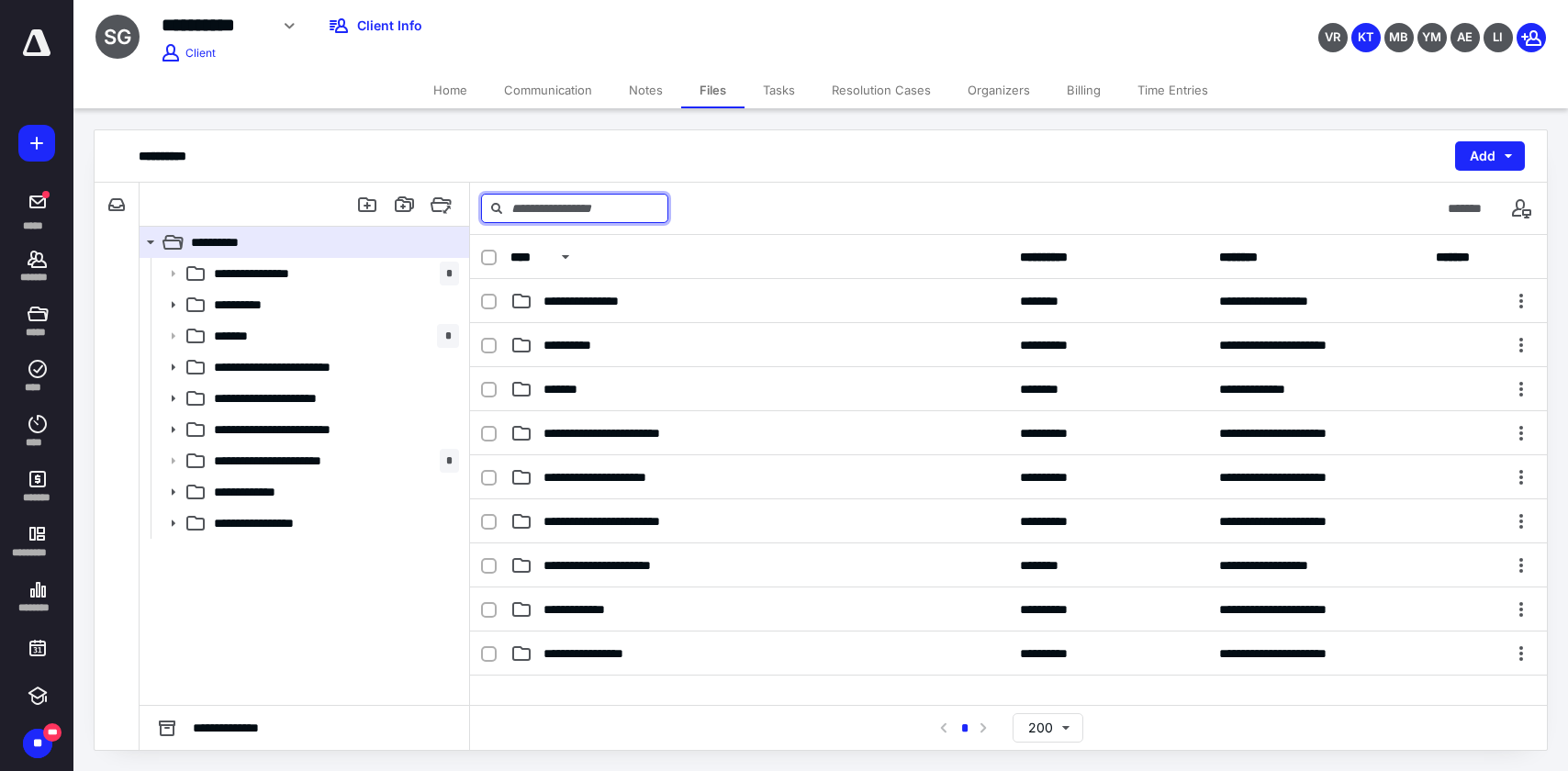 click at bounding box center (575, 208) 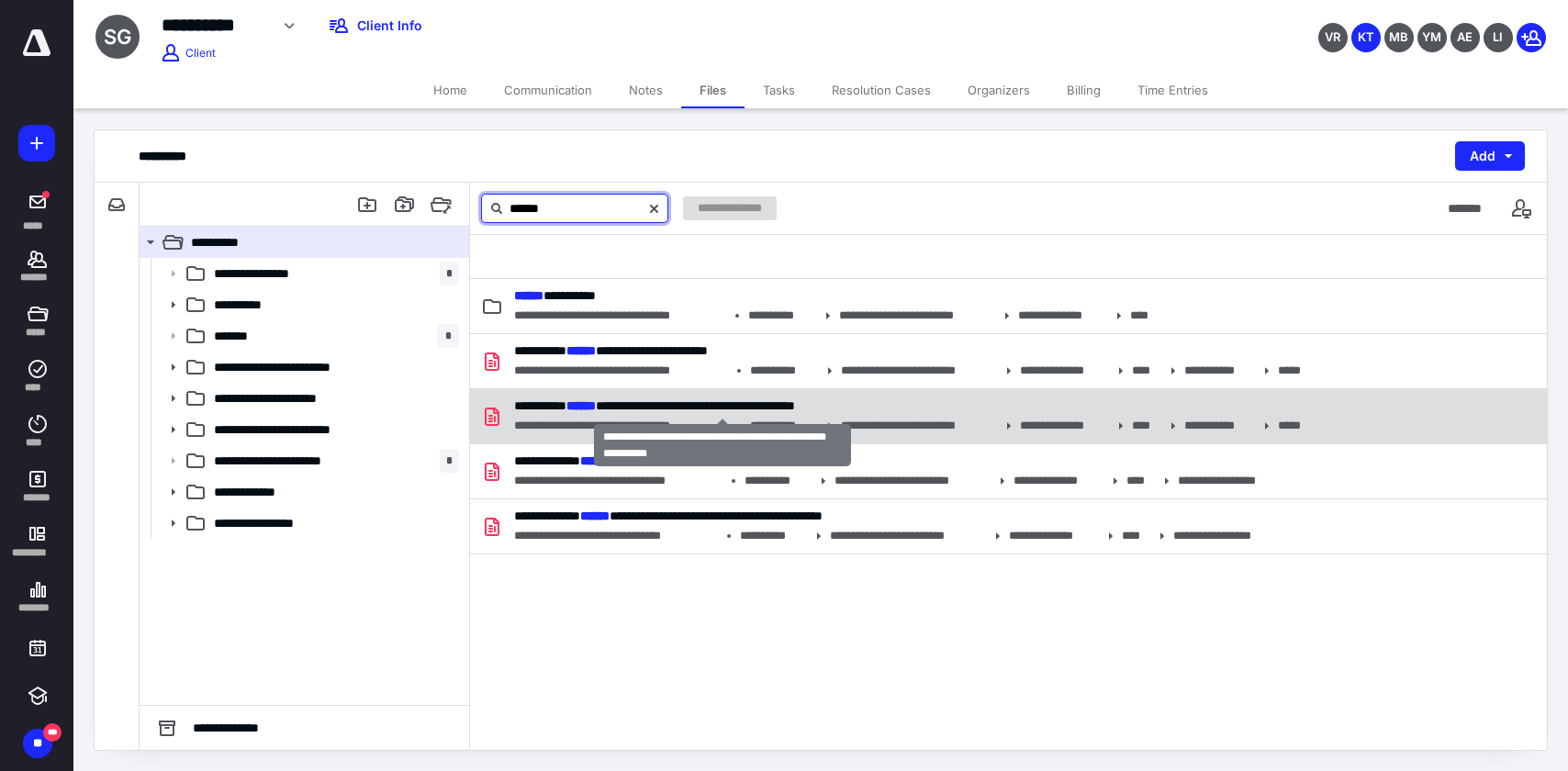 type on "******" 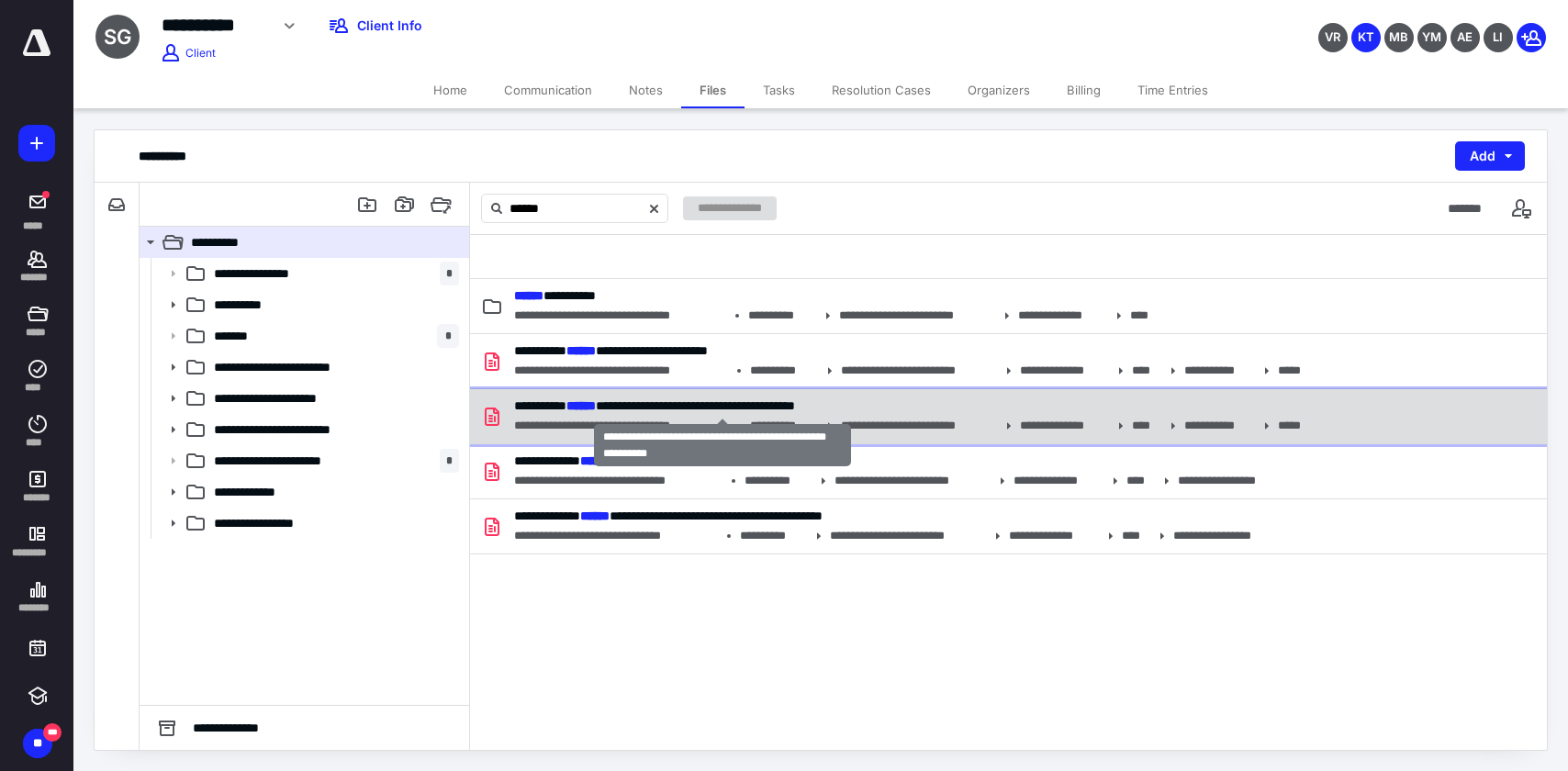 click on "******" at bounding box center (581, 406) 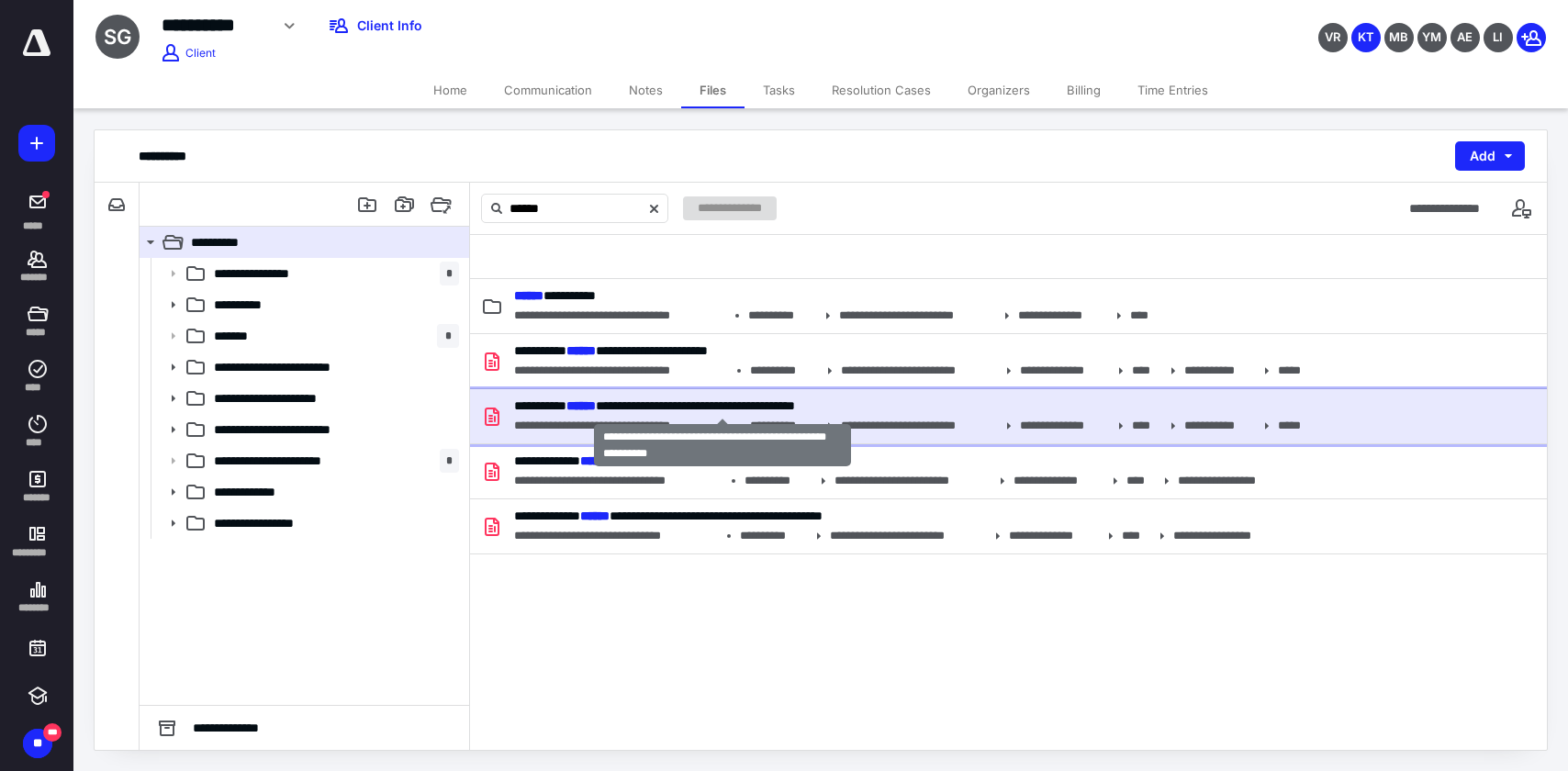 click on "******" at bounding box center [581, 406] 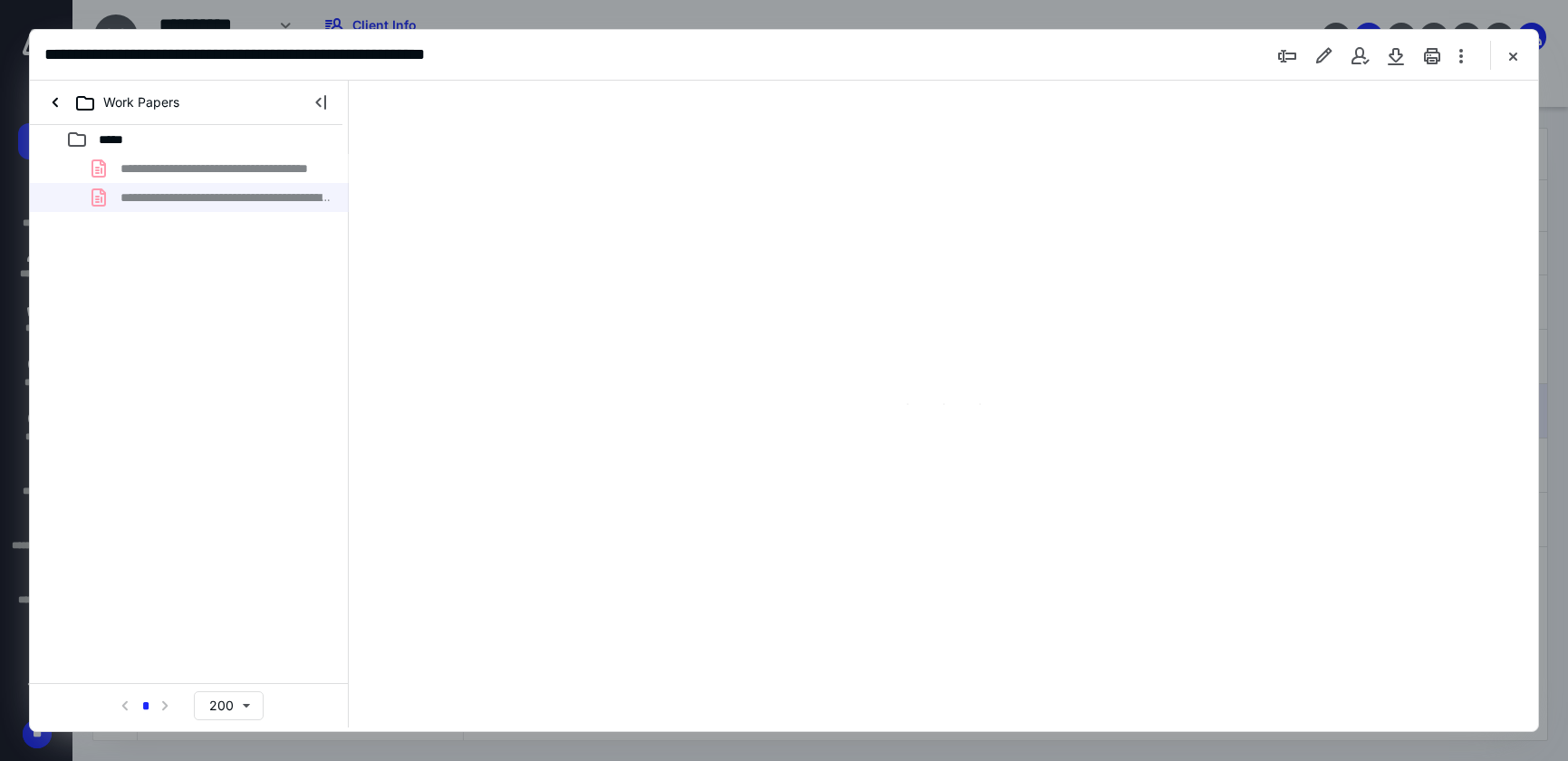 scroll, scrollTop: 0, scrollLeft: 0, axis: both 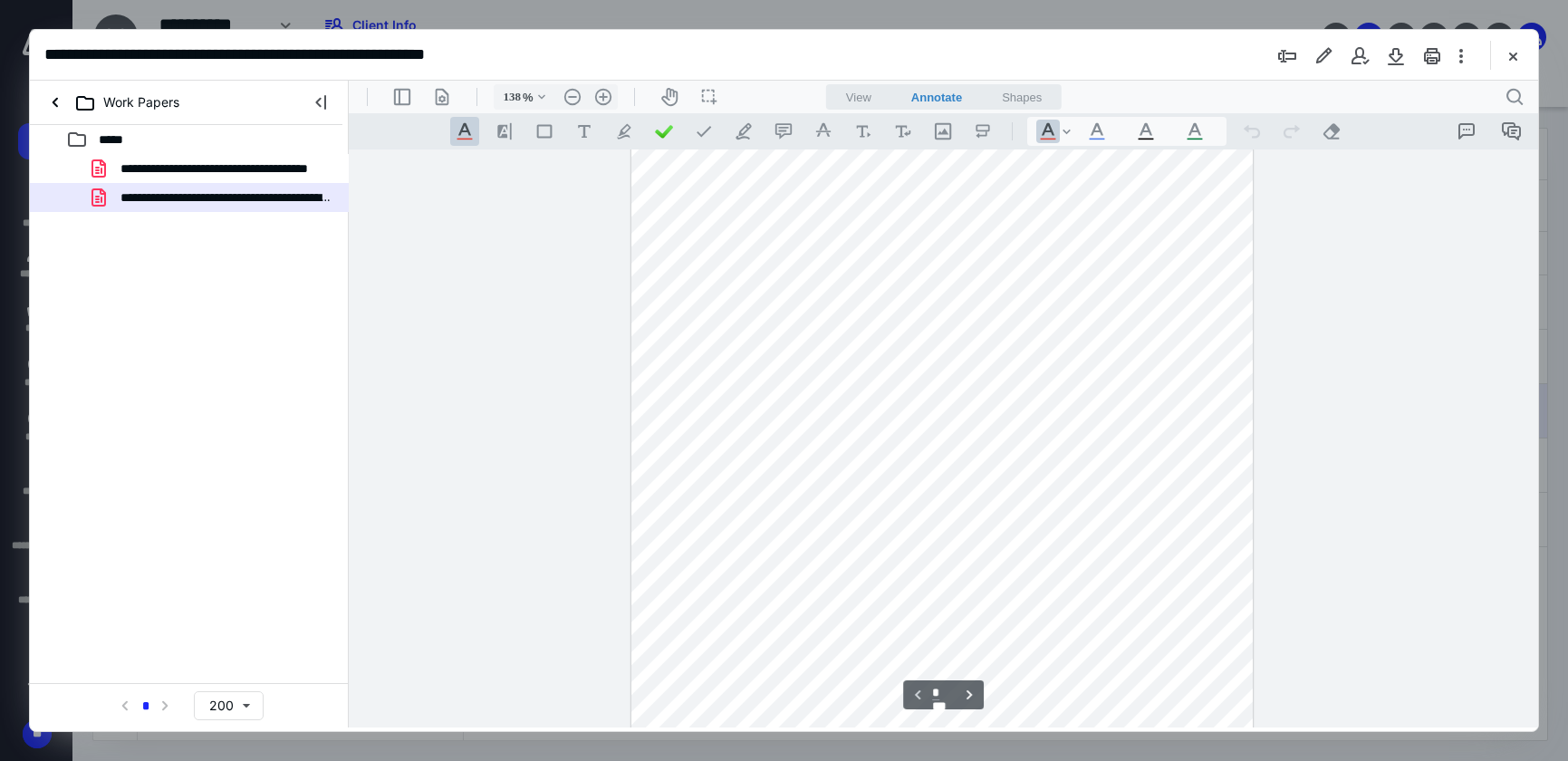 type on "163" 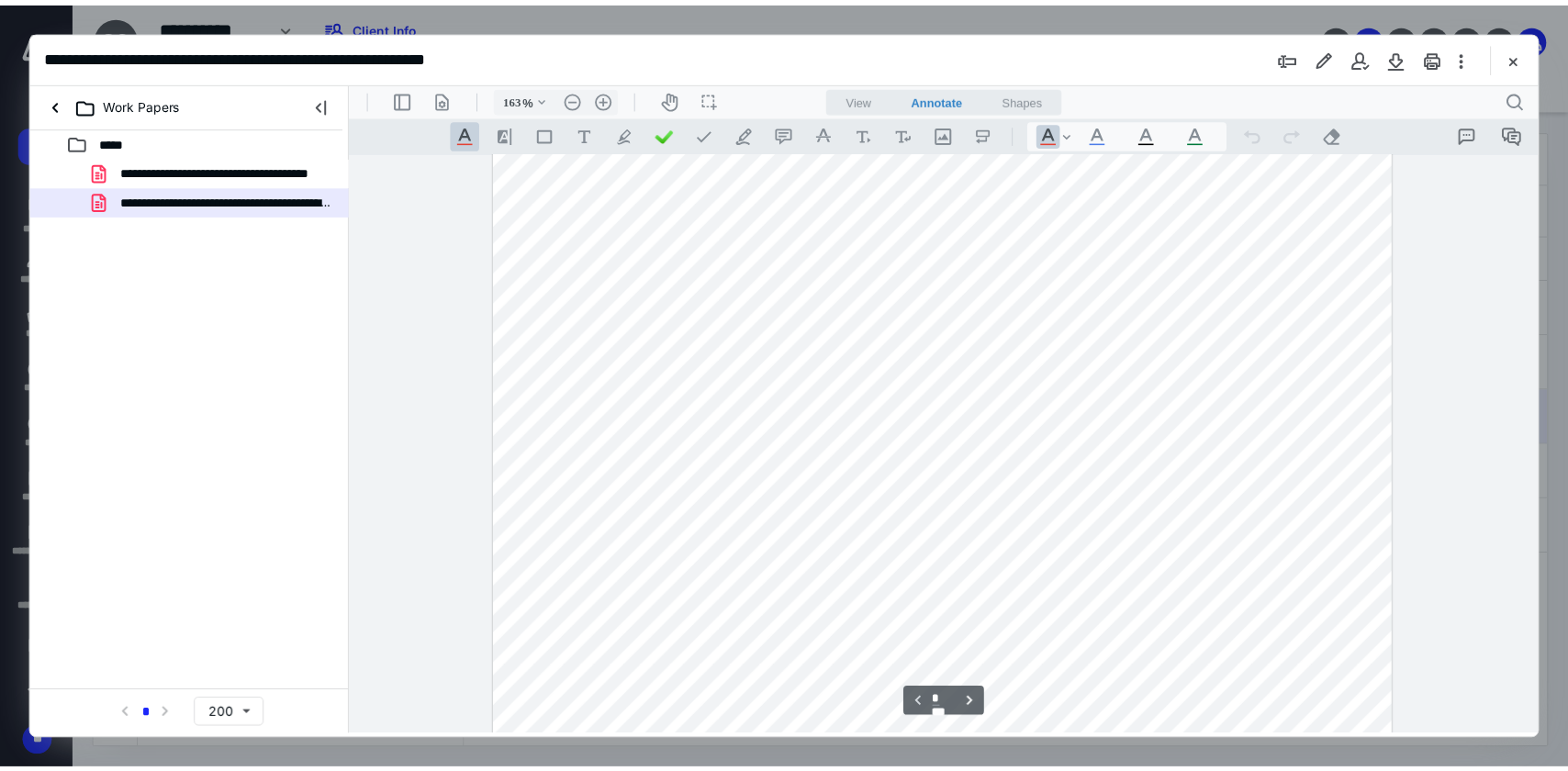 scroll, scrollTop: 280, scrollLeft: 0, axis: vertical 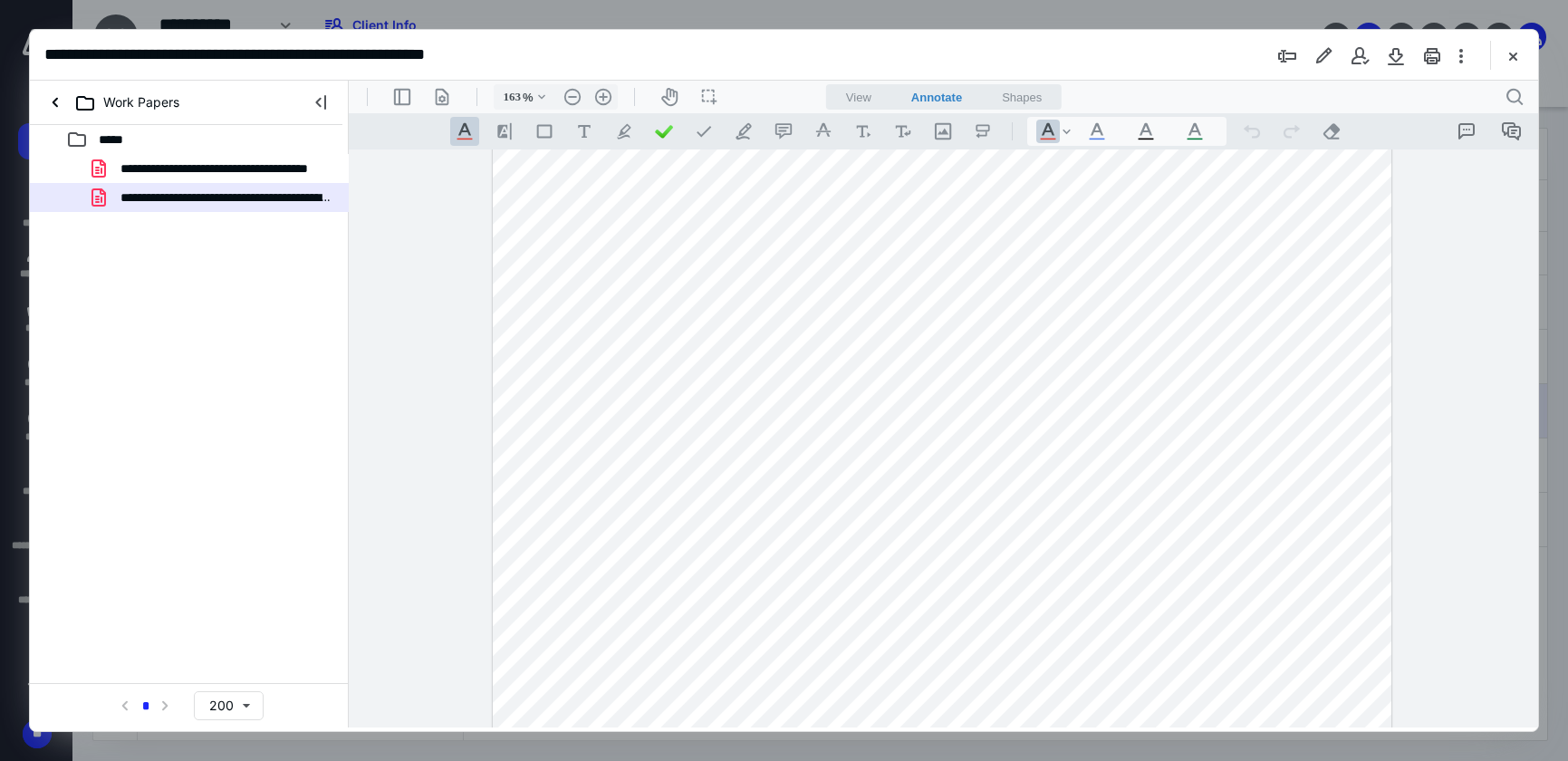 click on "**********" at bounding box center [189, 426] 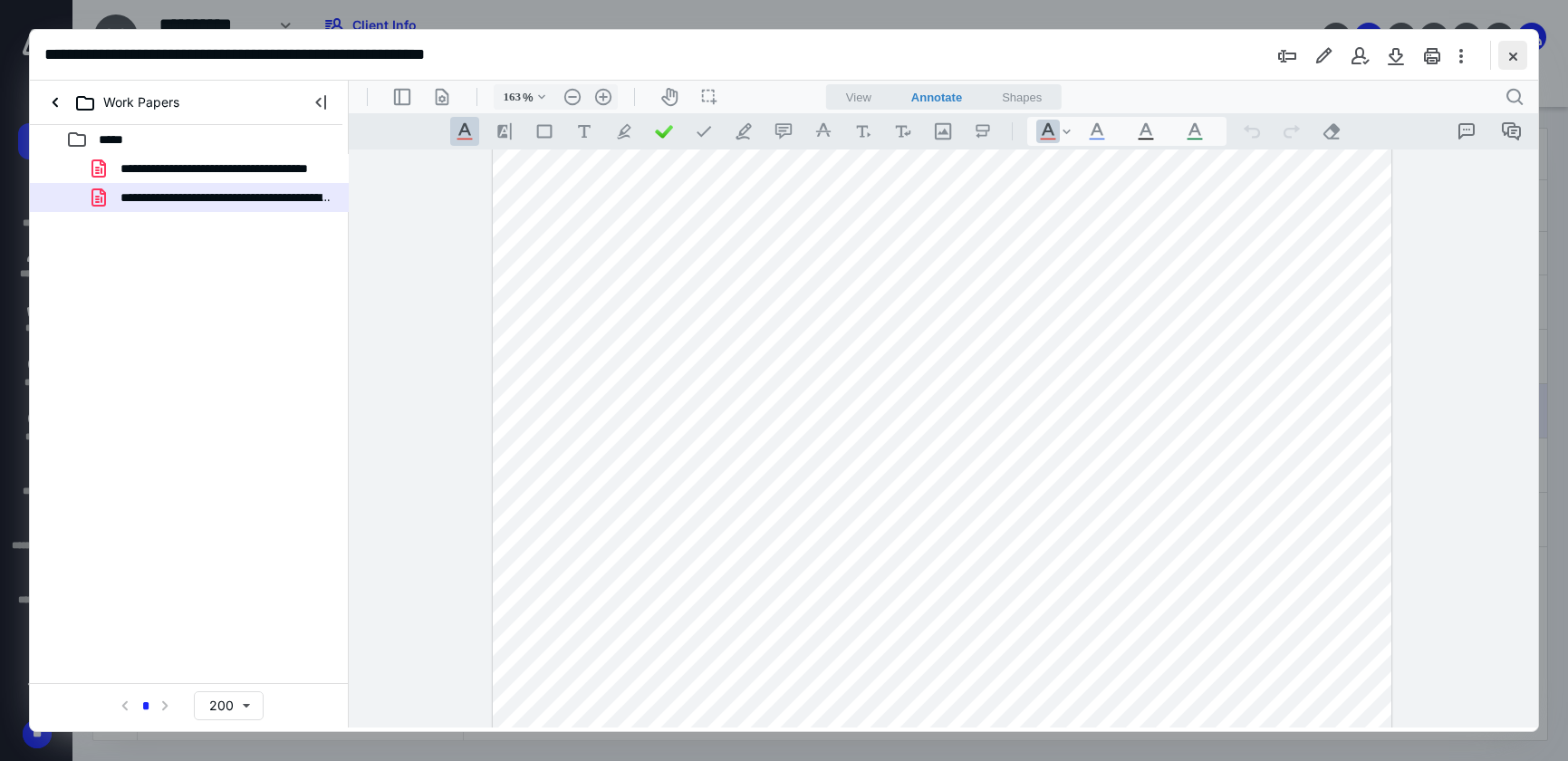 click at bounding box center (1513, 55) 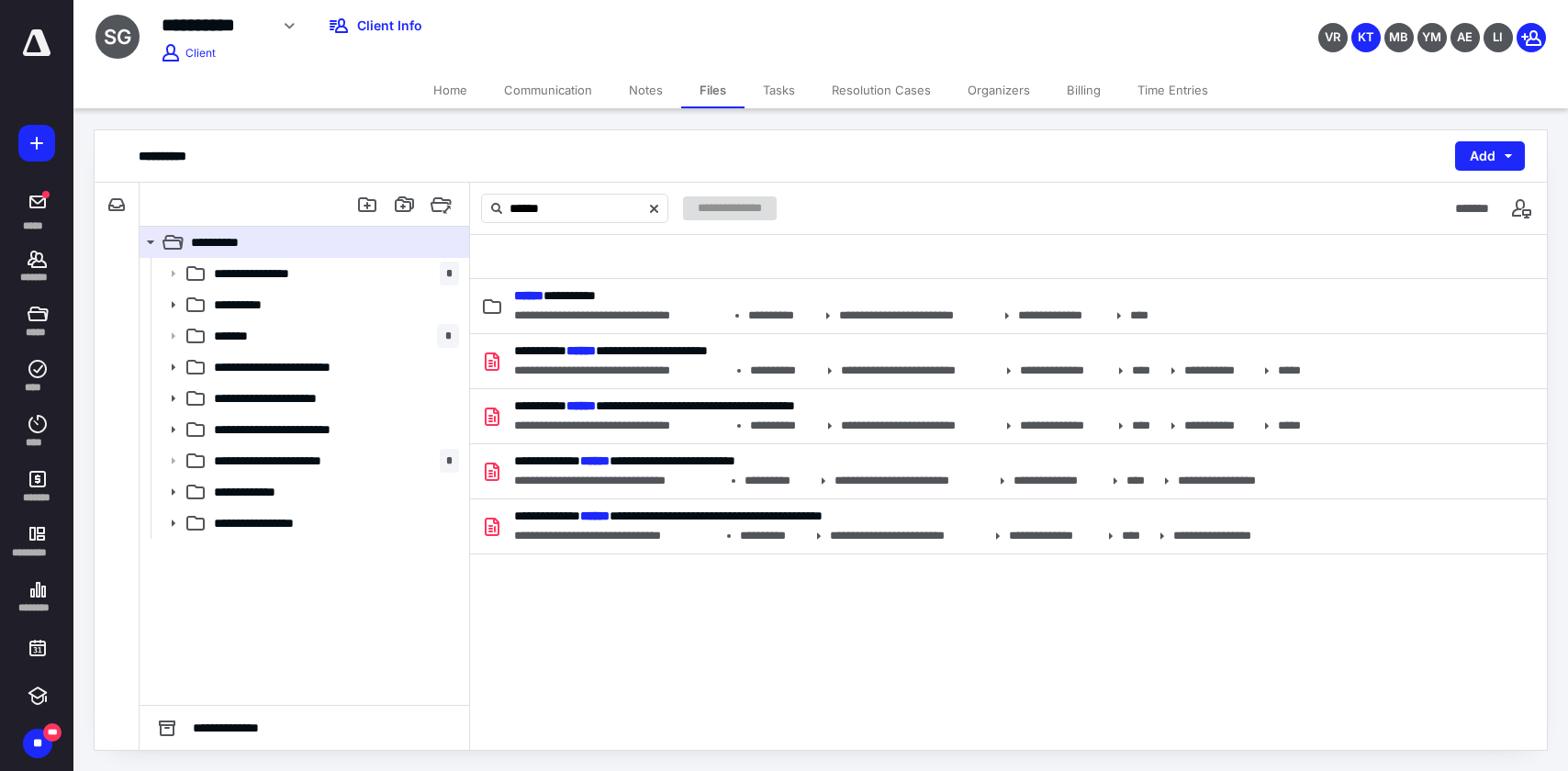 click on "Home" at bounding box center (450, 90) 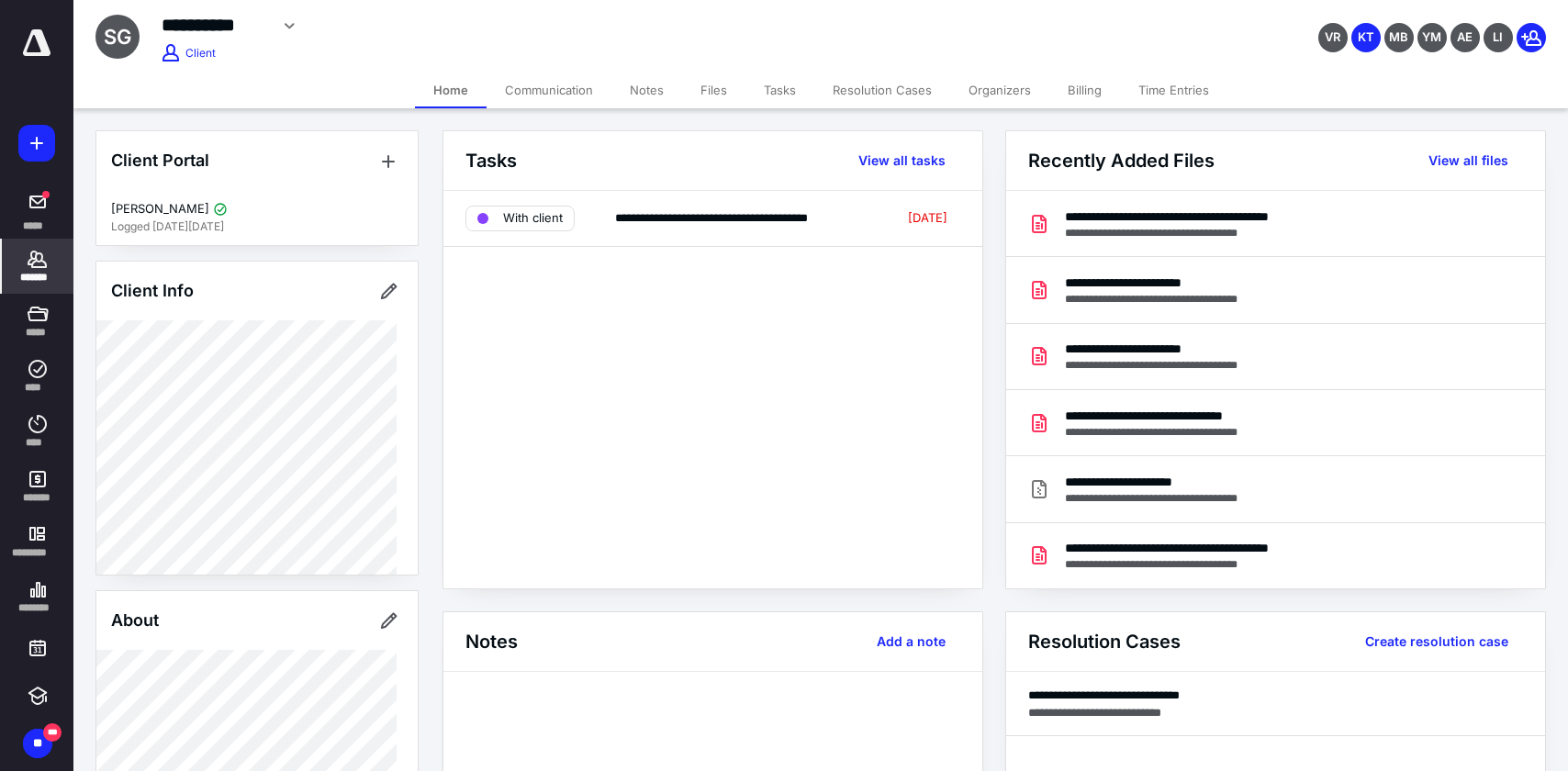 click on "Tasks" at bounding box center [779, 90] 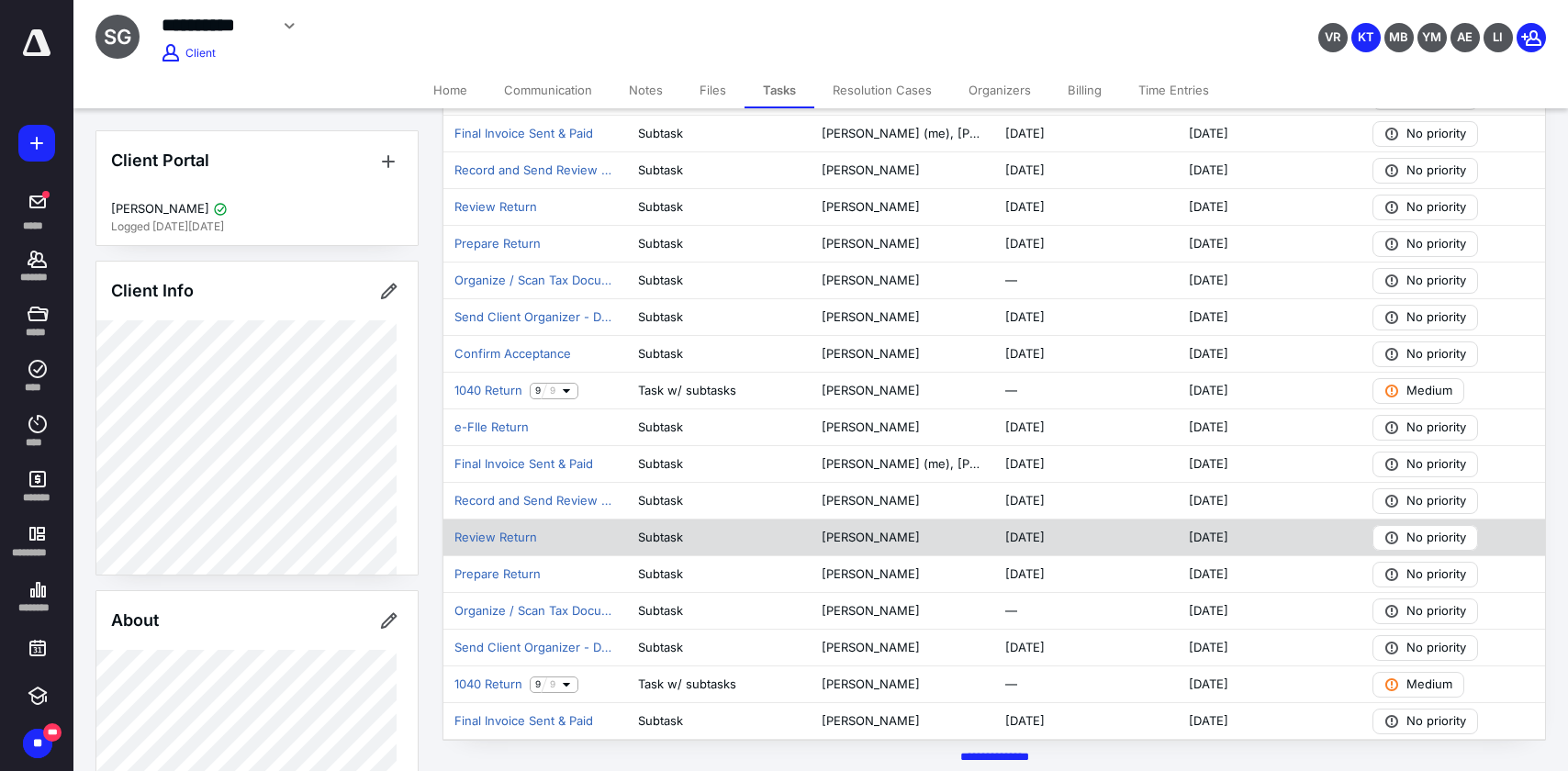 scroll, scrollTop: 408, scrollLeft: 0, axis: vertical 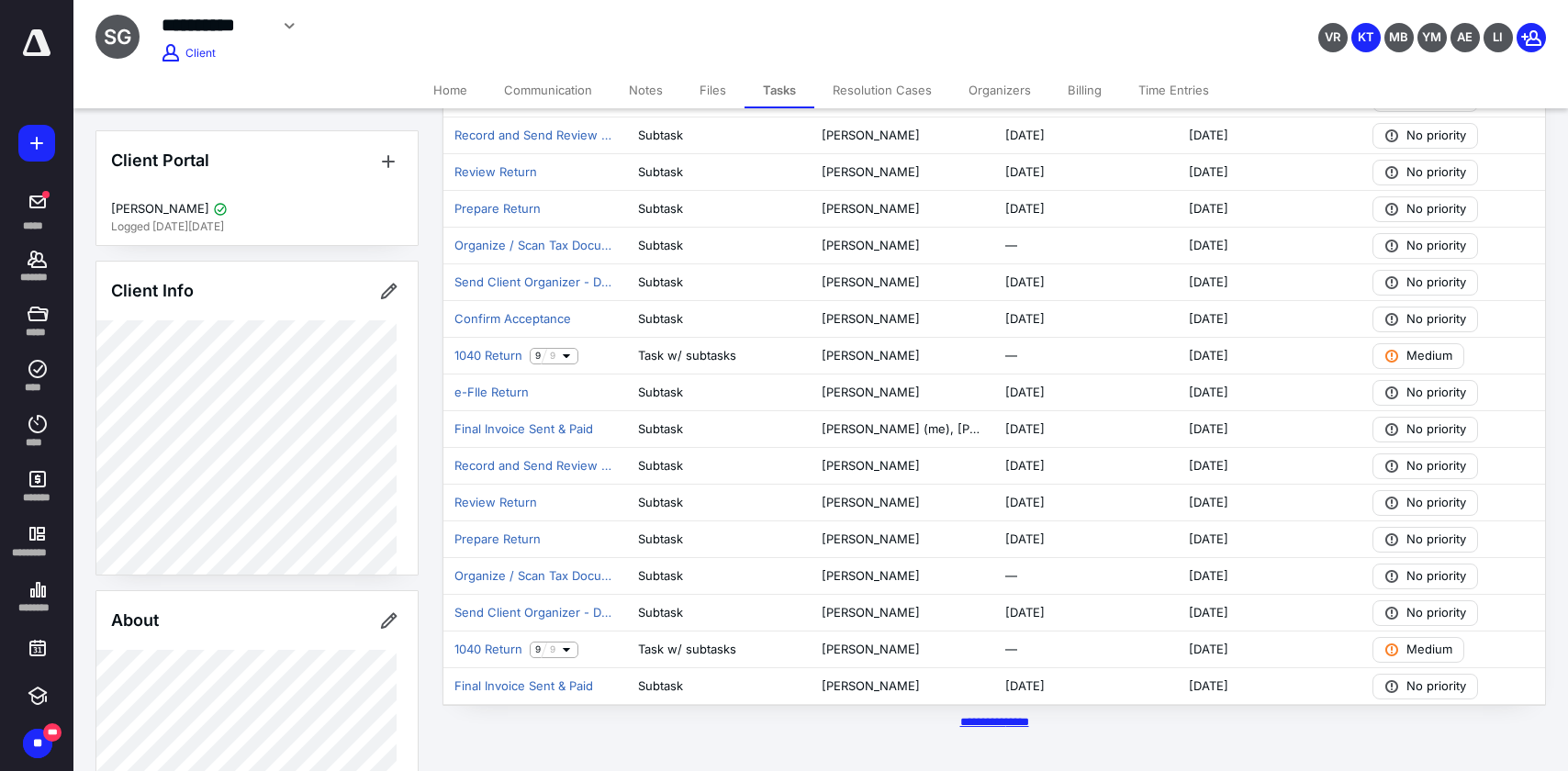 click on "********* *****" at bounding box center (994, 721) 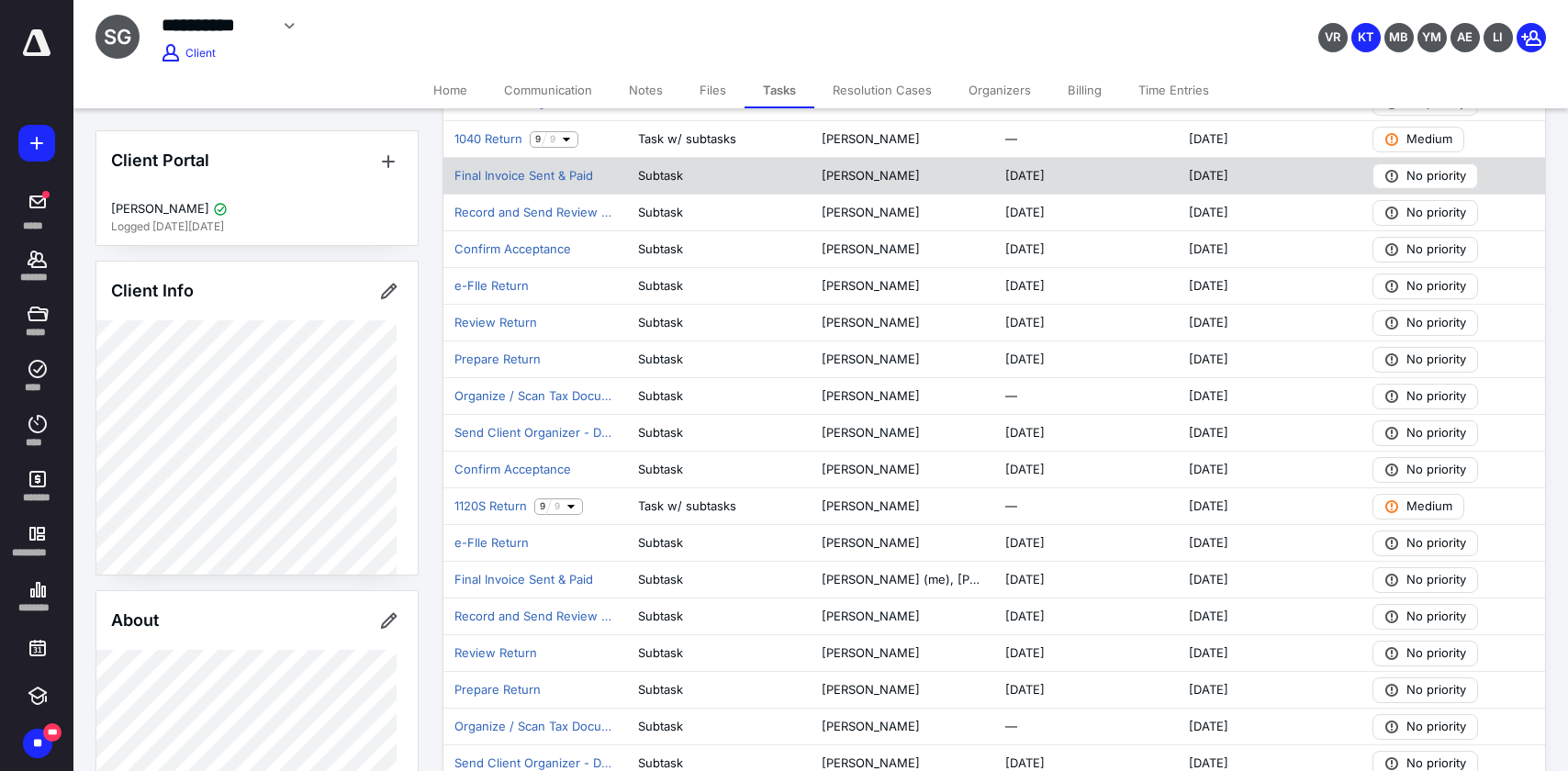 scroll, scrollTop: 958, scrollLeft: 0, axis: vertical 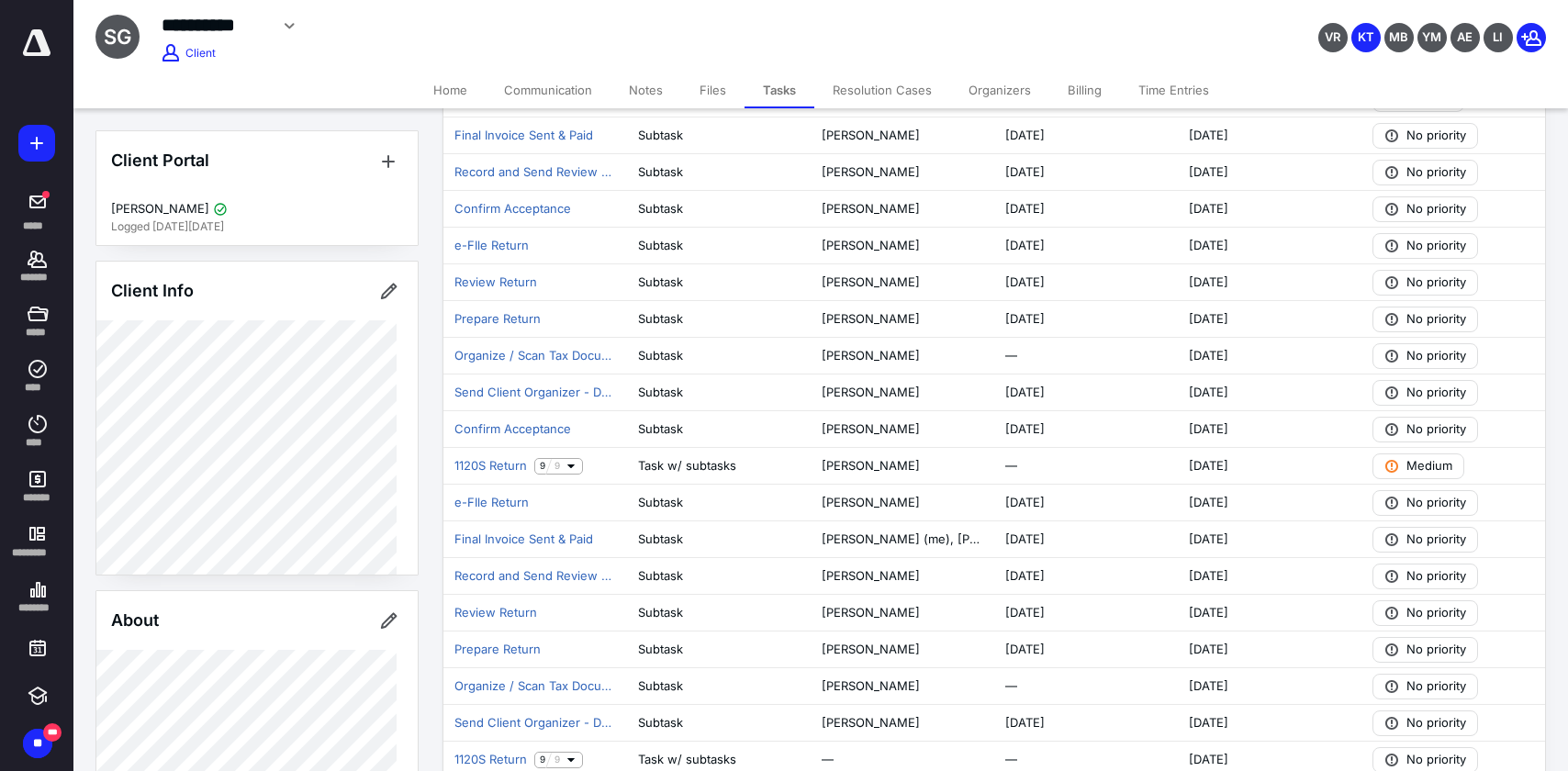 click on "Client Portal [PERSON_NAME] Logged [DATE][DATE] Client Info About Spouse Dependents Important clients Linked clients Tags Manage all tags" at bounding box center (257, 858) 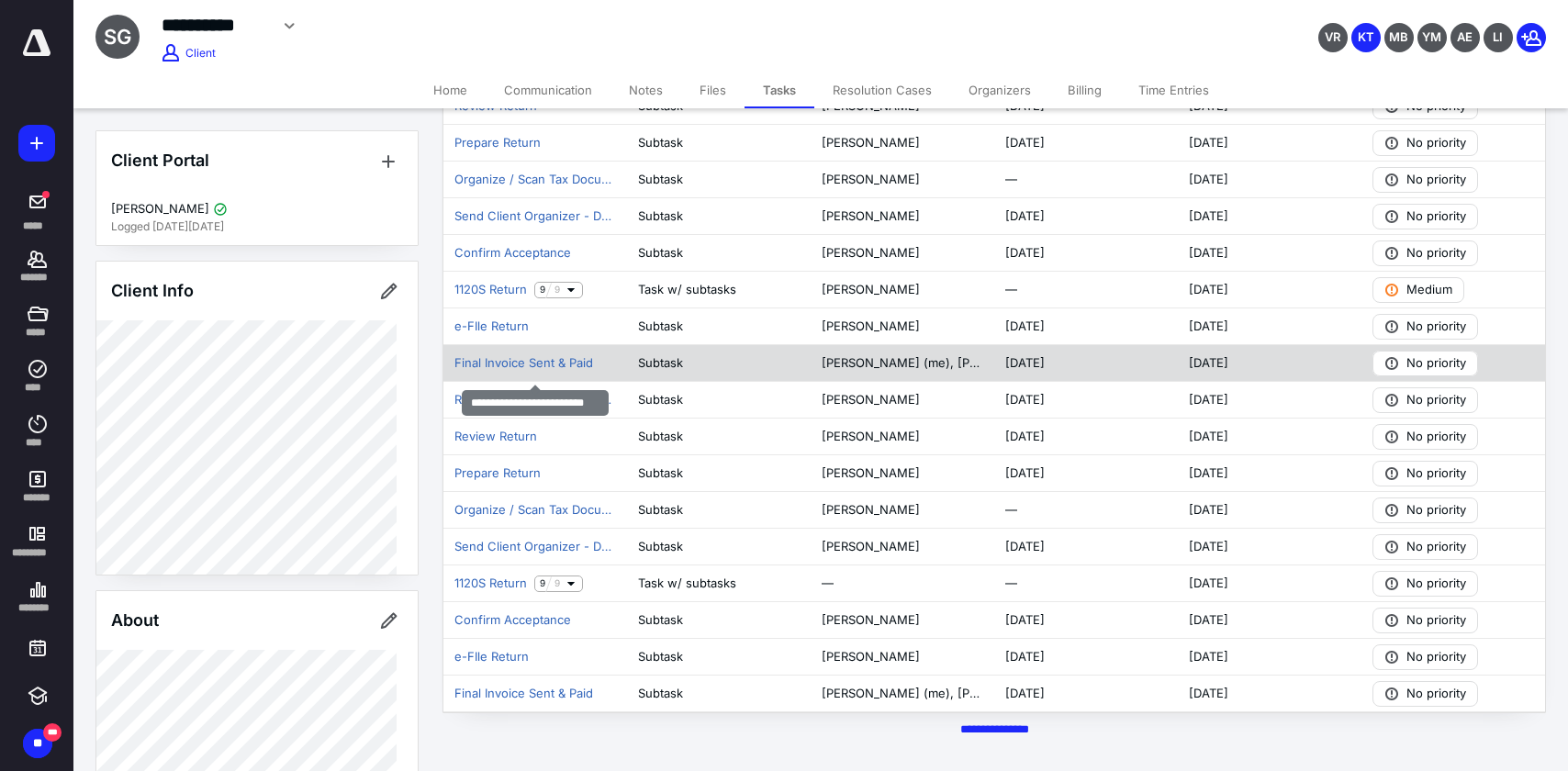 scroll, scrollTop: 1142, scrollLeft: 0, axis: vertical 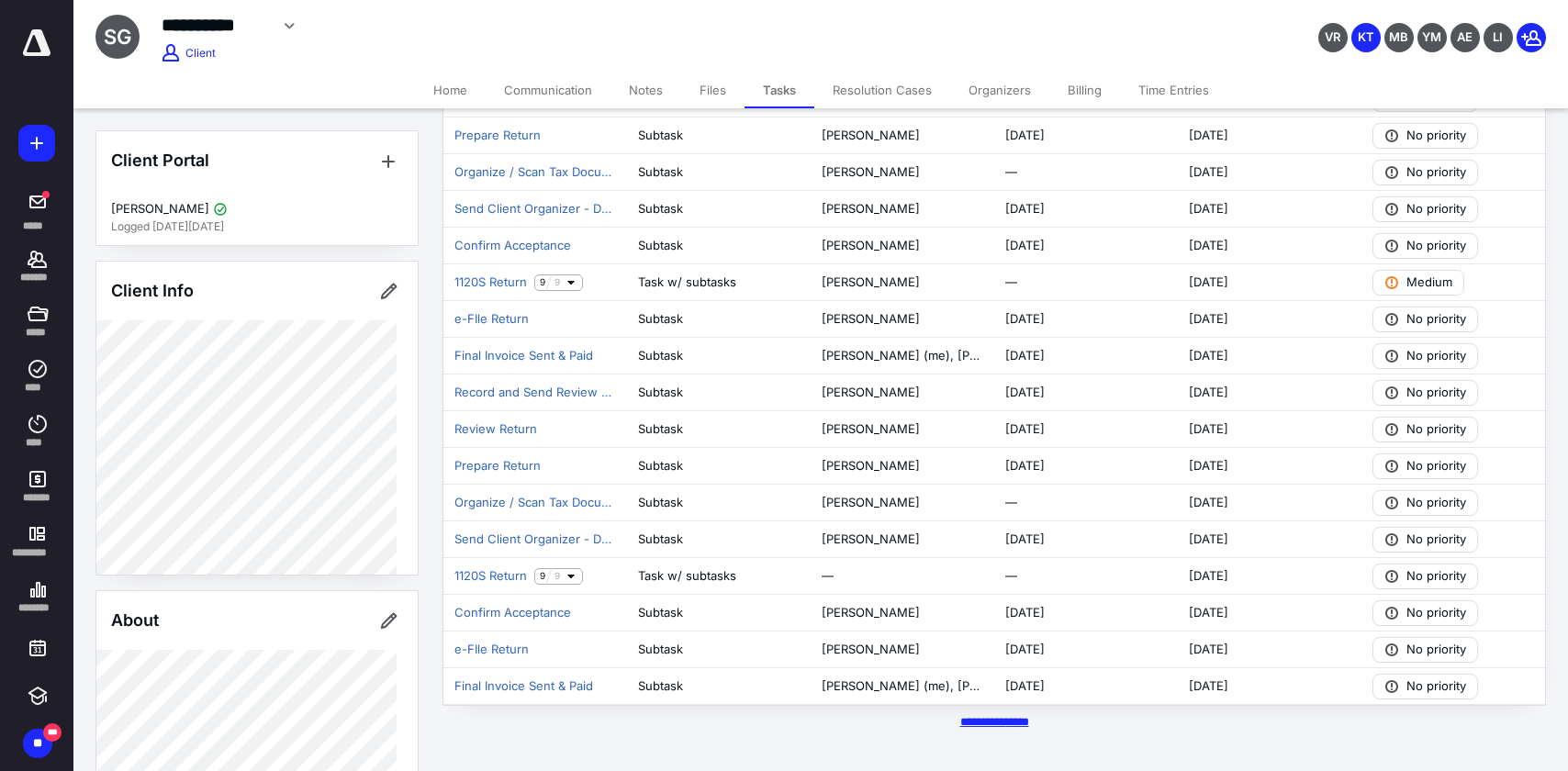 click on "********* *****" at bounding box center (994, 721) 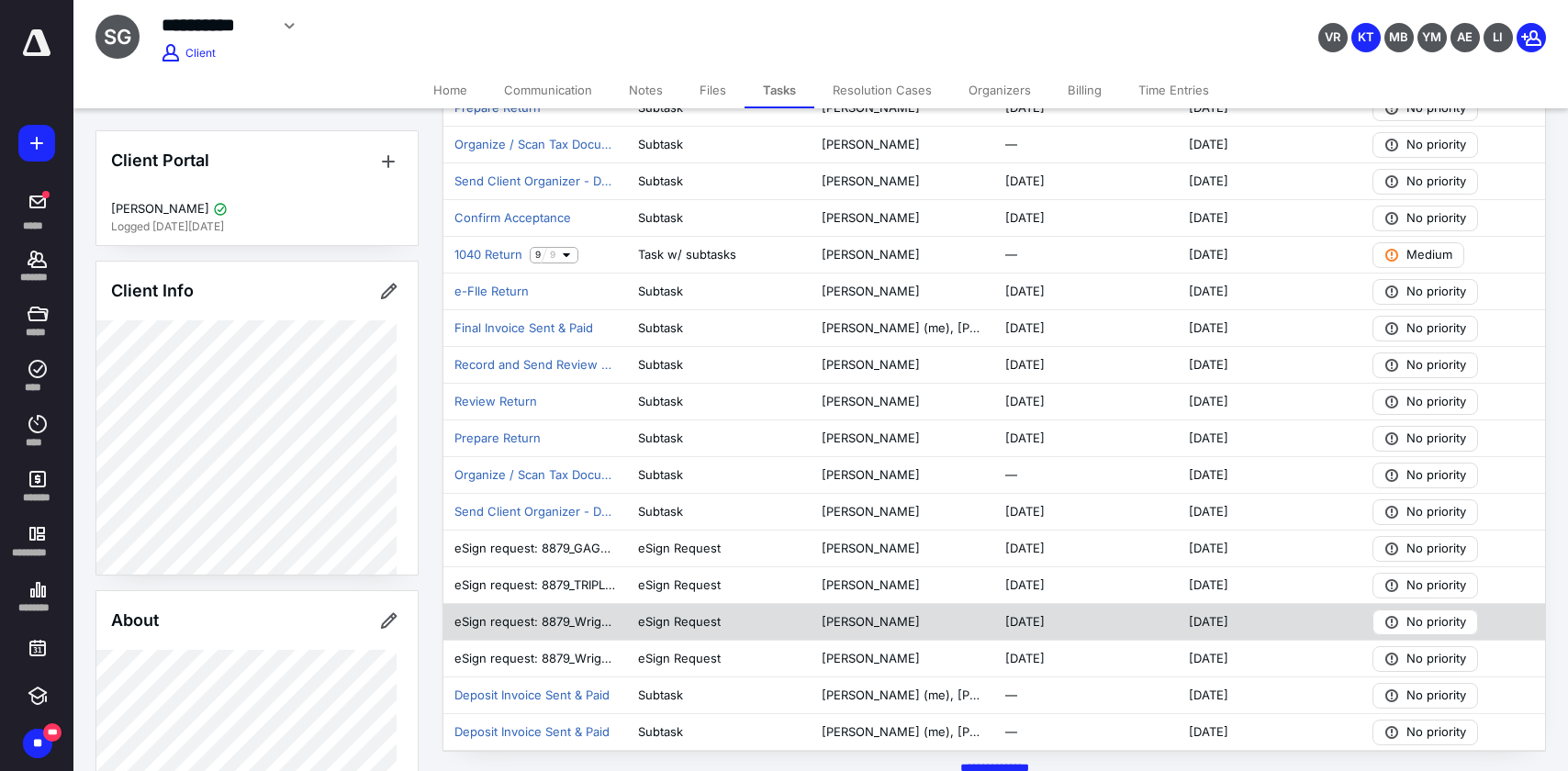 scroll, scrollTop: 1876, scrollLeft: 0, axis: vertical 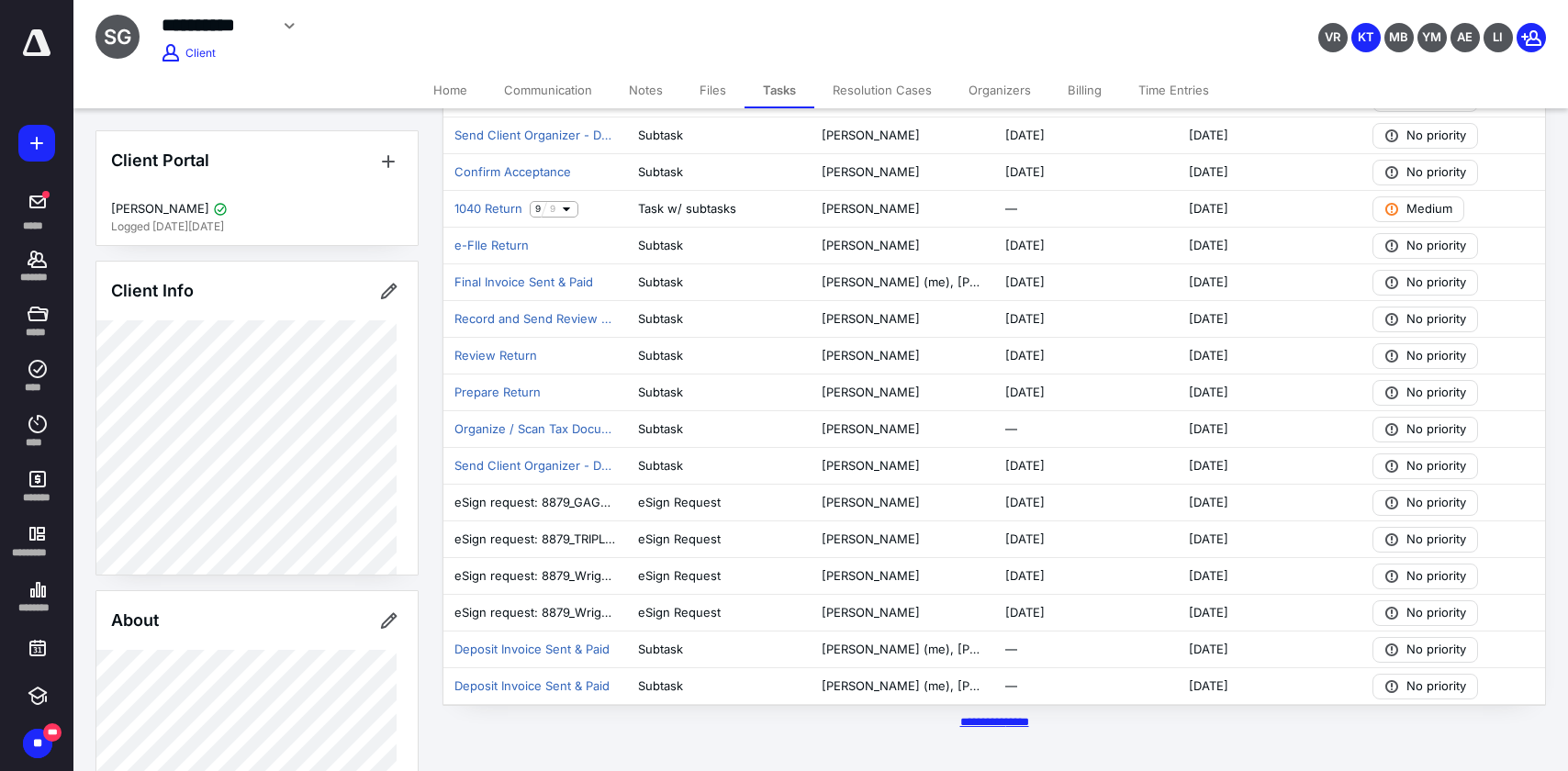 click on "********* *****" at bounding box center [994, 721] 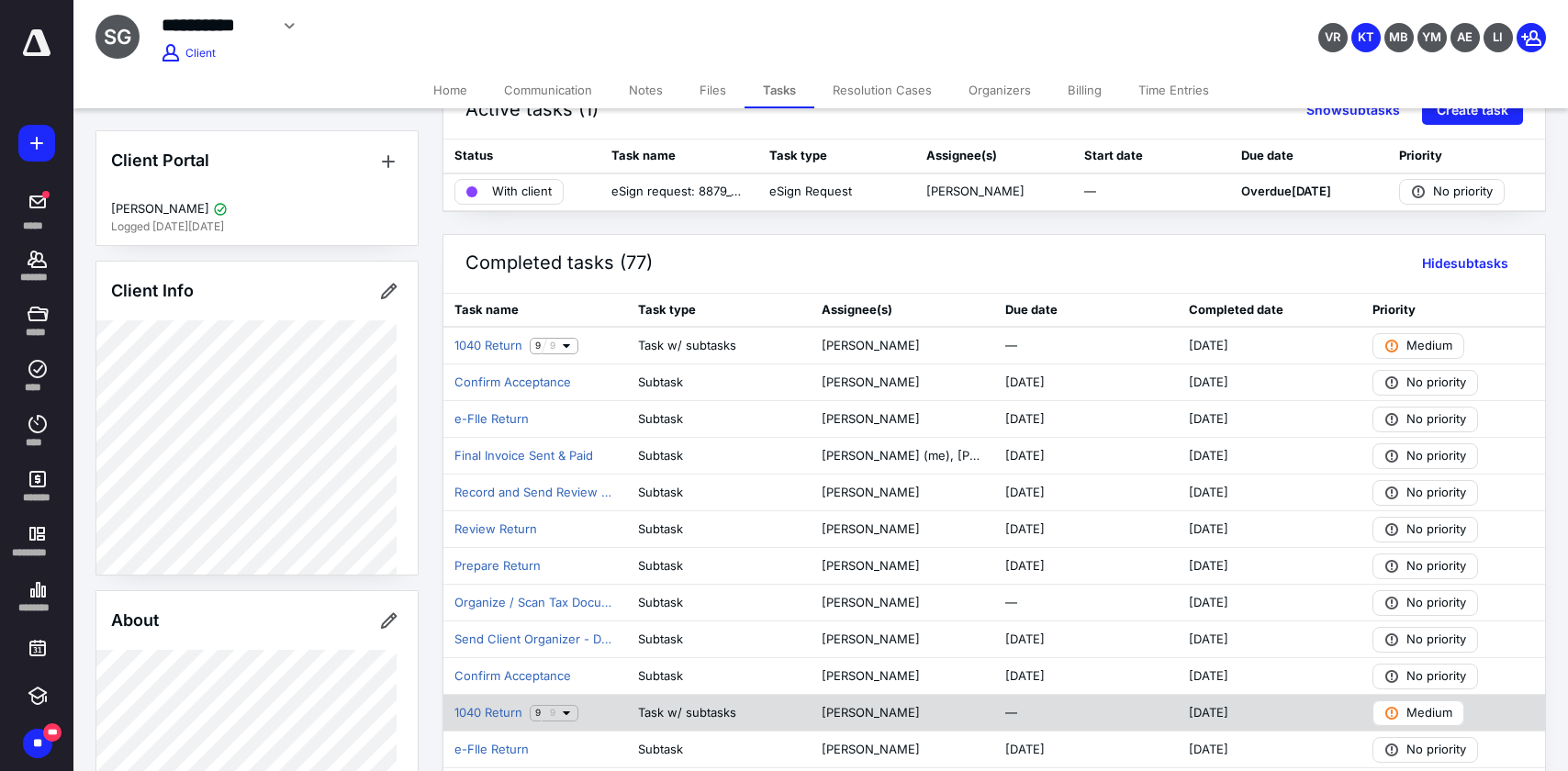 scroll, scrollTop: 0, scrollLeft: 0, axis: both 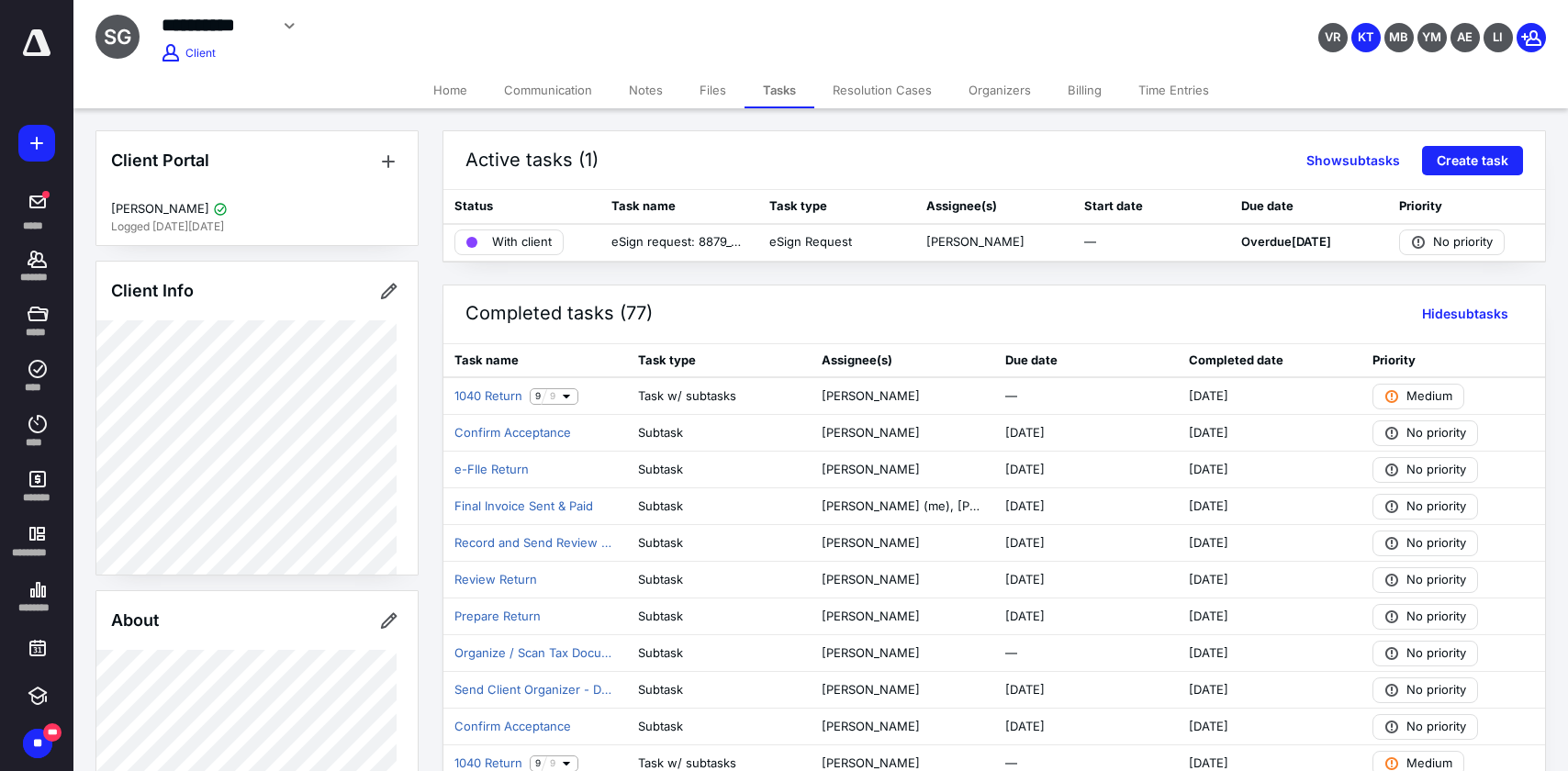 click on "Active   tasks   (1) Show  subtasks Create task" at bounding box center [994, 161] 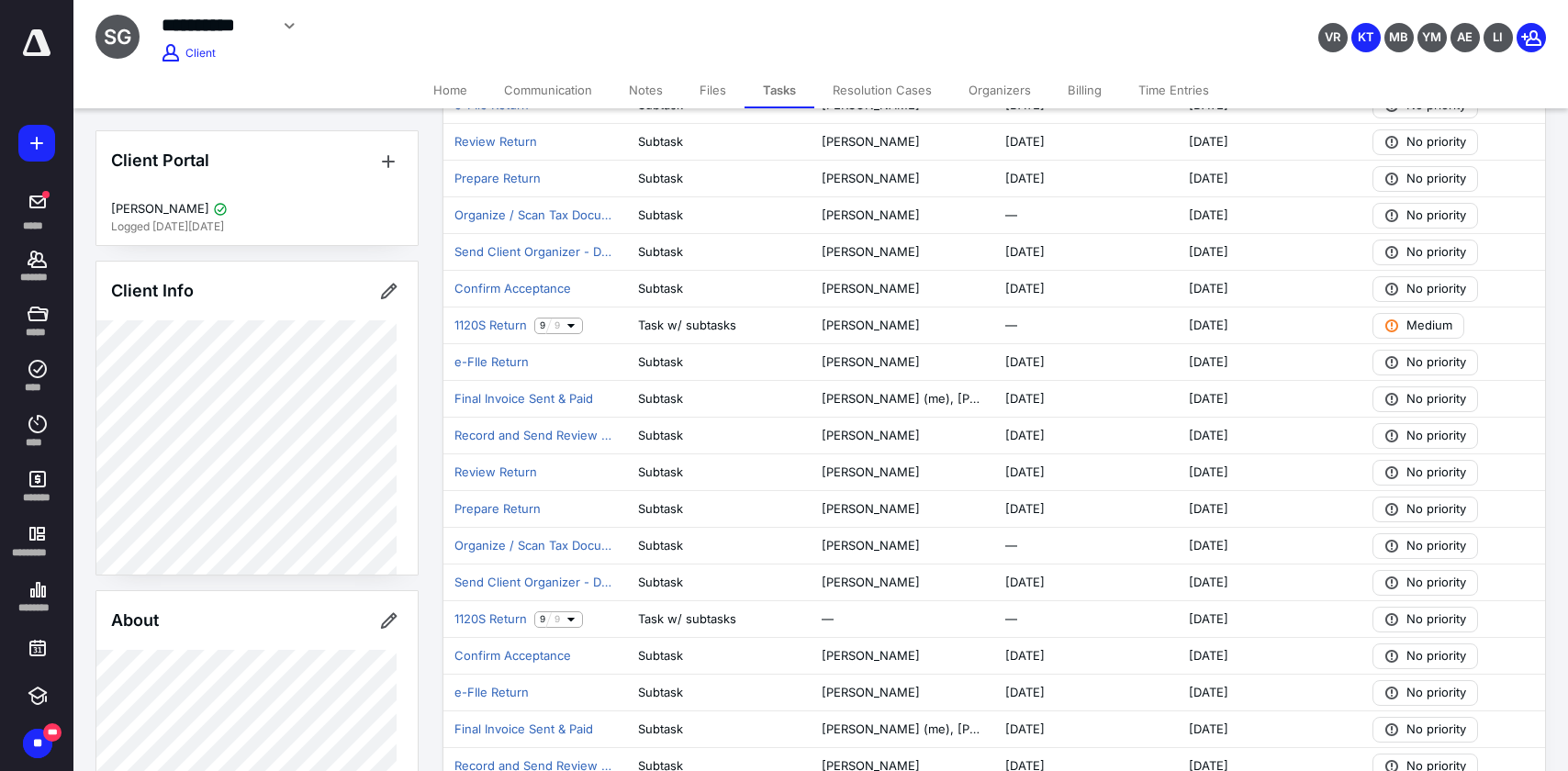 scroll, scrollTop: 961, scrollLeft: 0, axis: vertical 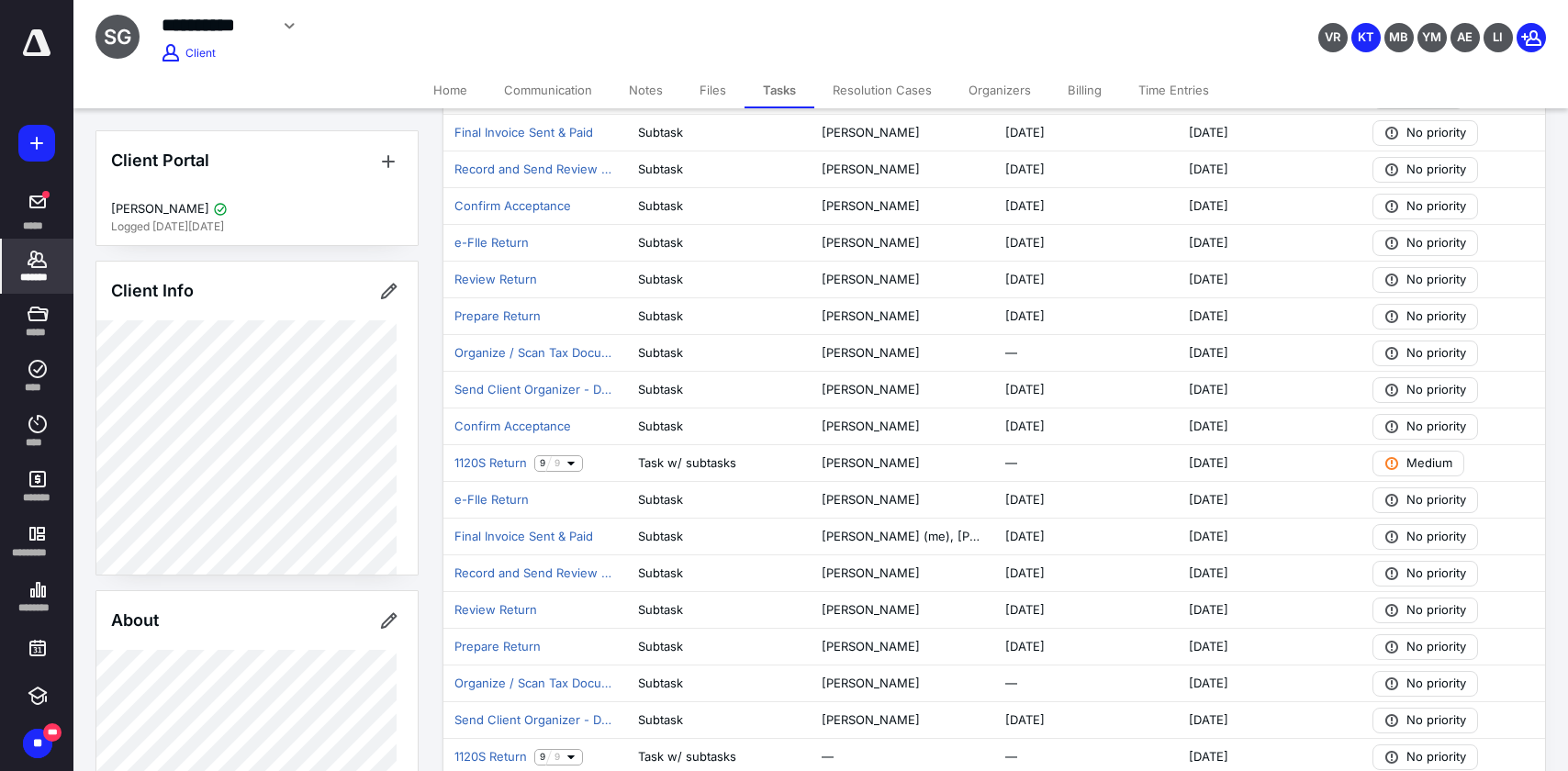 click on "*******" at bounding box center [38, 277] 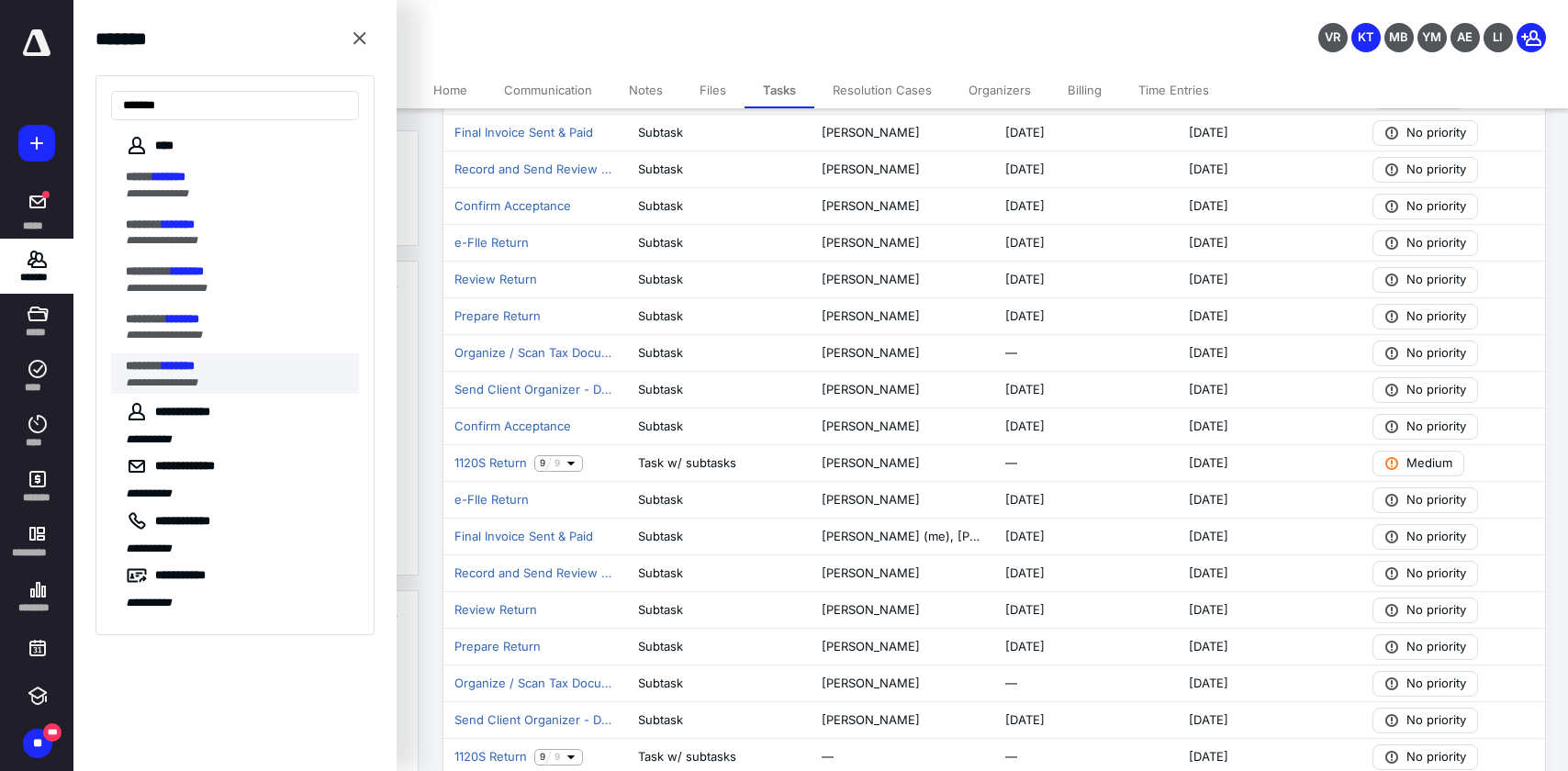 type on "*******" 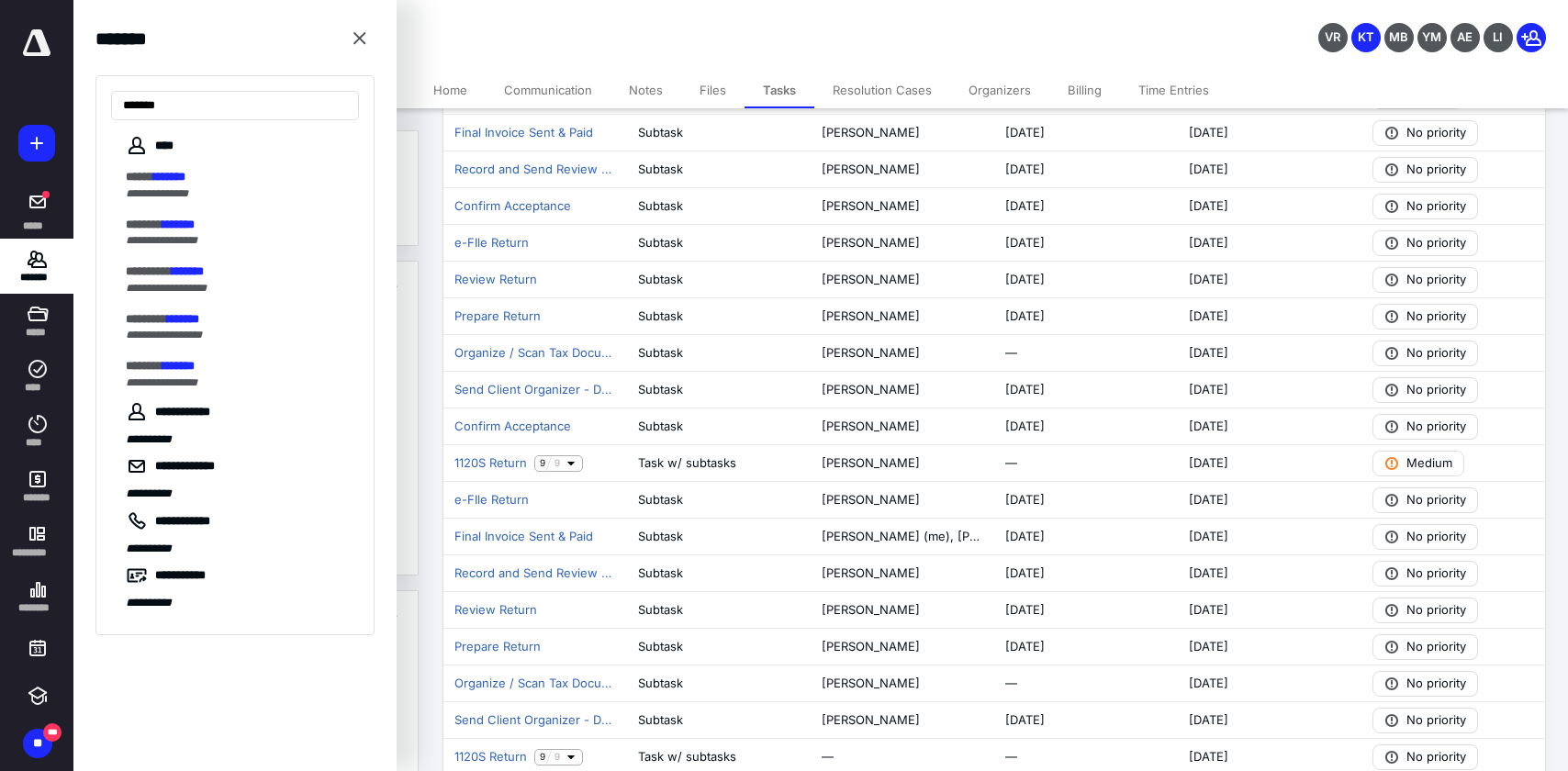 click on "*******" at bounding box center (144, 365) 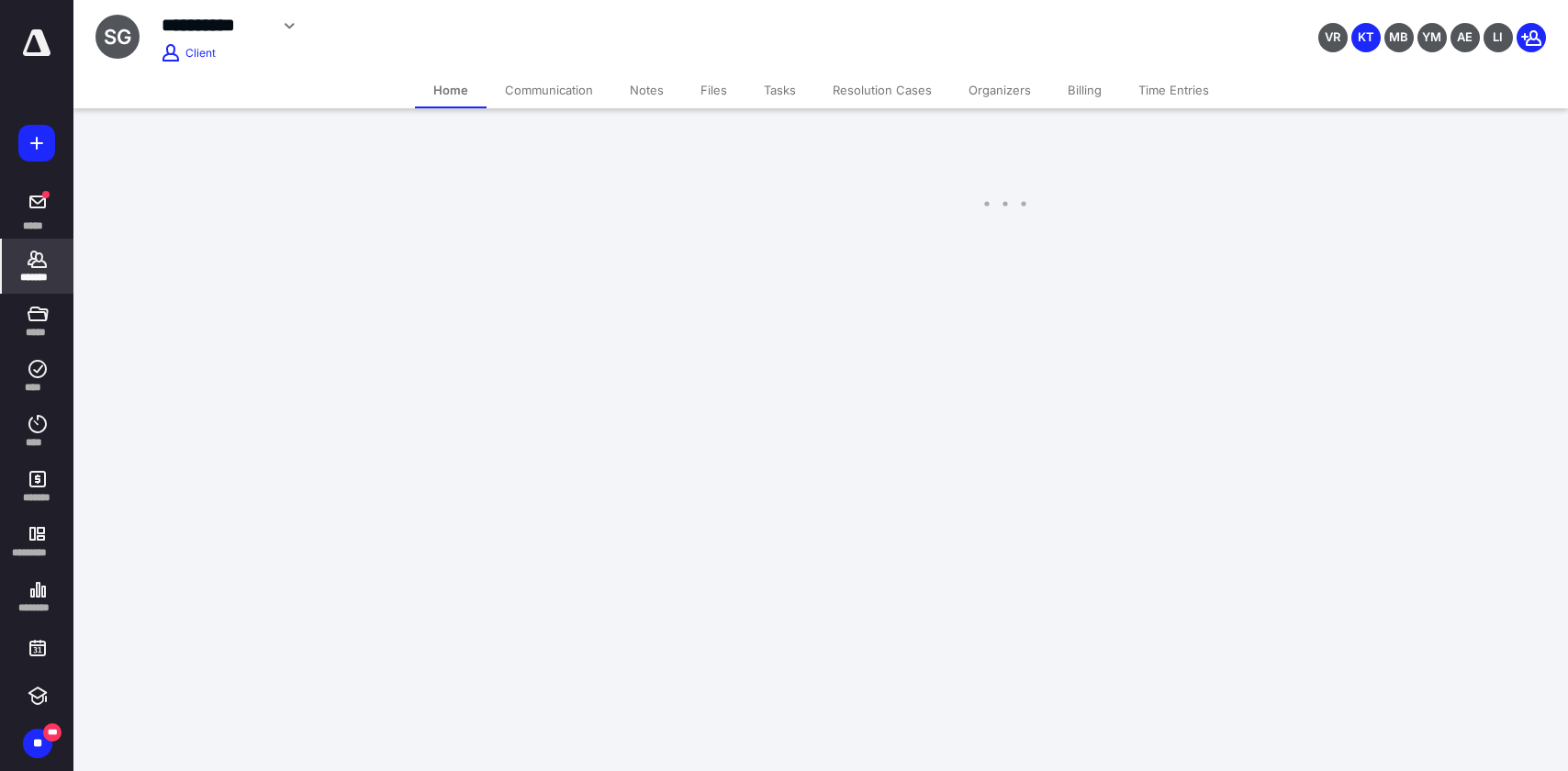 scroll, scrollTop: 0, scrollLeft: 0, axis: both 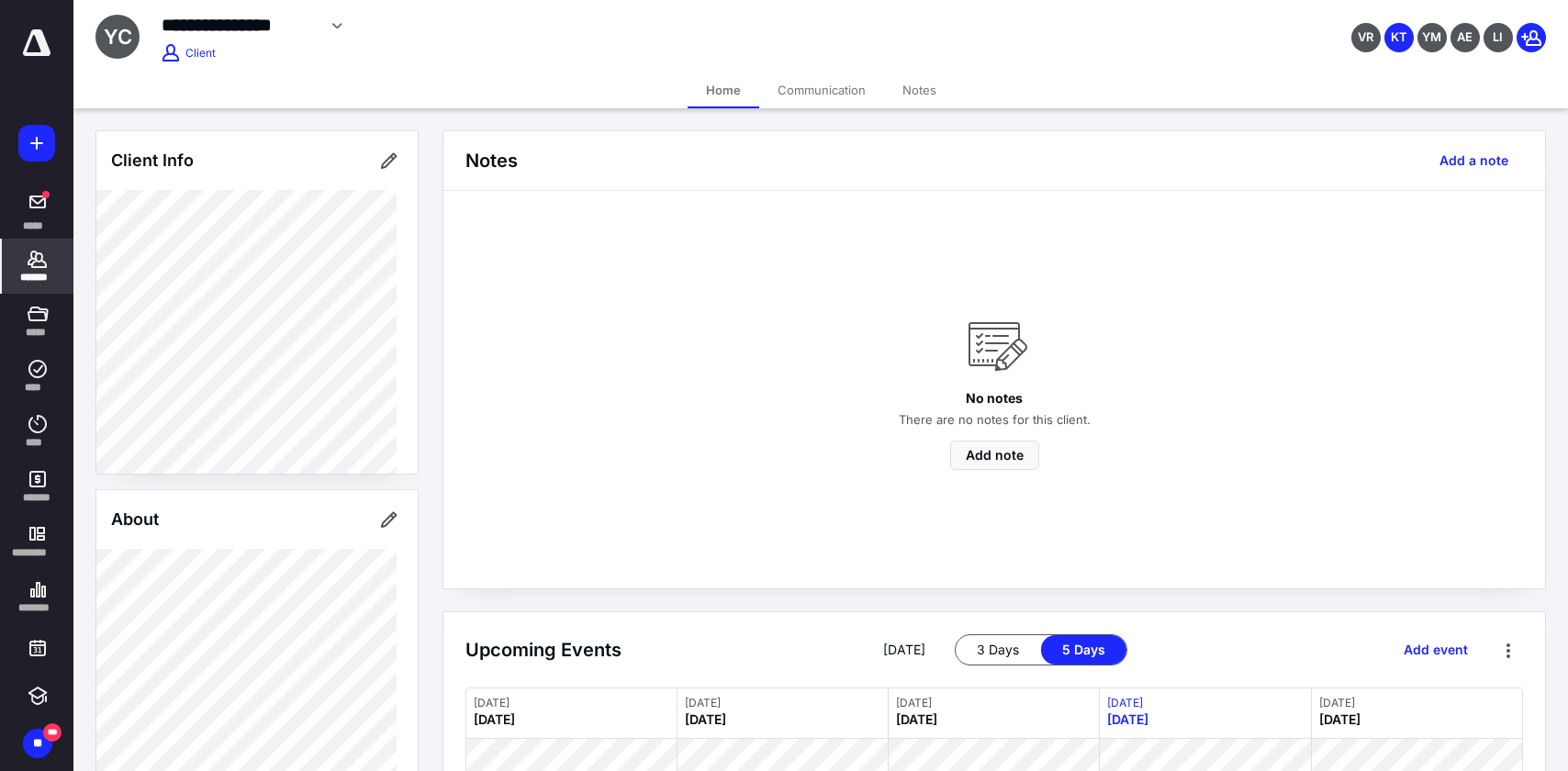 click 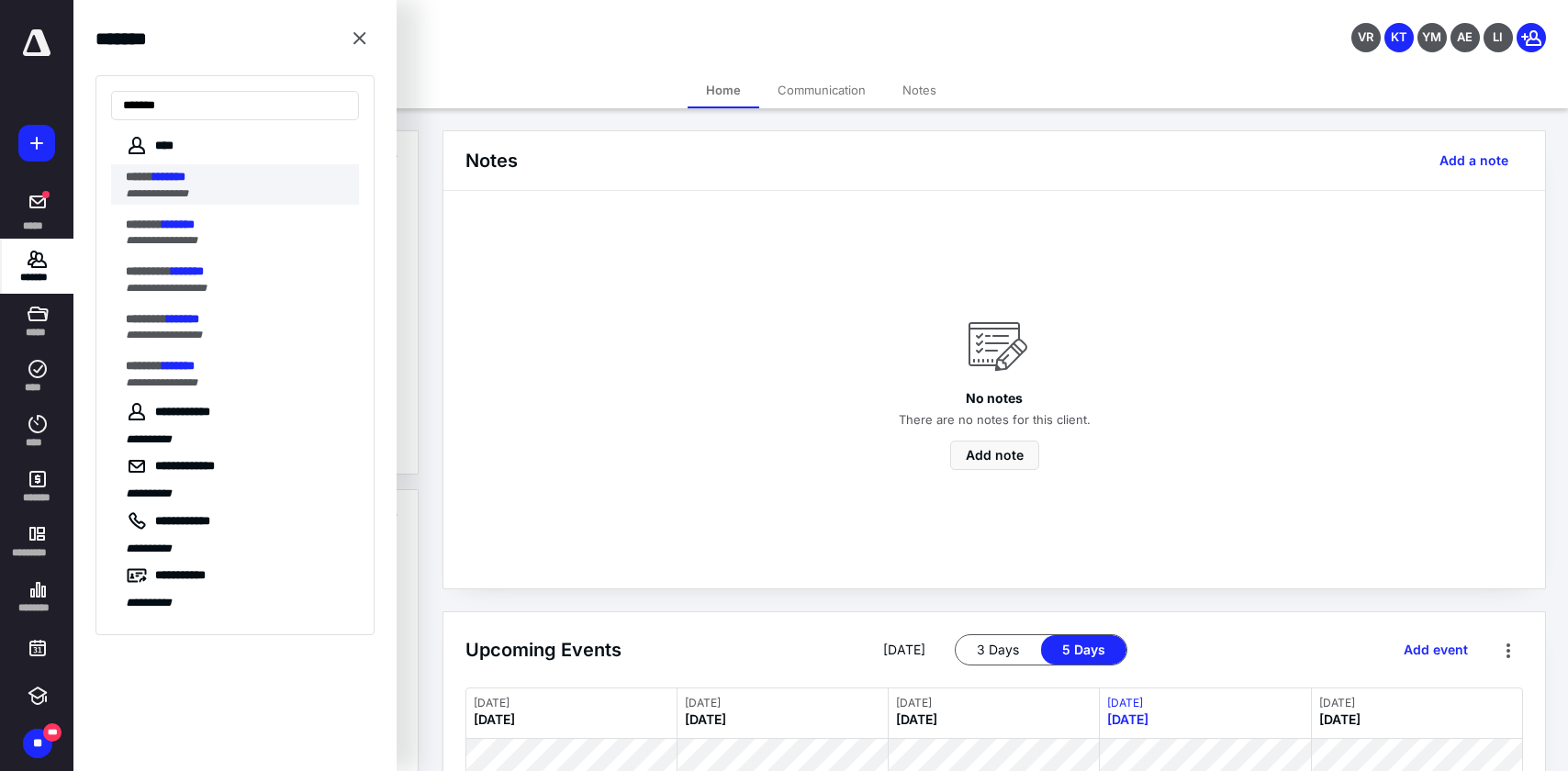 type on "*******" 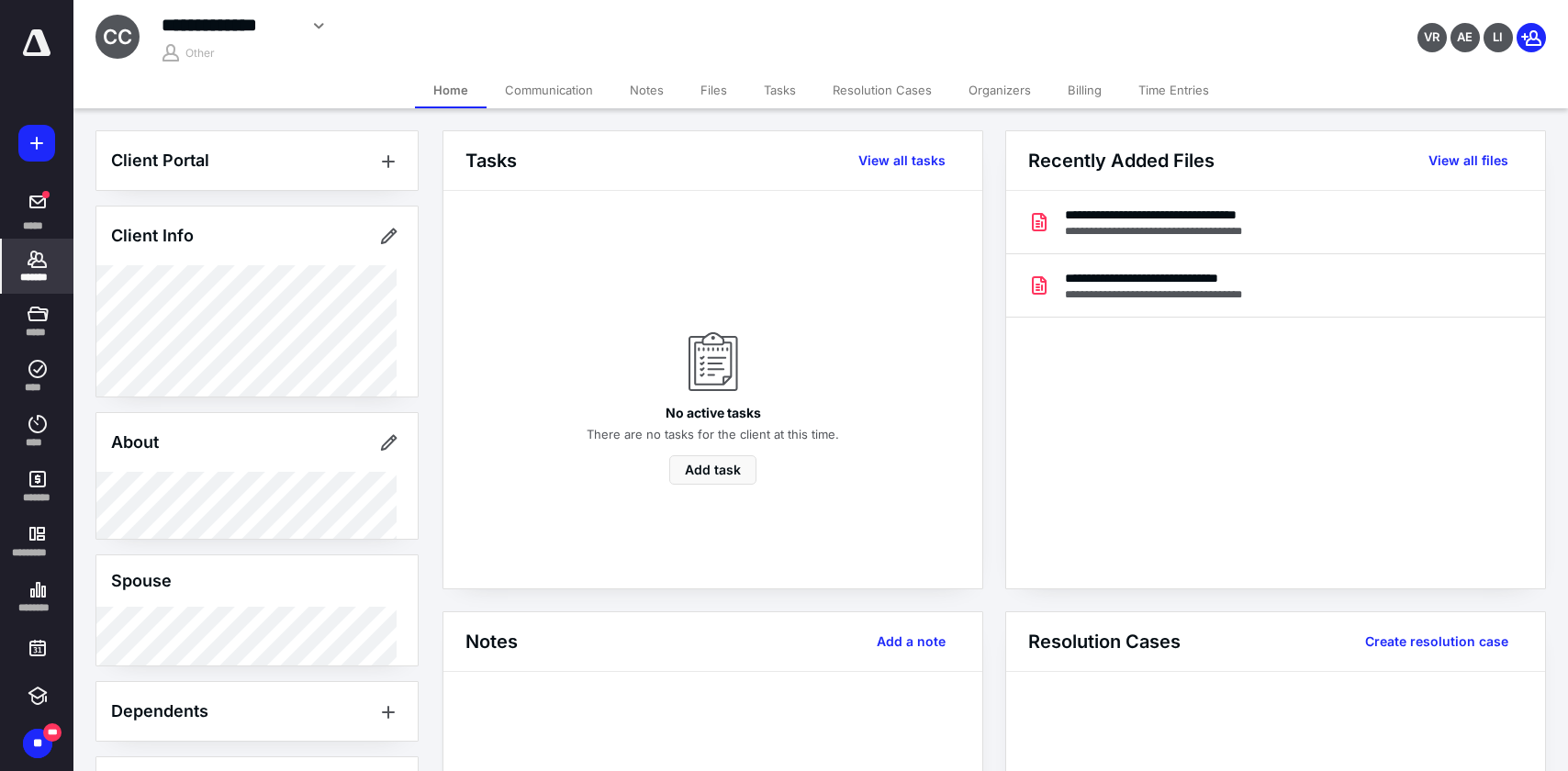 click on "*******" at bounding box center (38, 266) 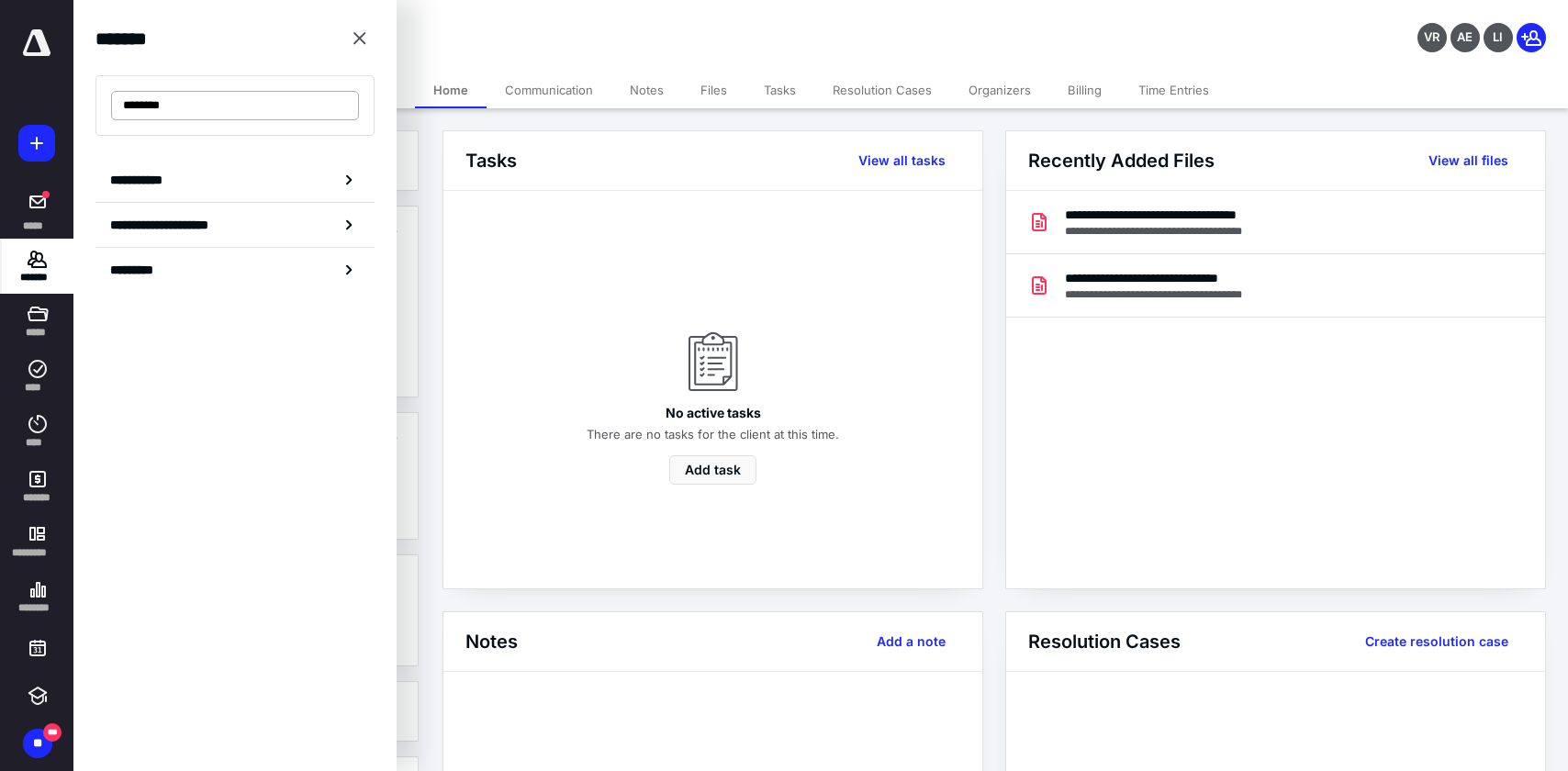 click on "********" at bounding box center [235, 106] 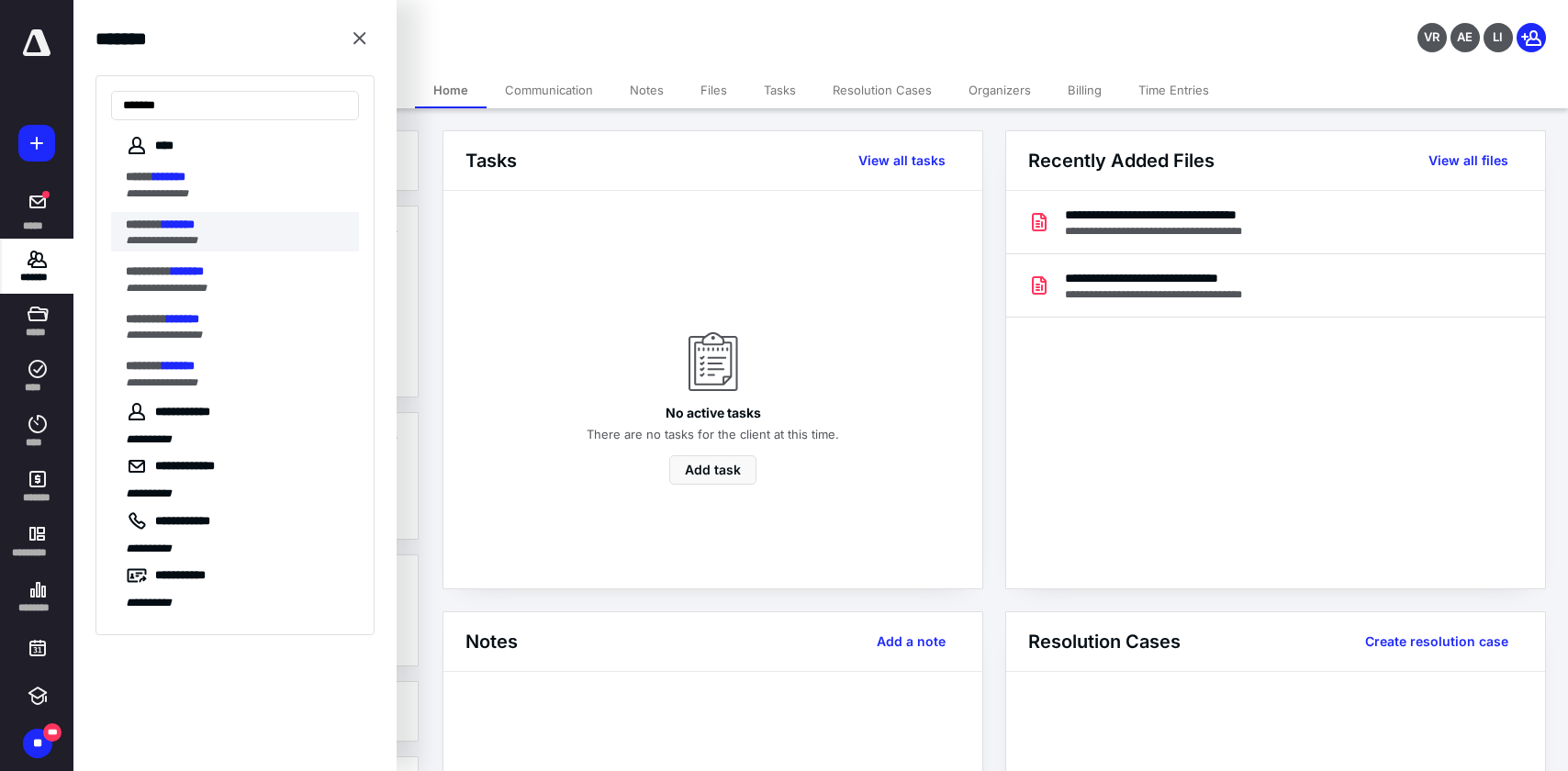 type on "*******" 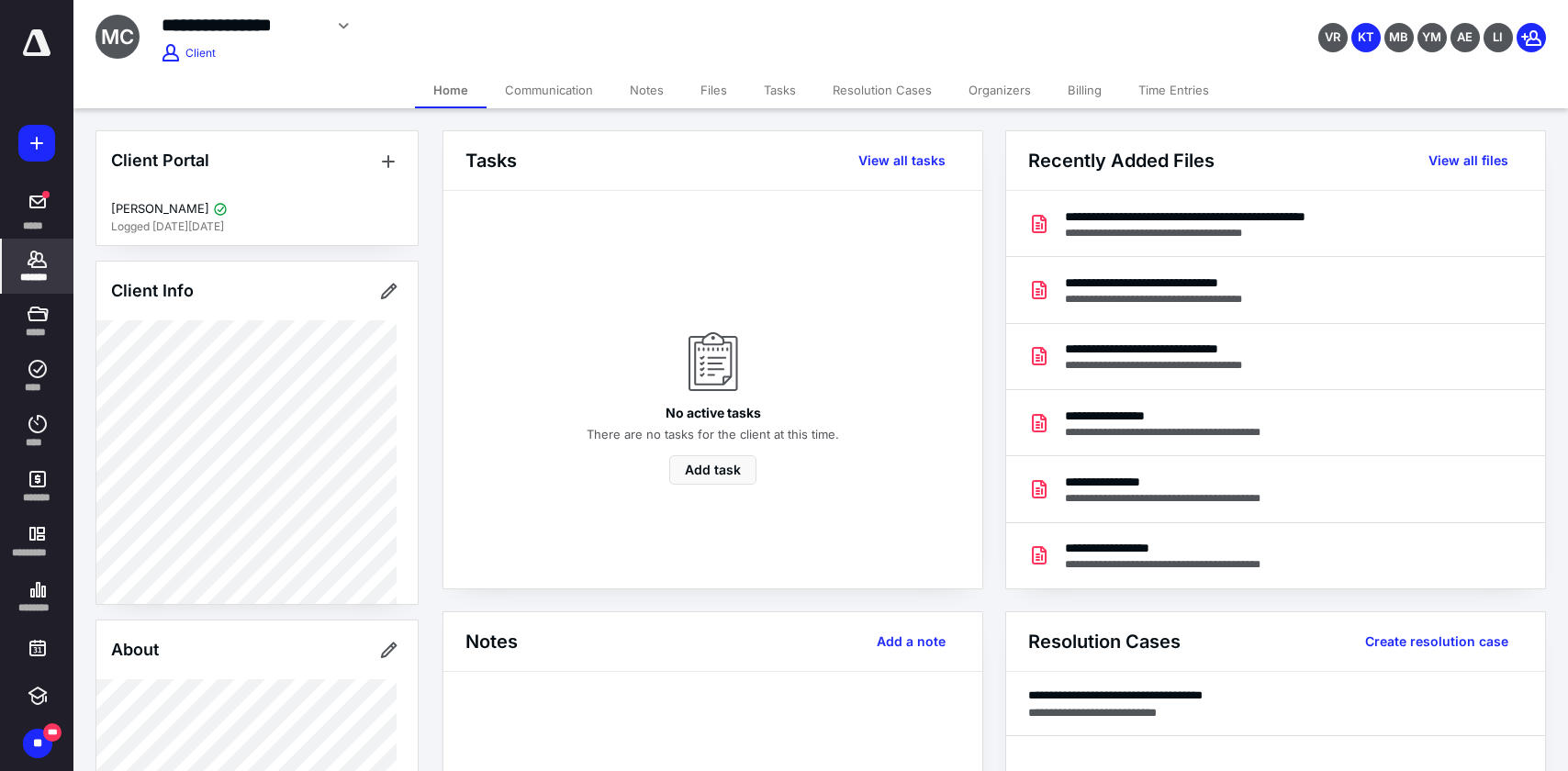 click on "Files" at bounding box center [713, 90] 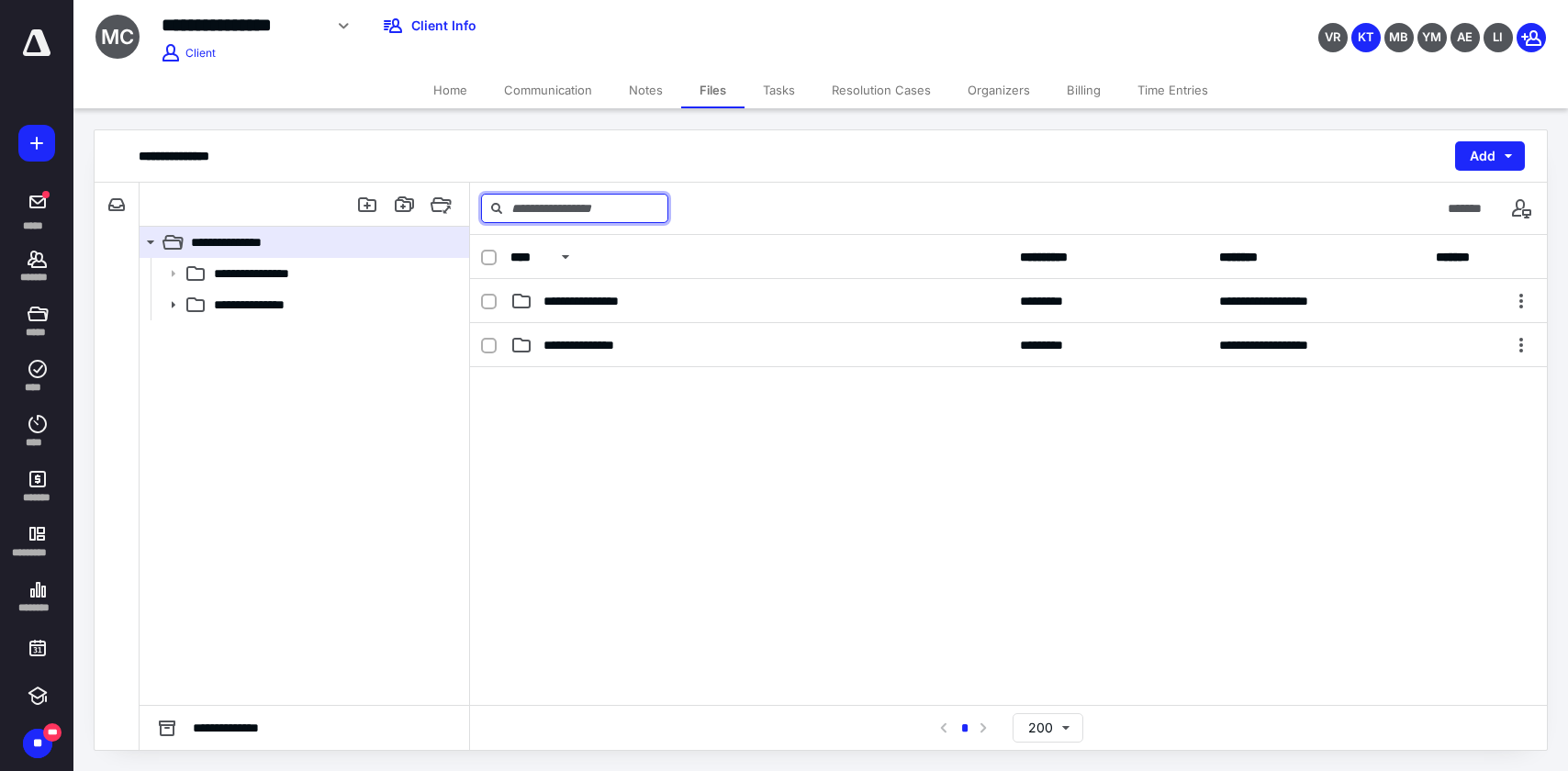 click at bounding box center (575, 208) 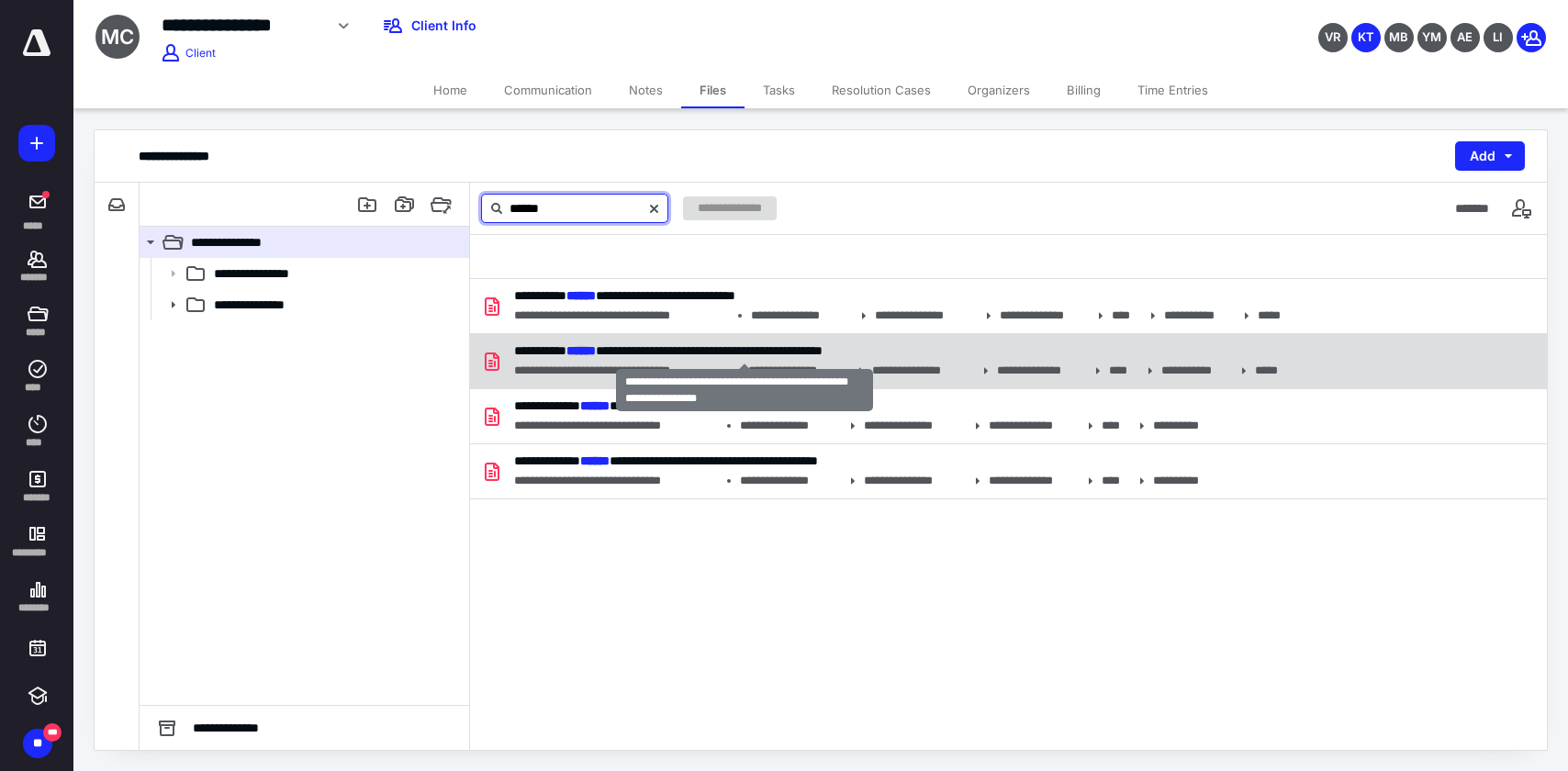 type on "******" 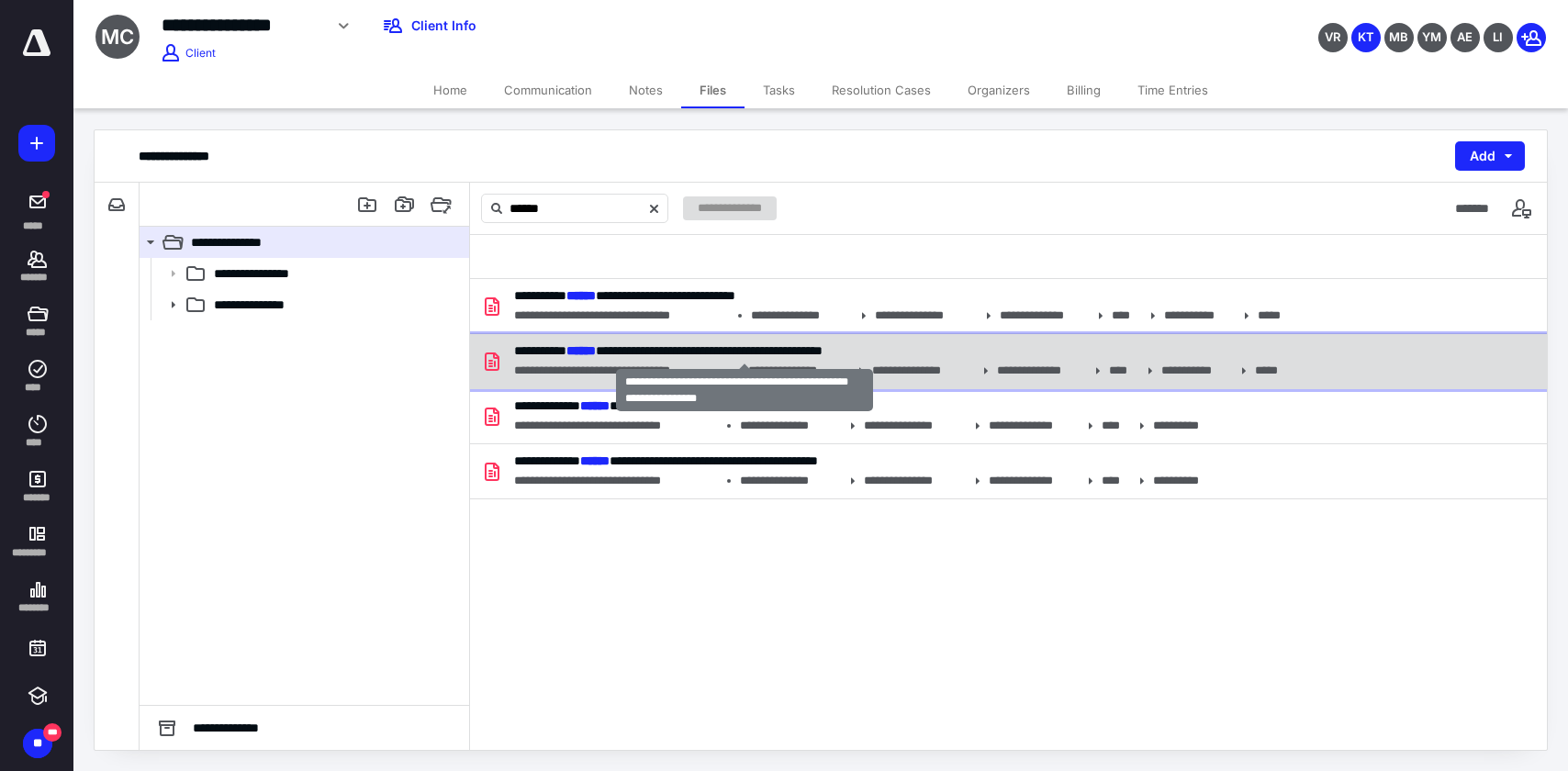 click on "******" at bounding box center (581, 351) 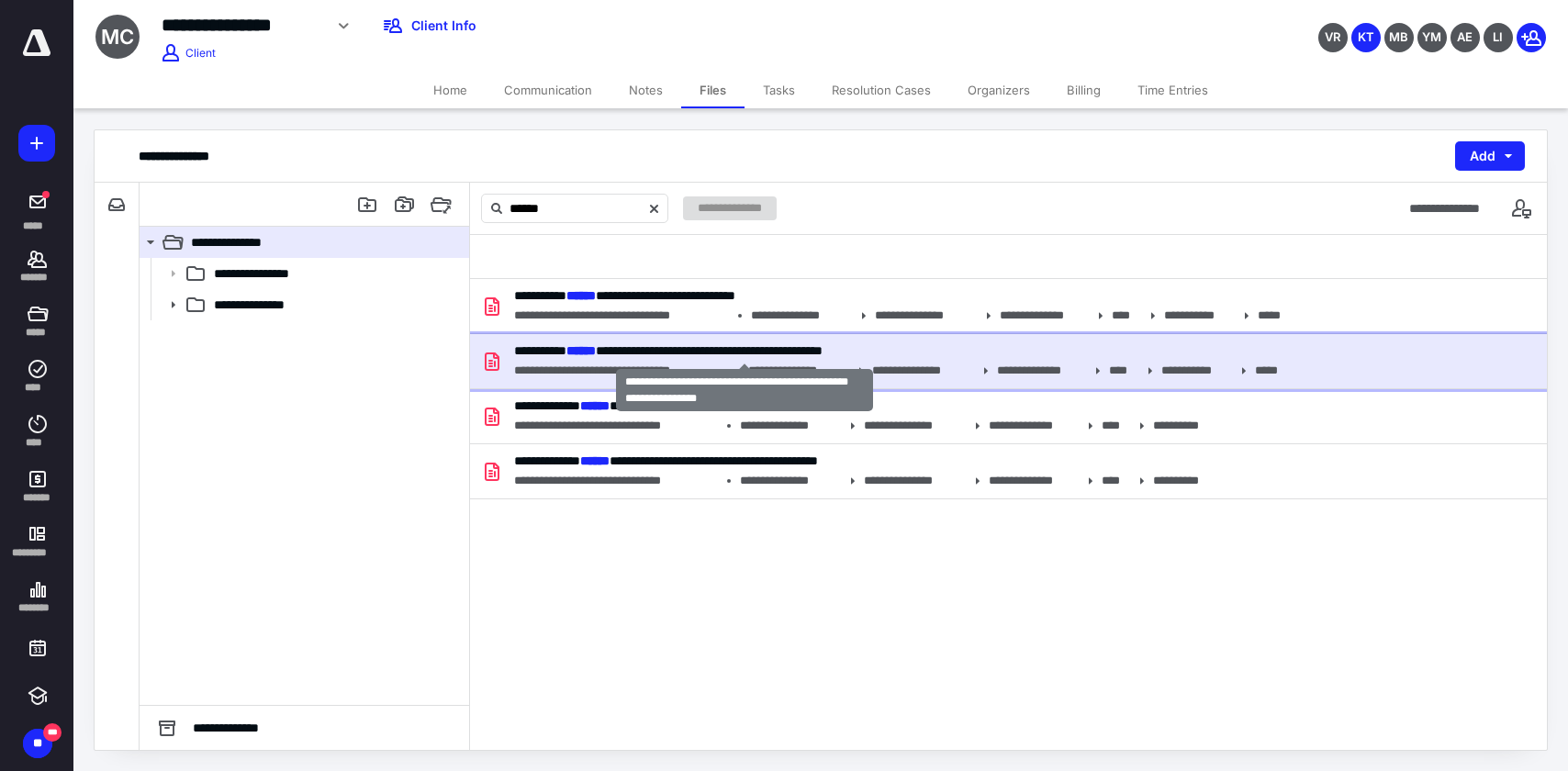 click on "******" at bounding box center (581, 351) 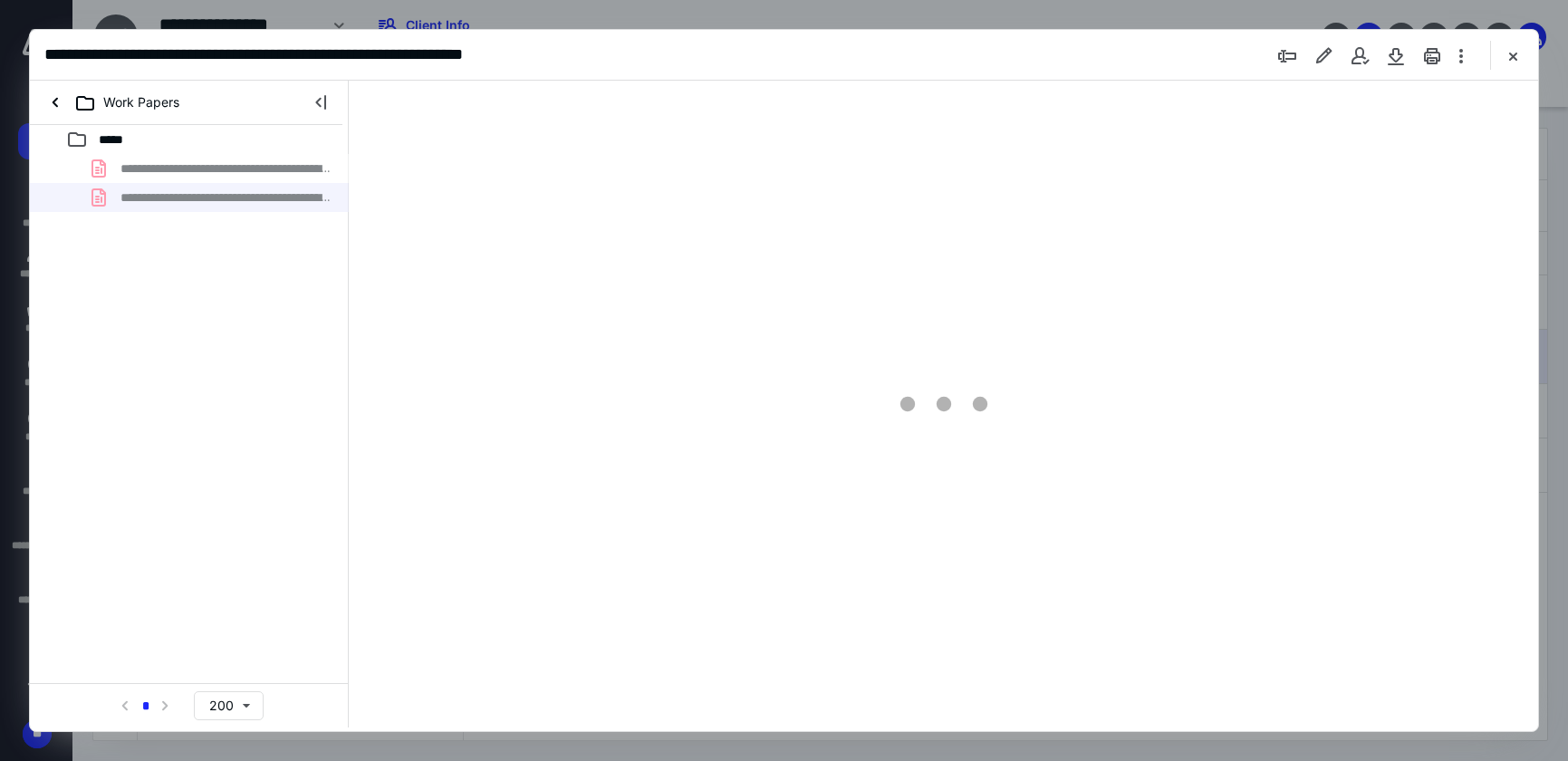 scroll, scrollTop: 0, scrollLeft: 0, axis: both 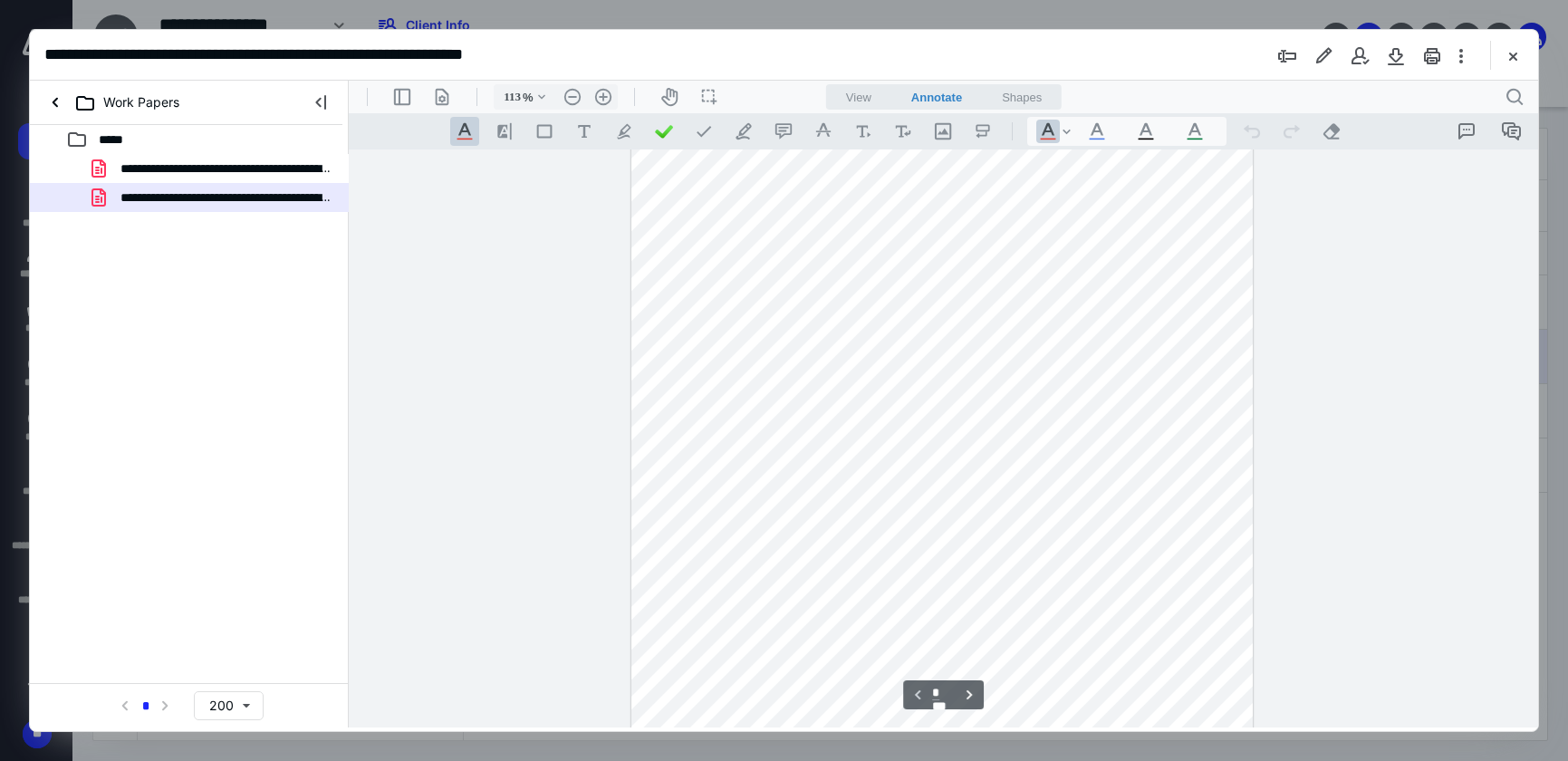 type on "138" 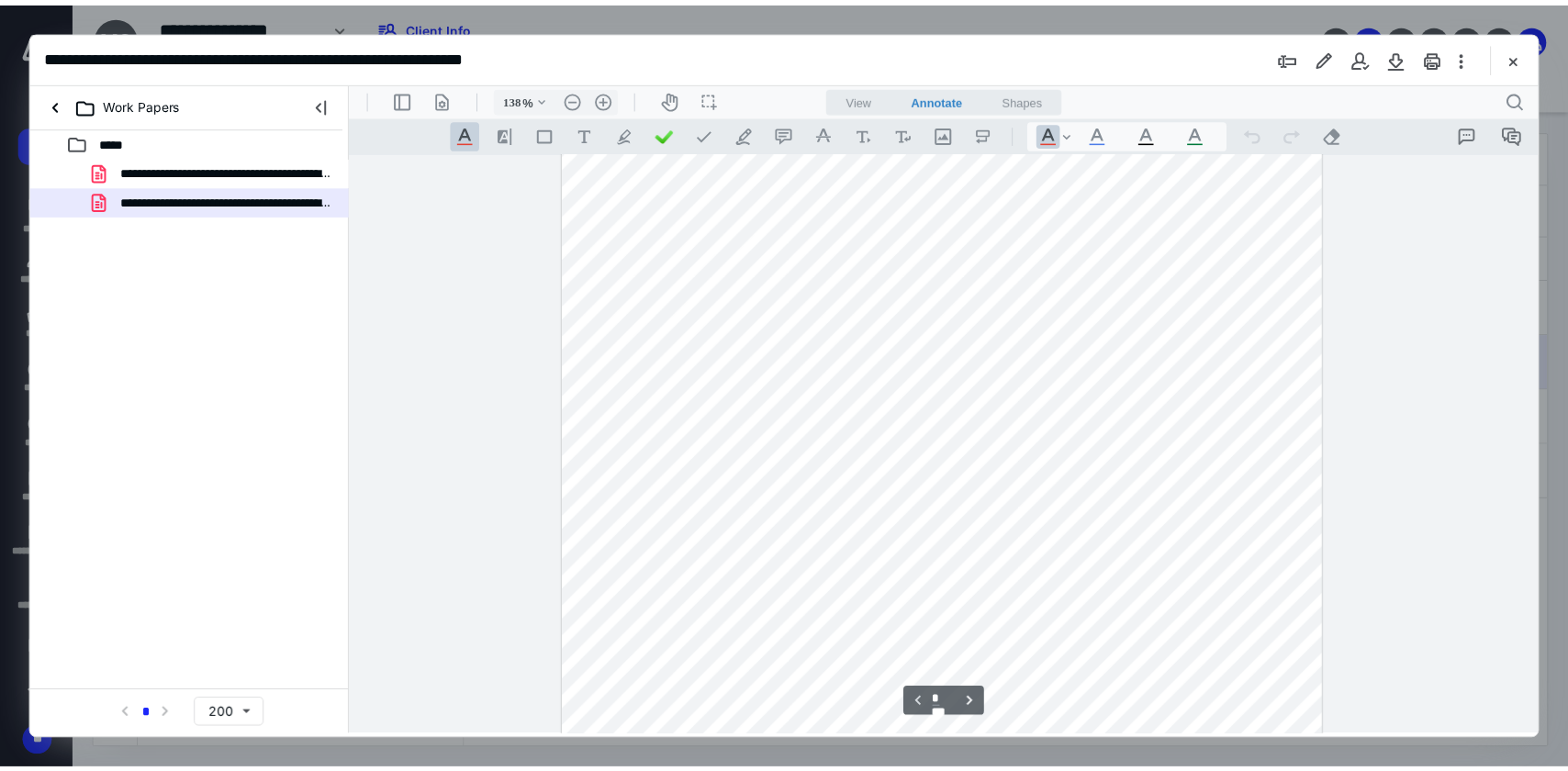 scroll, scrollTop: 109, scrollLeft: 0, axis: vertical 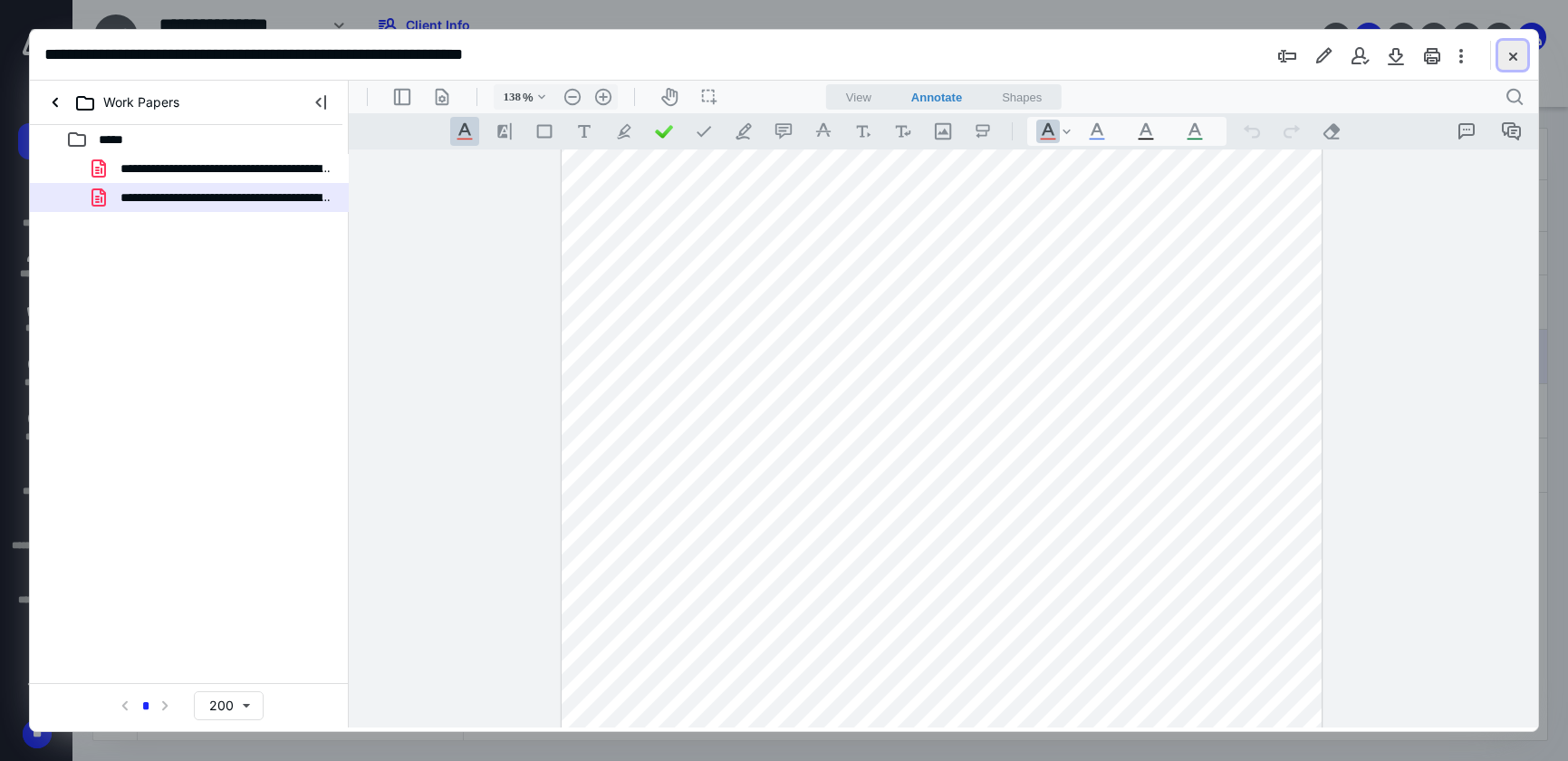 click at bounding box center [1513, 55] 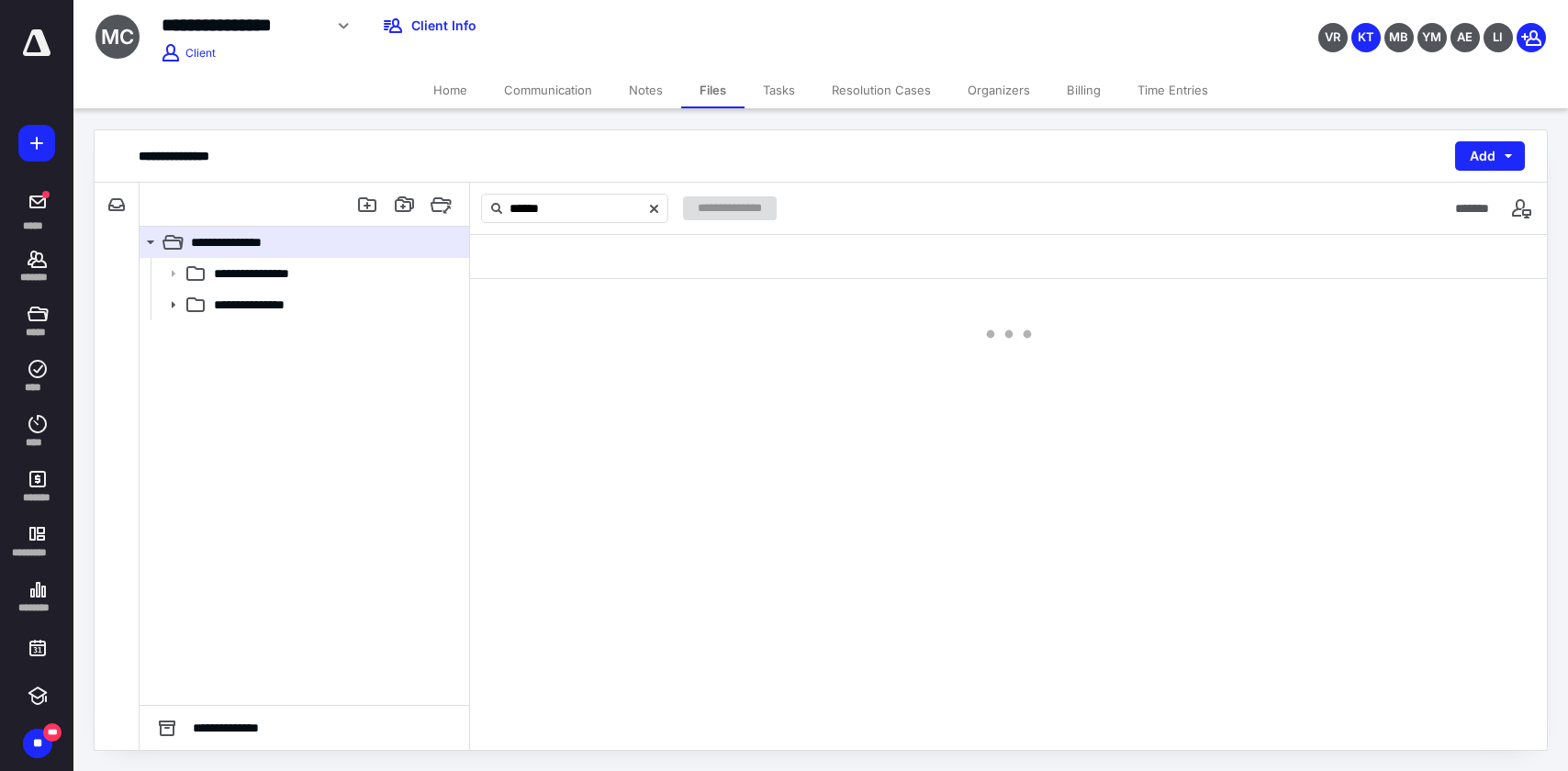 click on "Tasks" at bounding box center (778, 90) 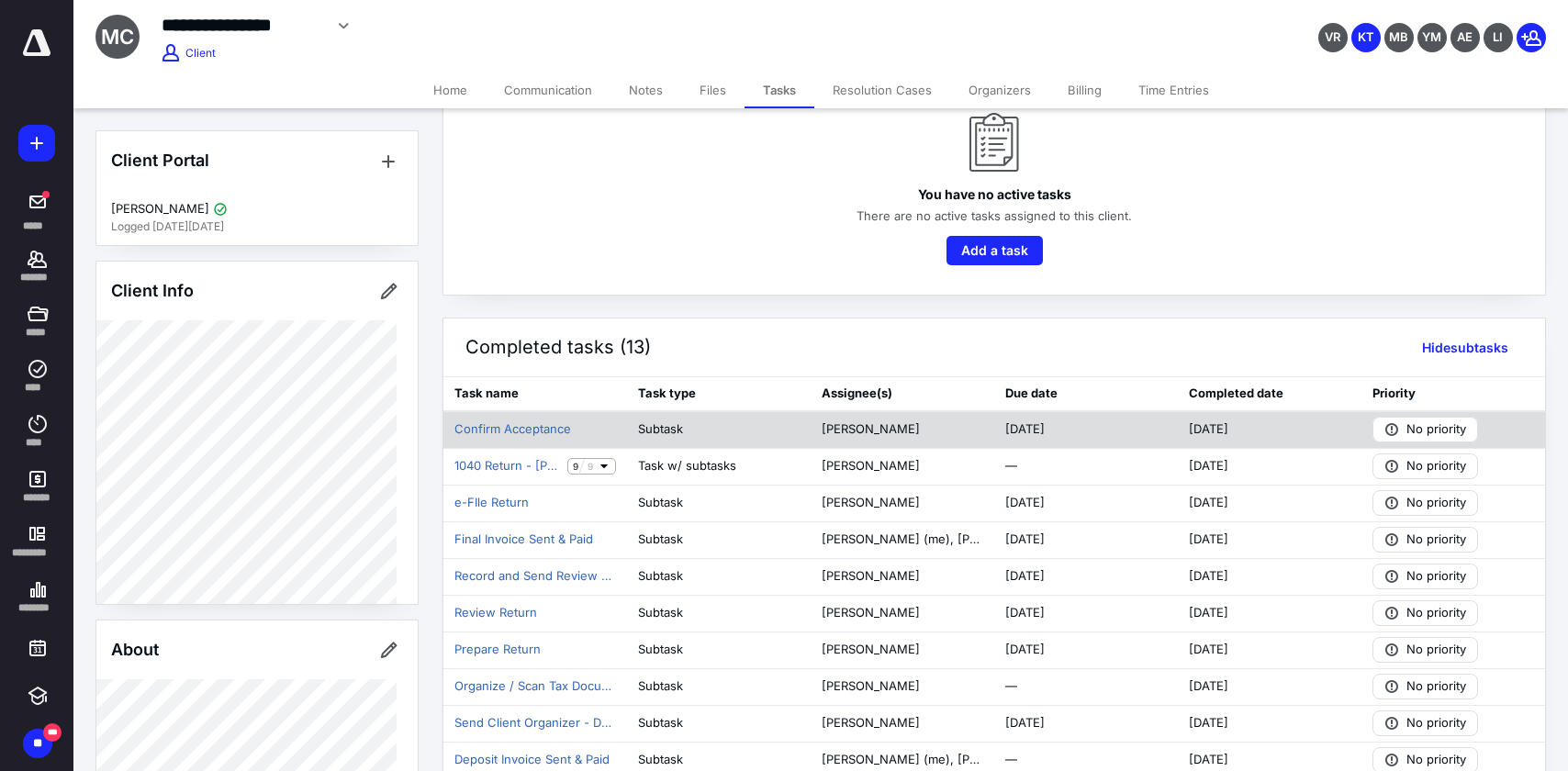 scroll, scrollTop: 273, scrollLeft: 0, axis: vertical 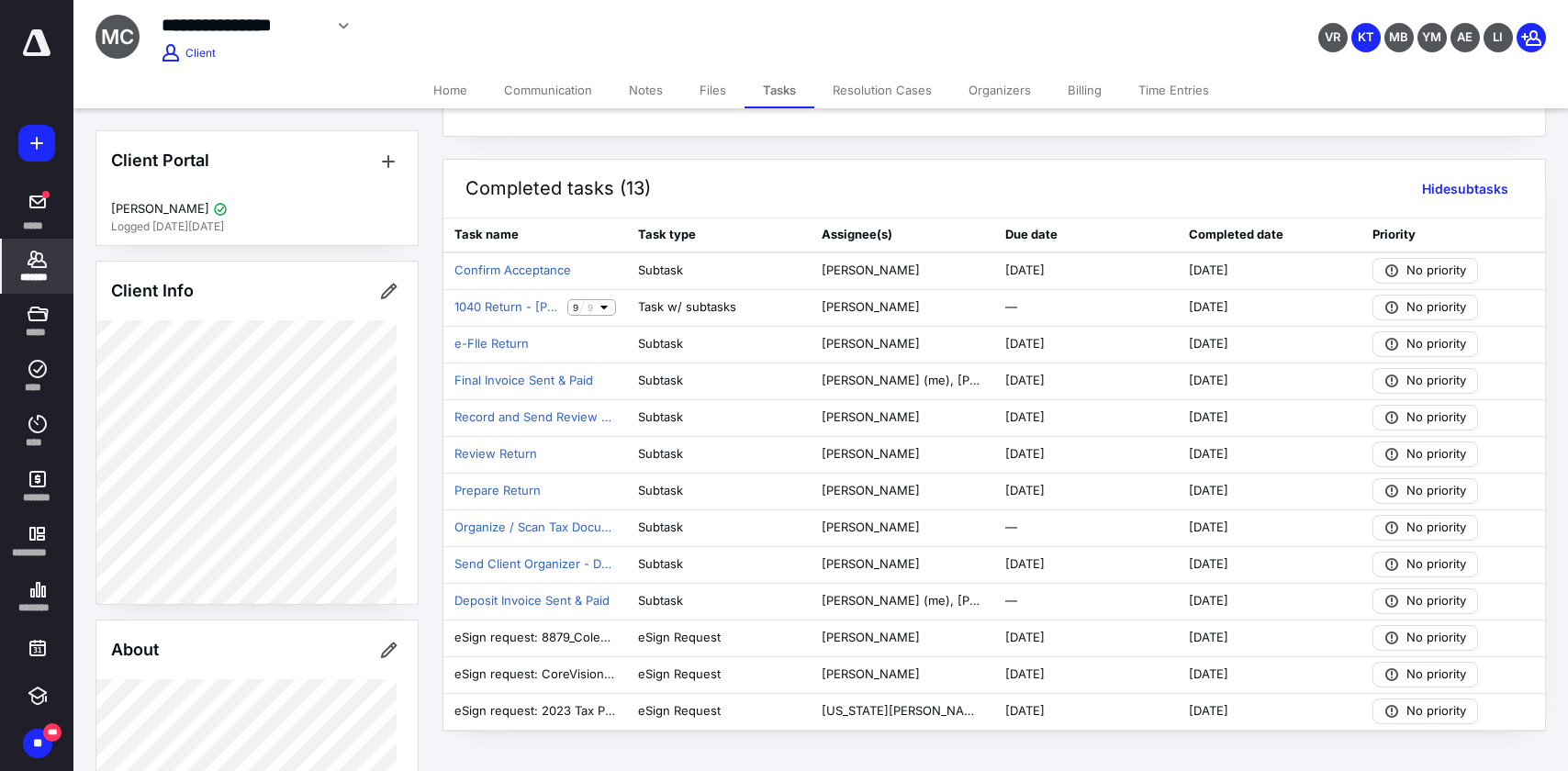 click 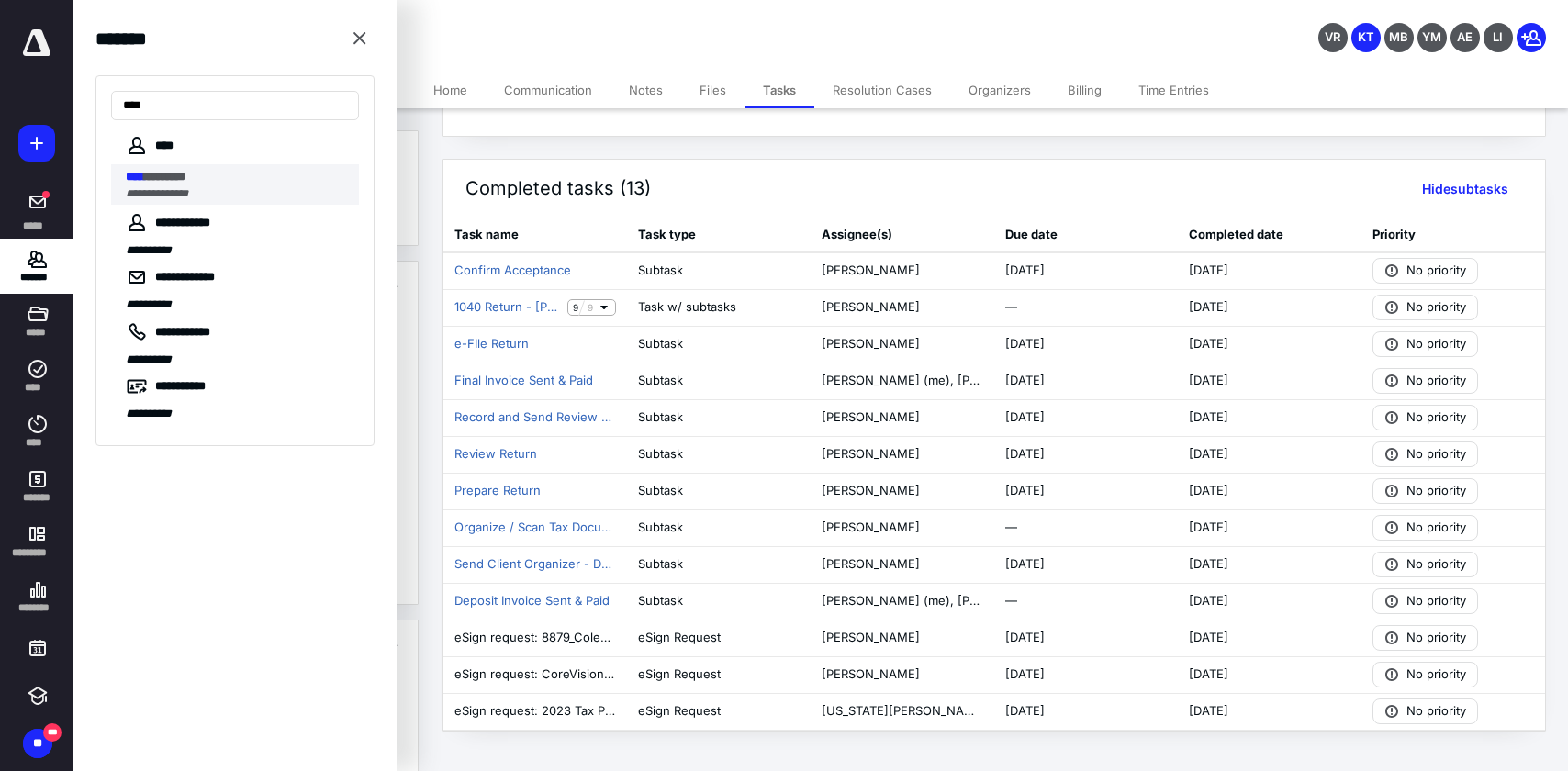 type on "****" 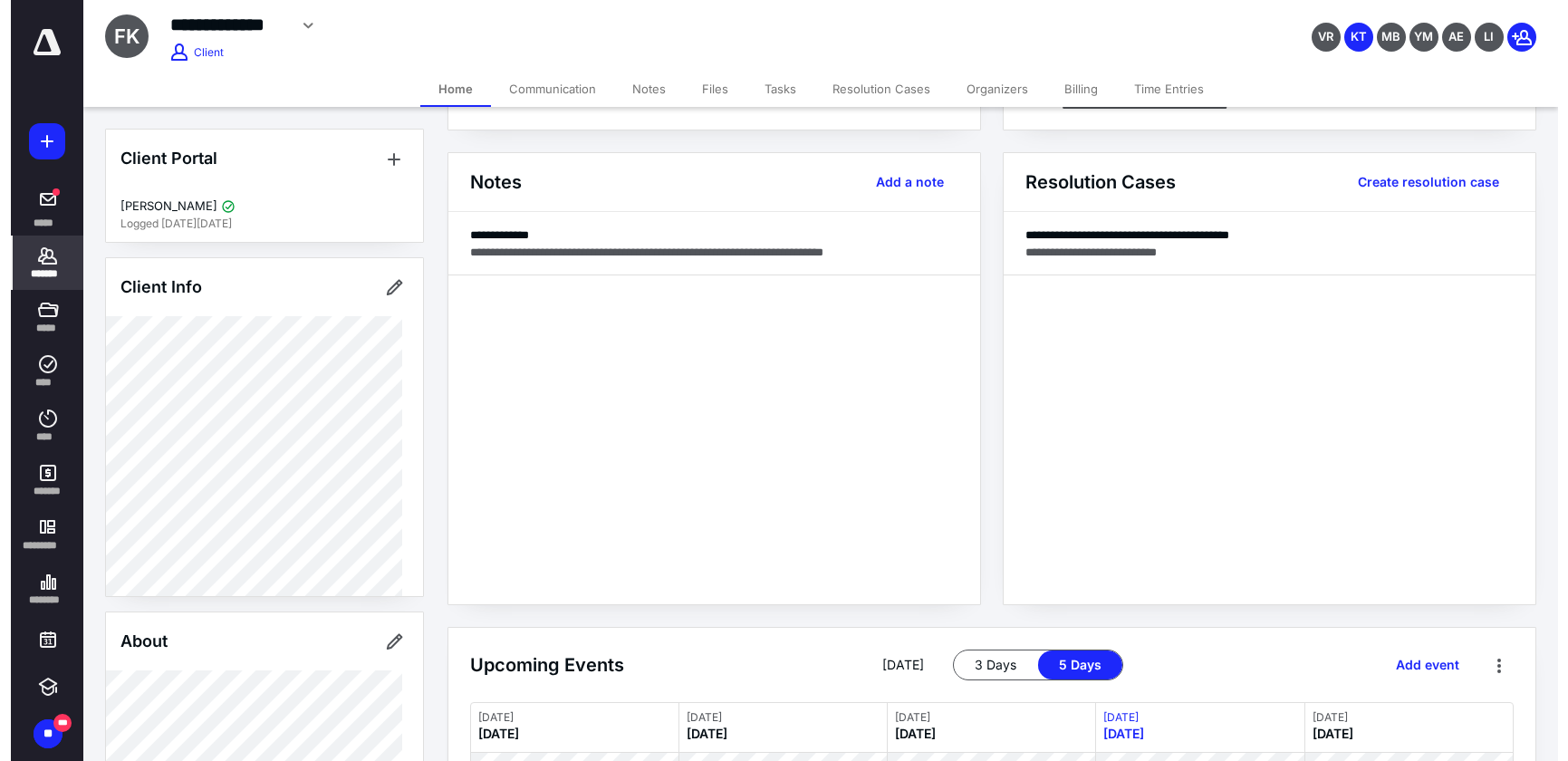 scroll, scrollTop: 0, scrollLeft: 0, axis: both 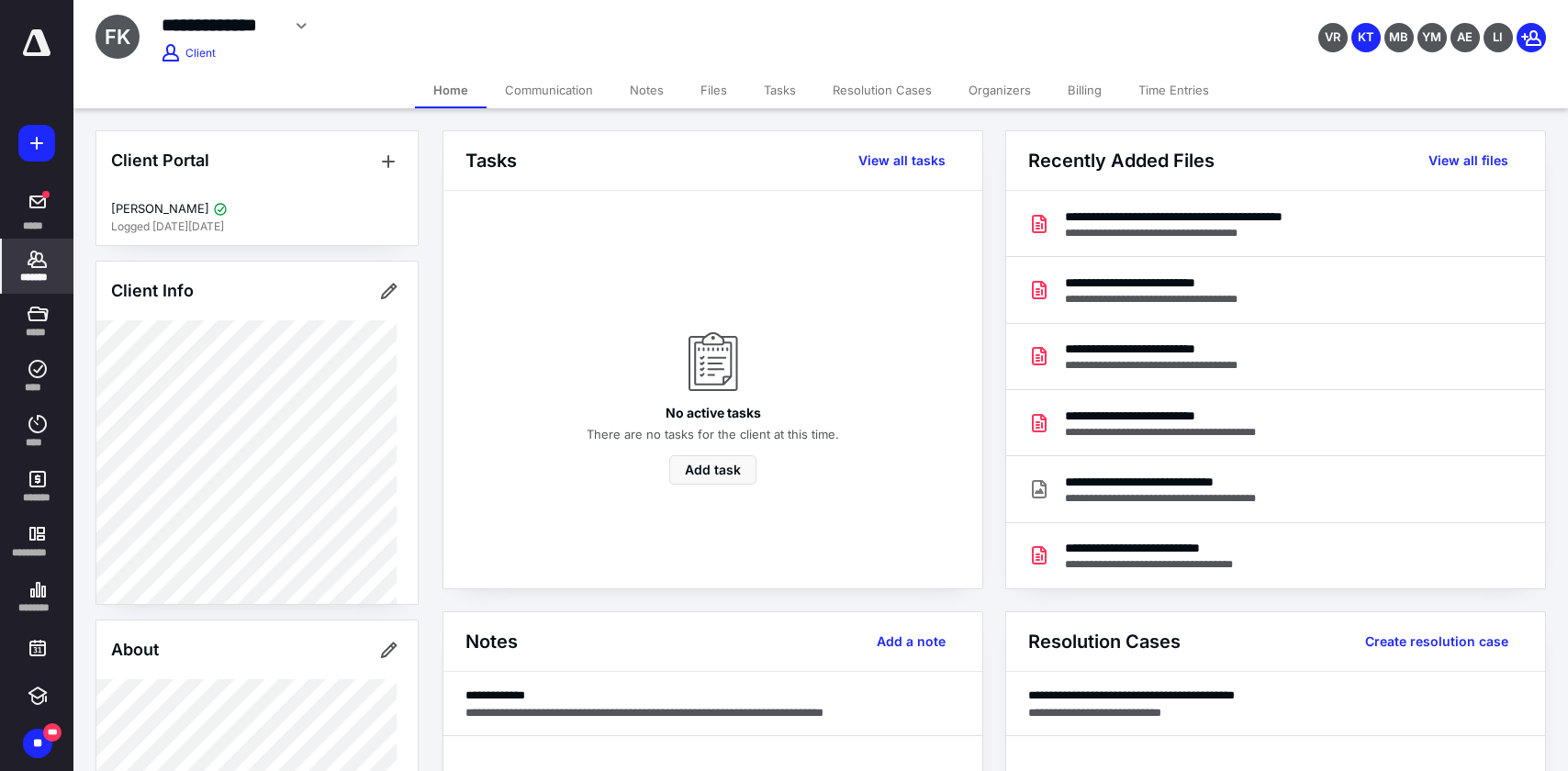 click on "Files" at bounding box center (713, 90) 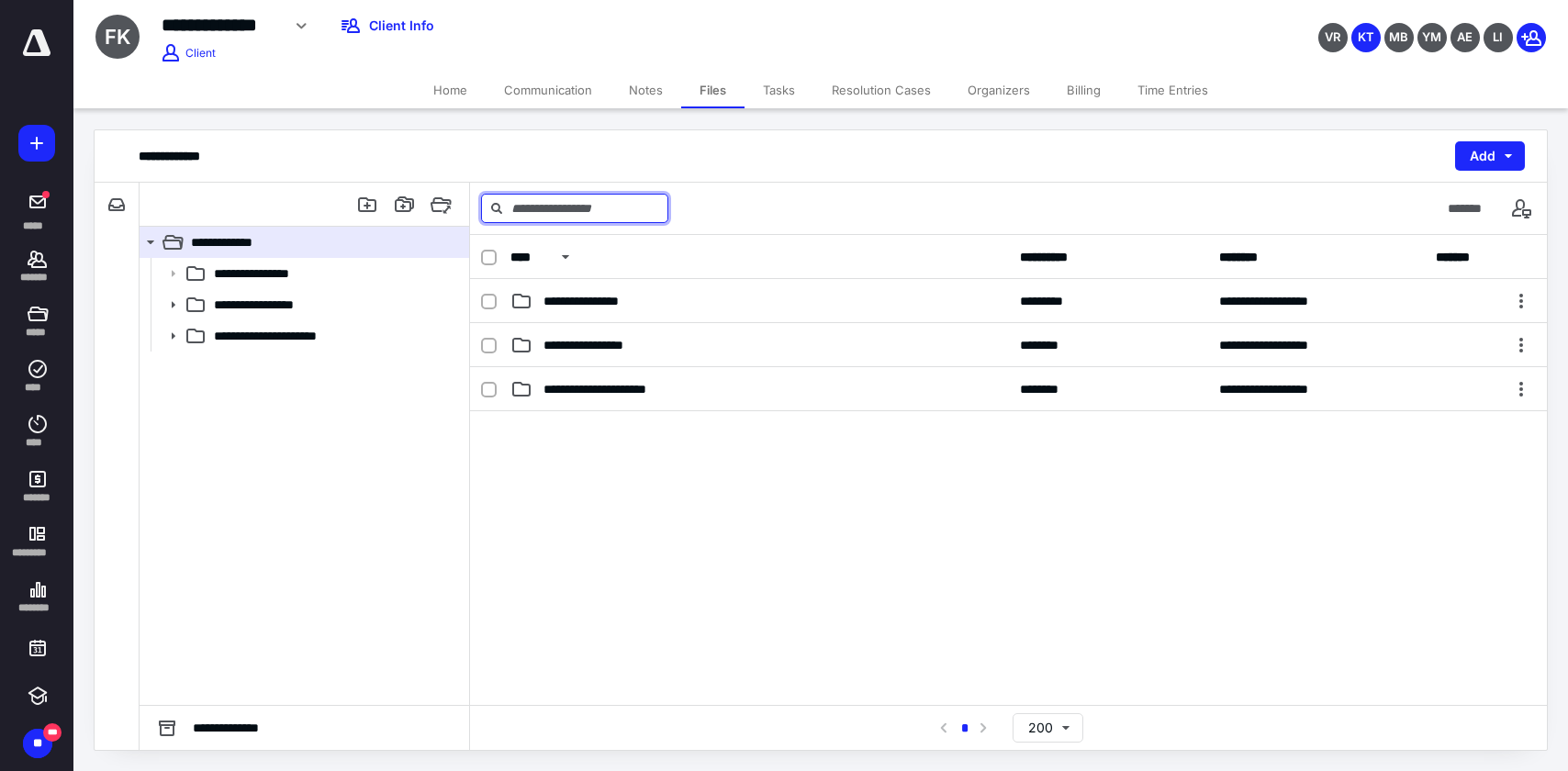 click at bounding box center [575, 208] 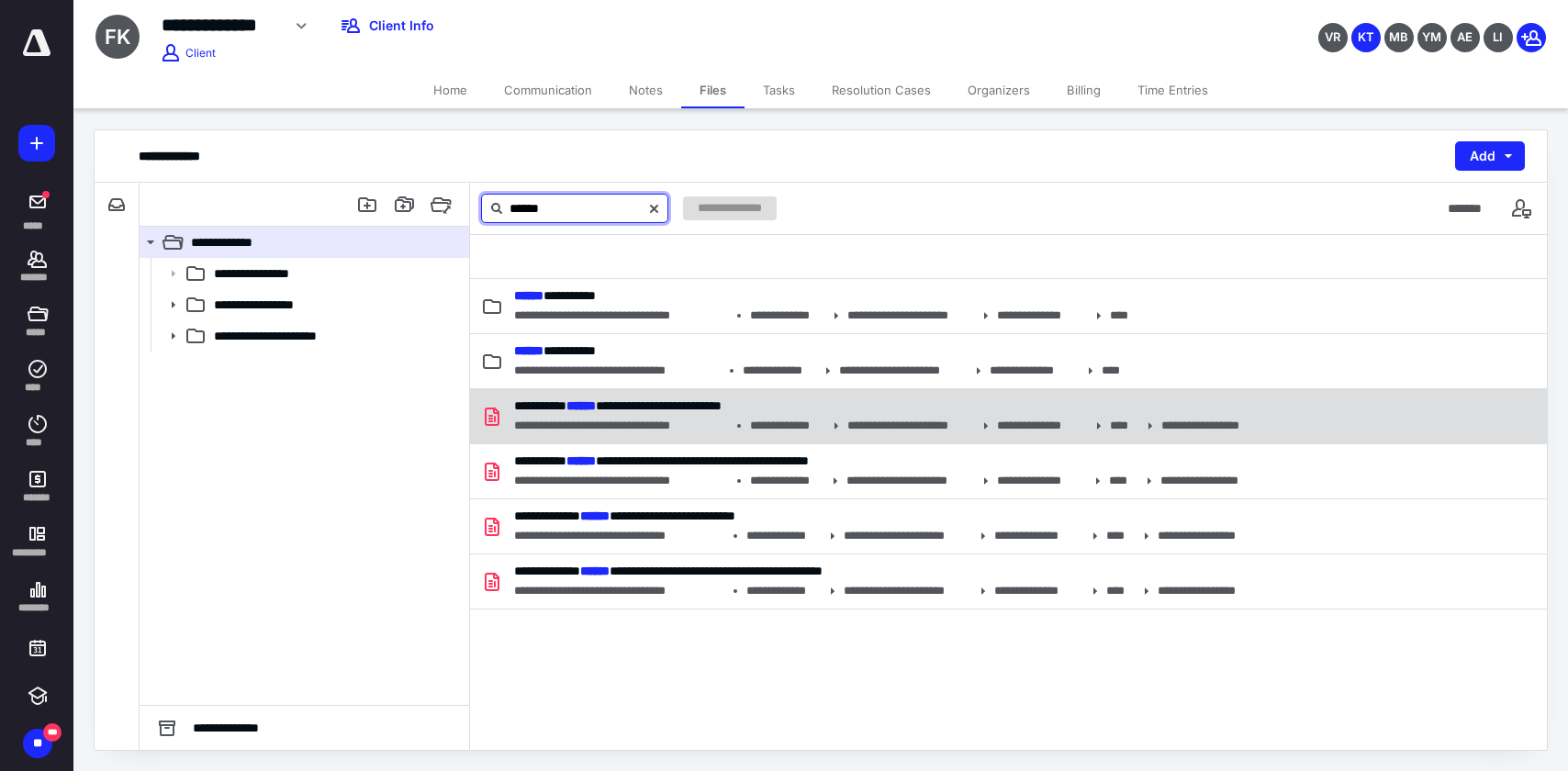 type on "******" 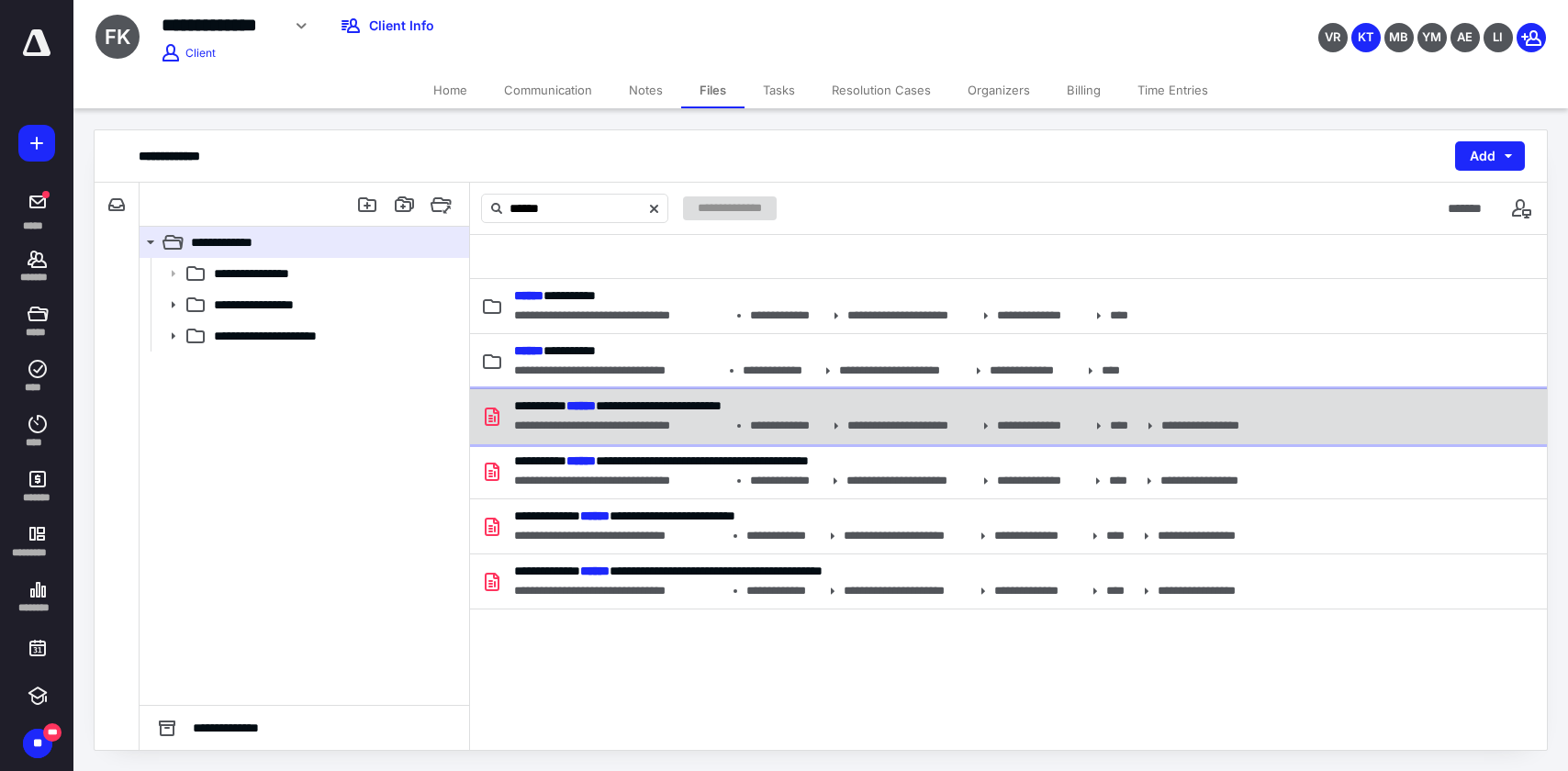 click on "**********" at bounding box center (1008, 417) 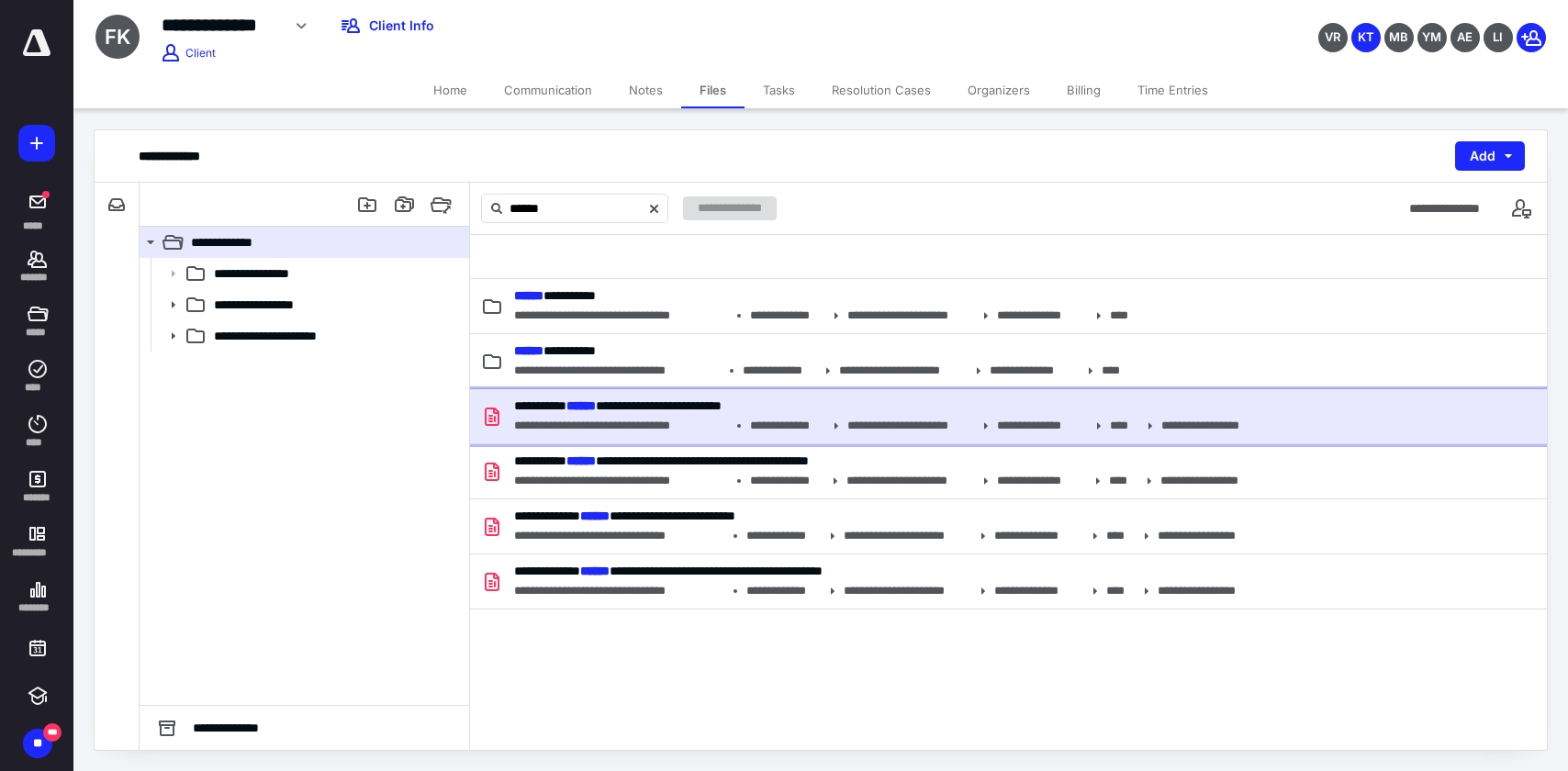 click on "**********" at bounding box center (1008, 417) 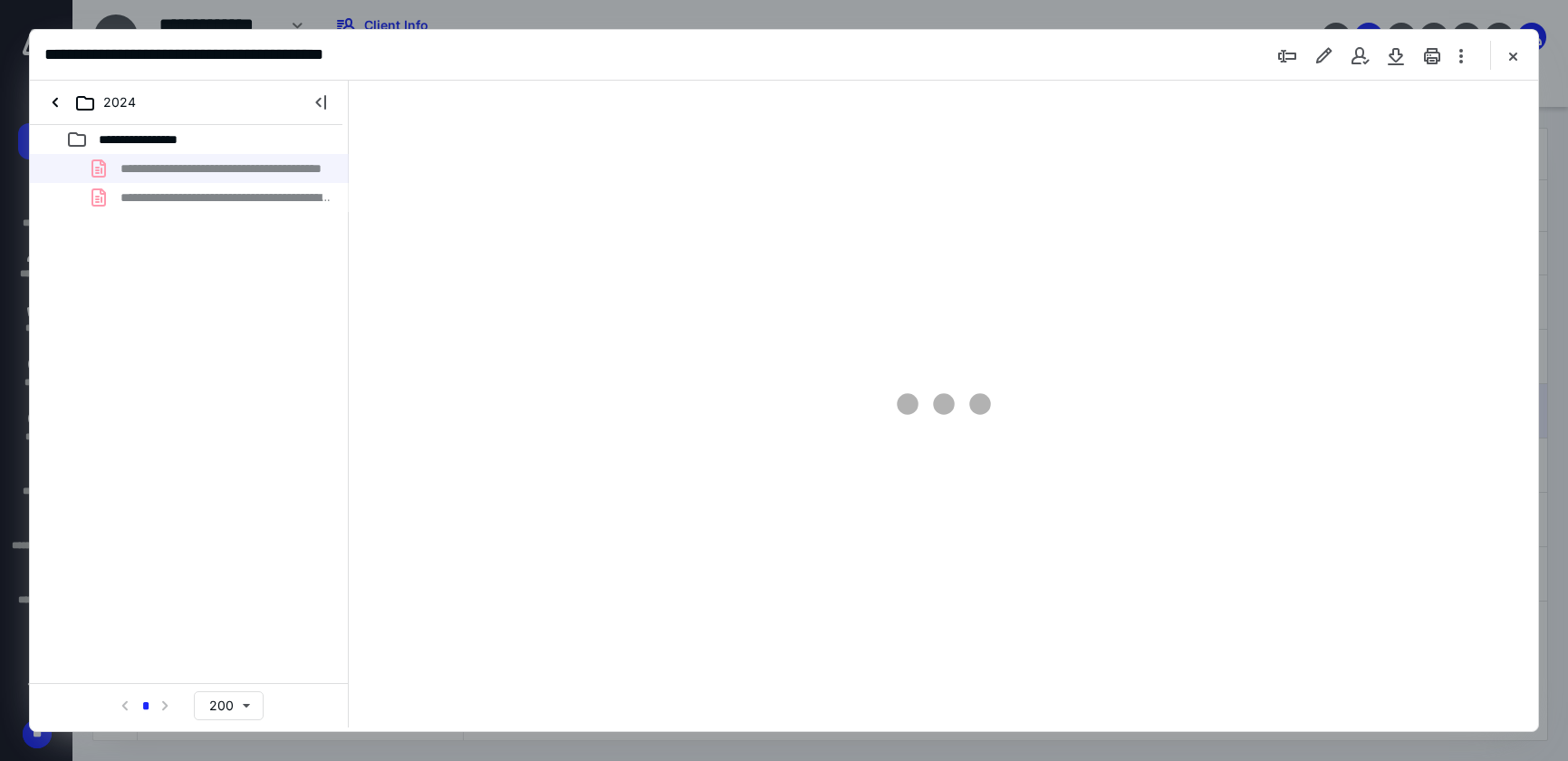 scroll, scrollTop: 0, scrollLeft: 0, axis: both 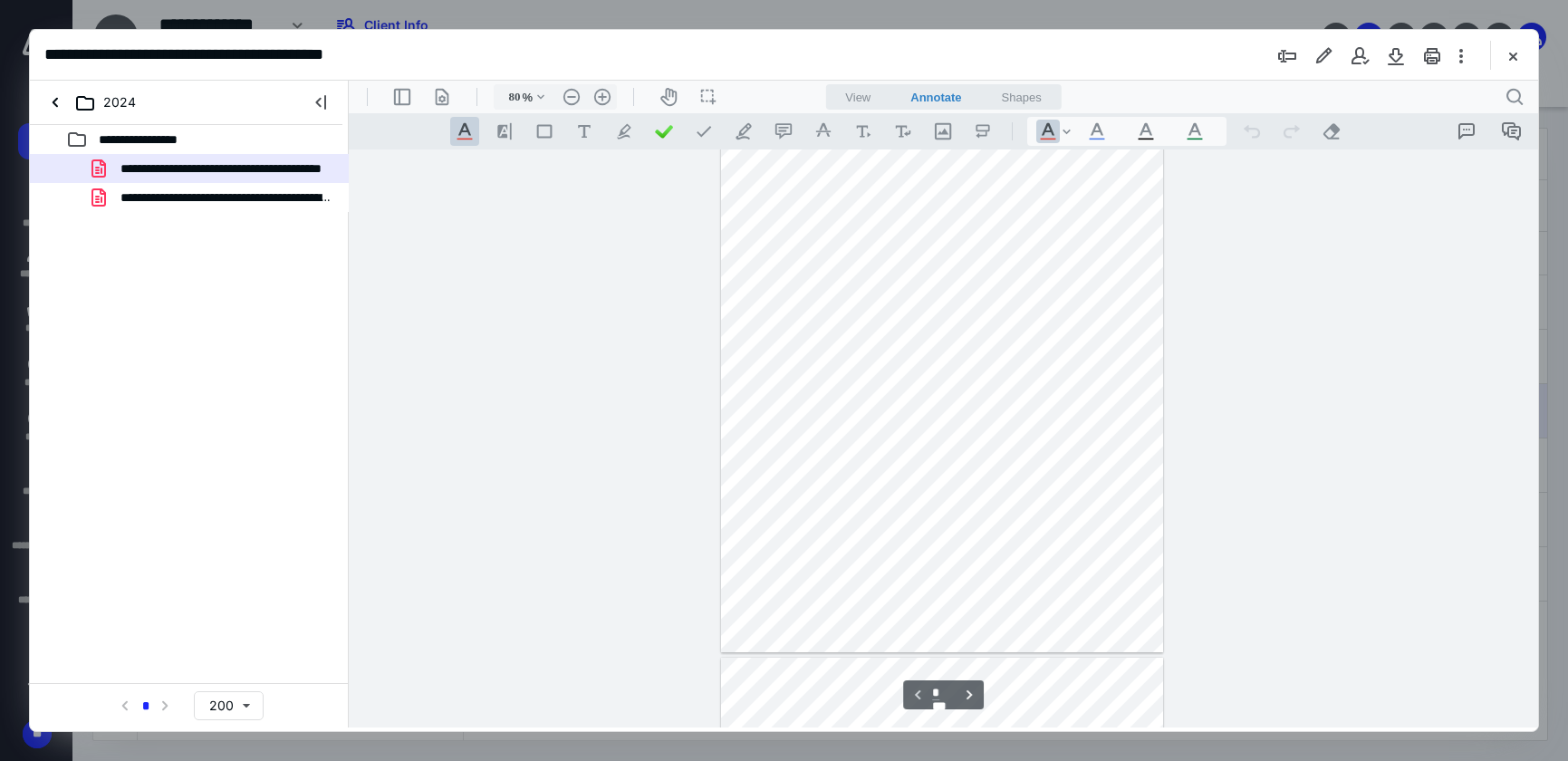 click at bounding box center [942, 367] 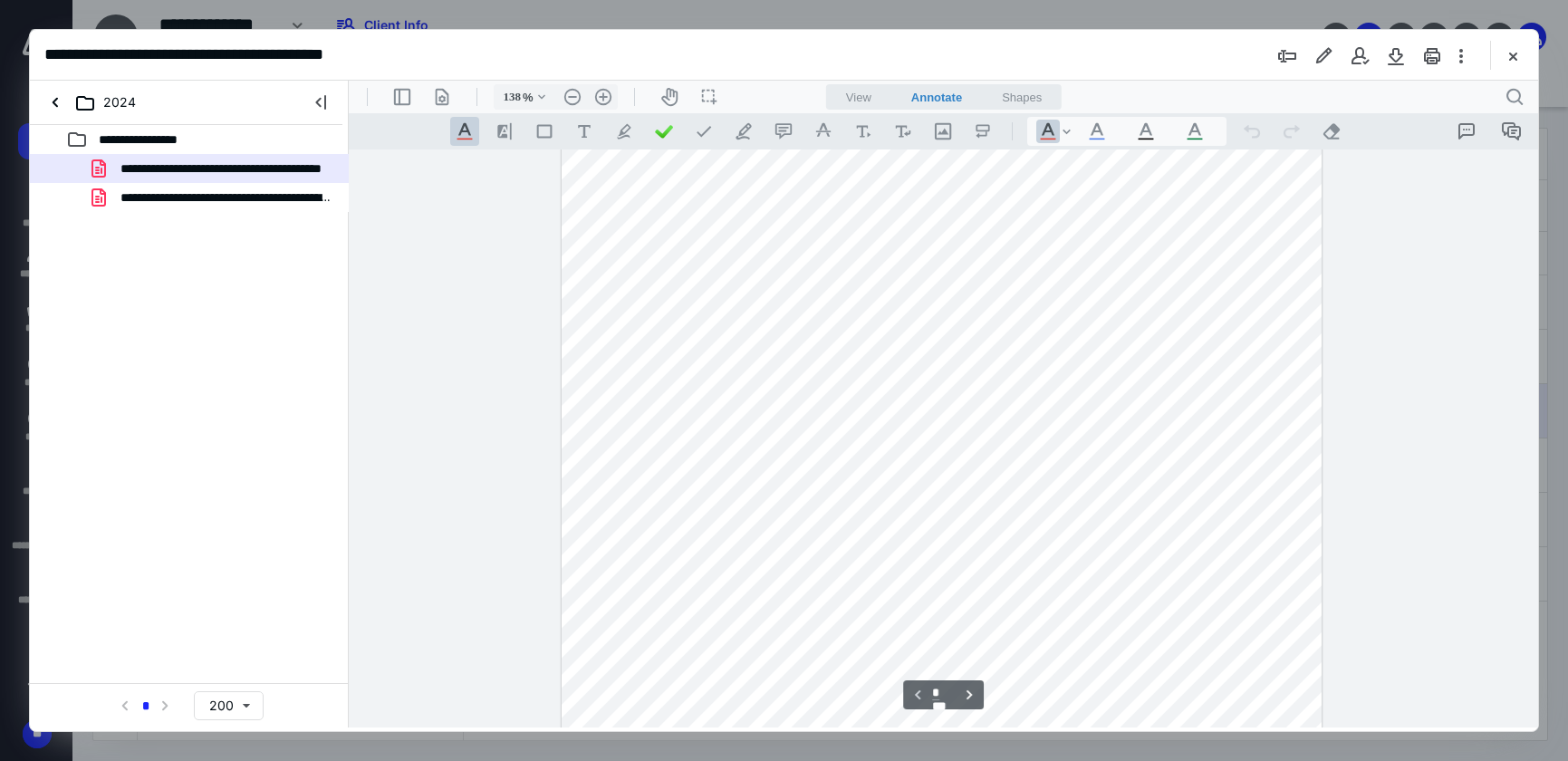 type on "163" 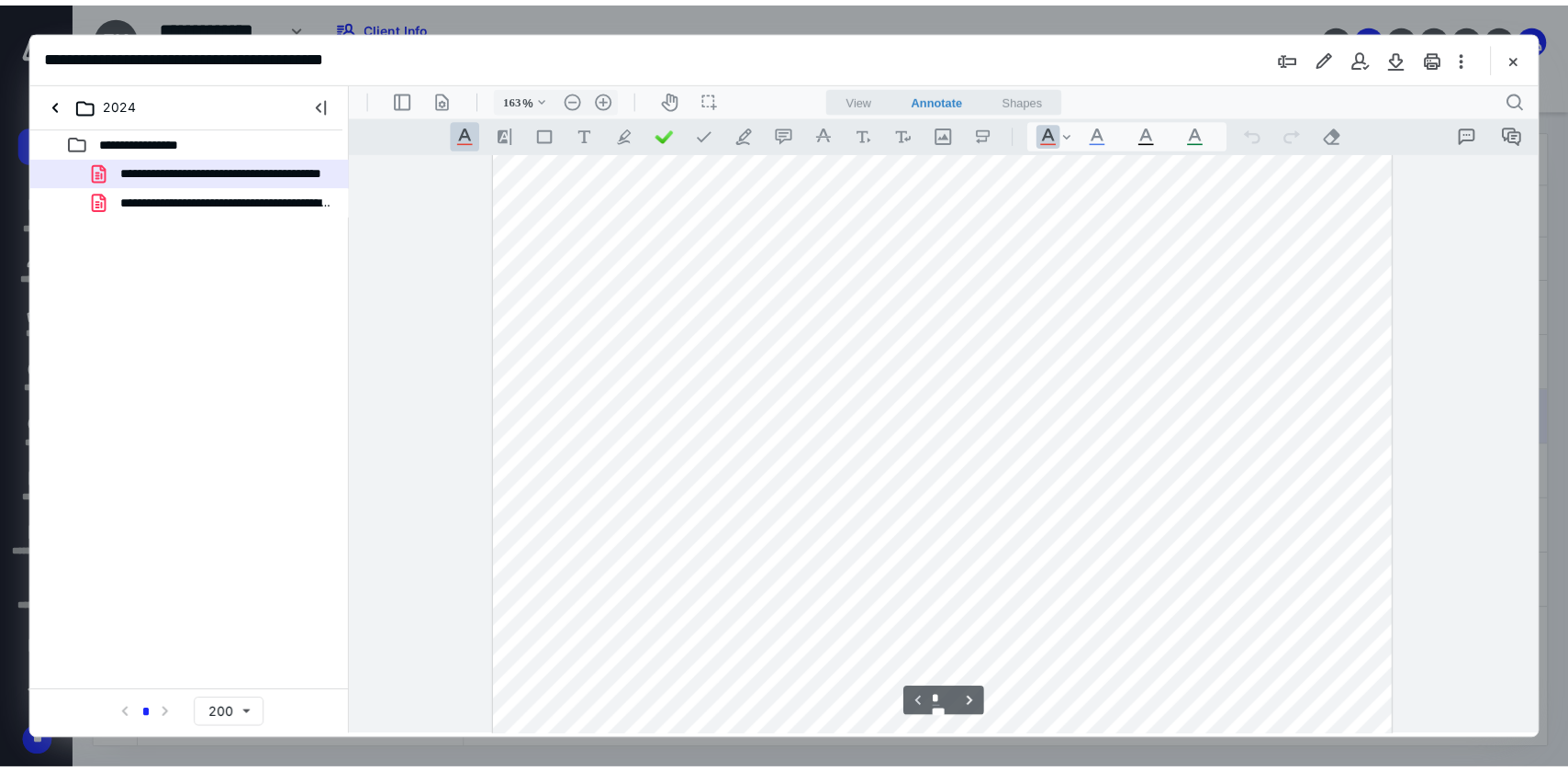 scroll, scrollTop: 167, scrollLeft: 0, axis: vertical 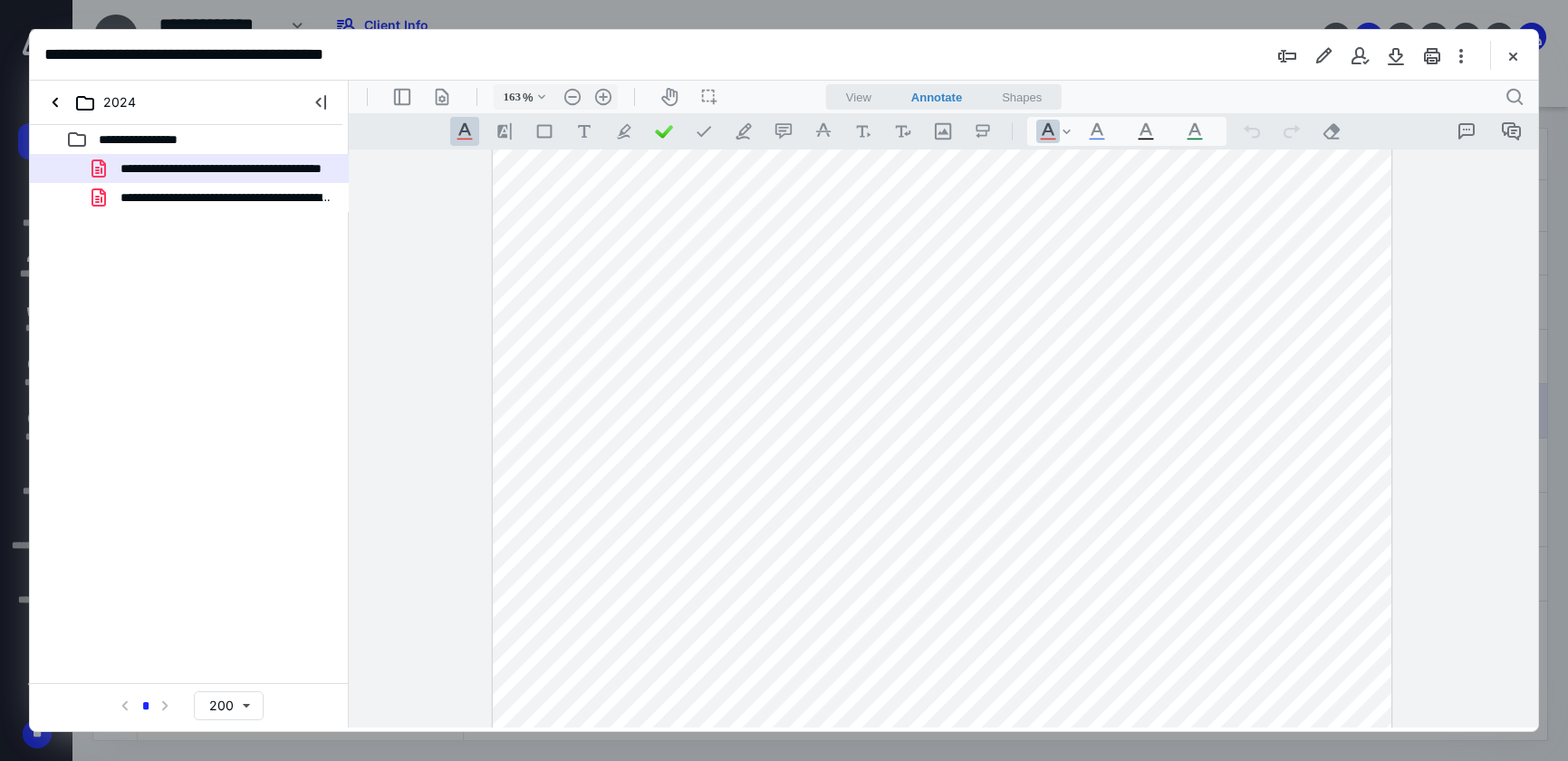 click on "**********" at bounding box center (784, 55) 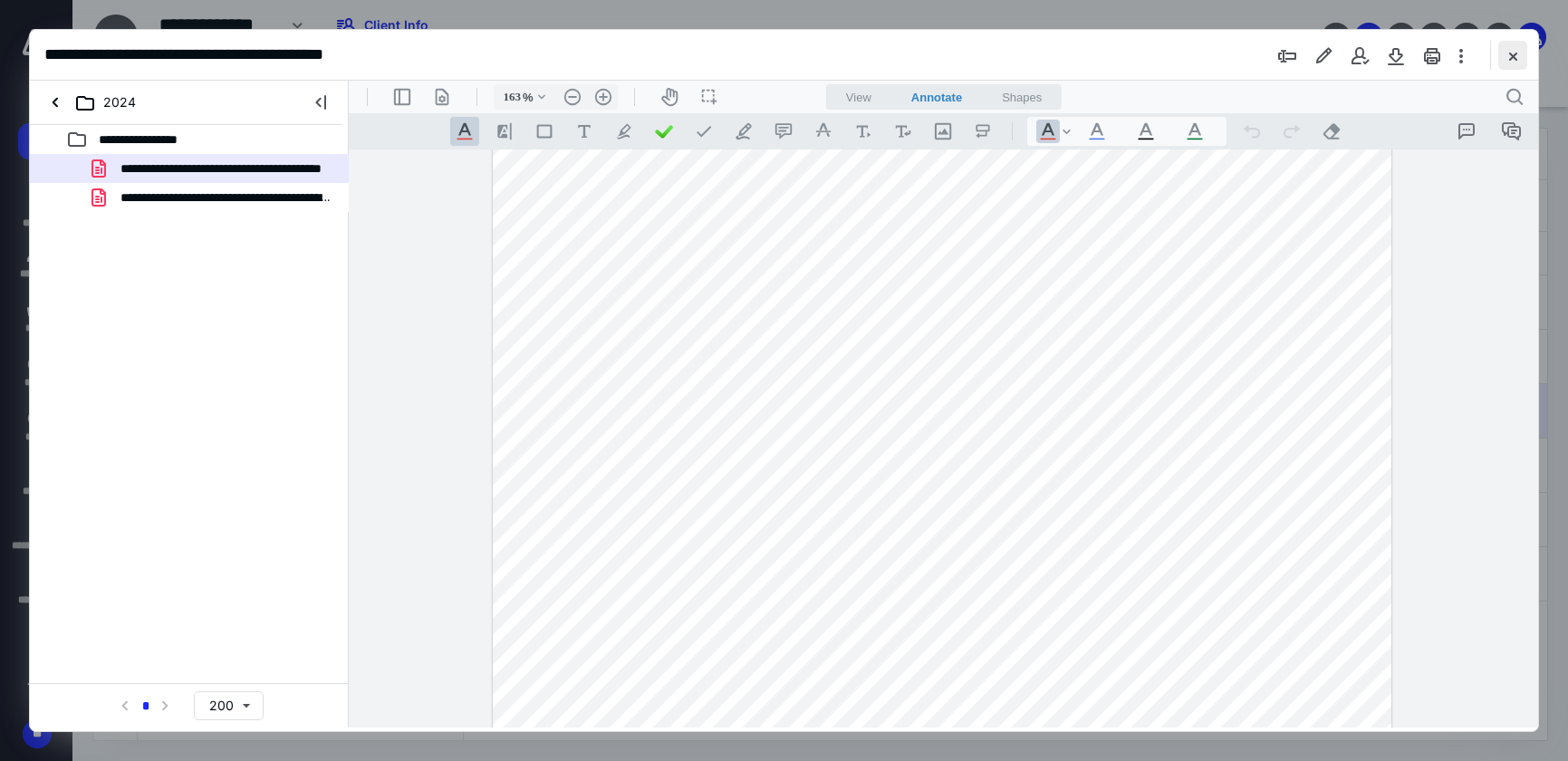 click at bounding box center [1513, 55] 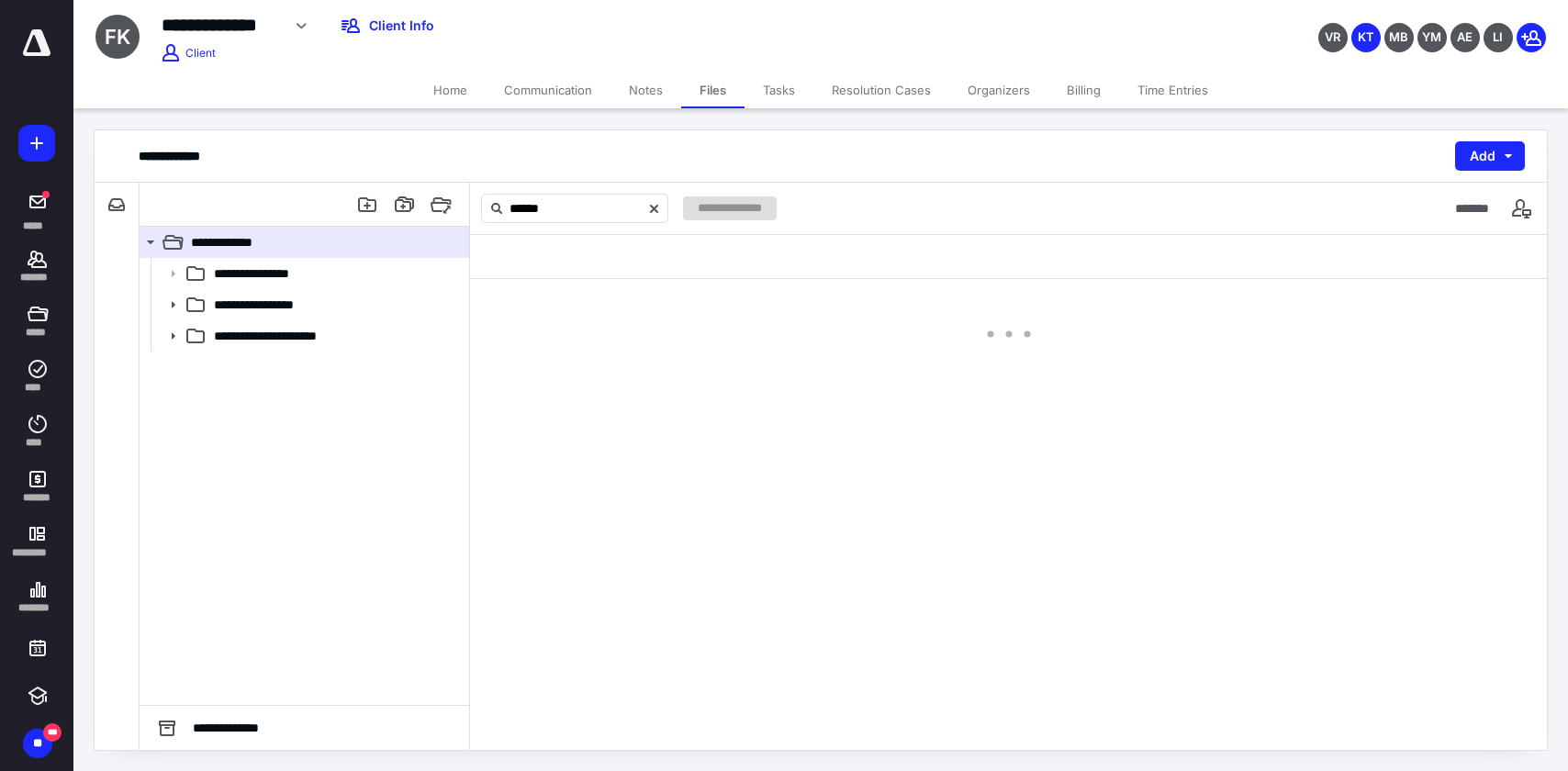 click on "Billing" at bounding box center [1083, 90] 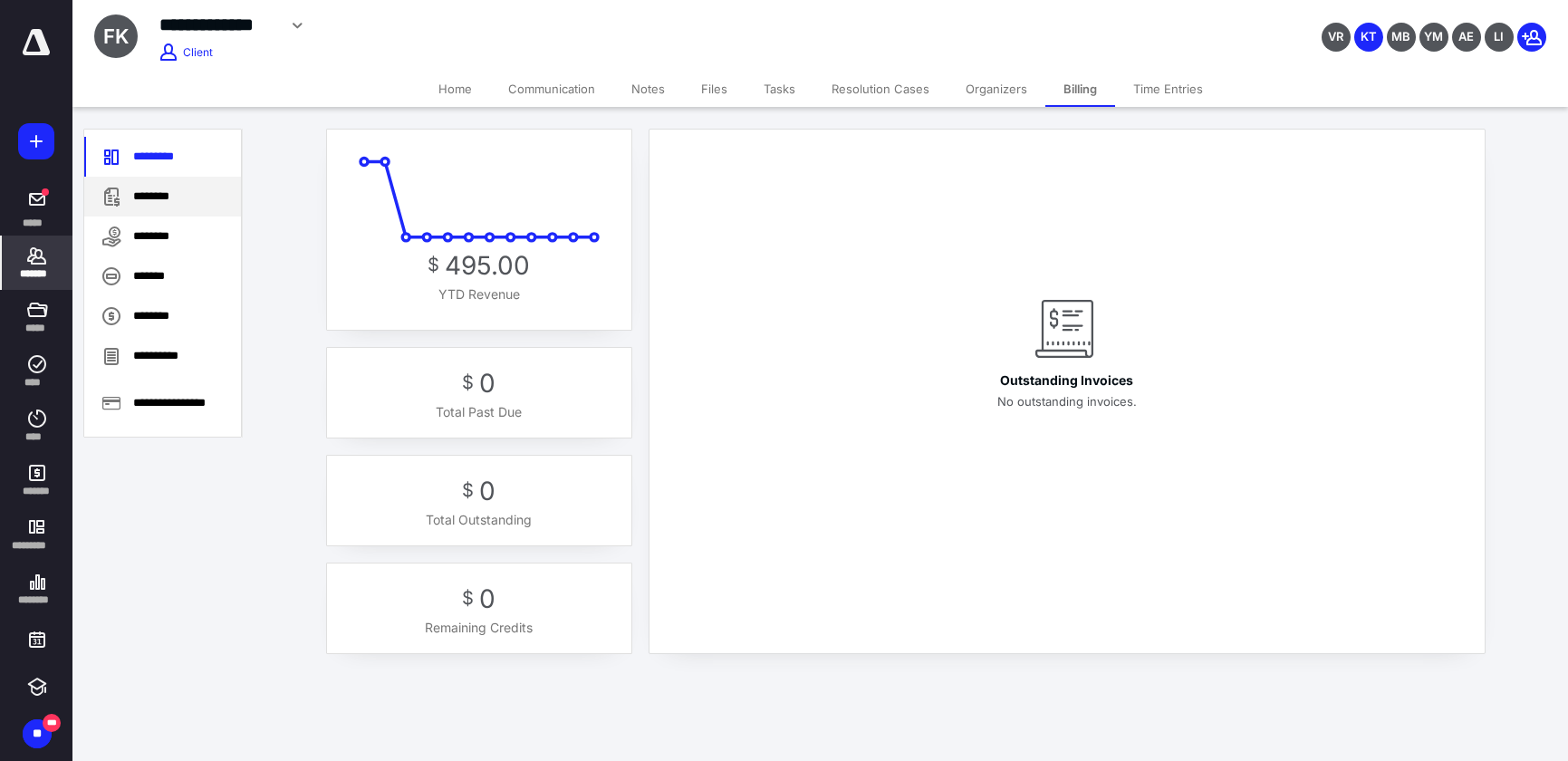 click on "********" at bounding box center [162, 197] 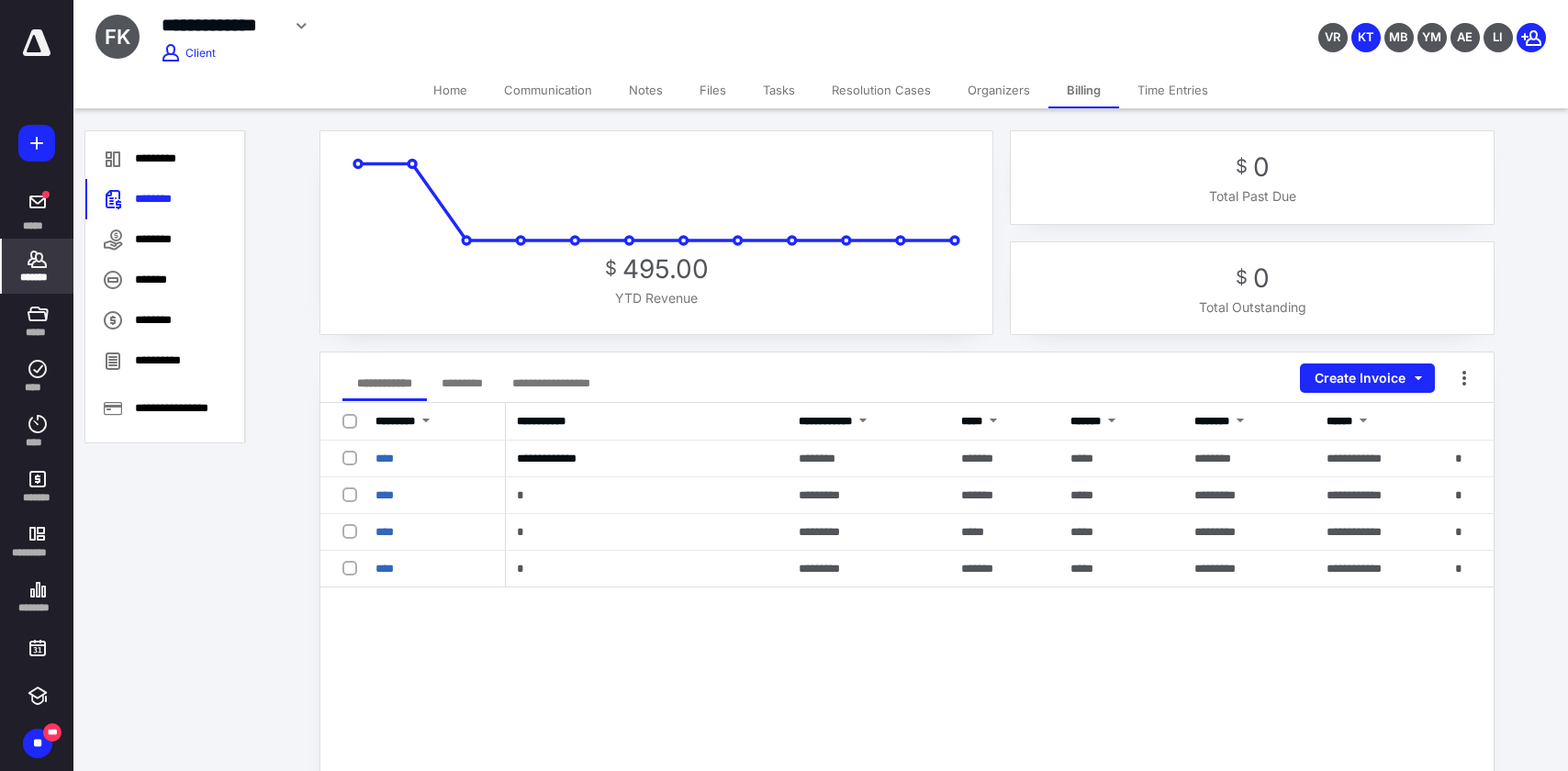 click on "Home" at bounding box center (450, 90) 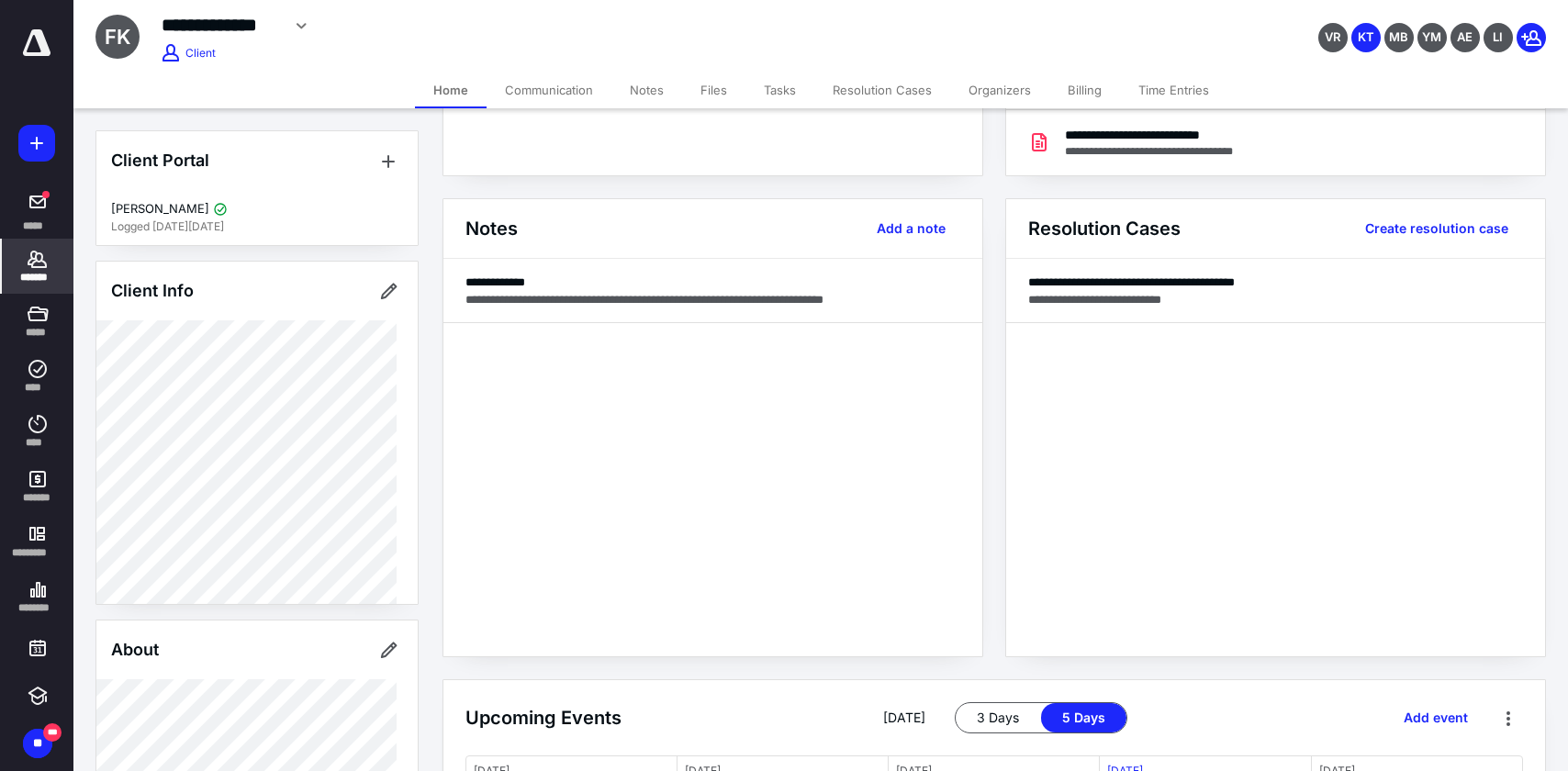 scroll, scrollTop: 0, scrollLeft: 0, axis: both 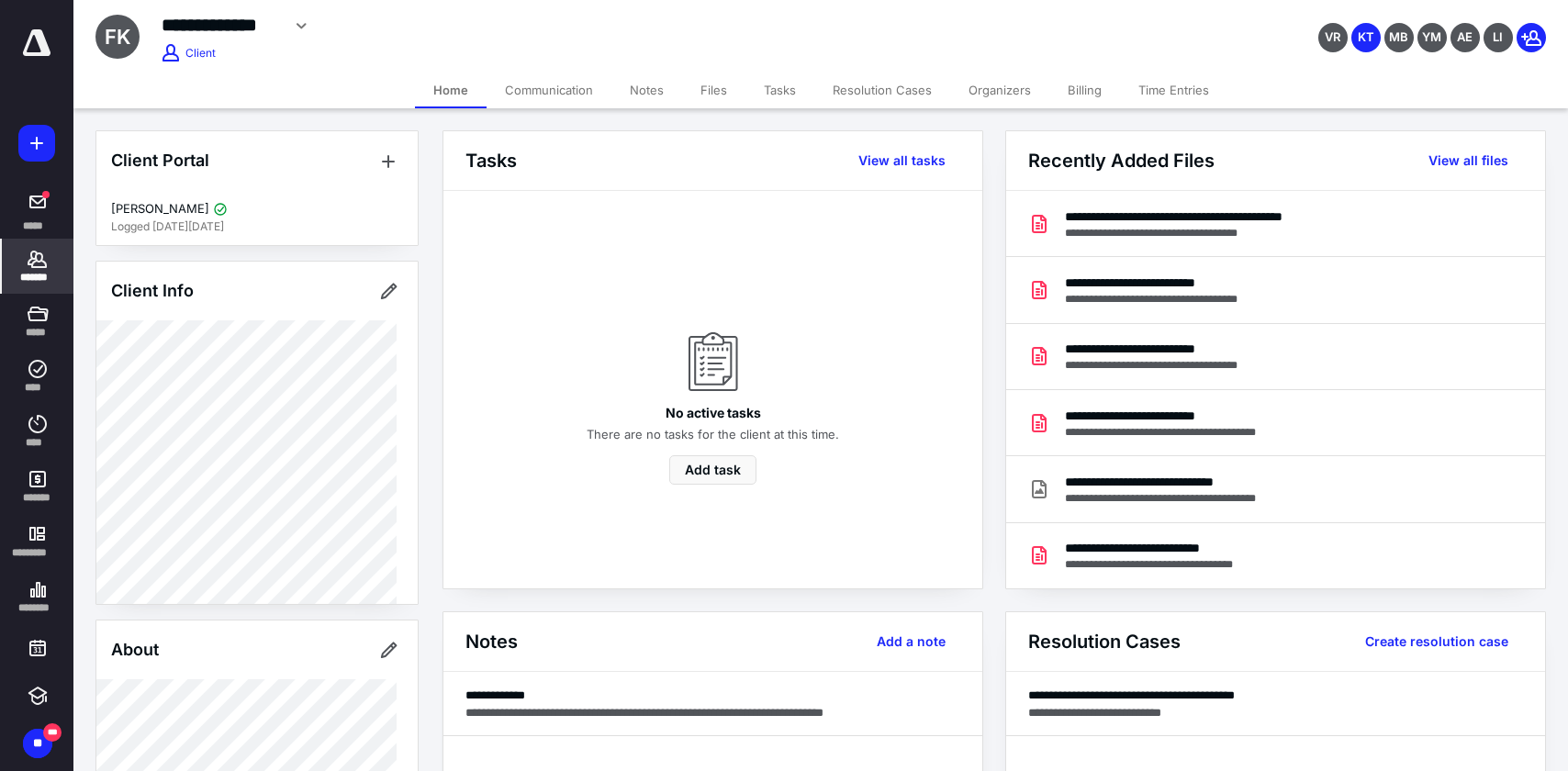 click on "Tasks" at bounding box center [779, 90] 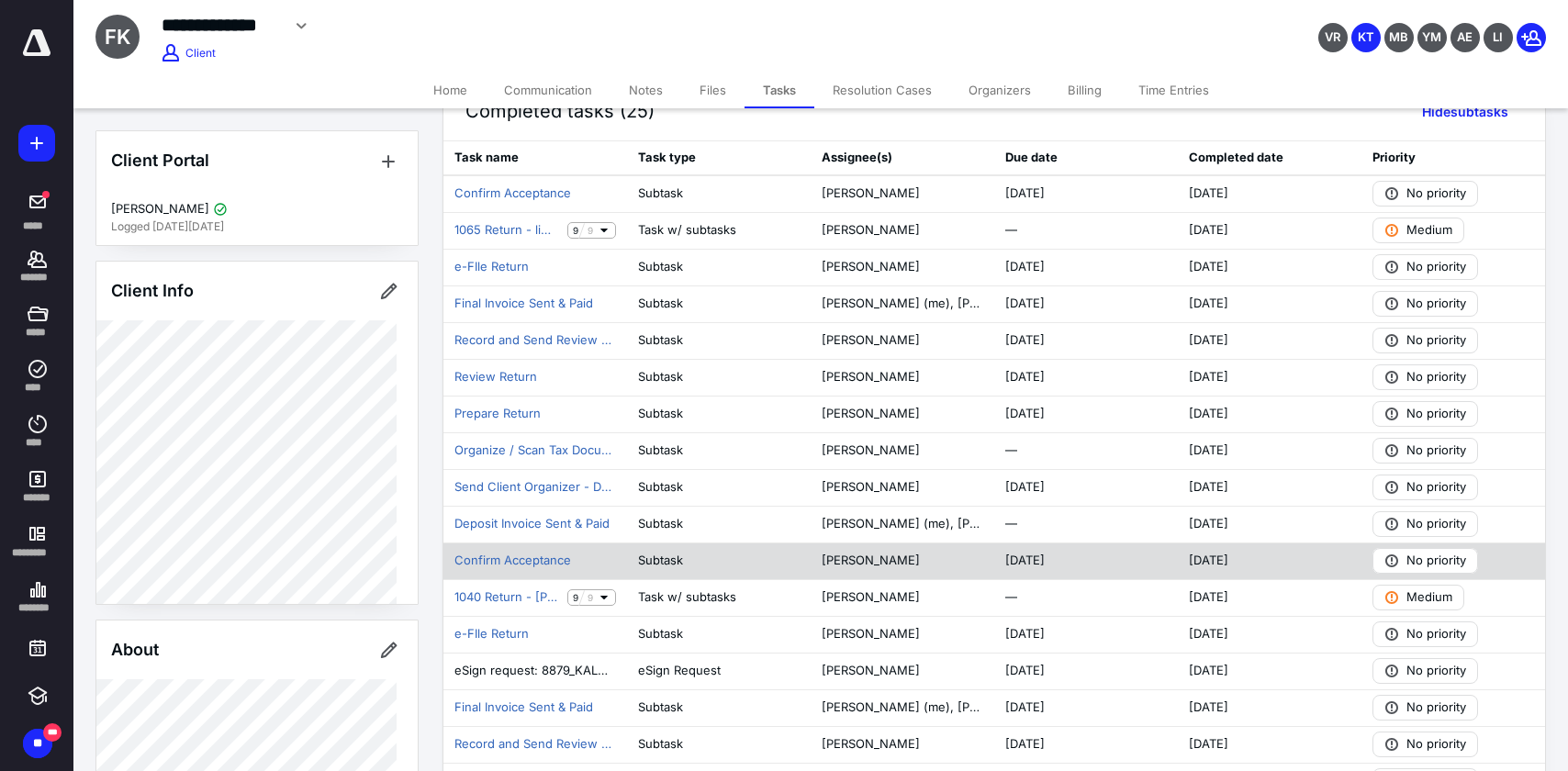 scroll, scrollTop: 551, scrollLeft: 0, axis: vertical 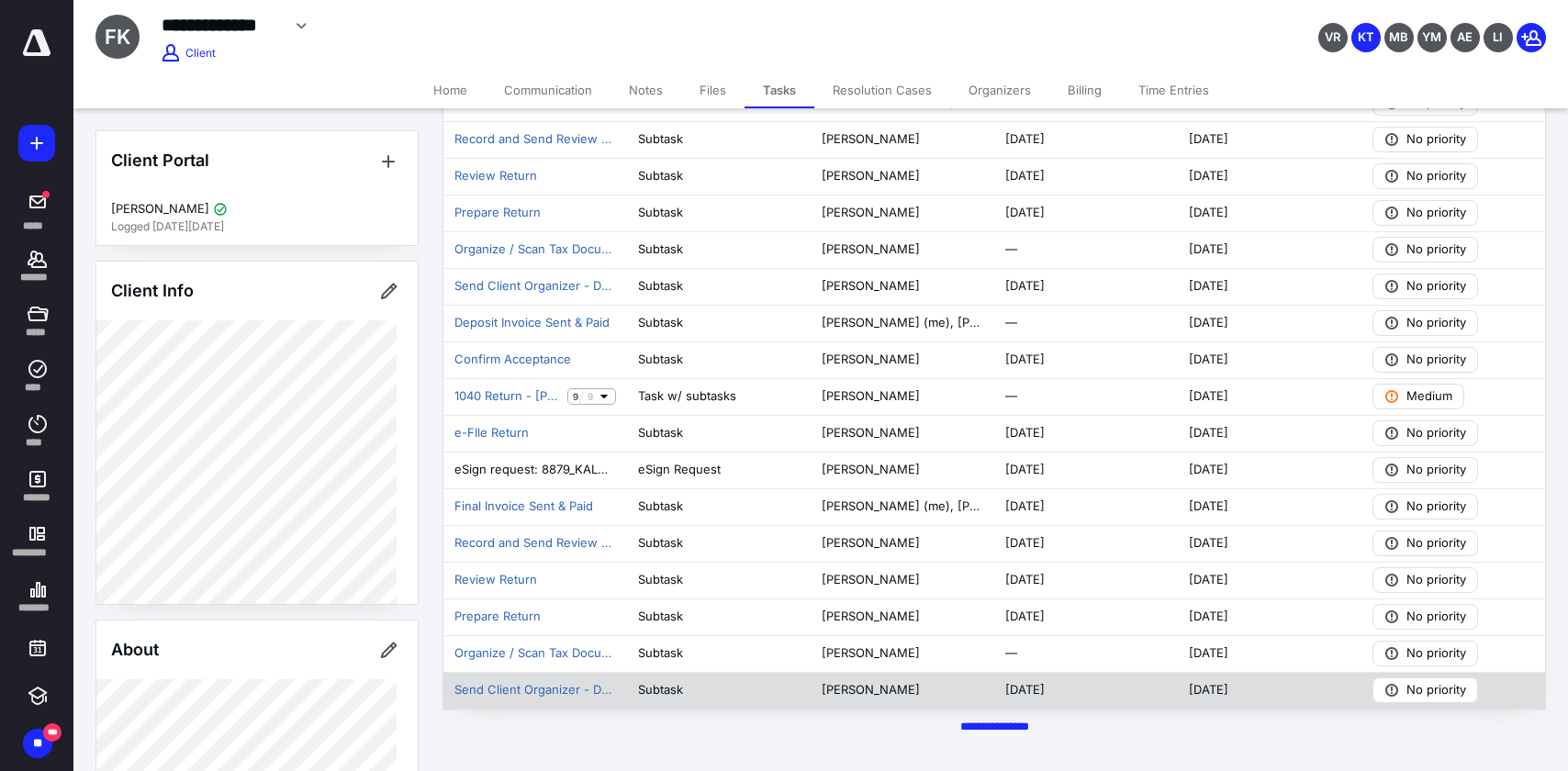 drag, startPoint x: 481, startPoint y: 752, endPoint x: 476, endPoint y: 704, distance: 48.25971 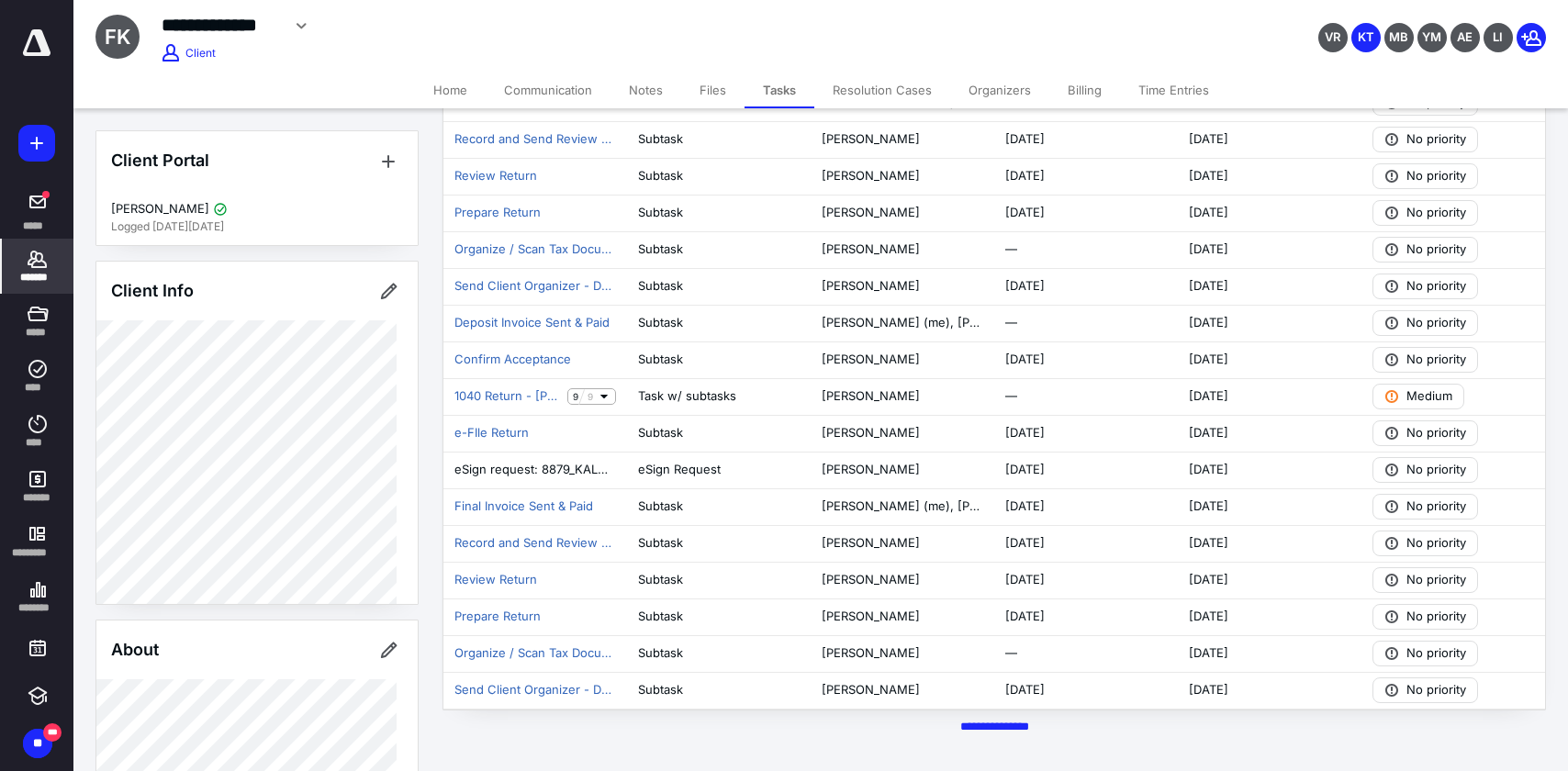 click on "*******" at bounding box center (38, 277) 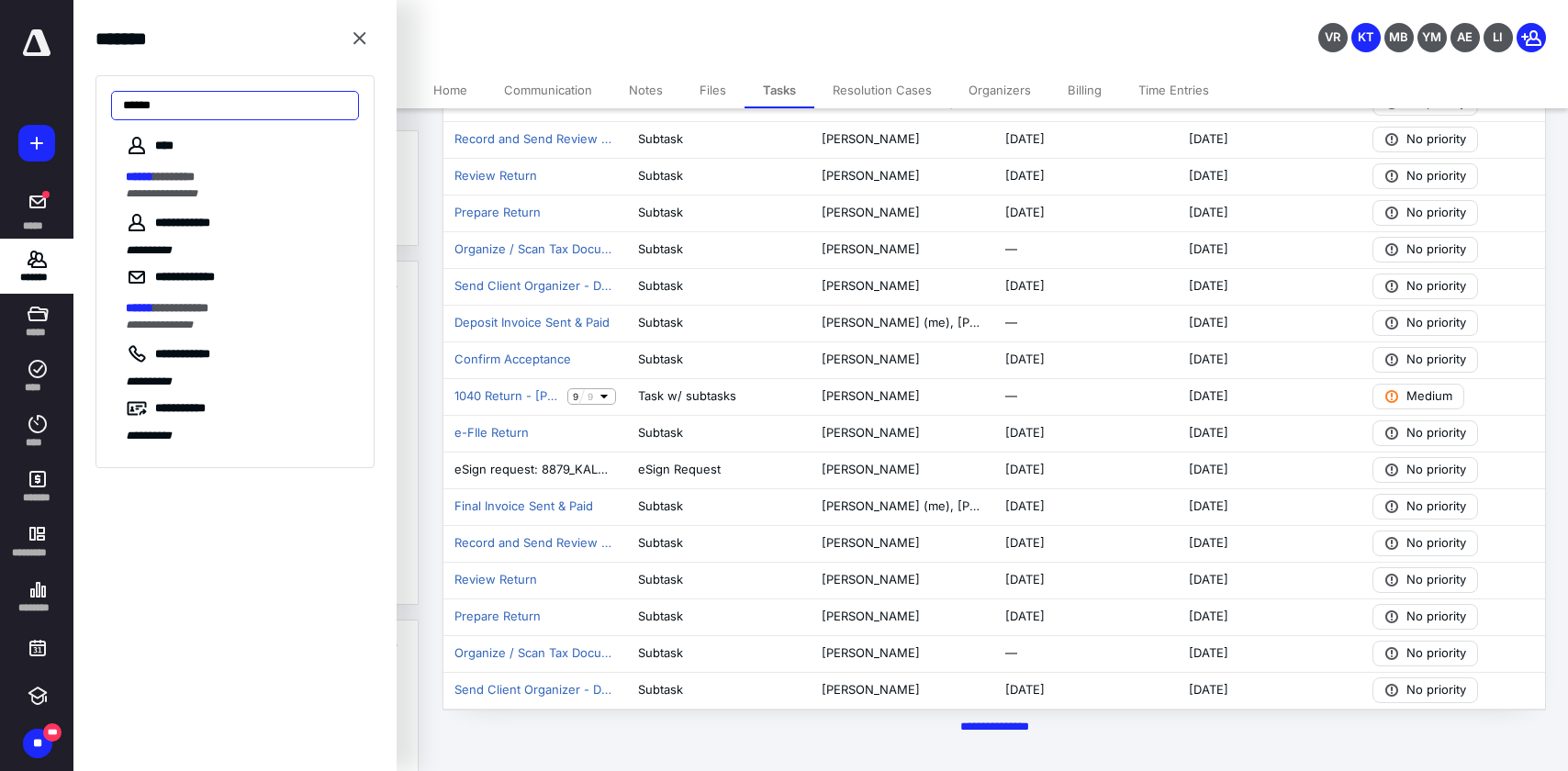 type on "******" 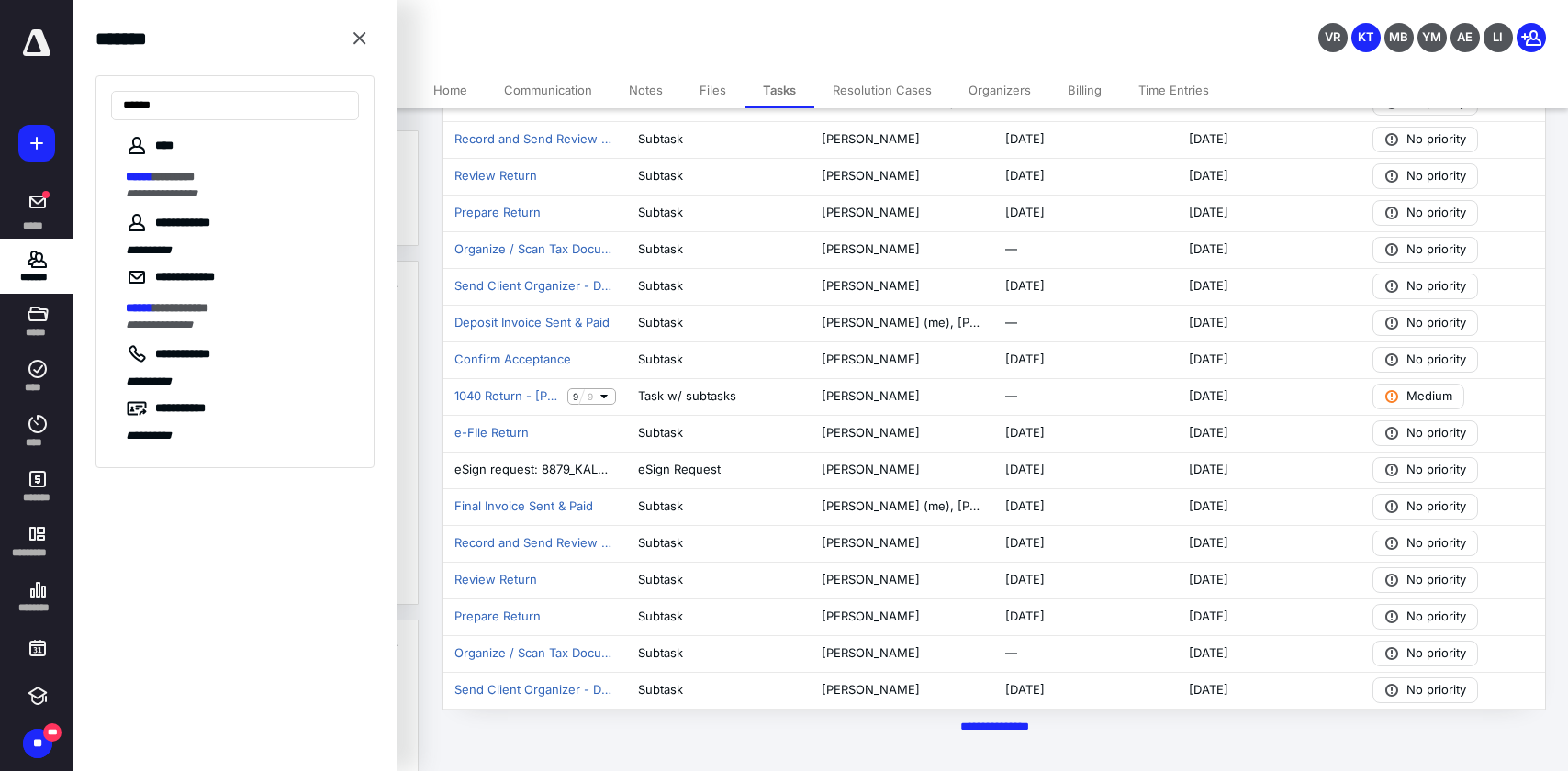 click on "**********" at bounding box center [162, 194] 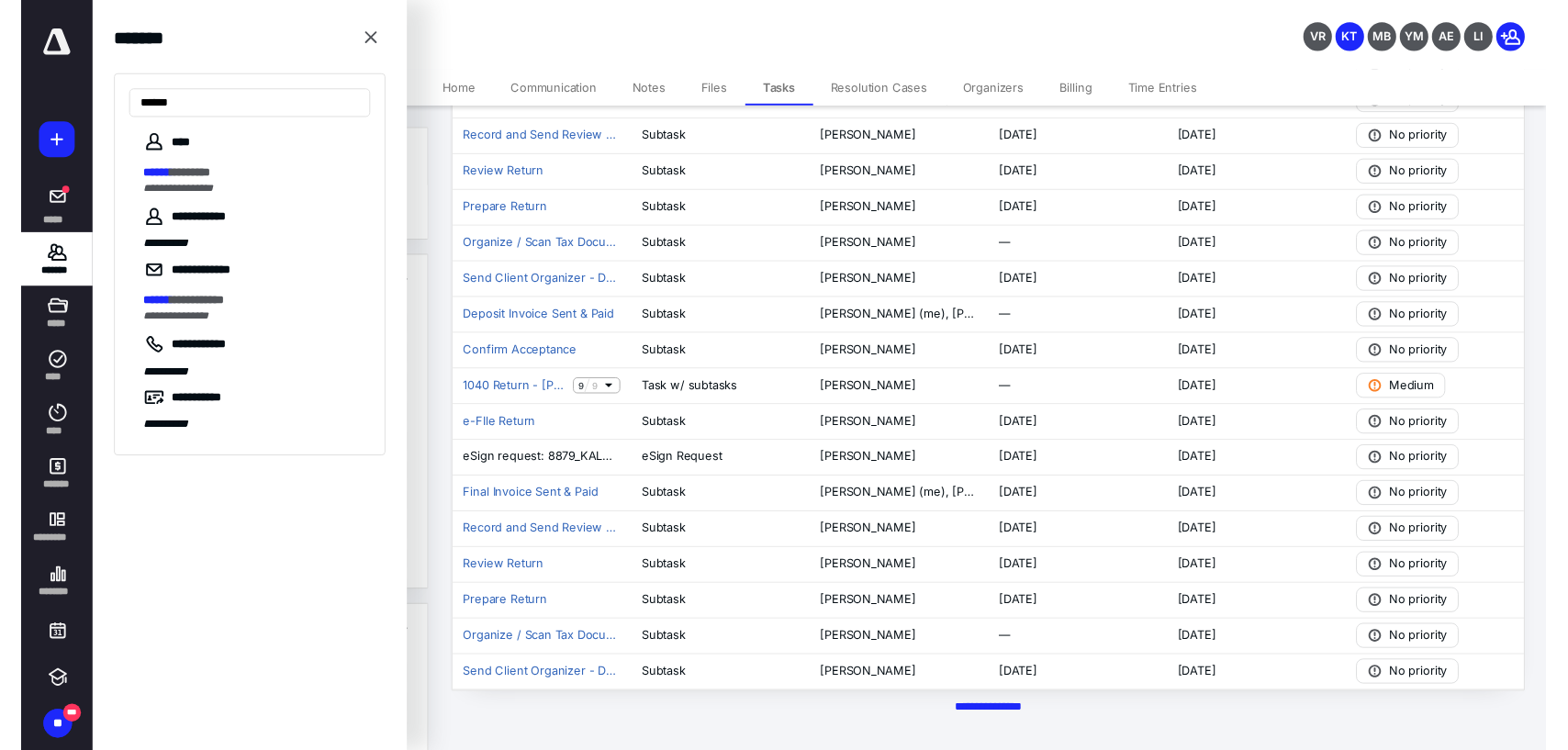 scroll, scrollTop: 0, scrollLeft: 0, axis: both 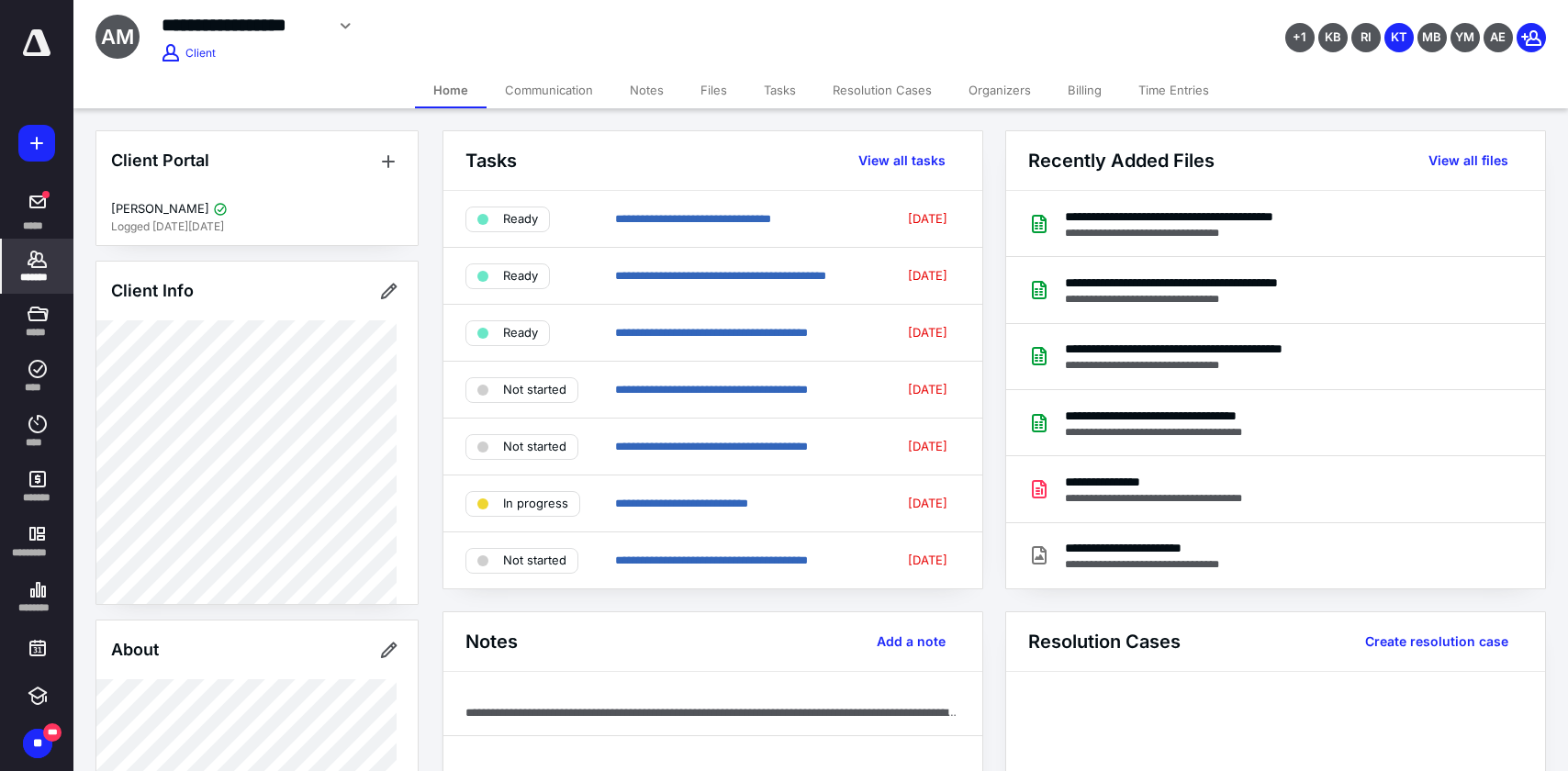 click on "**********" at bounding box center [609, 26] 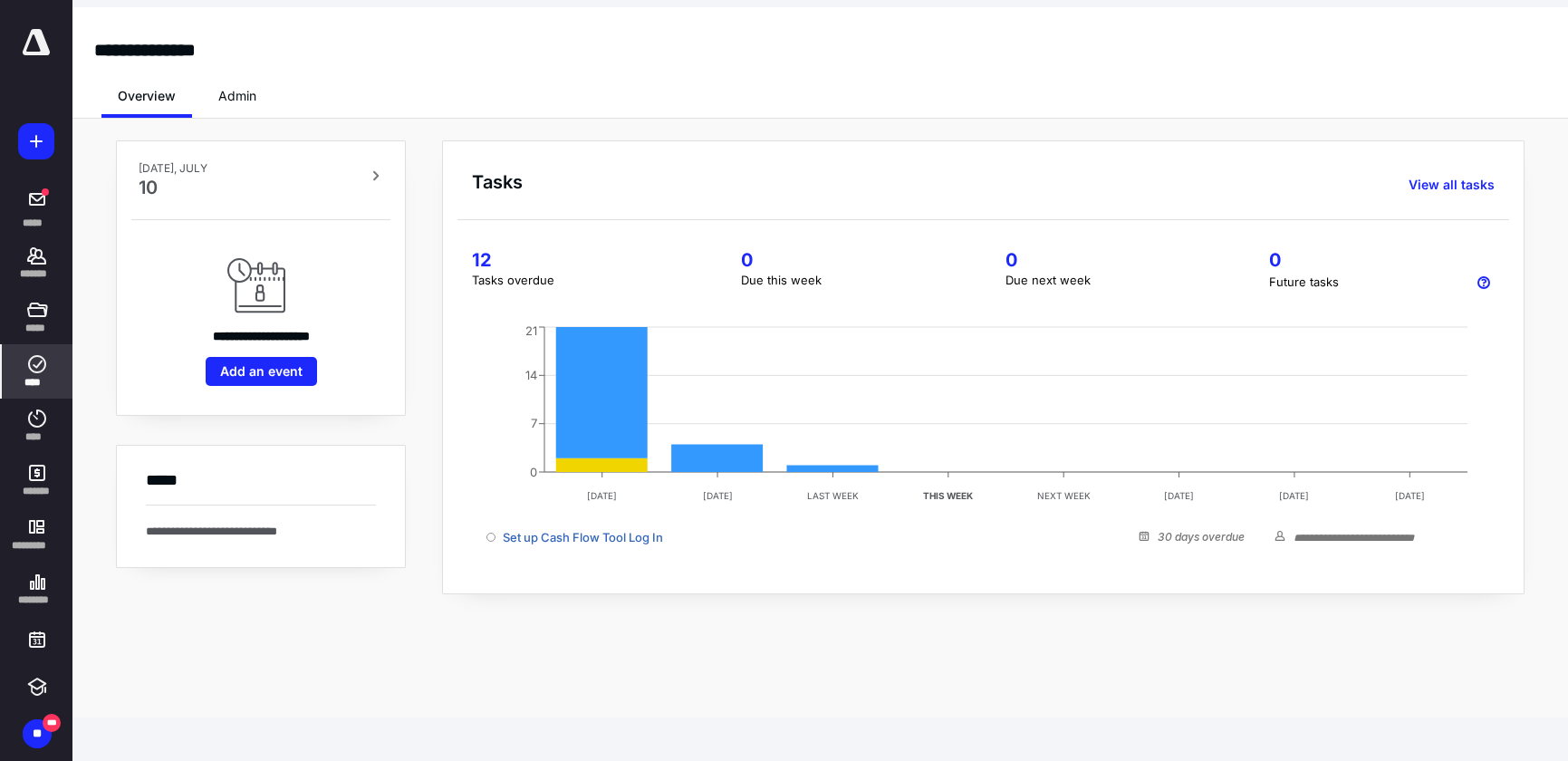 click on "****" at bounding box center [37, 382] 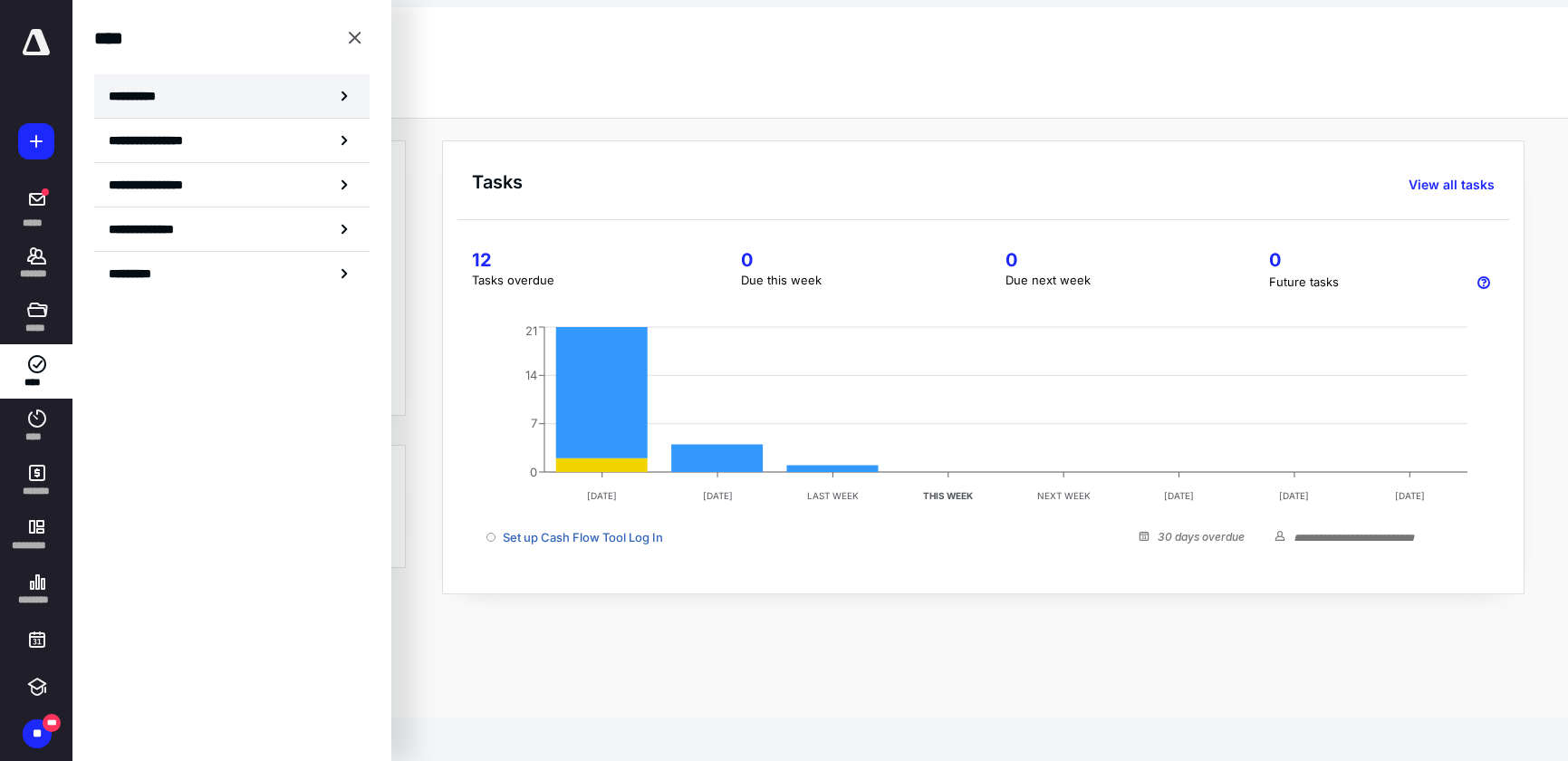 click on "**********" at bounding box center [139, 96] 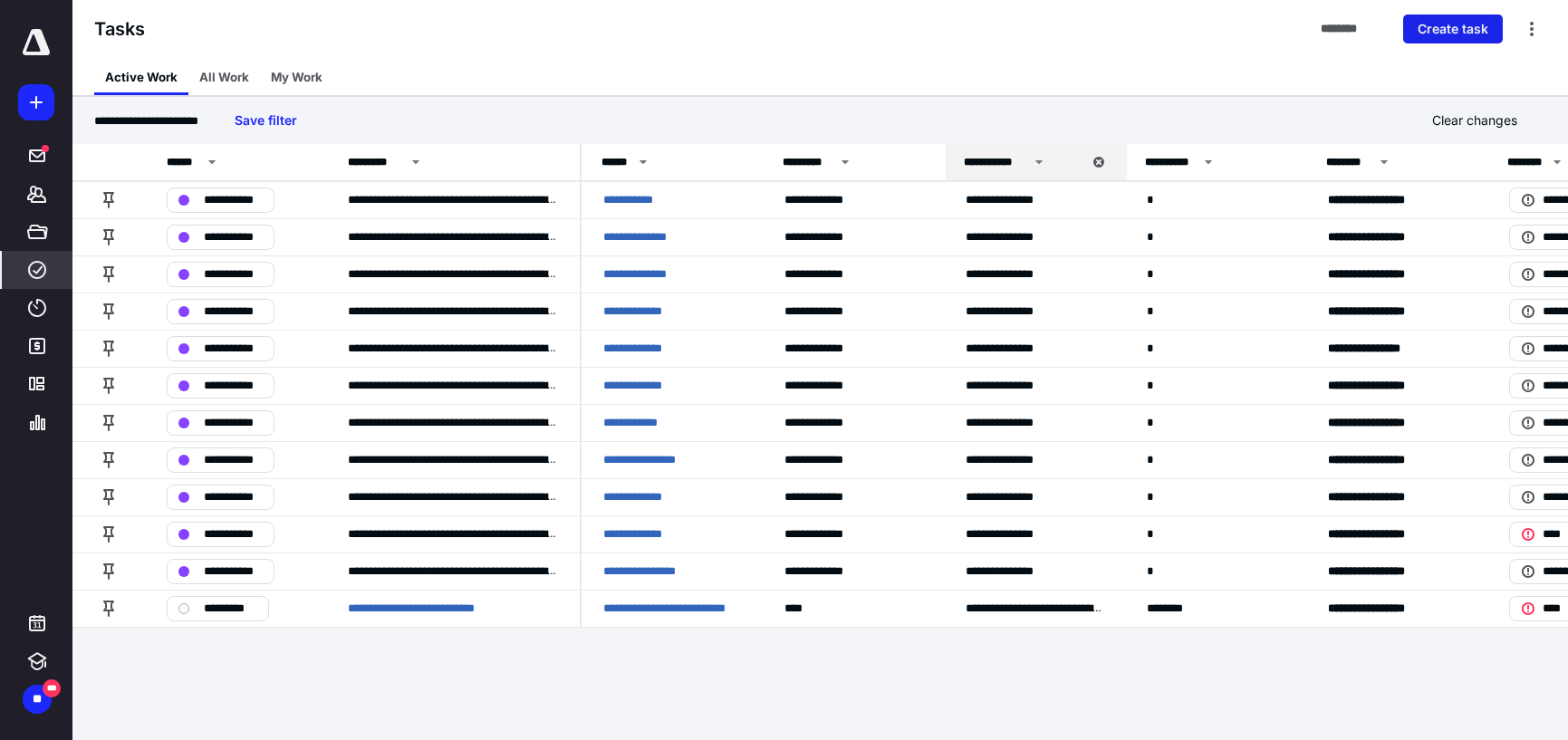 click on "Create task" at bounding box center [1453, 29] 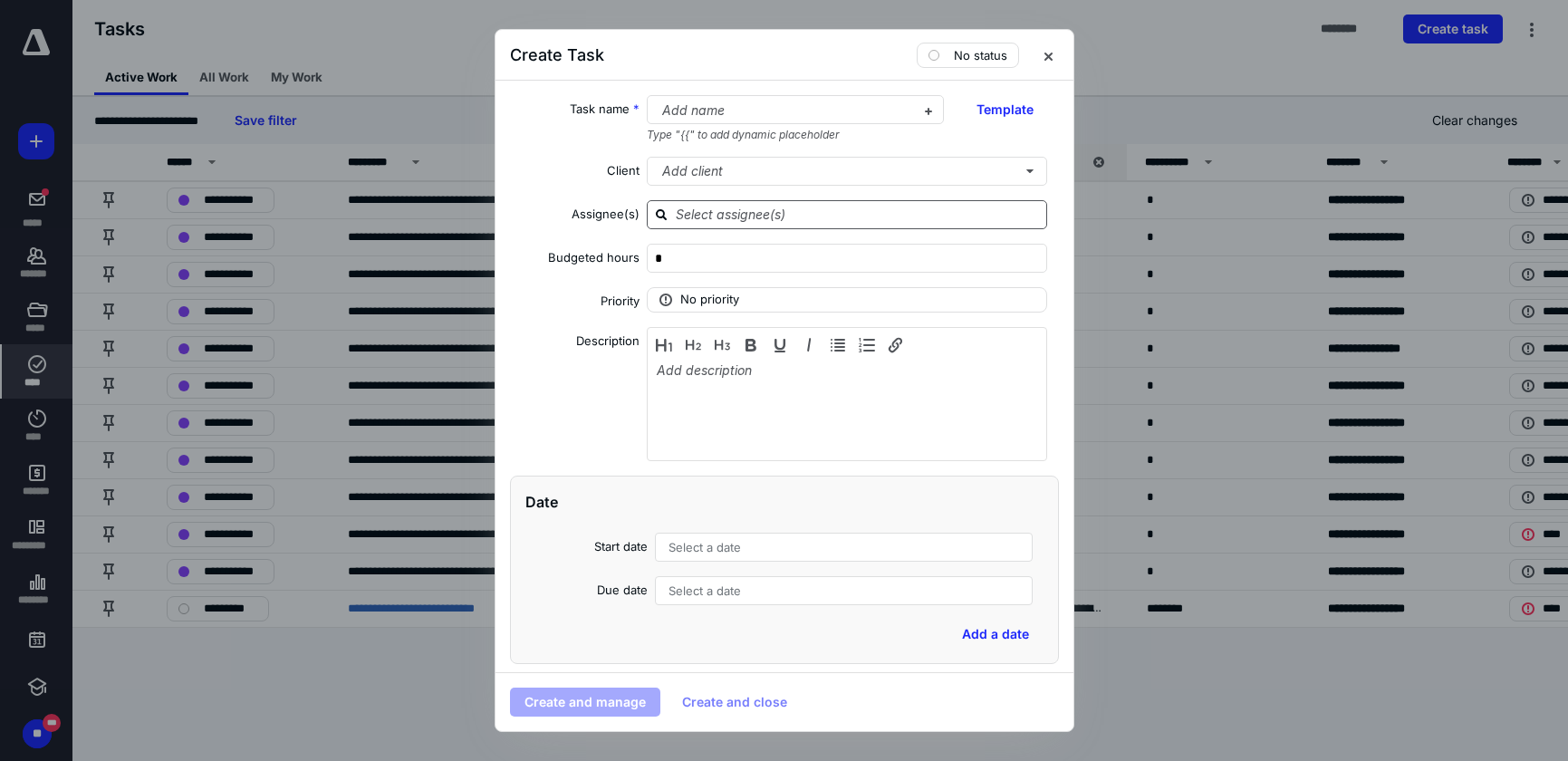 click at bounding box center [858, 214] 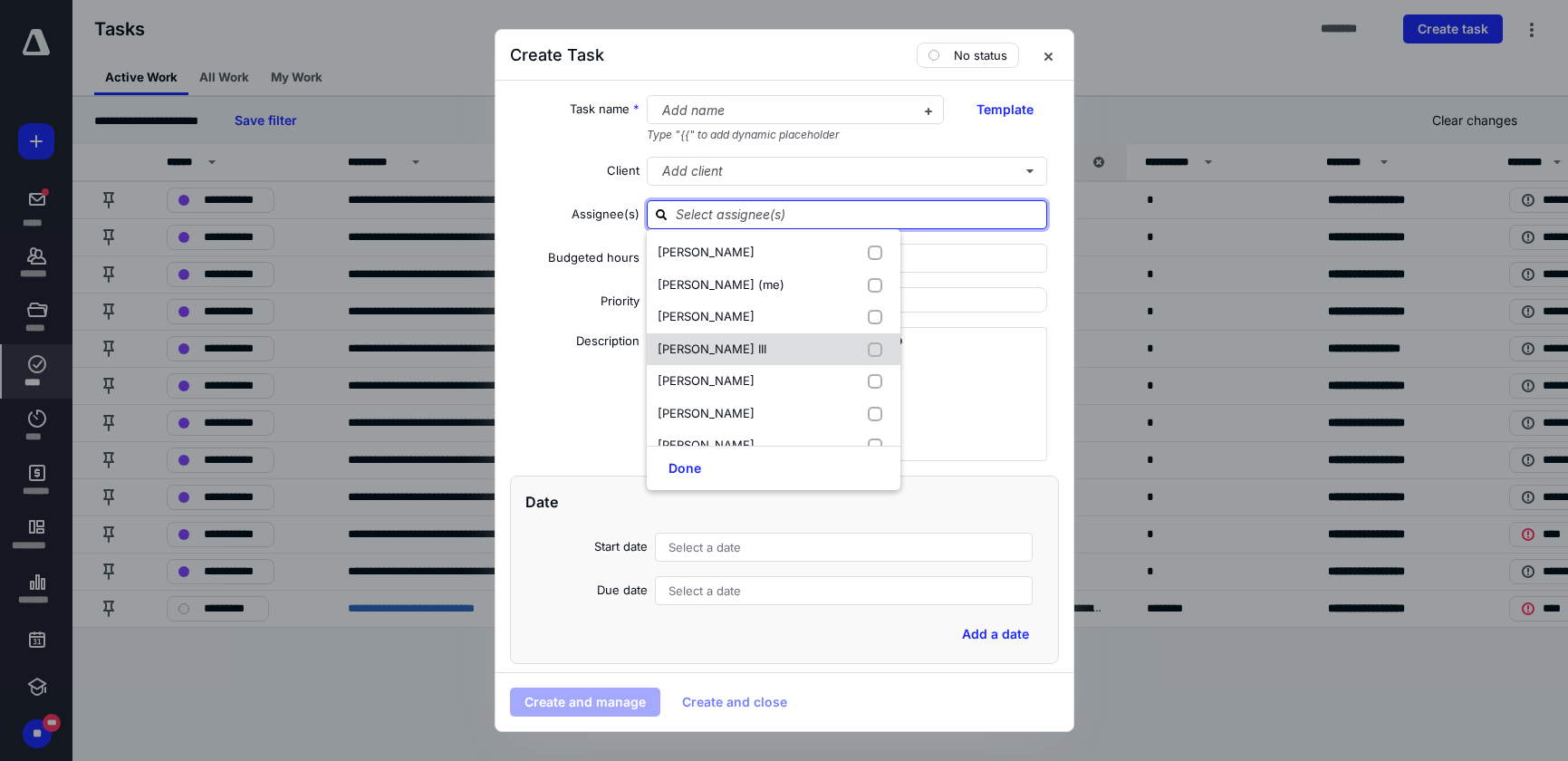click on "[PERSON_NAME] III" at bounding box center [712, 349] 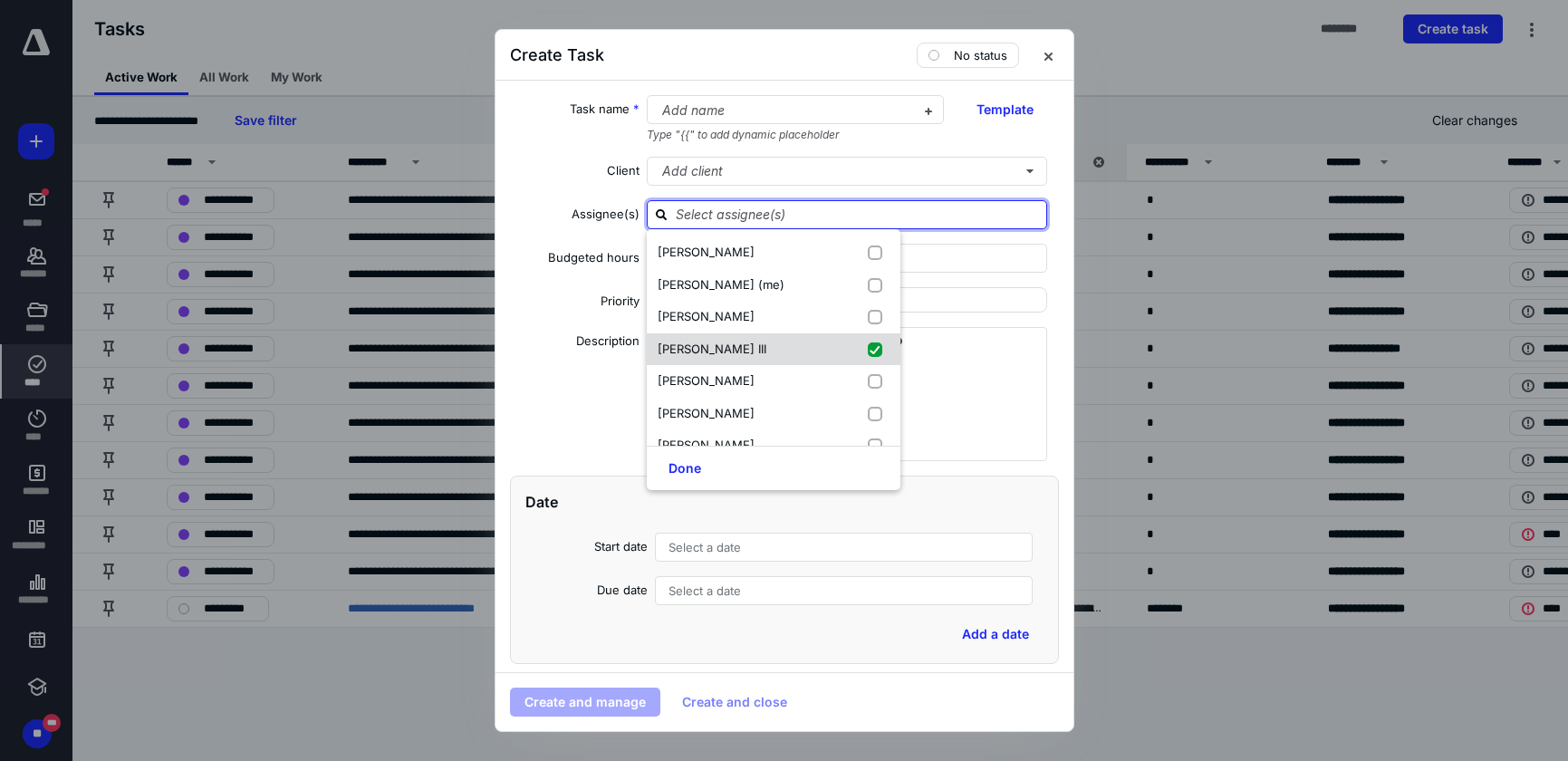 checkbox on "true" 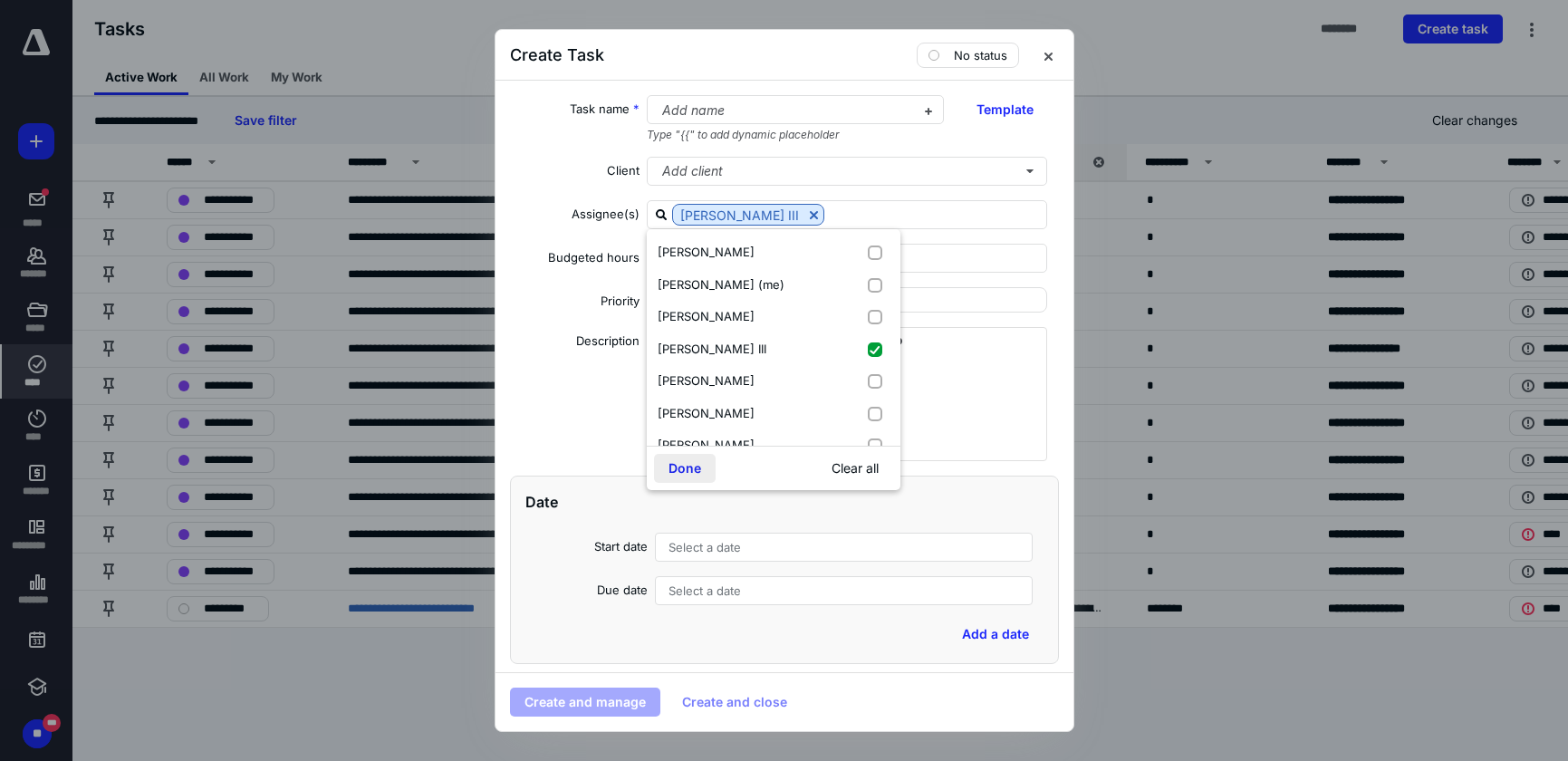 click on "Done" at bounding box center [685, 468] 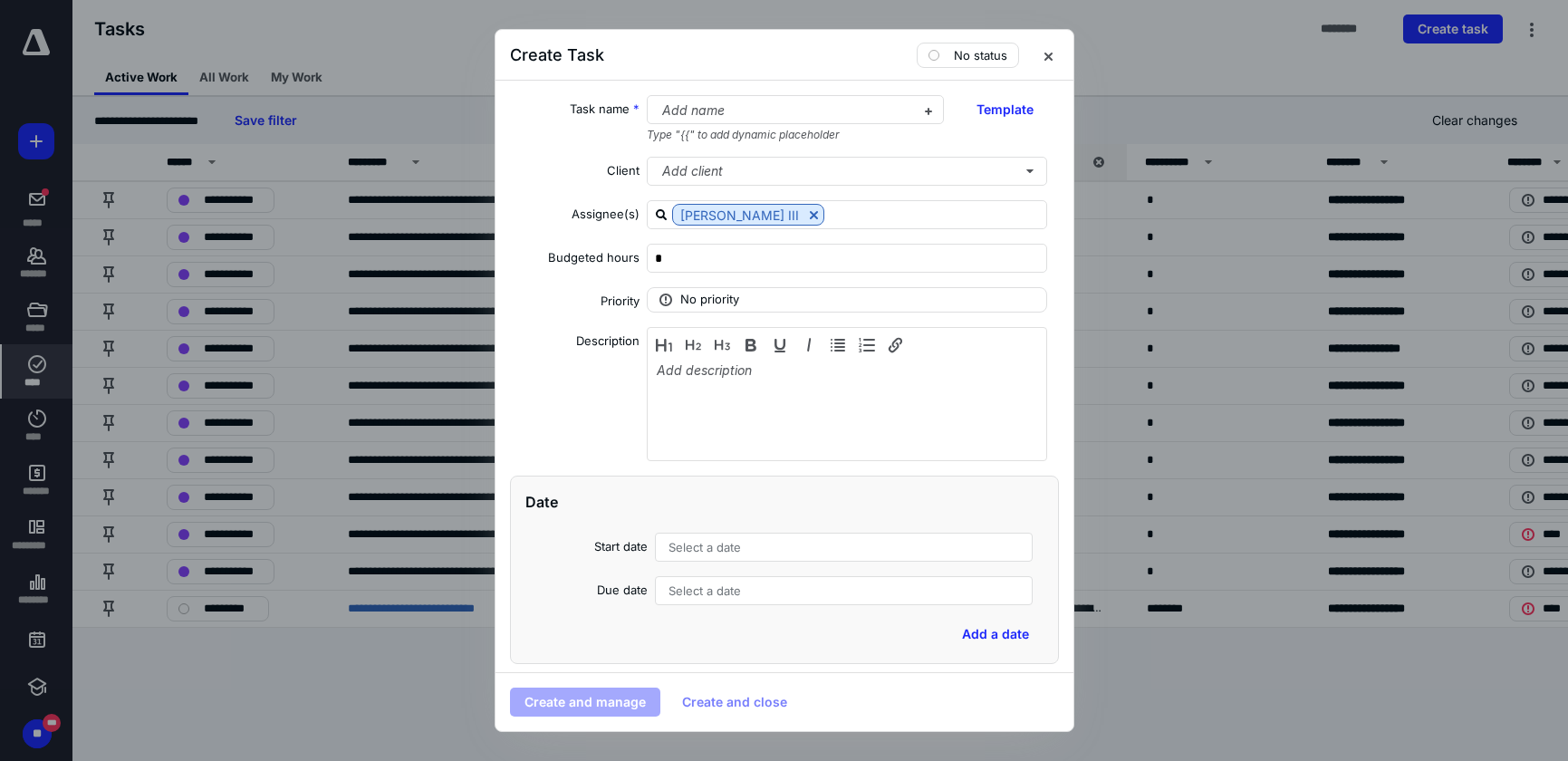 click on "Task name   * Add name Type "{{" to add dynamic placeholder Template Client Add client Assignee(s) [PERSON_NAME] III Budgeted hours * Priority No priority Description Date Start date Select a date Due date Select a date Add a date Recurring Tax preparation fields Reminder Add reminder File Add file Automation Add automation Add a client request Add a subtask" at bounding box center (784, 376) 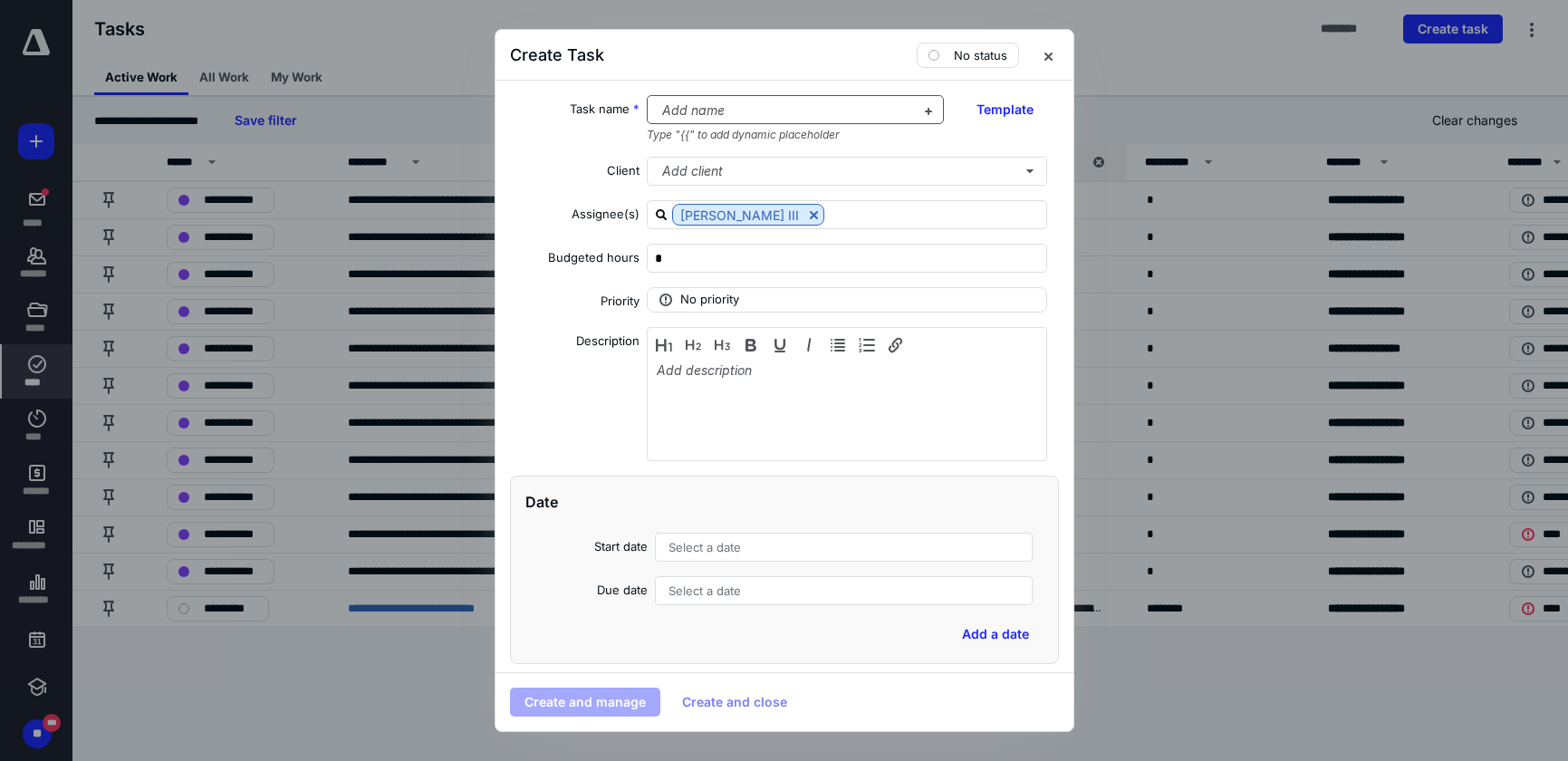 click at bounding box center [784, 111] 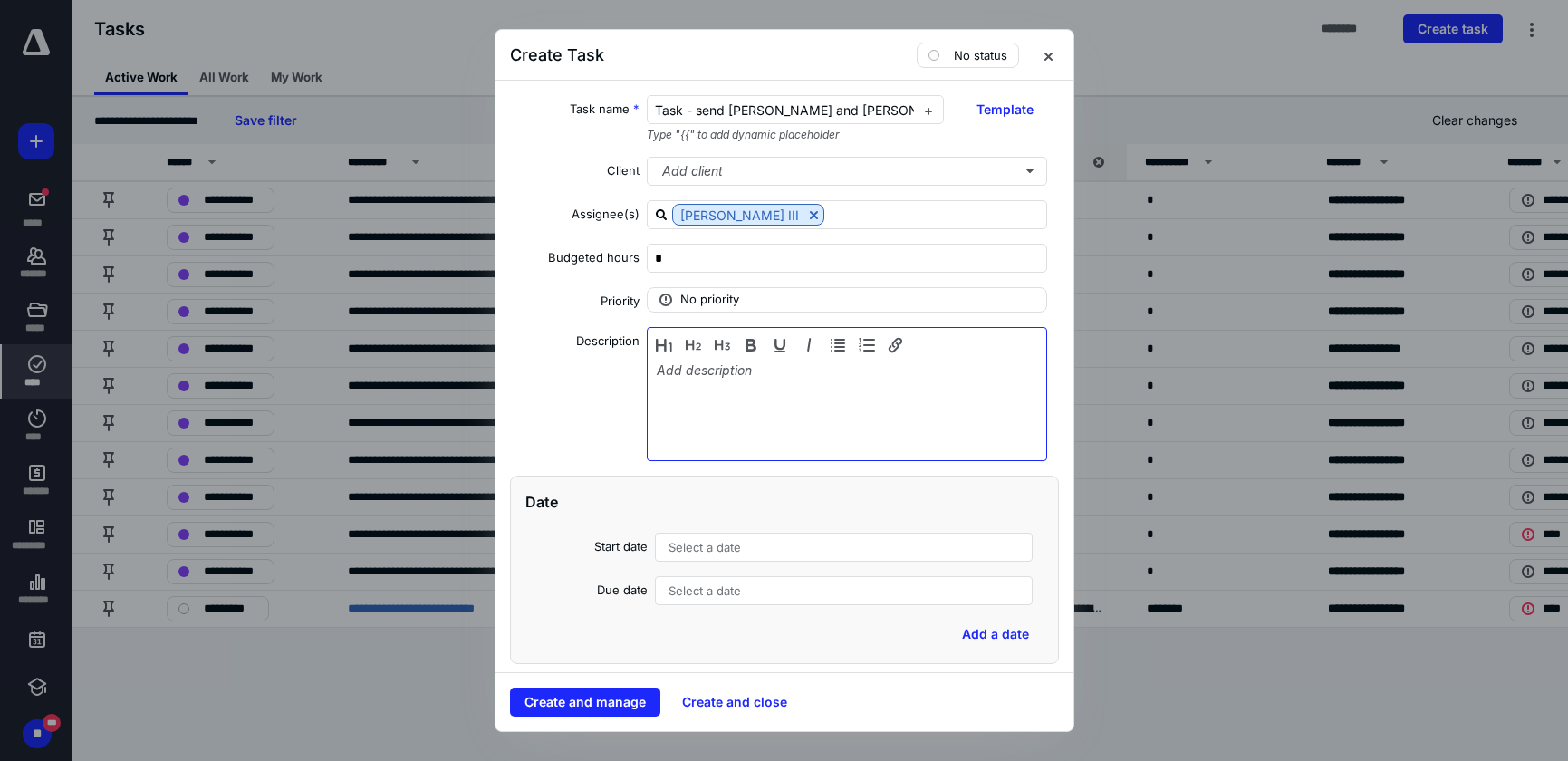 click at bounding box center (847, 408) 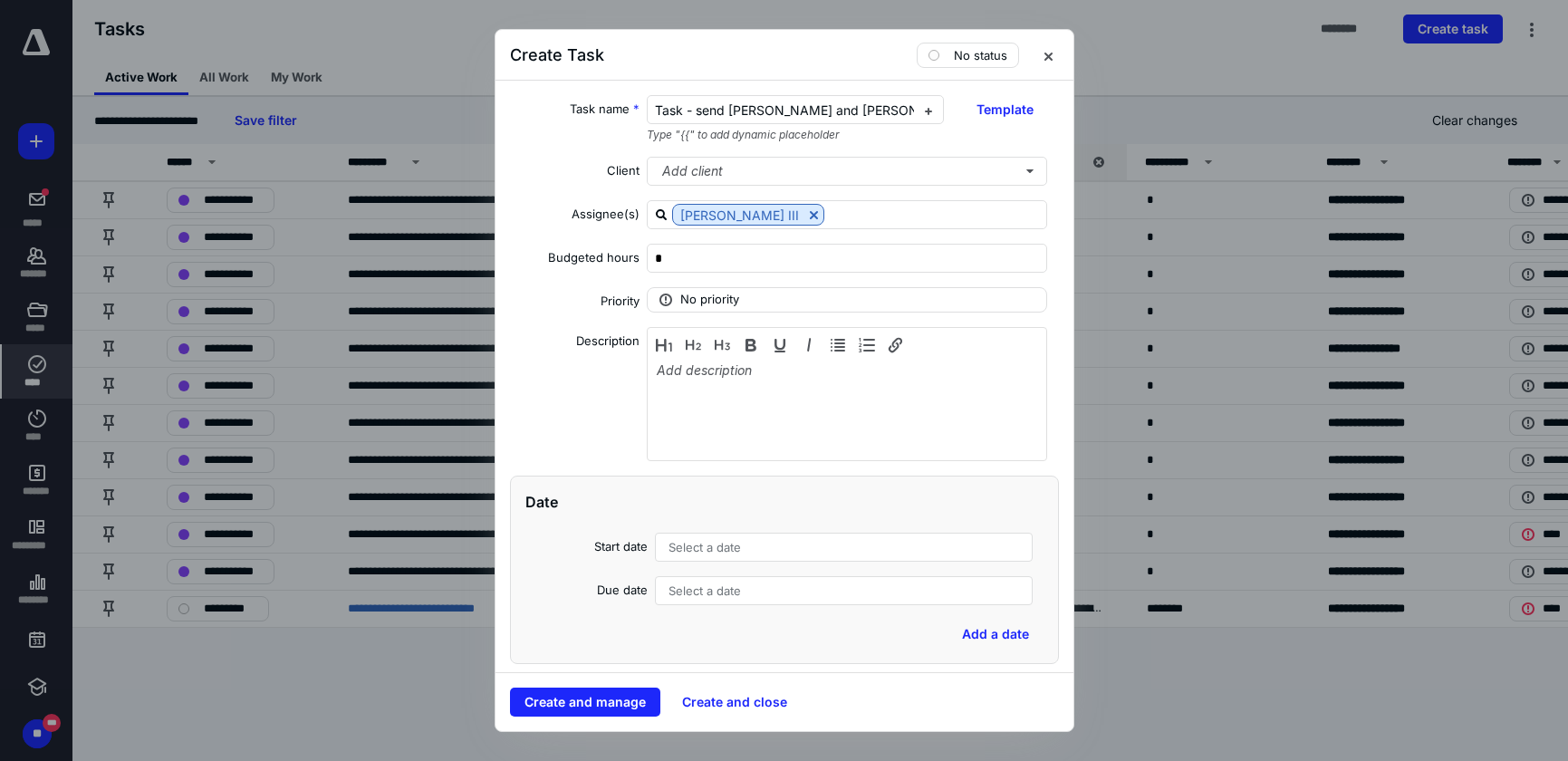 click on "Select a date" at bounding box center (705, 547) 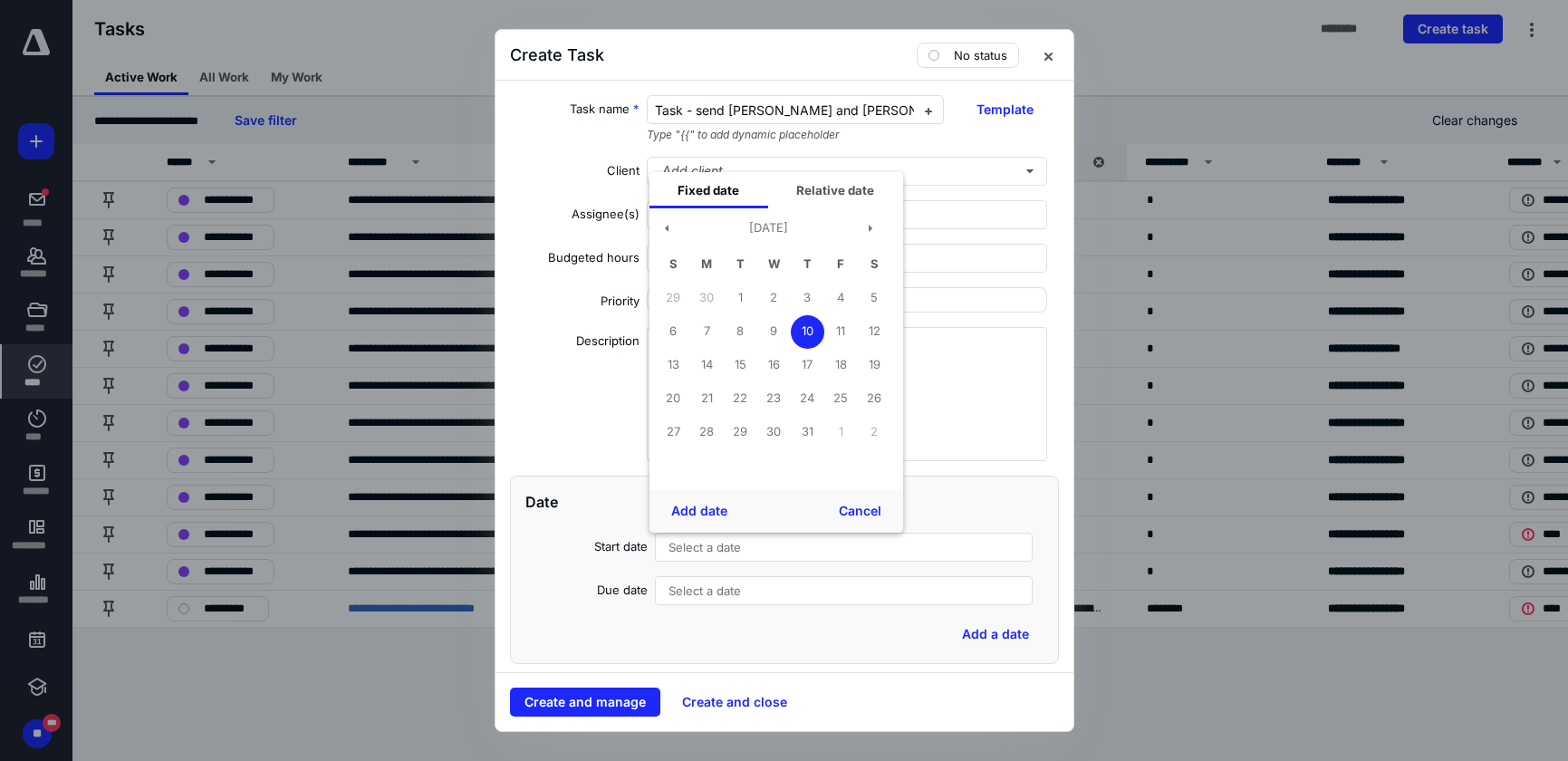 click on "Select a date" at bounding box center (705, 591) 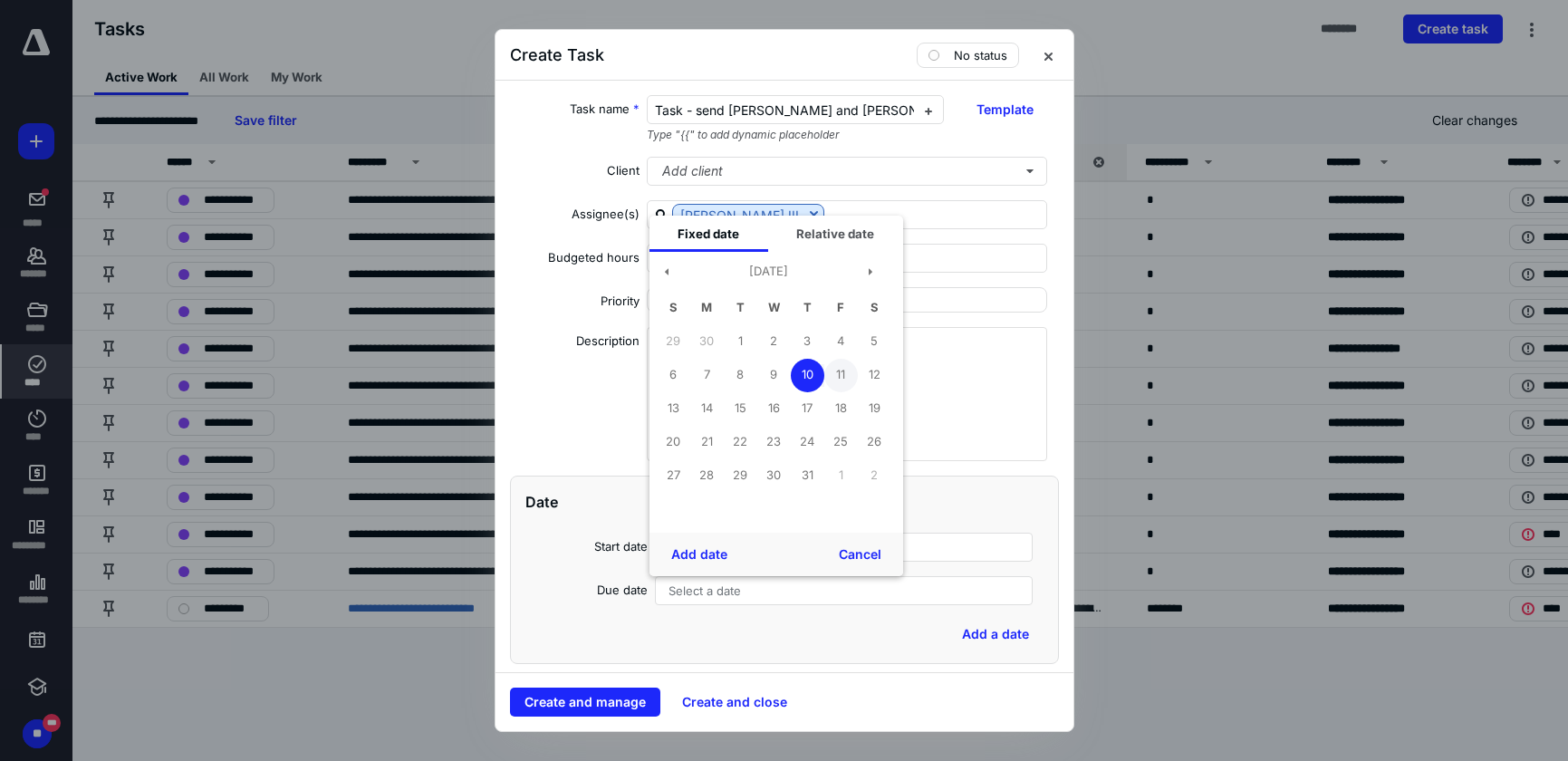 click on "11" at bounding box center [841, 375] 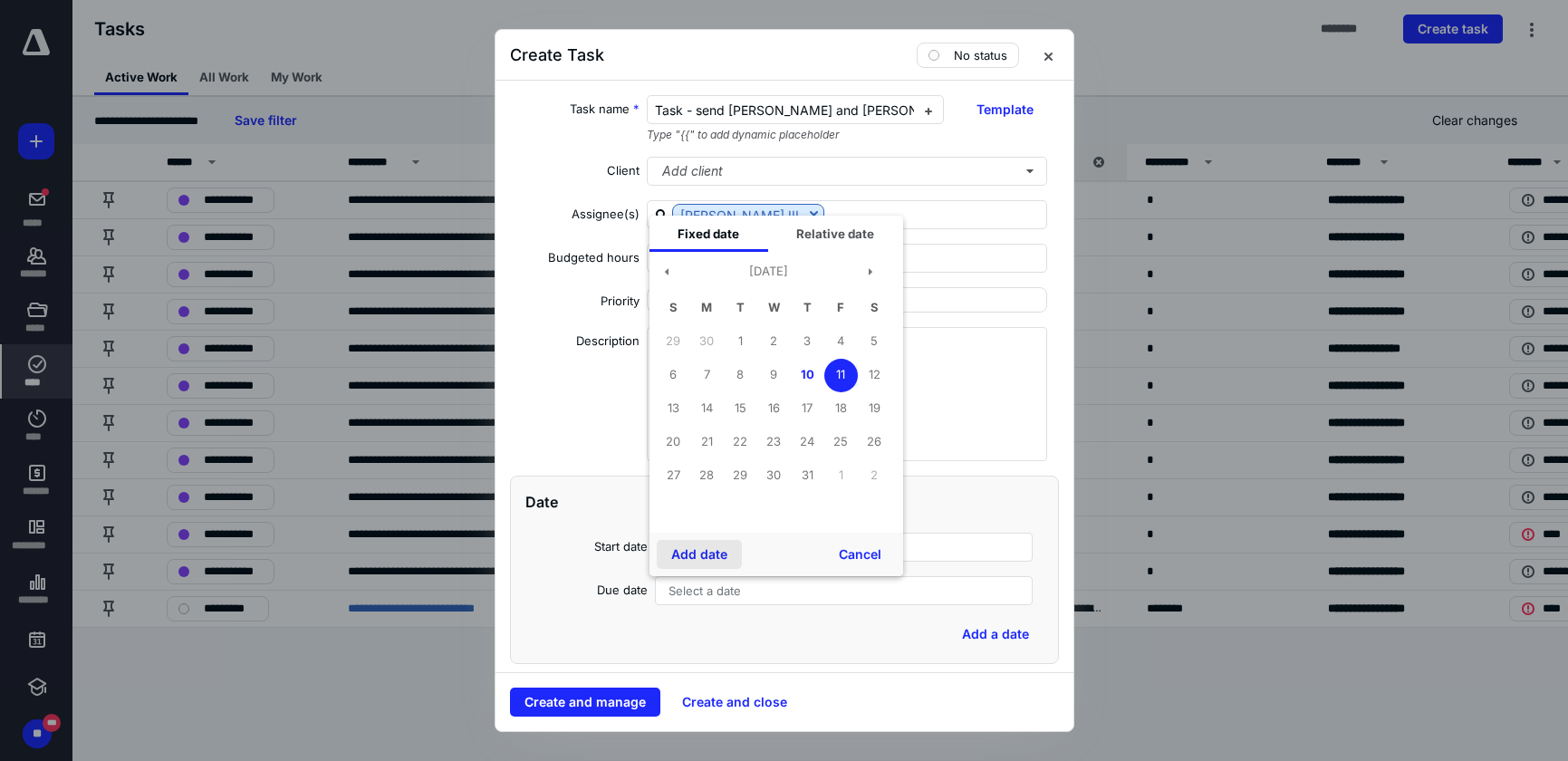 click on "Add date" at bounding box center [699, 554] 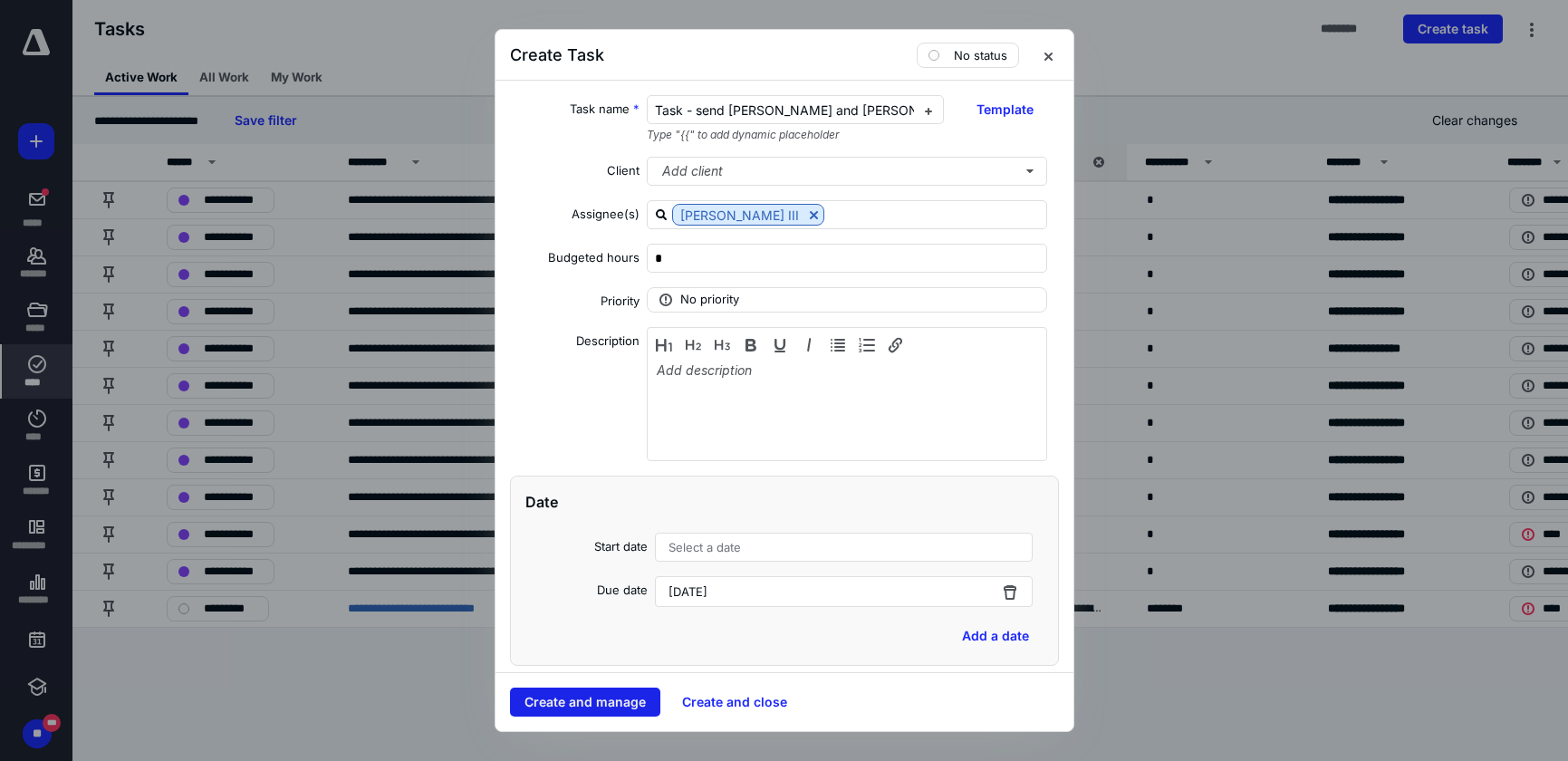 click on "Create and manage" at bounding box center (585, 702) 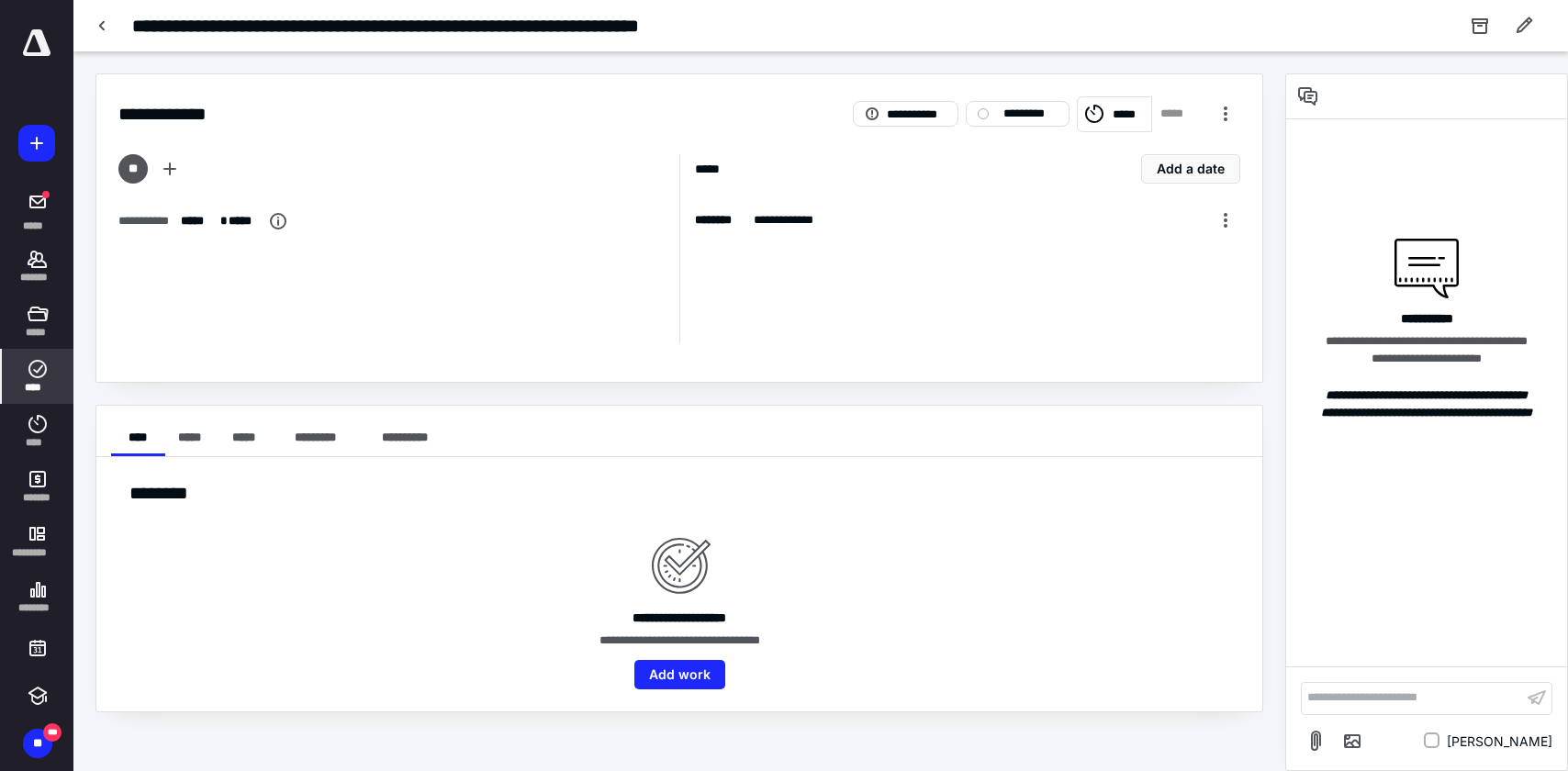 click on "**********" at bounding box center [679, 584] 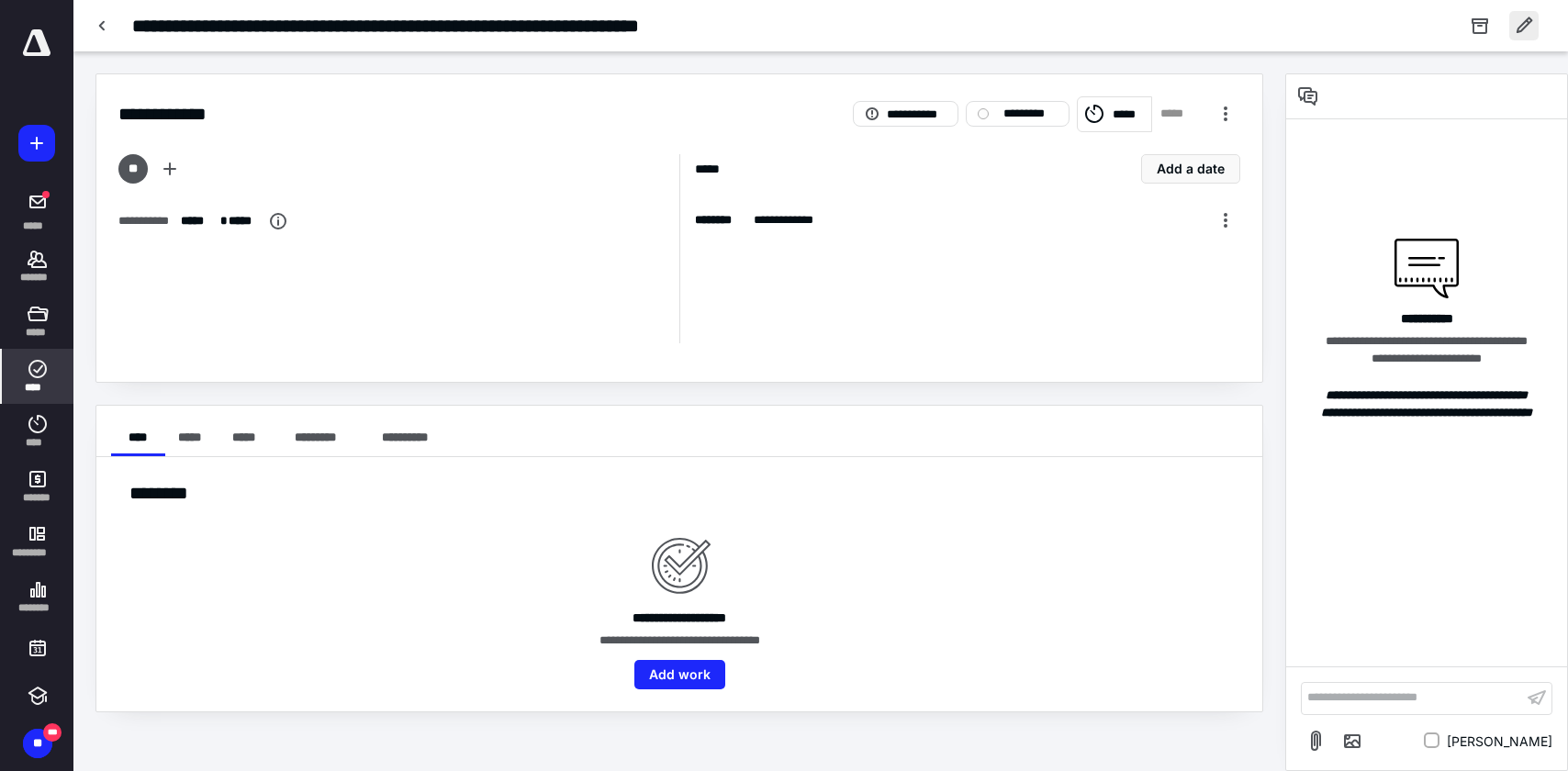 click at bounding box center (1524, 26) 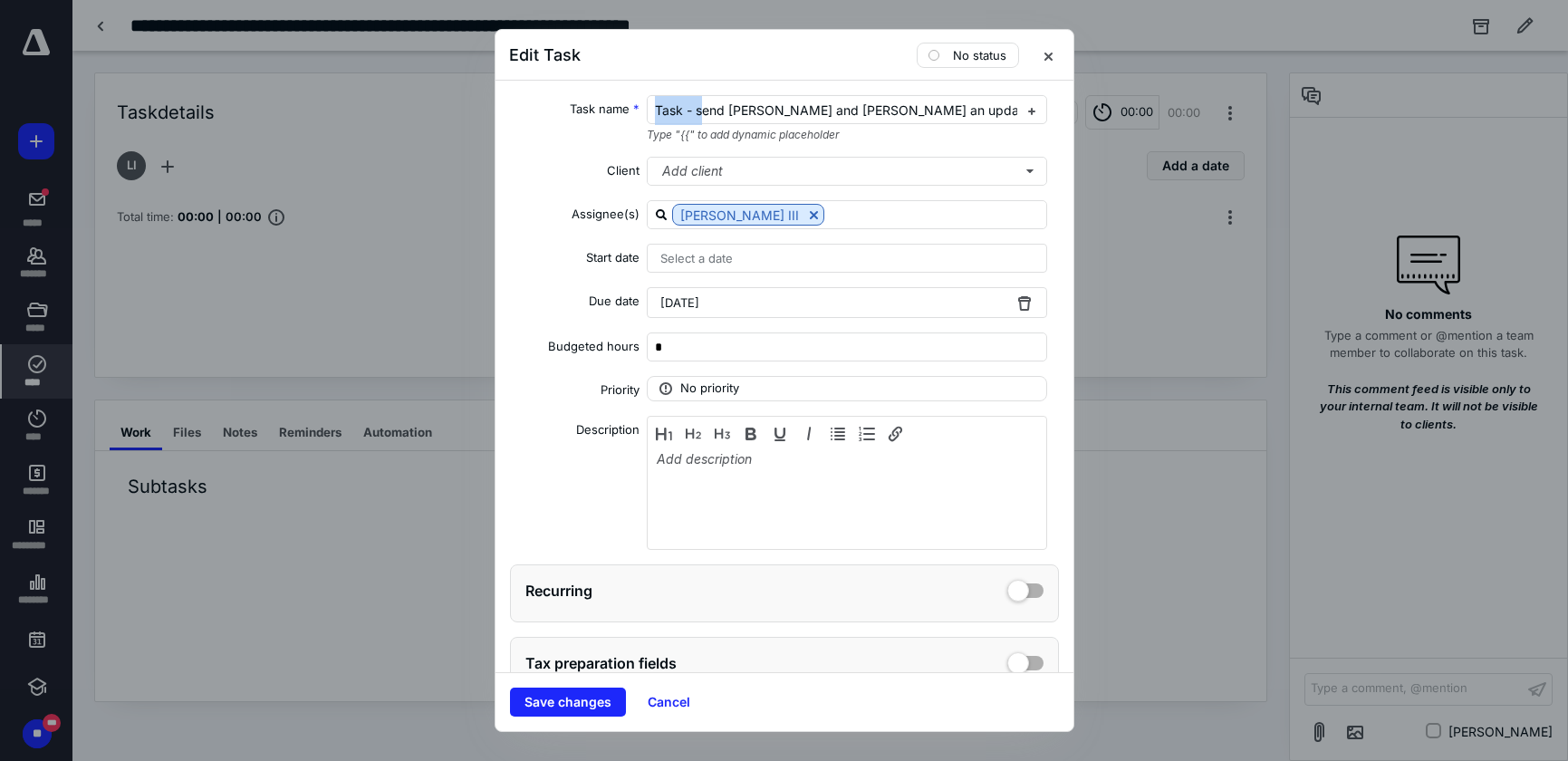 drag, startPoint x: 698, startPoint y: 111, endPoint x: 587, endPoint y: 111, distance: 111 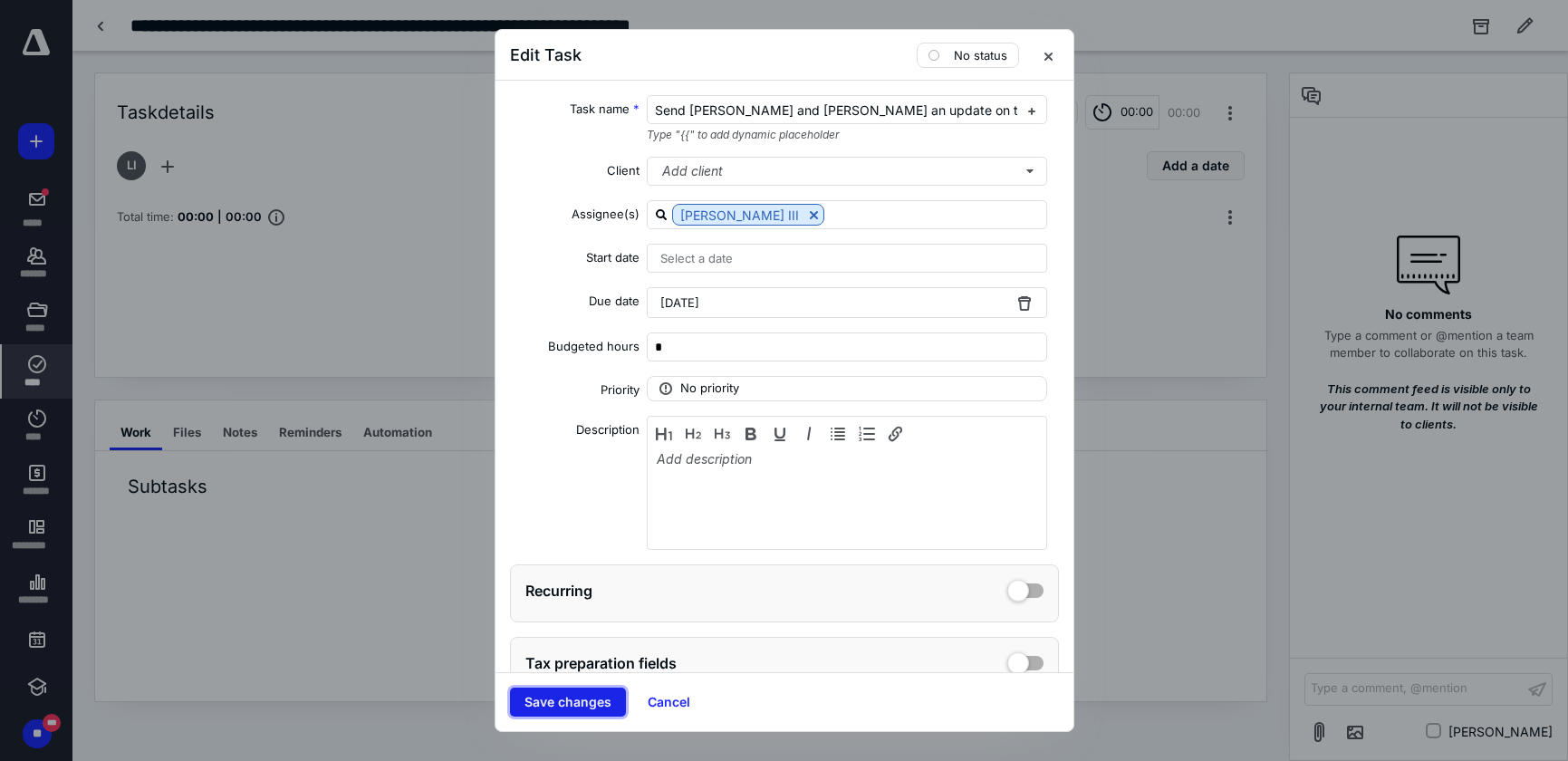 click on "Save changes" at bounding box center [568, 702] 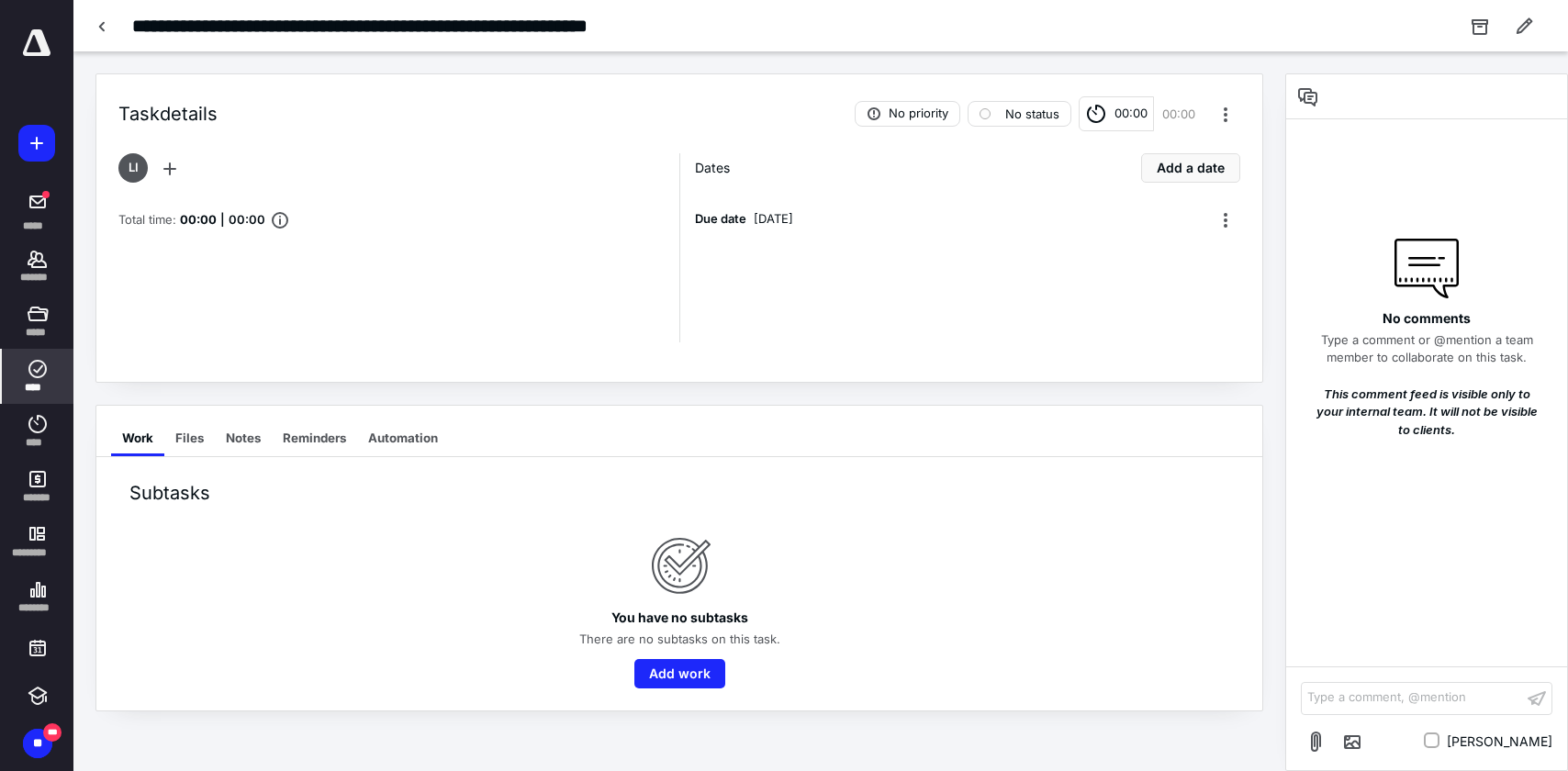 click on "LI Total time: 00:00 | 00:00" at bounding box center [398, 248] 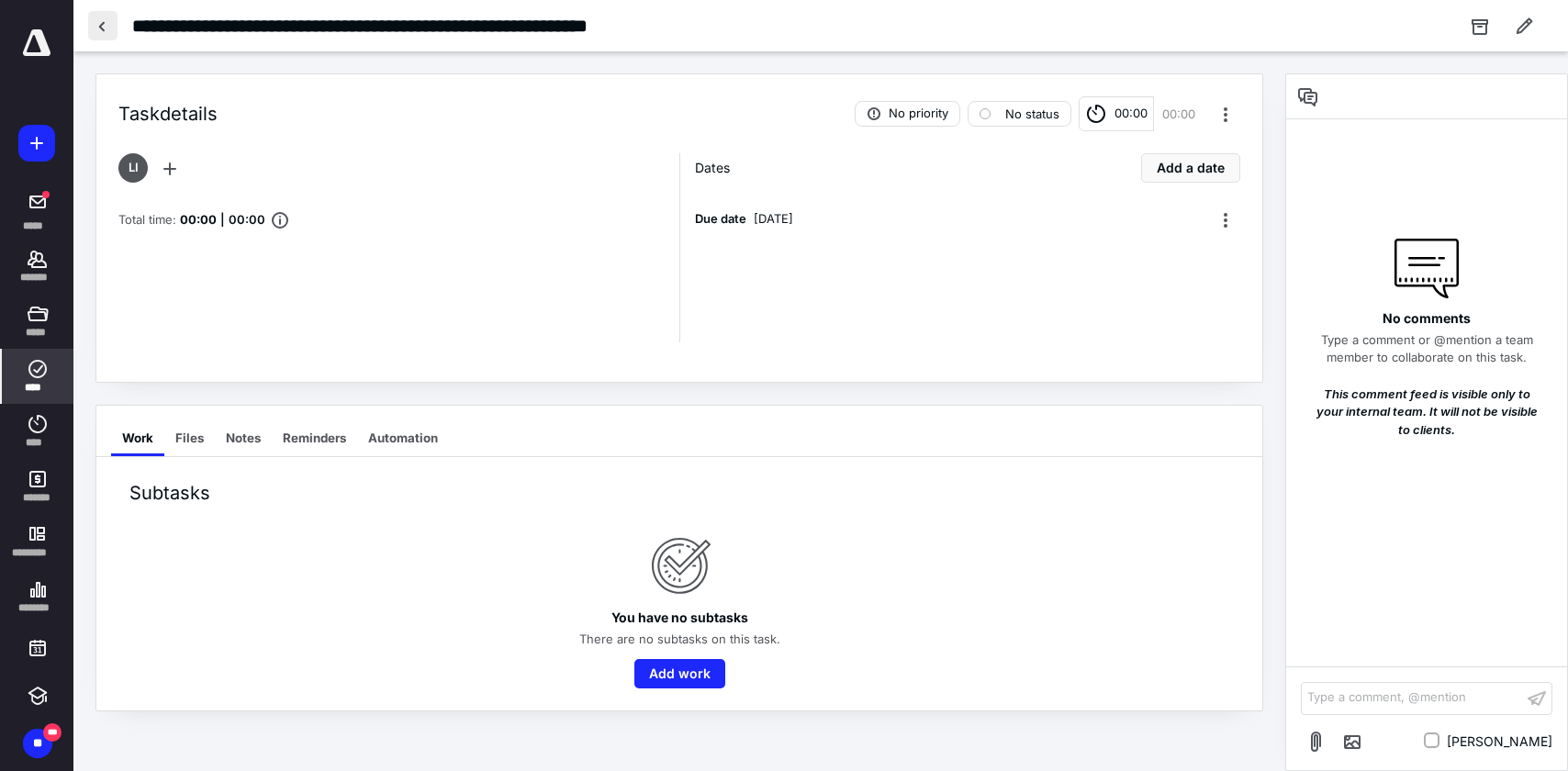 click at bounding box center (103, 26) 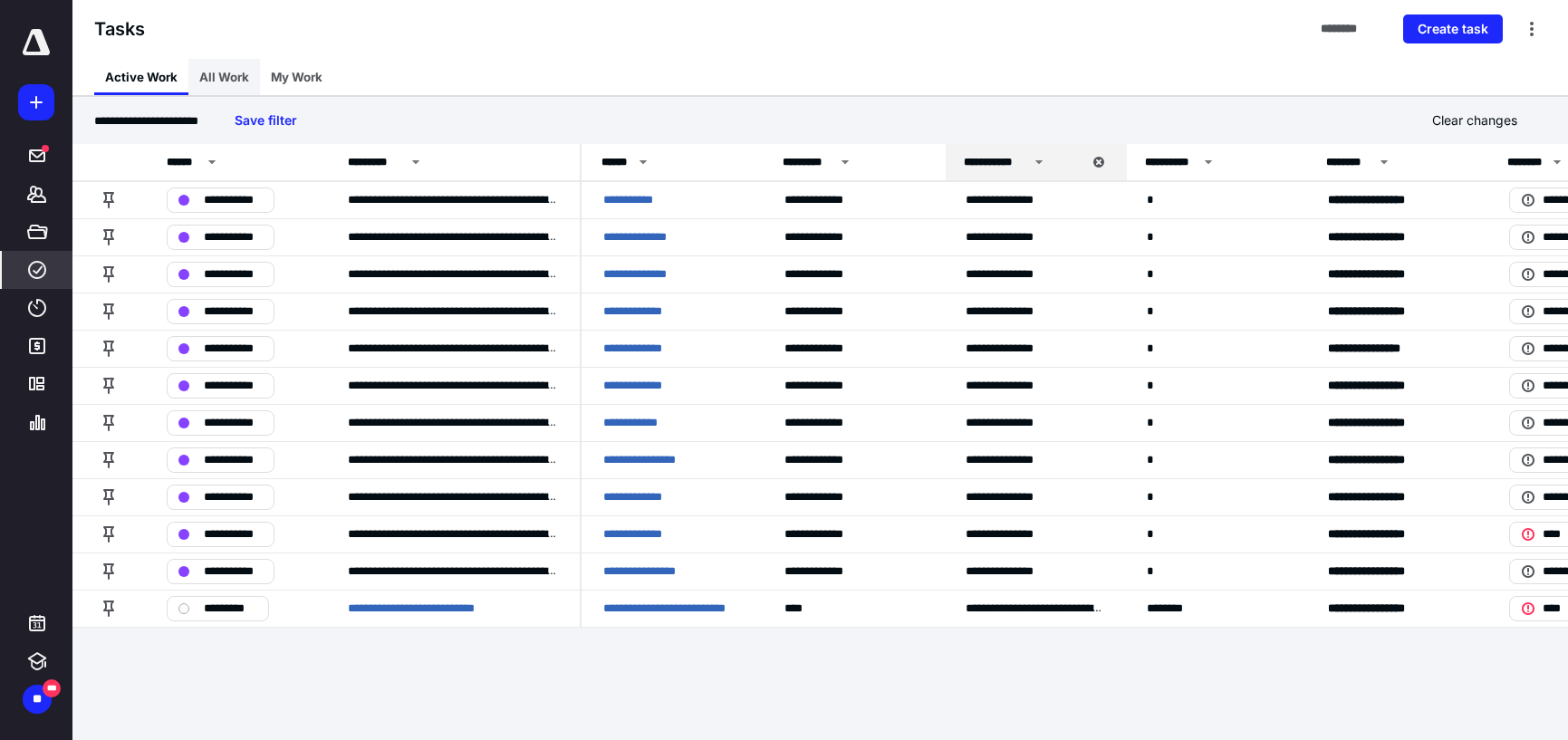 click on "All Work" at bounding box center (224, 77) 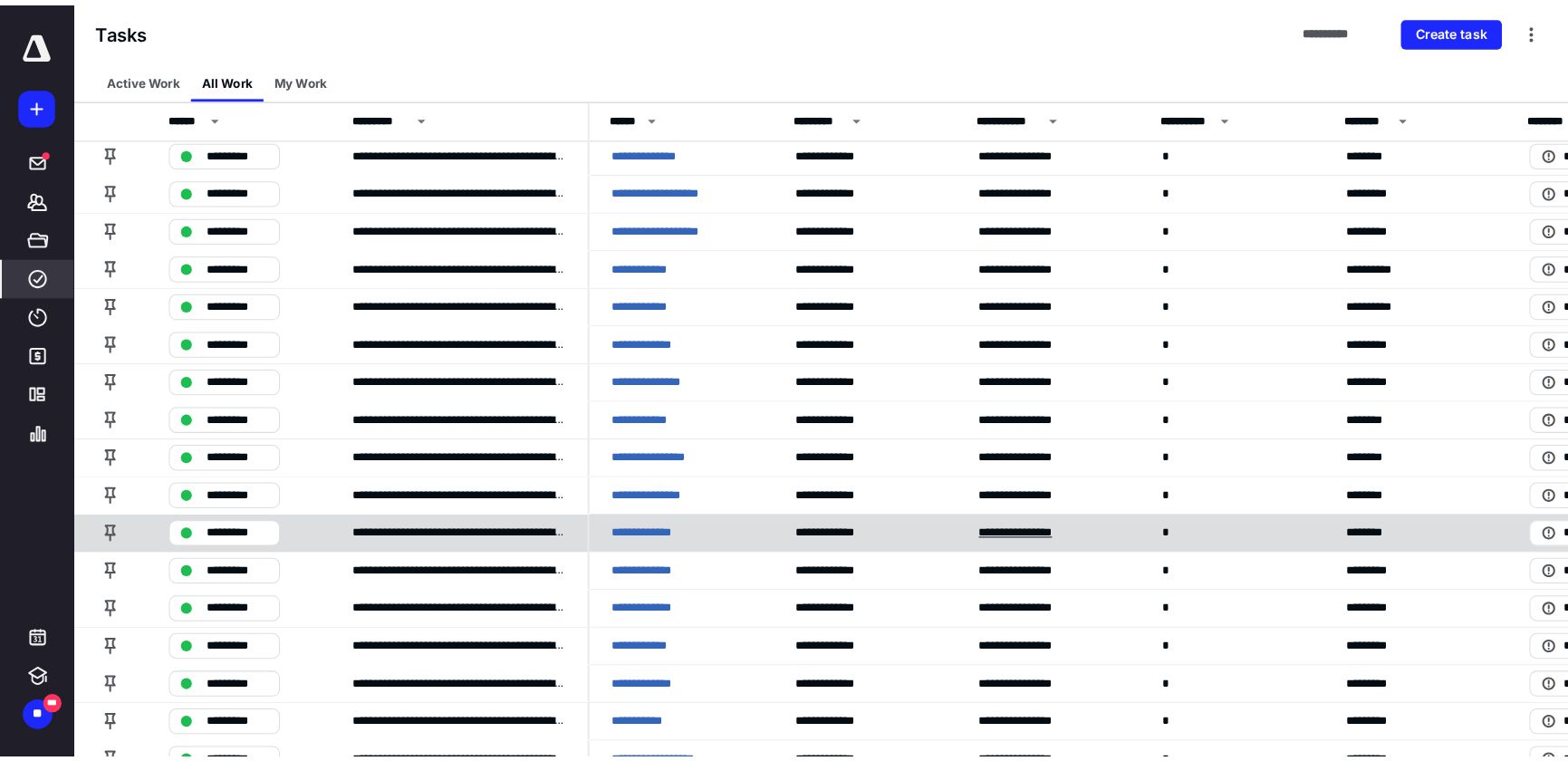 scroll, scrollTop: 0, scrollLeft: 0, axis: both 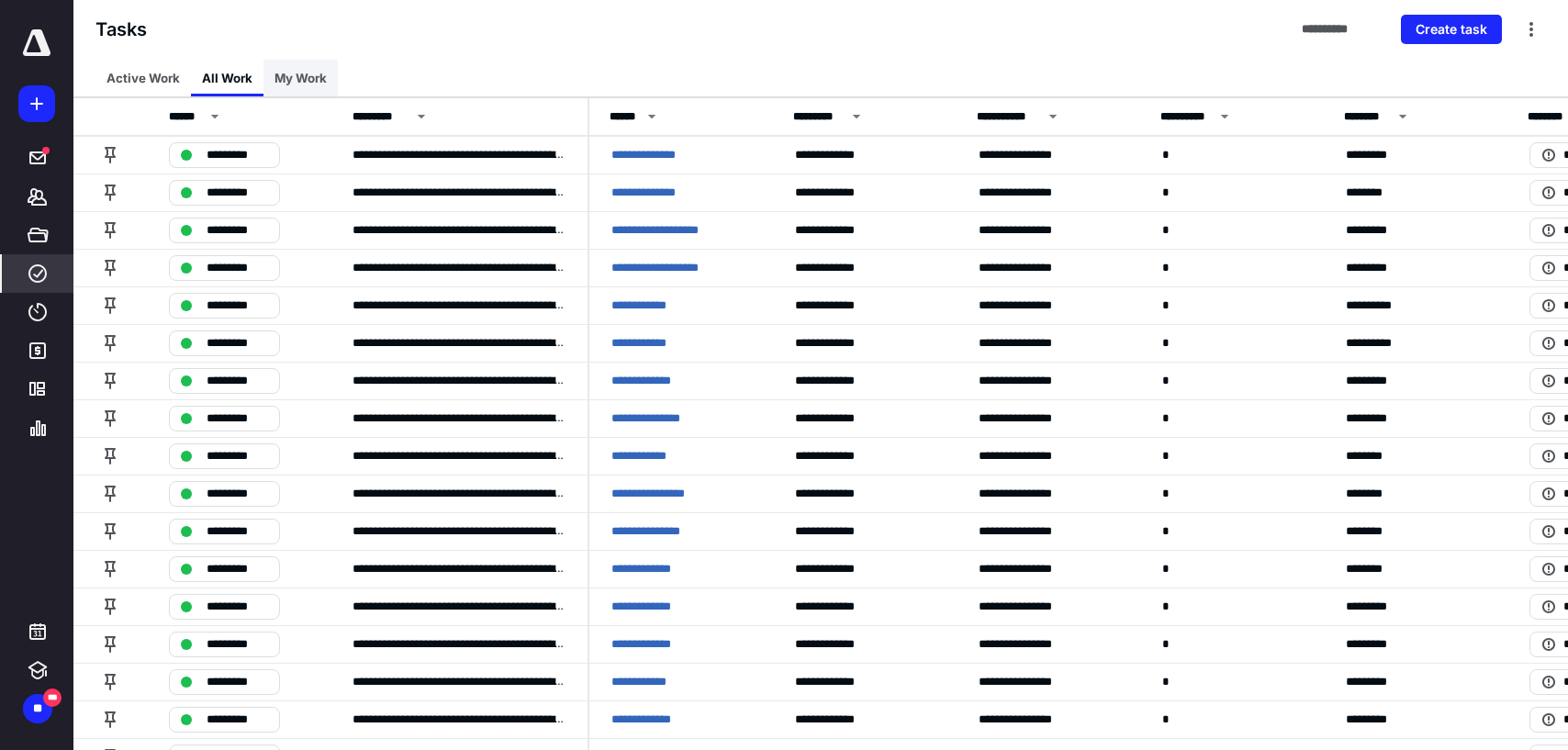 click on "My Work" at bounding box center [300, 78] 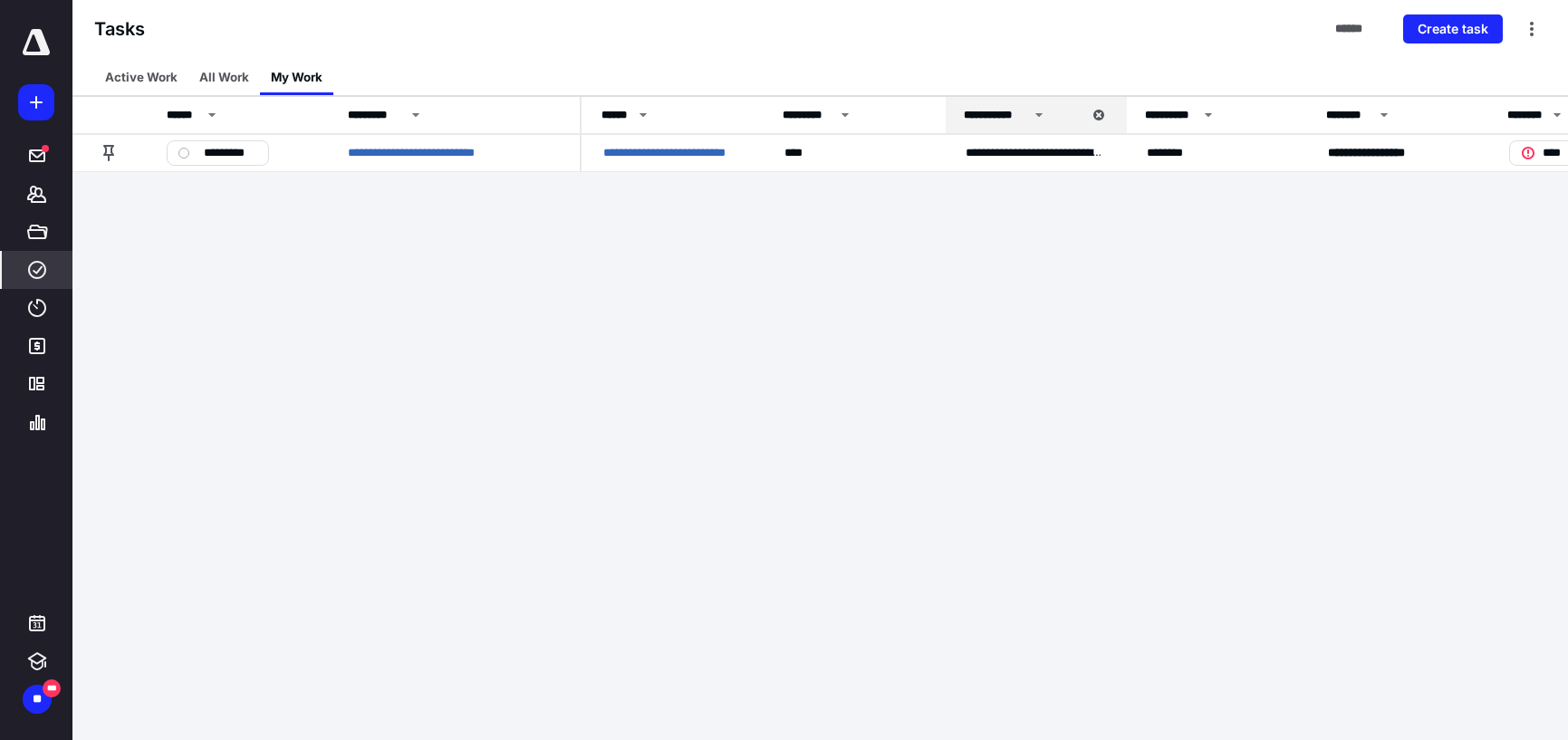 click on "Active Work" at bounding box center (141, 77) 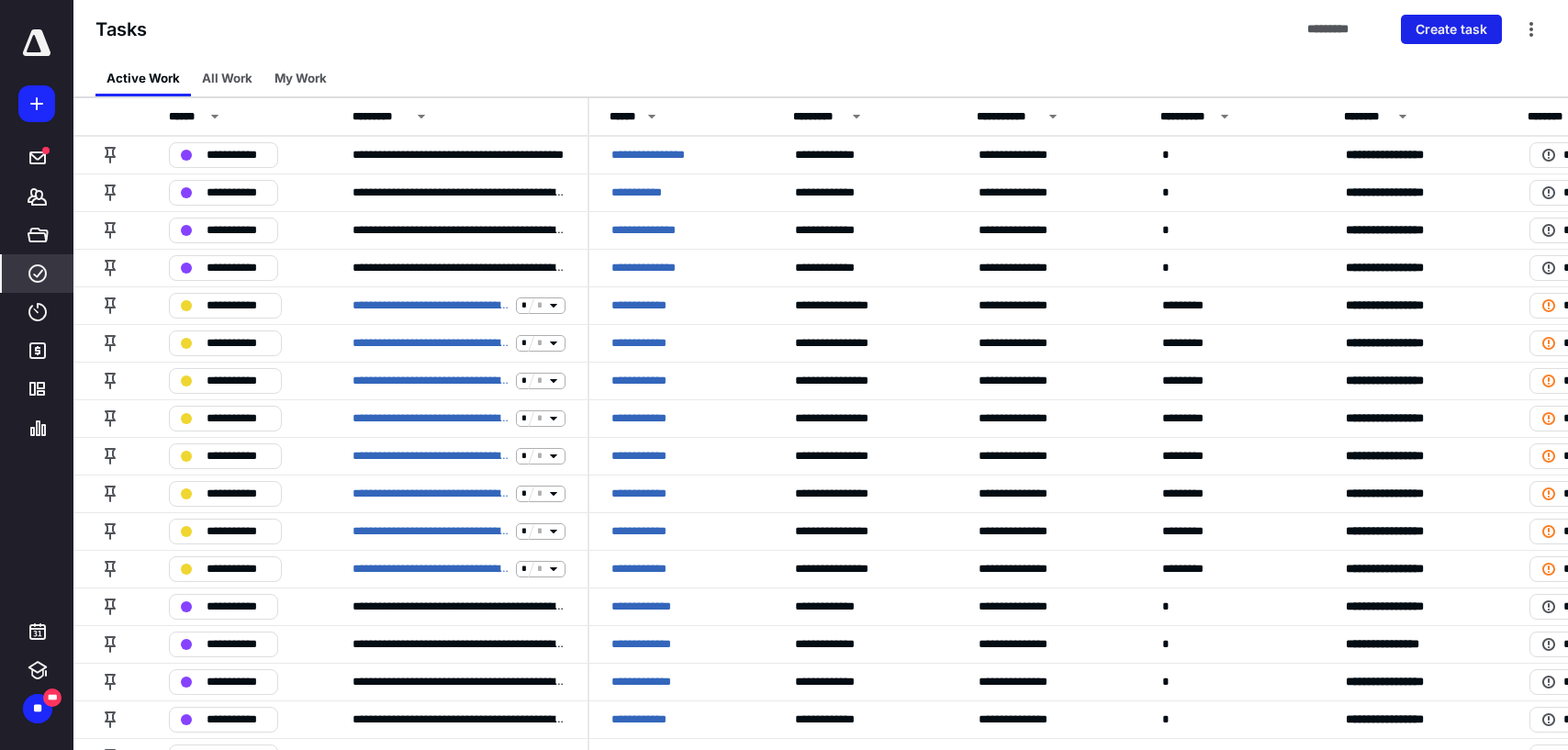 click on "Create task" at bounding box center (1451, 29) 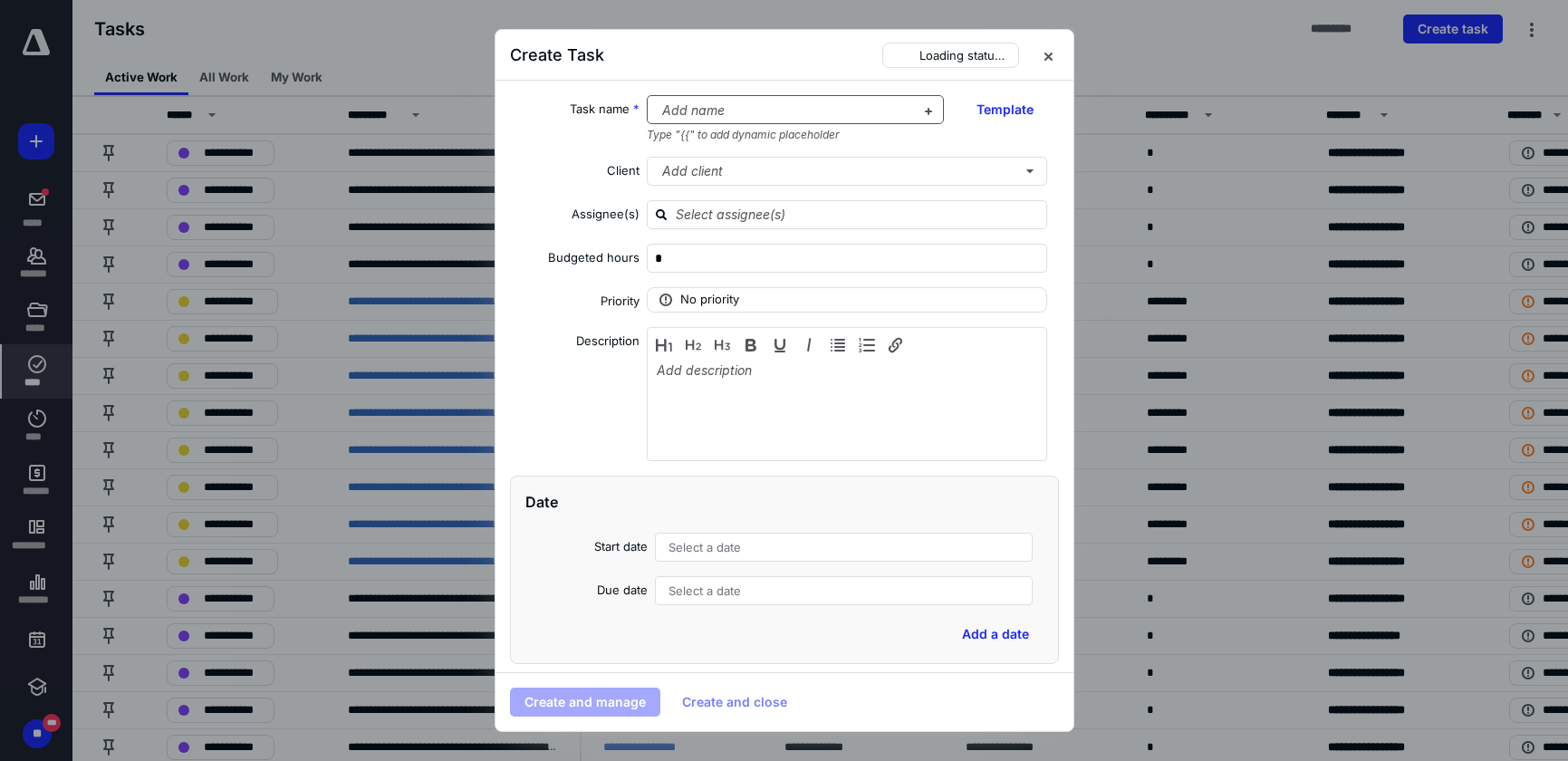 click at bounding box center (784, 111) 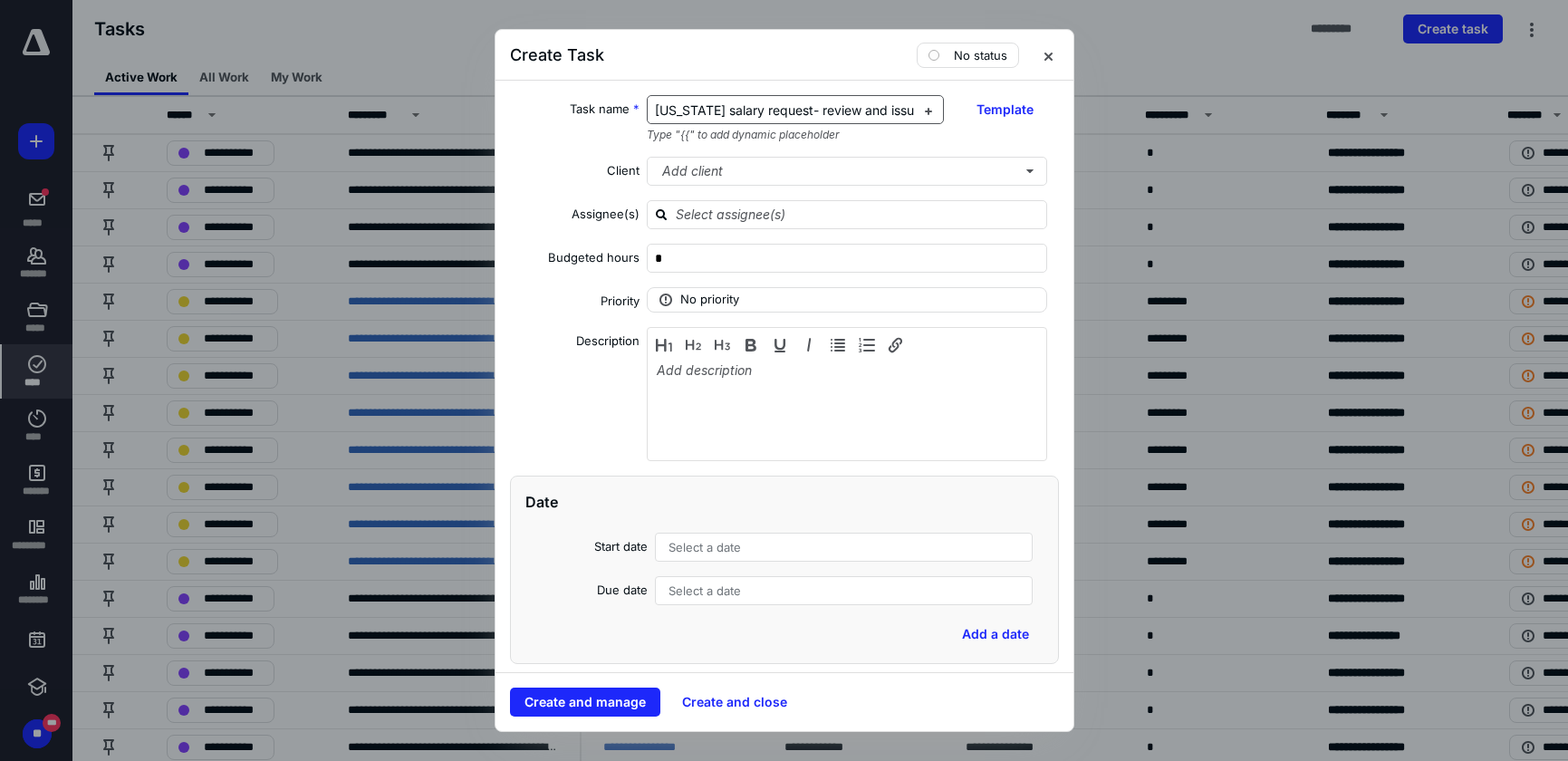 click on "[US_STATE] salary request- review and issue if needed" at bounding box center (818, 110) 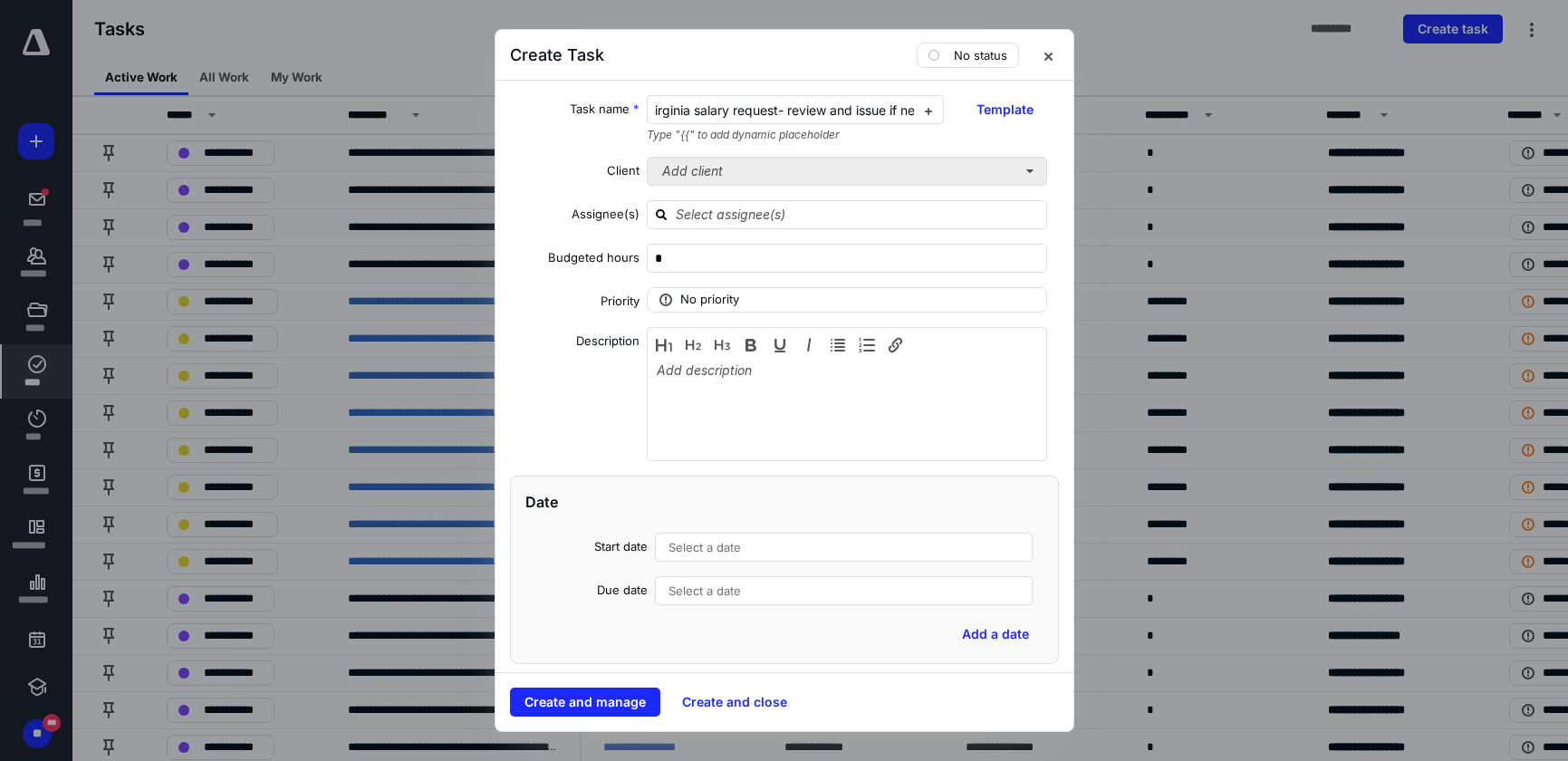 type 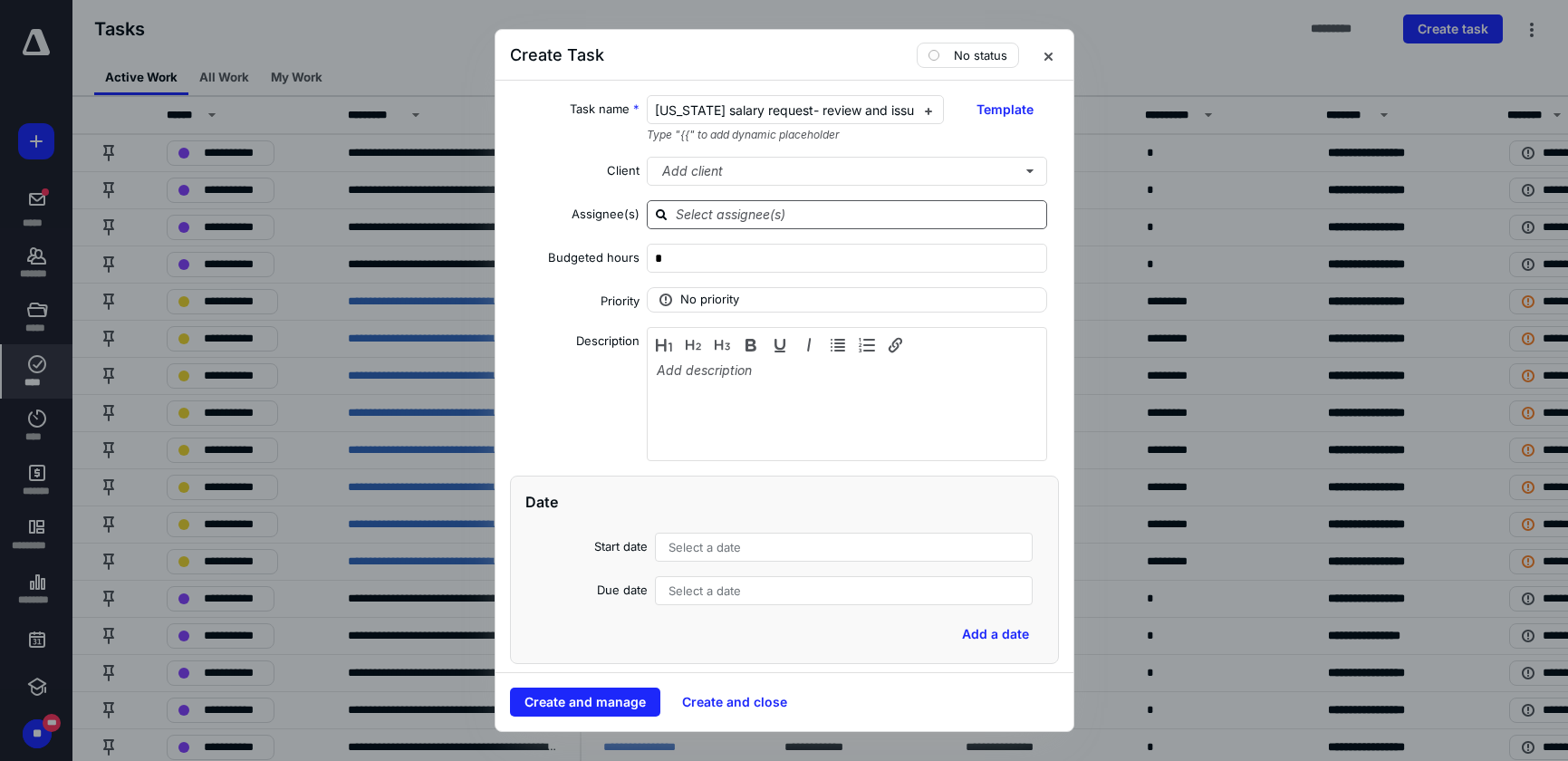 click at bounding box center [858, 214] 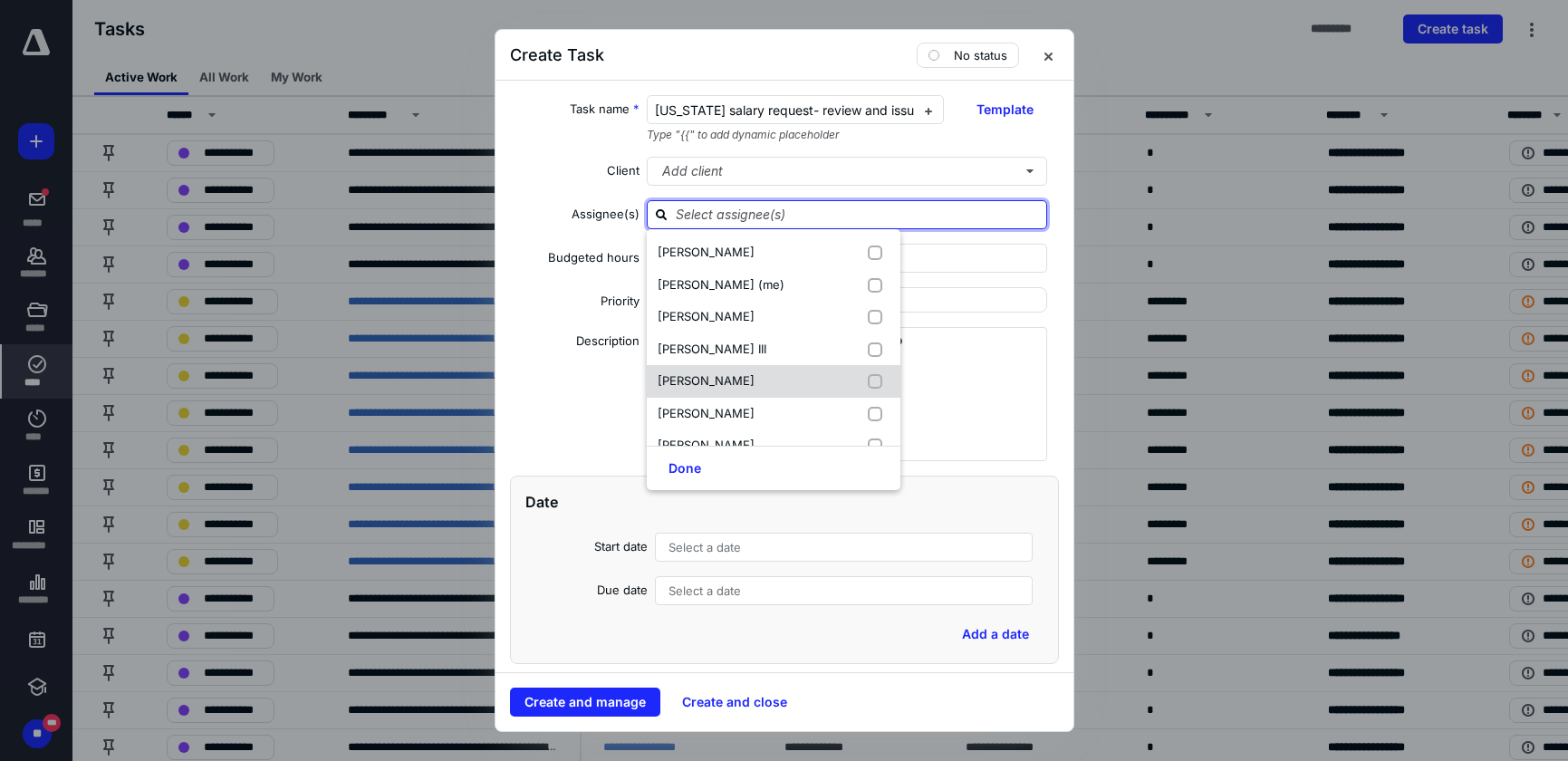 scroll, scrollTop: 55, scrollLeft: 0, axis: vertical 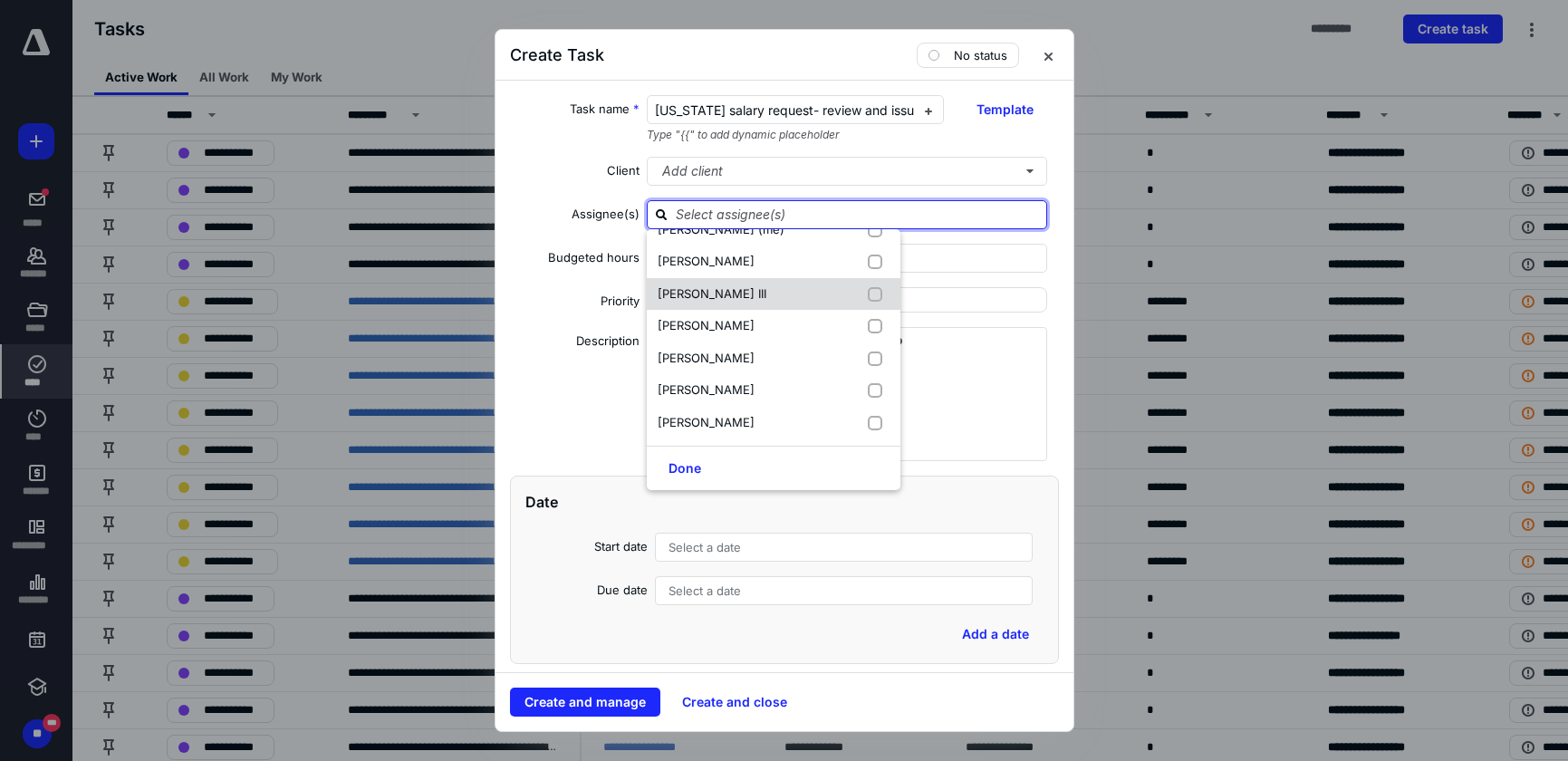 click on "[PERSON_NAME] III" at bounding box center [712, 294] 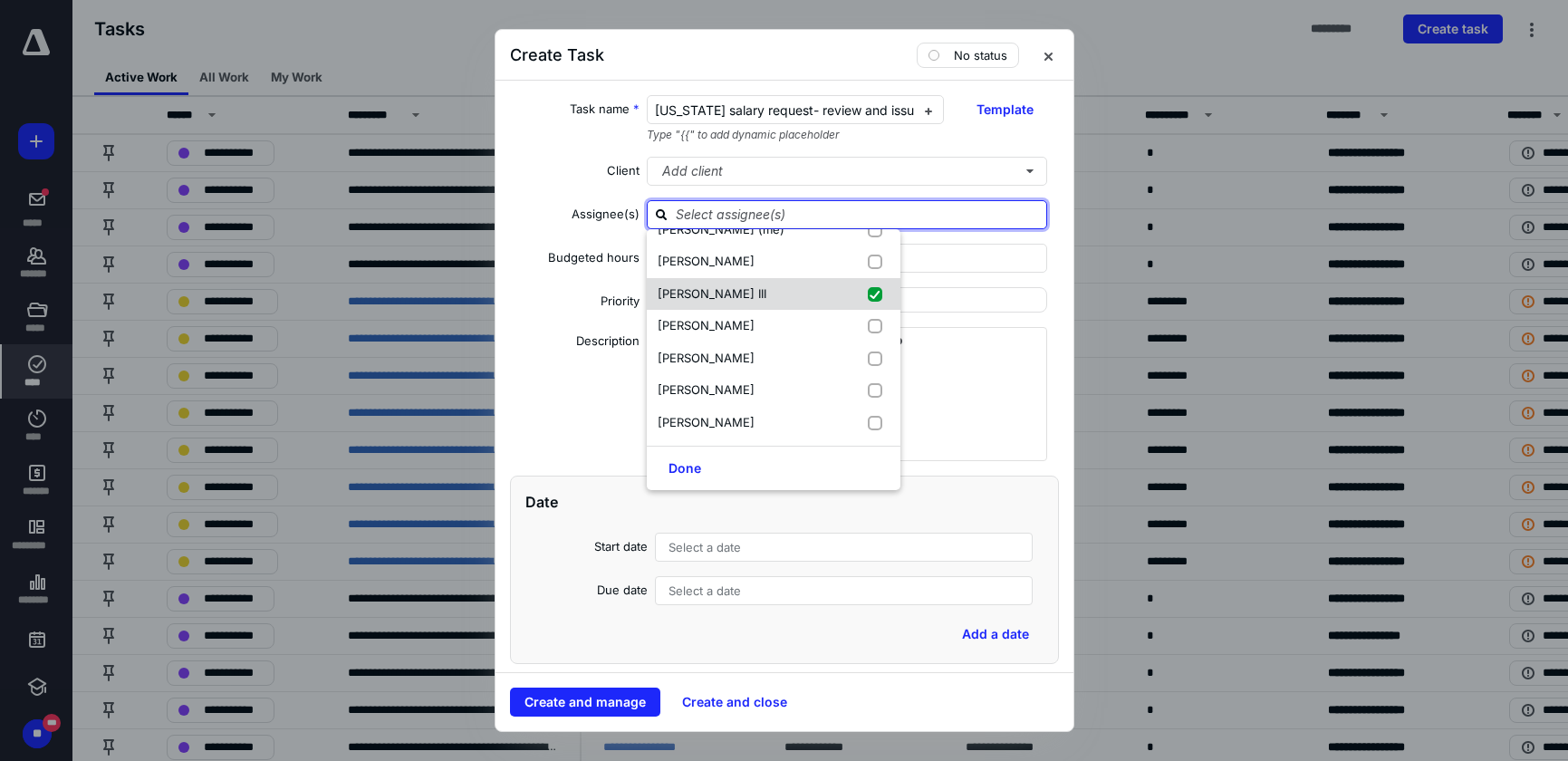 checkbox on "true" 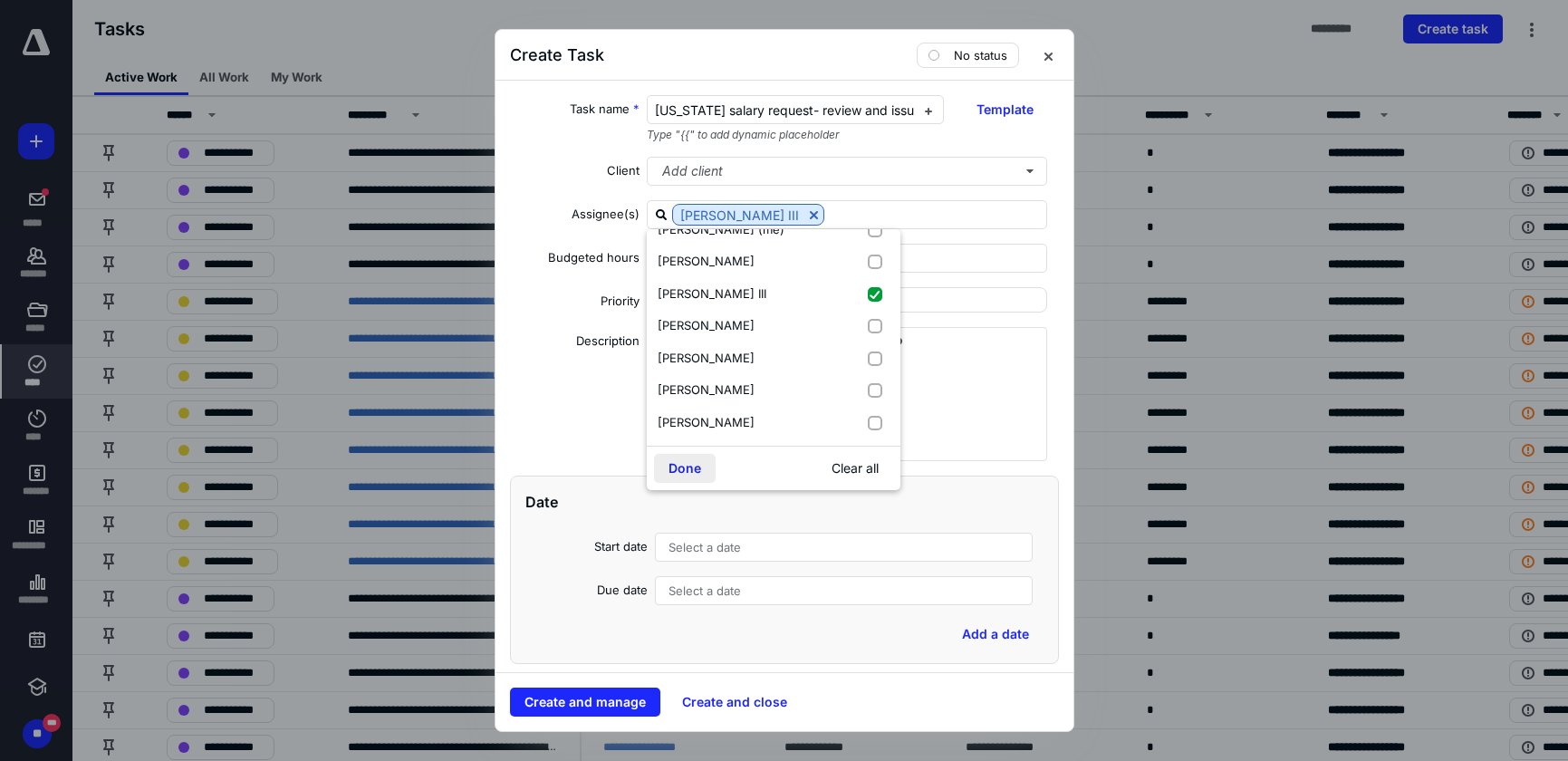 click on "Done" at bounding box center (685, 468) 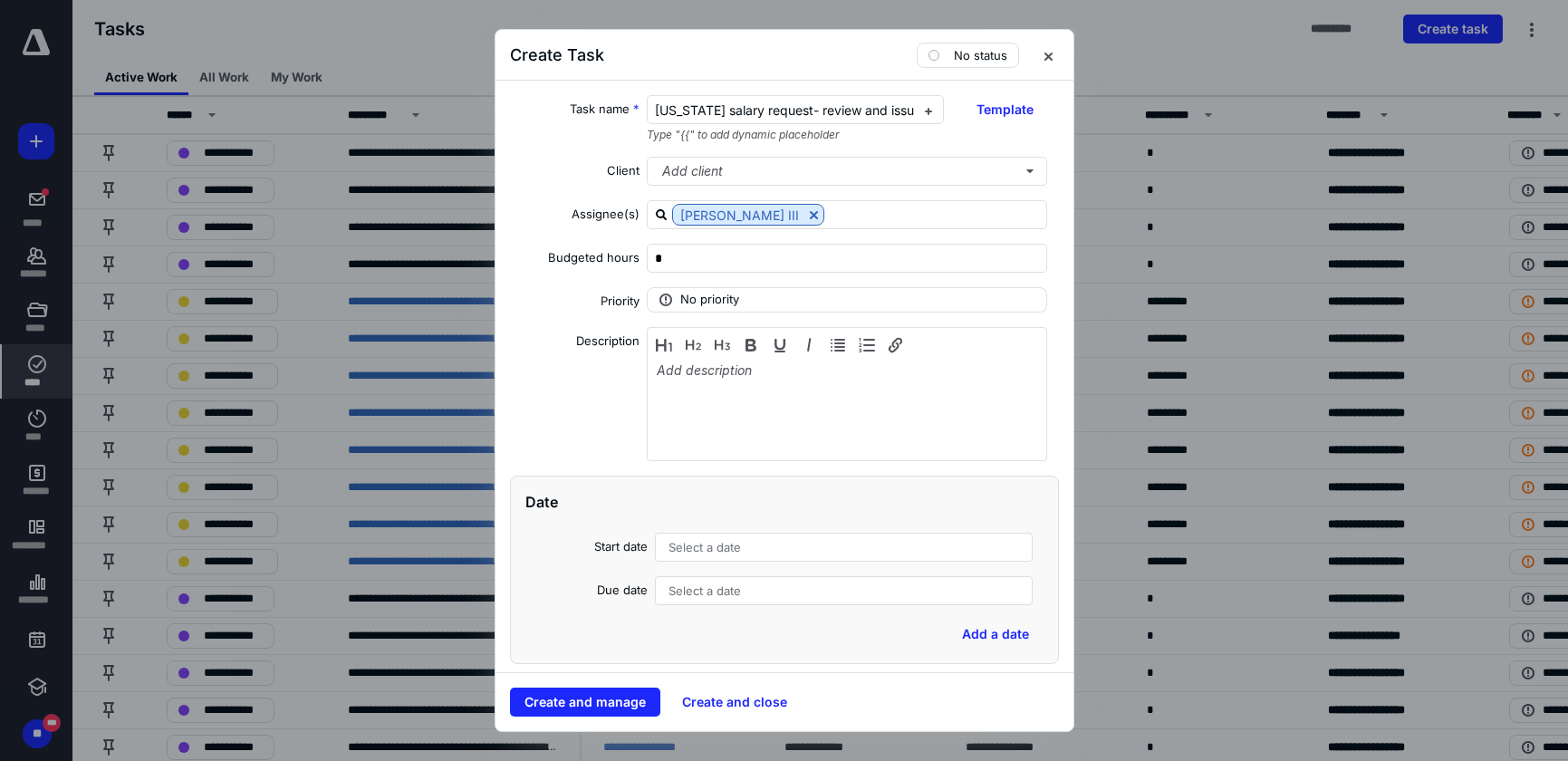 click on "Select a date" at bounding box center [705, 591] 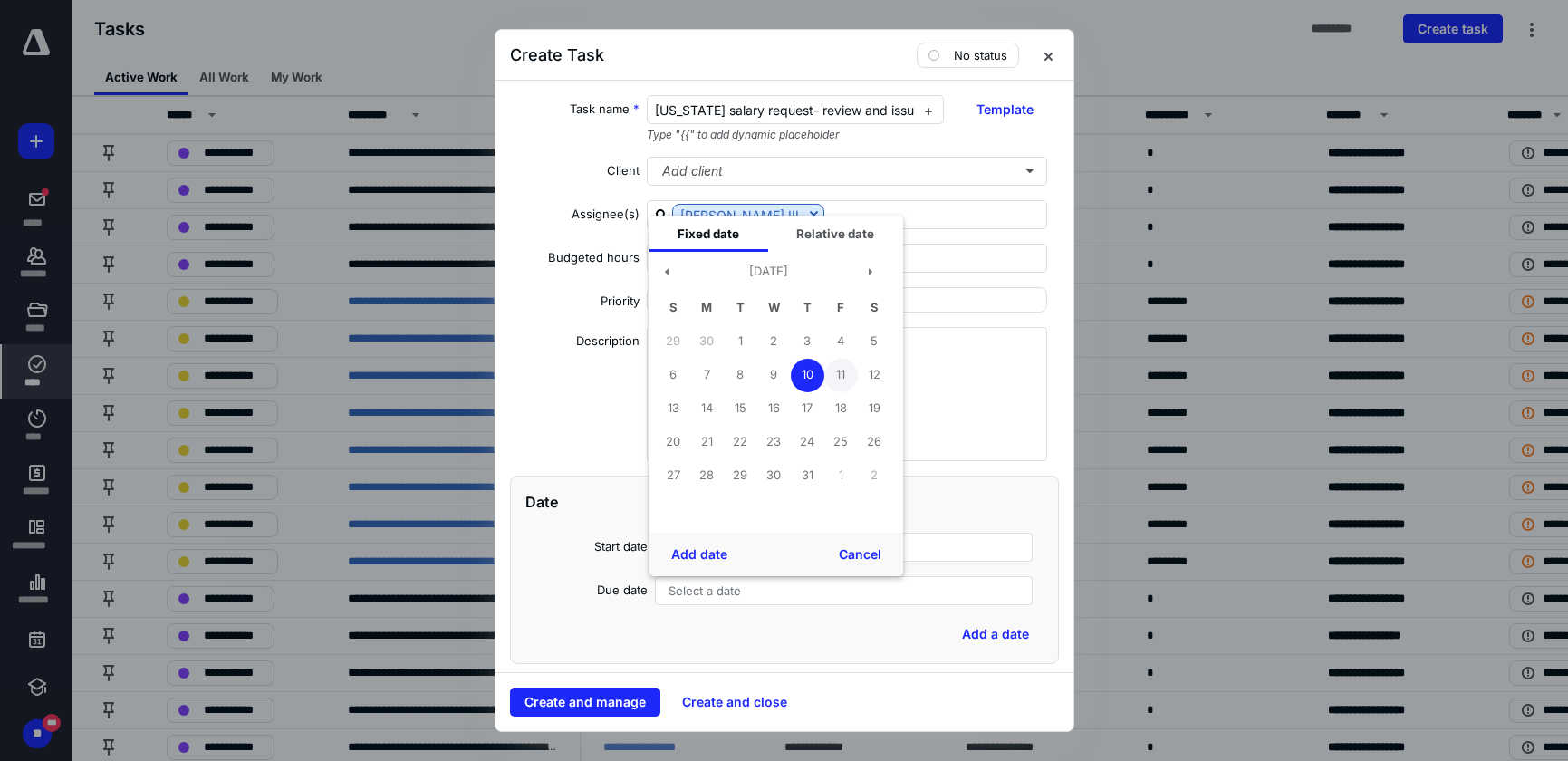 click on "11" at bounding box center (841, 375) 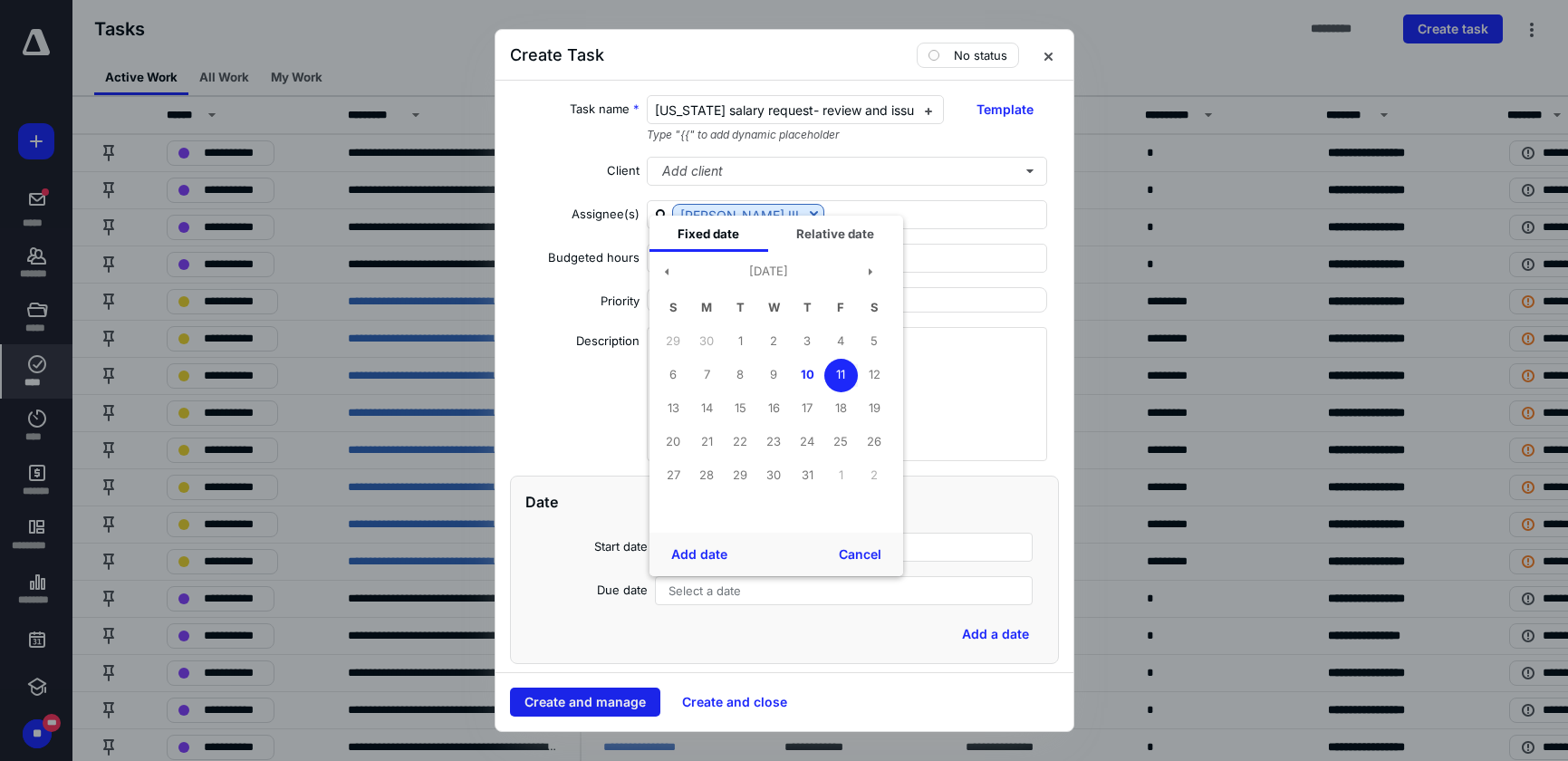 click on "Create and manage" at bounding box center [585, 702] 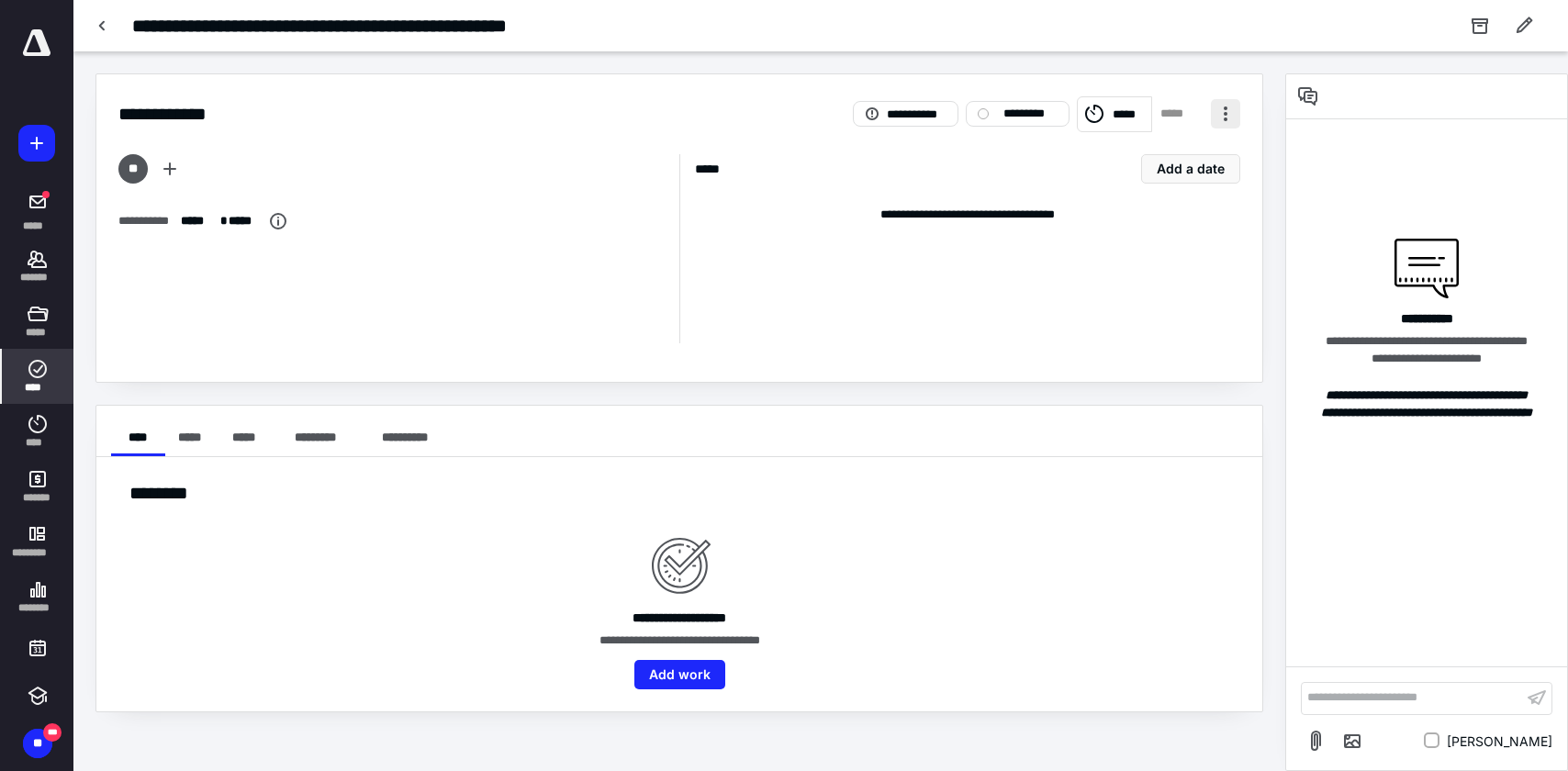 click at bounding box center [1226, 114] 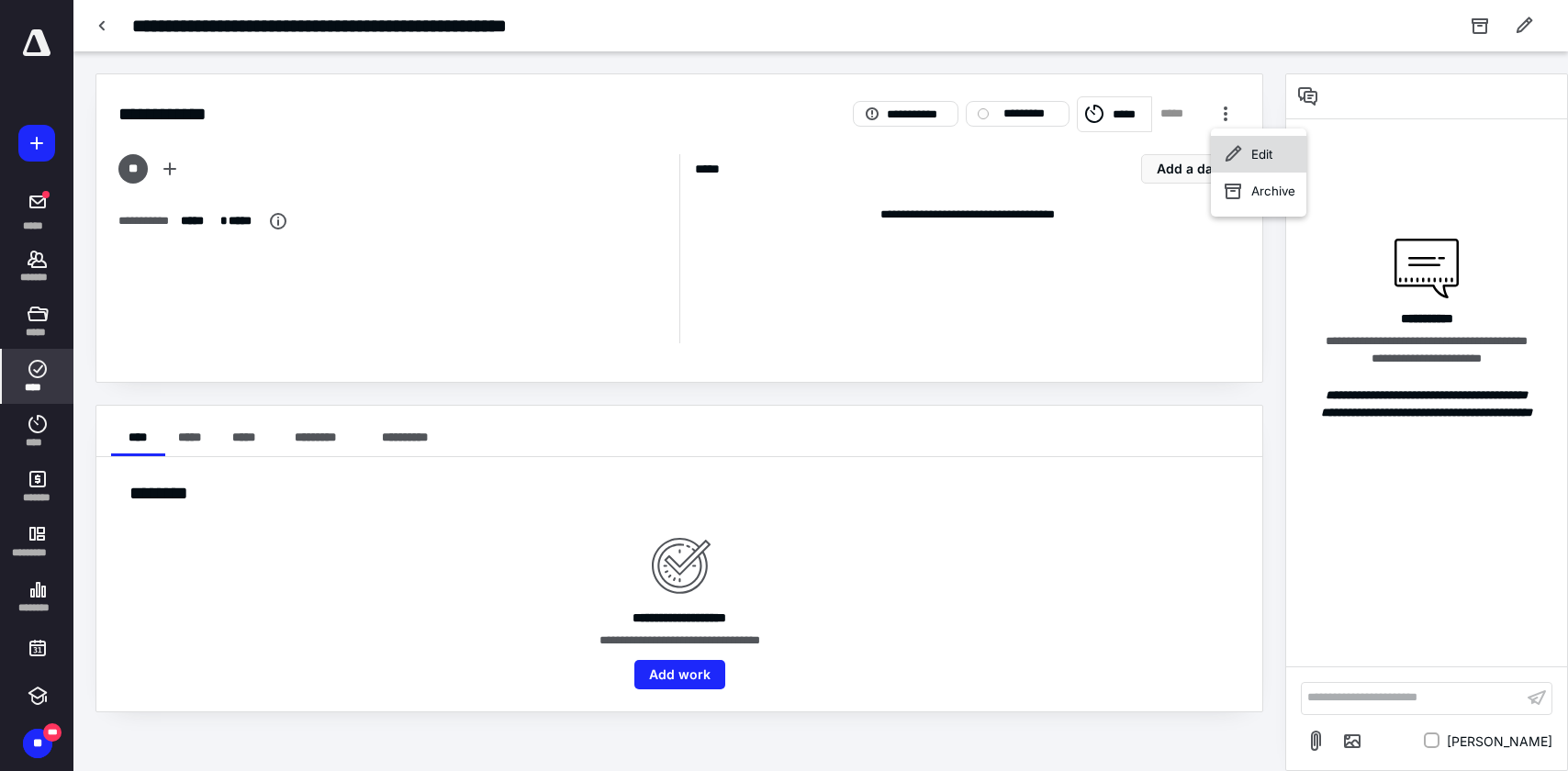 click on "Edit" at bounding box center [1259, 154] 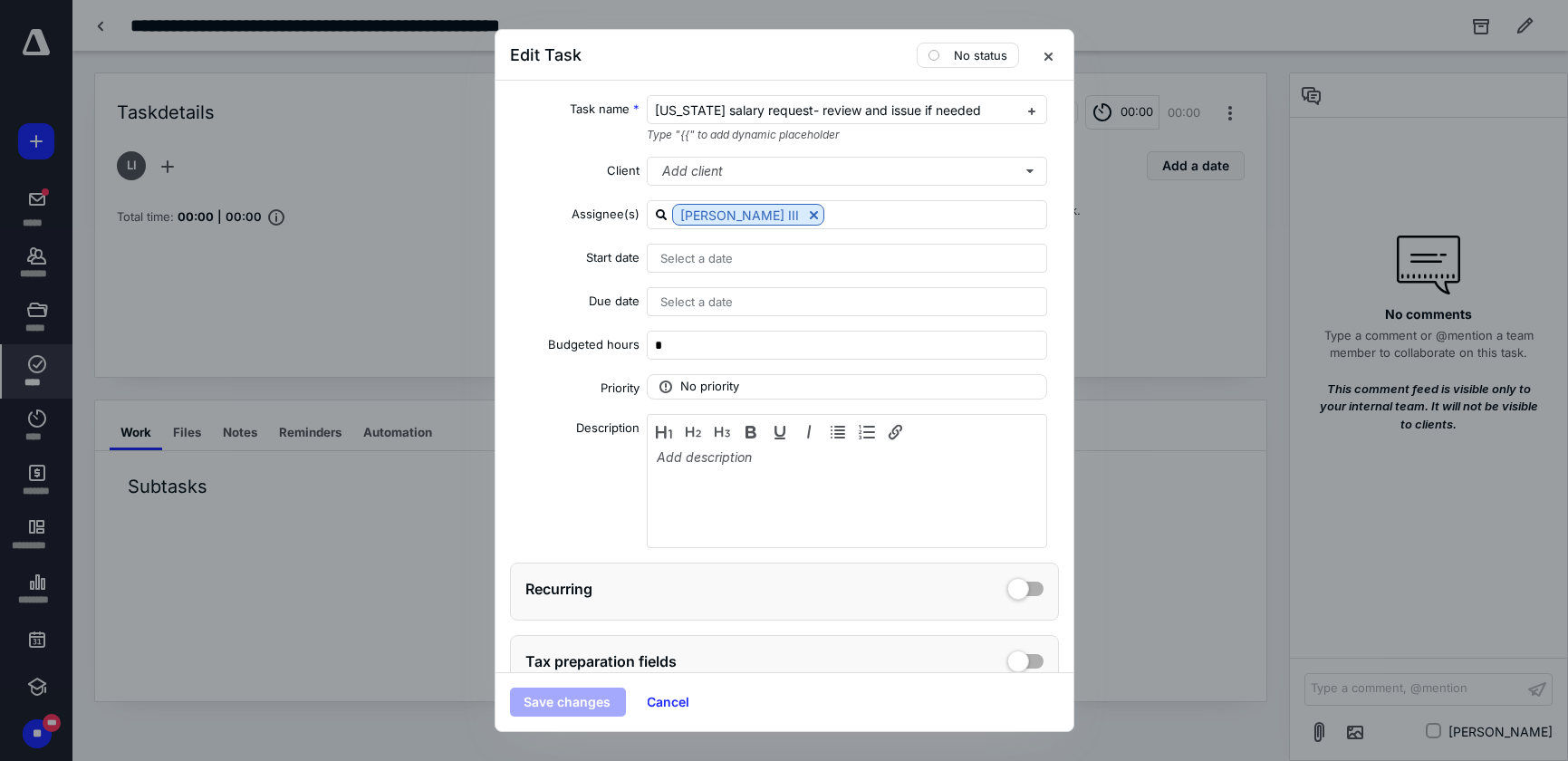 click on "Select a date" at bounding box center (697, 302) 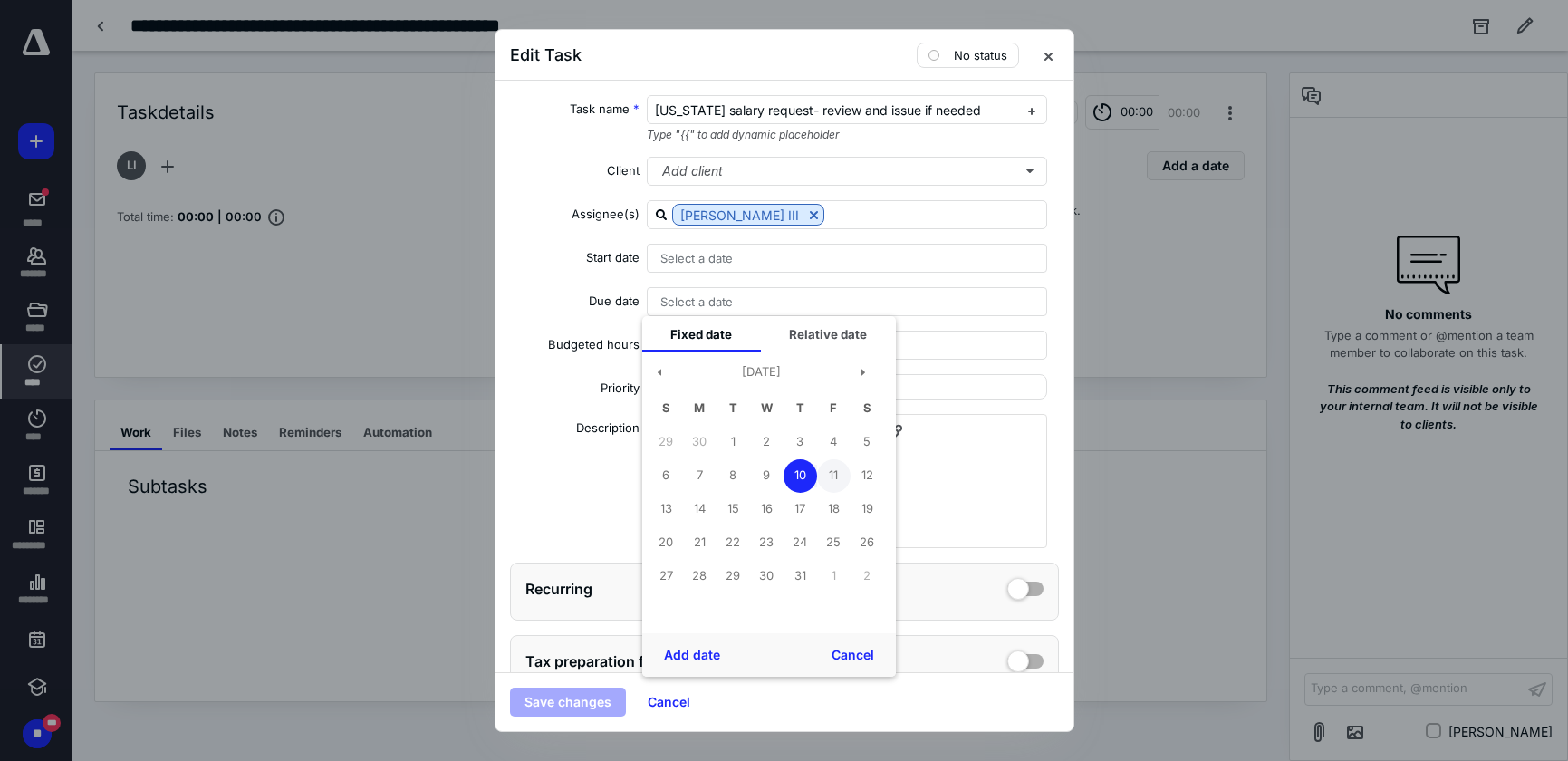 click on "11" at bounding box center (833, 476) 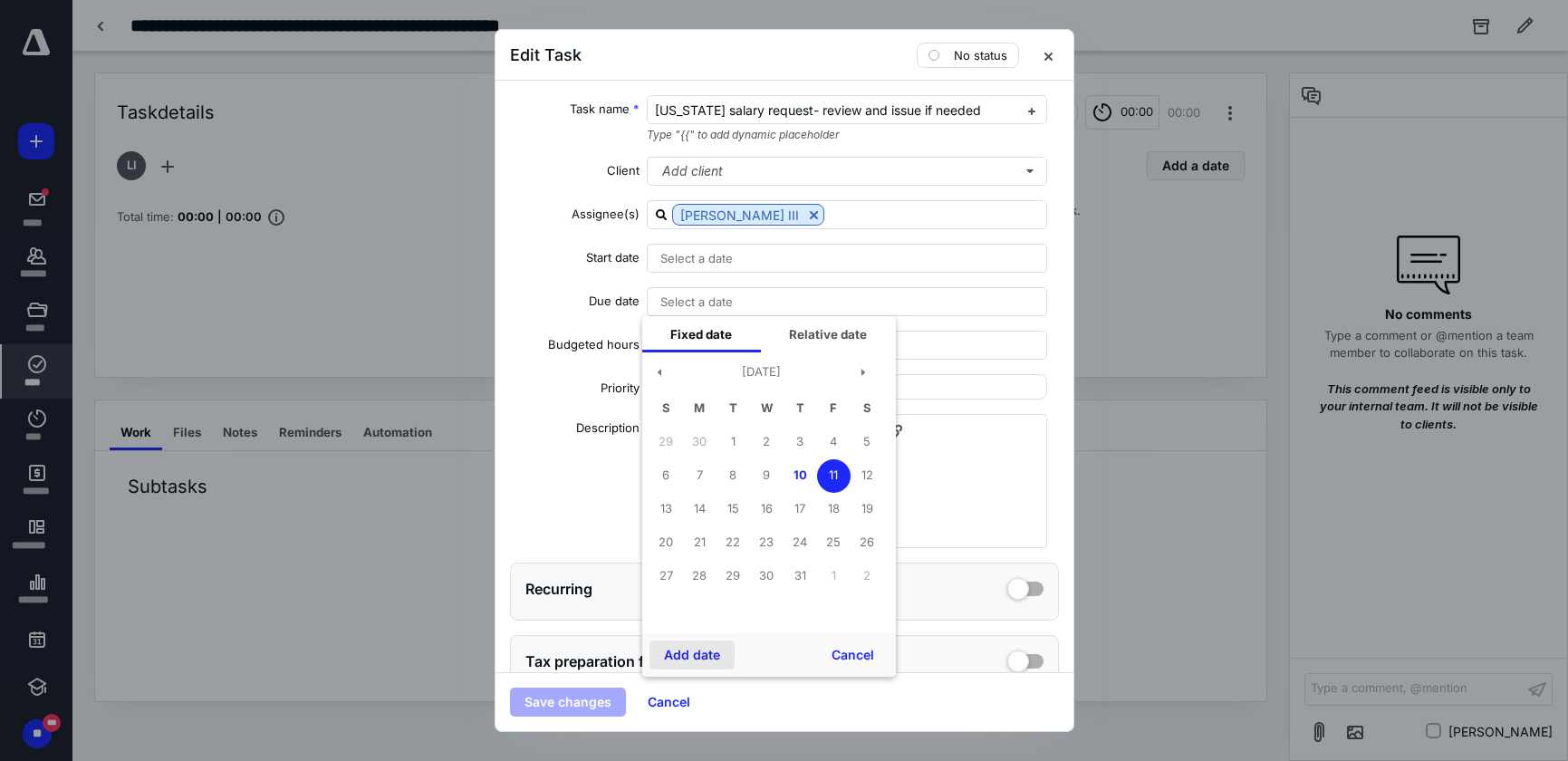 click on "Add date" at bounding box center (692, 655) 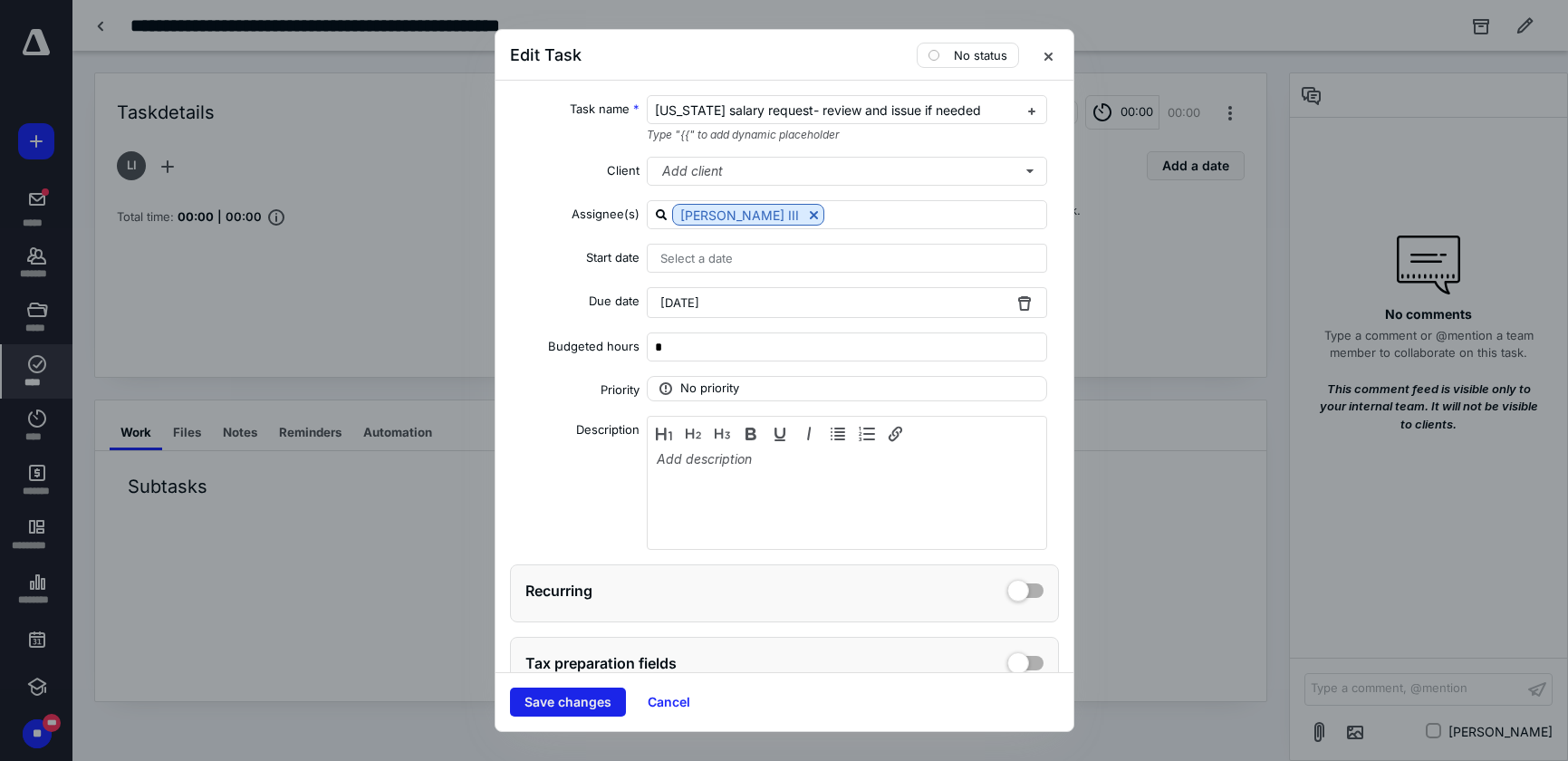 click on "Save changes" at bounding box center (568, 702) 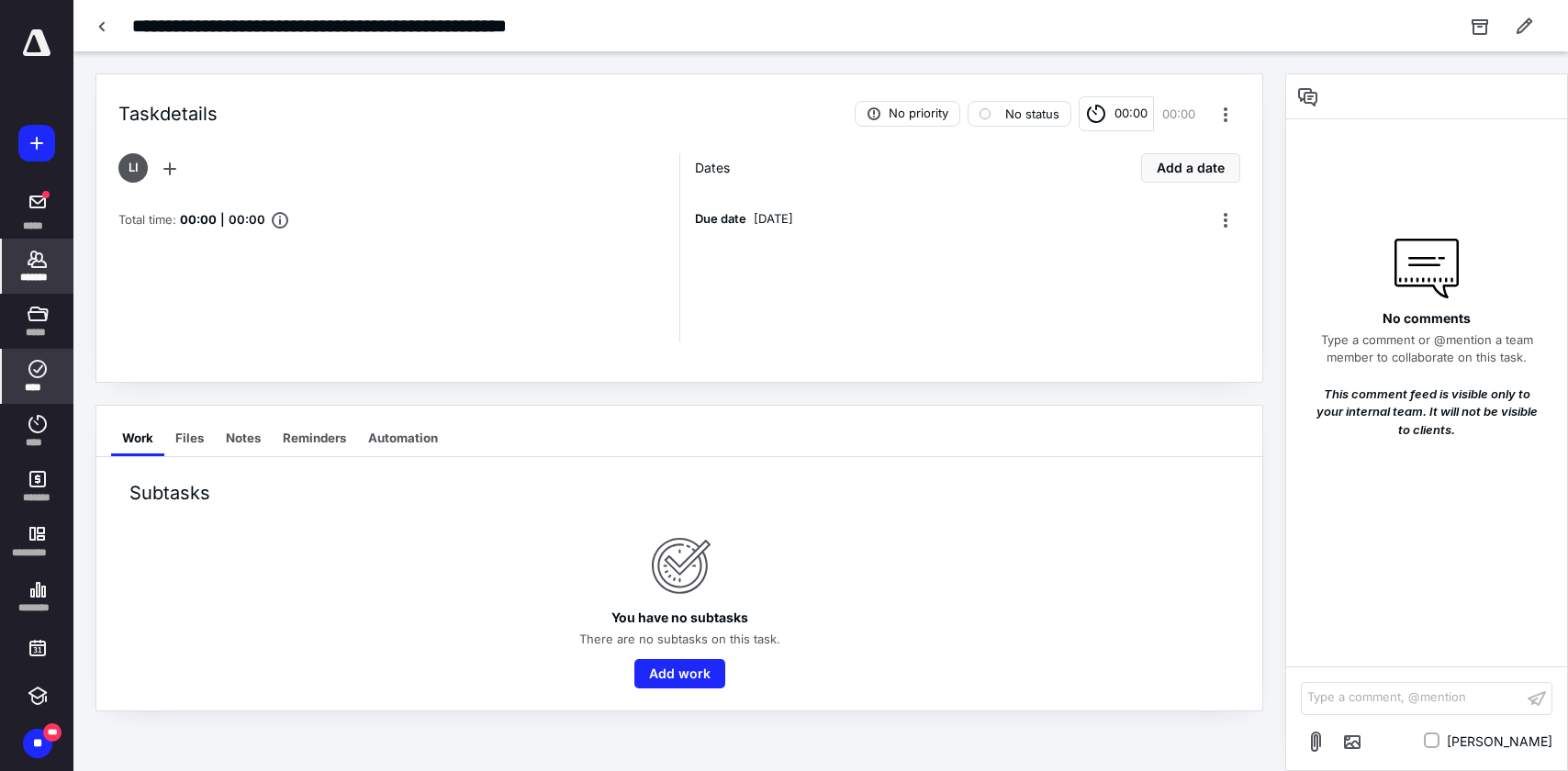 click 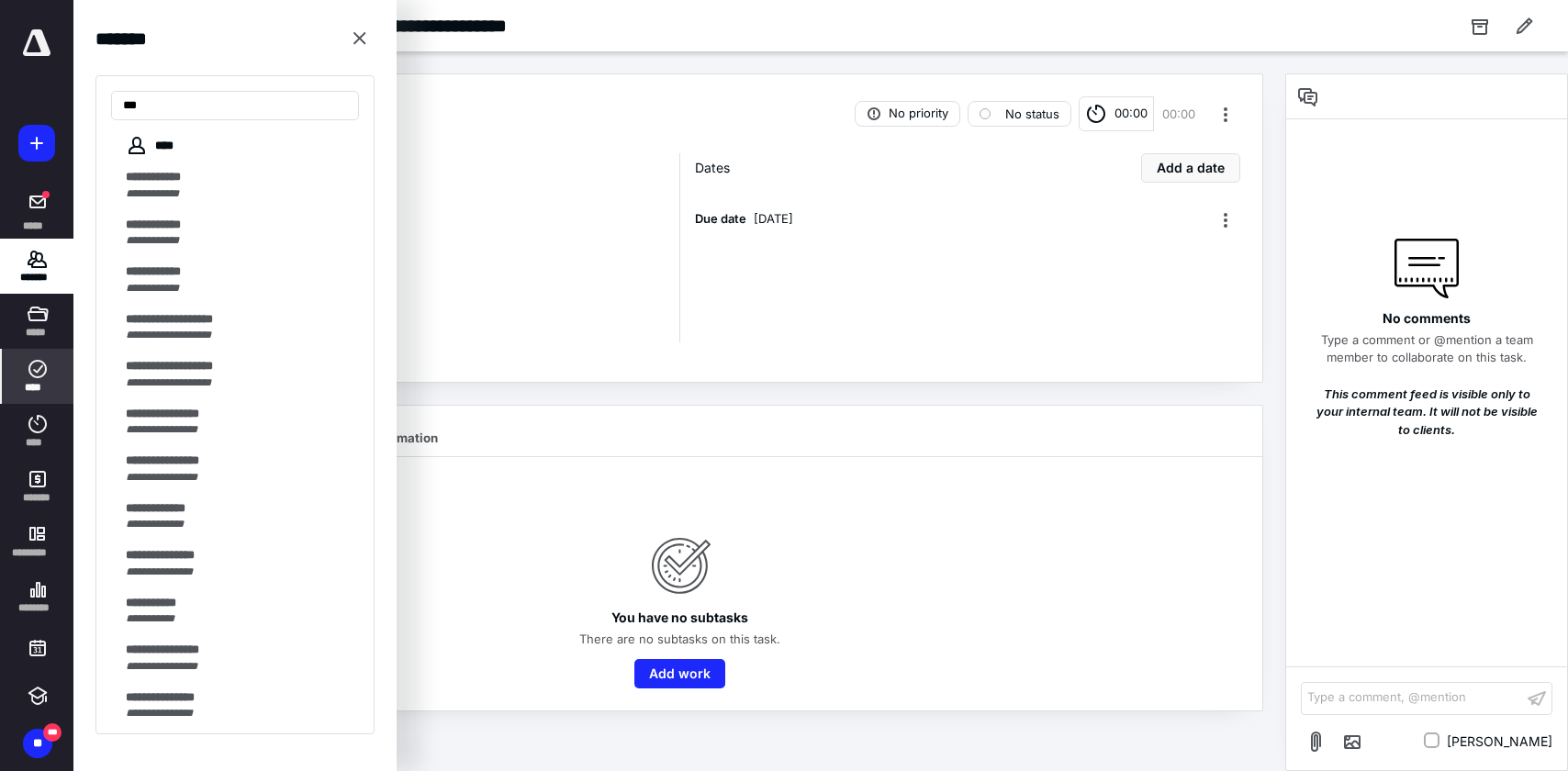 type on "***" 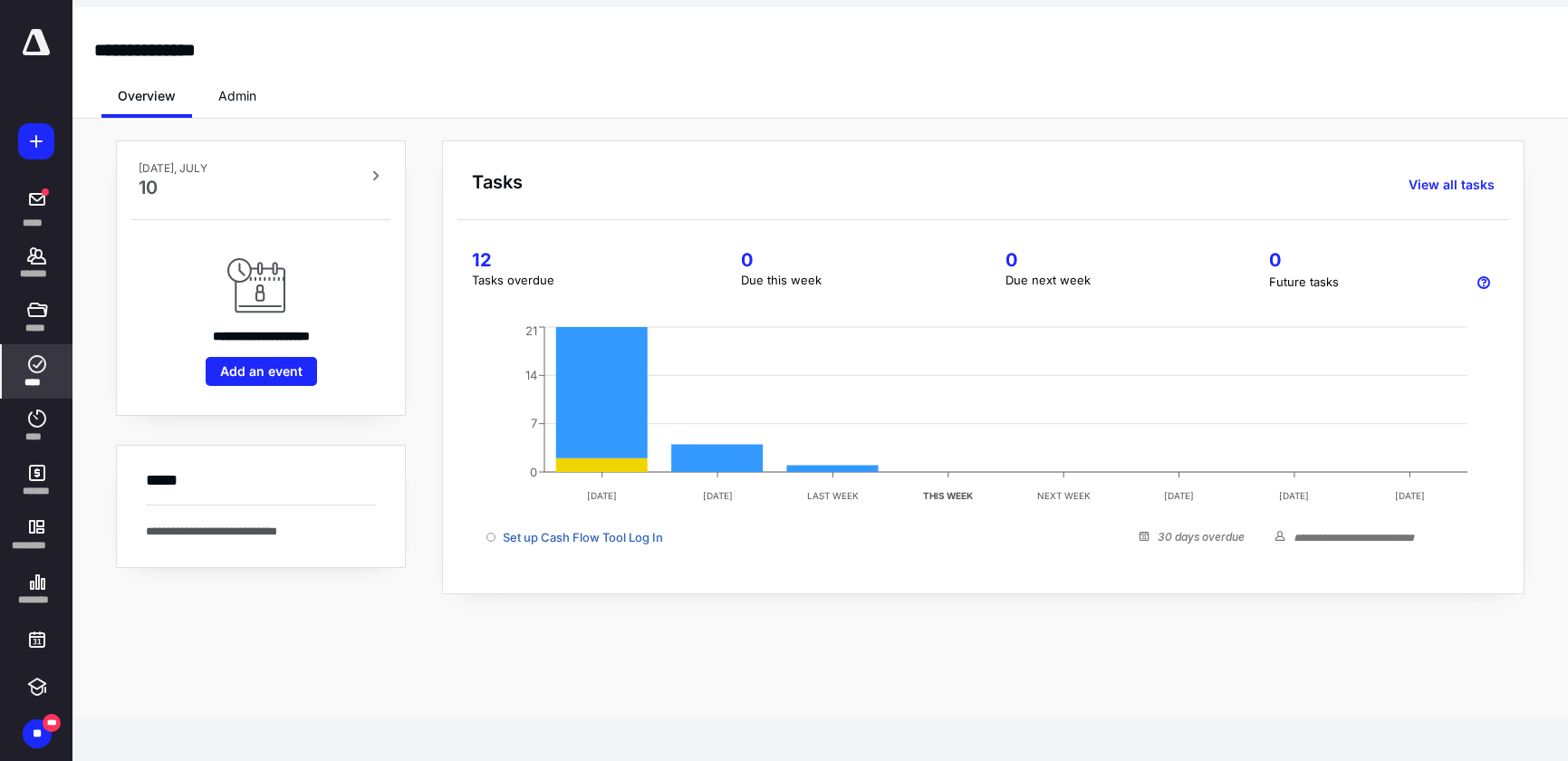 click on "****" at bounding box center (37, 382) 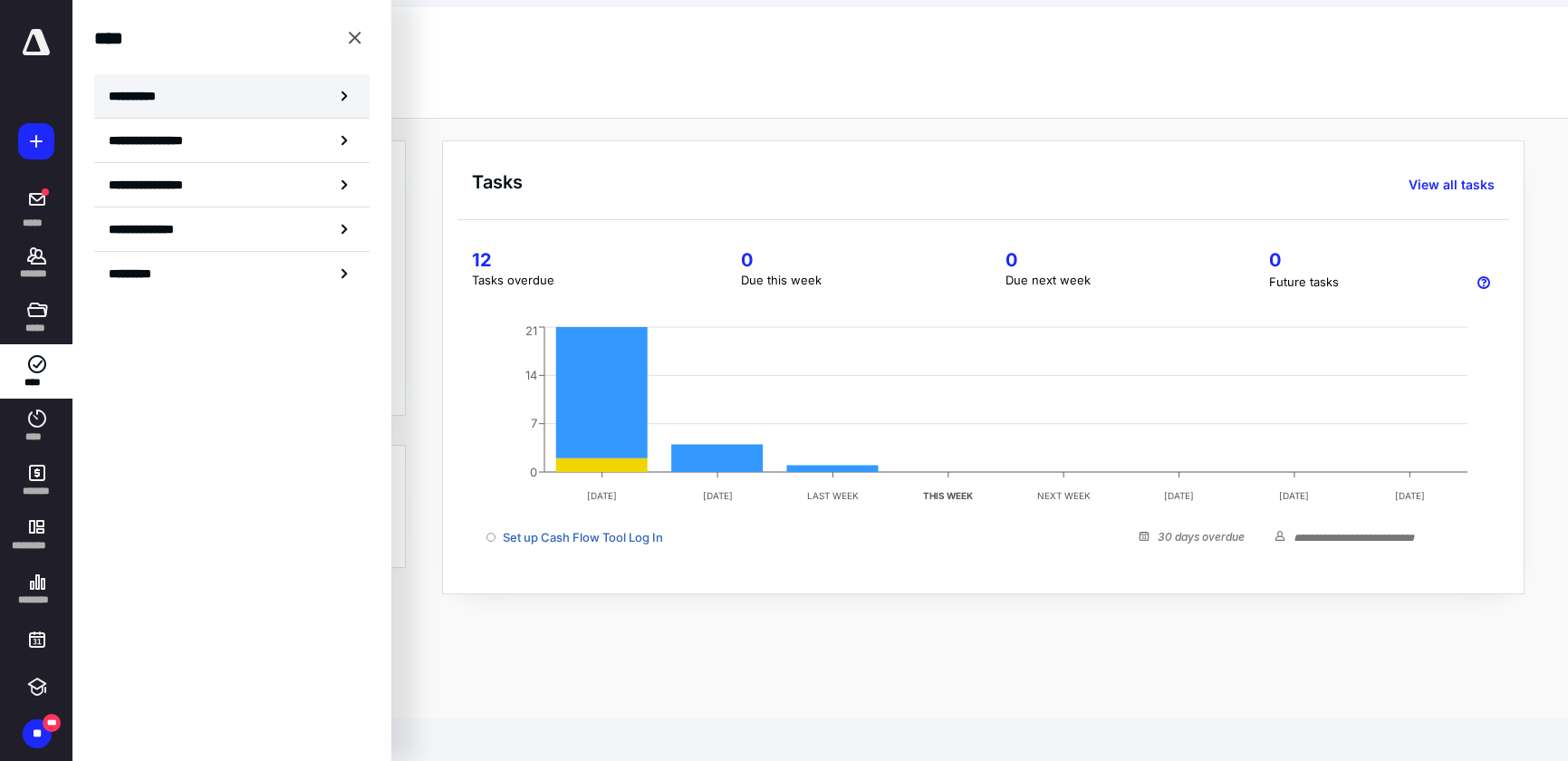 click on "**********" at bounding box center [139, 96] 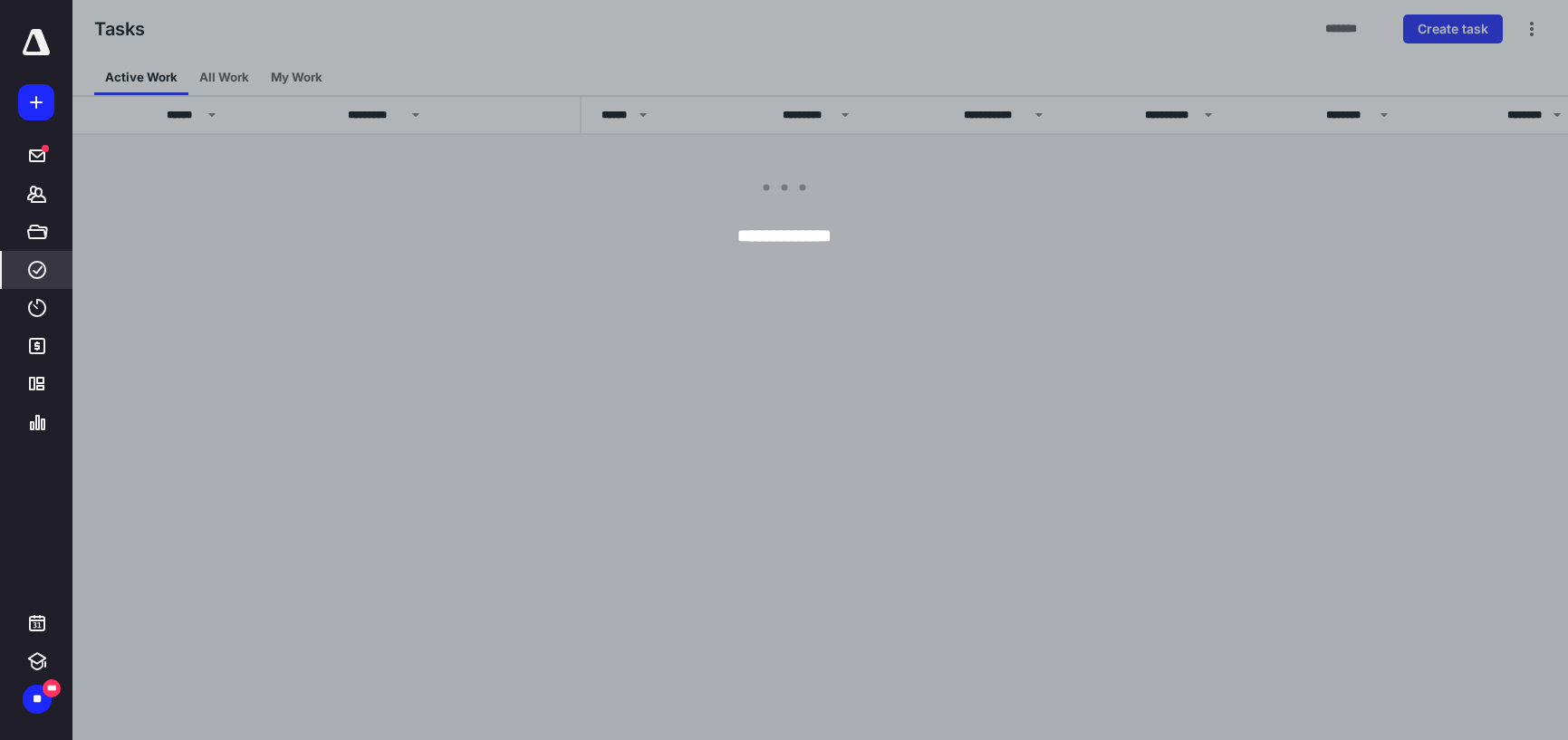 click at bounding box center [856, 370] 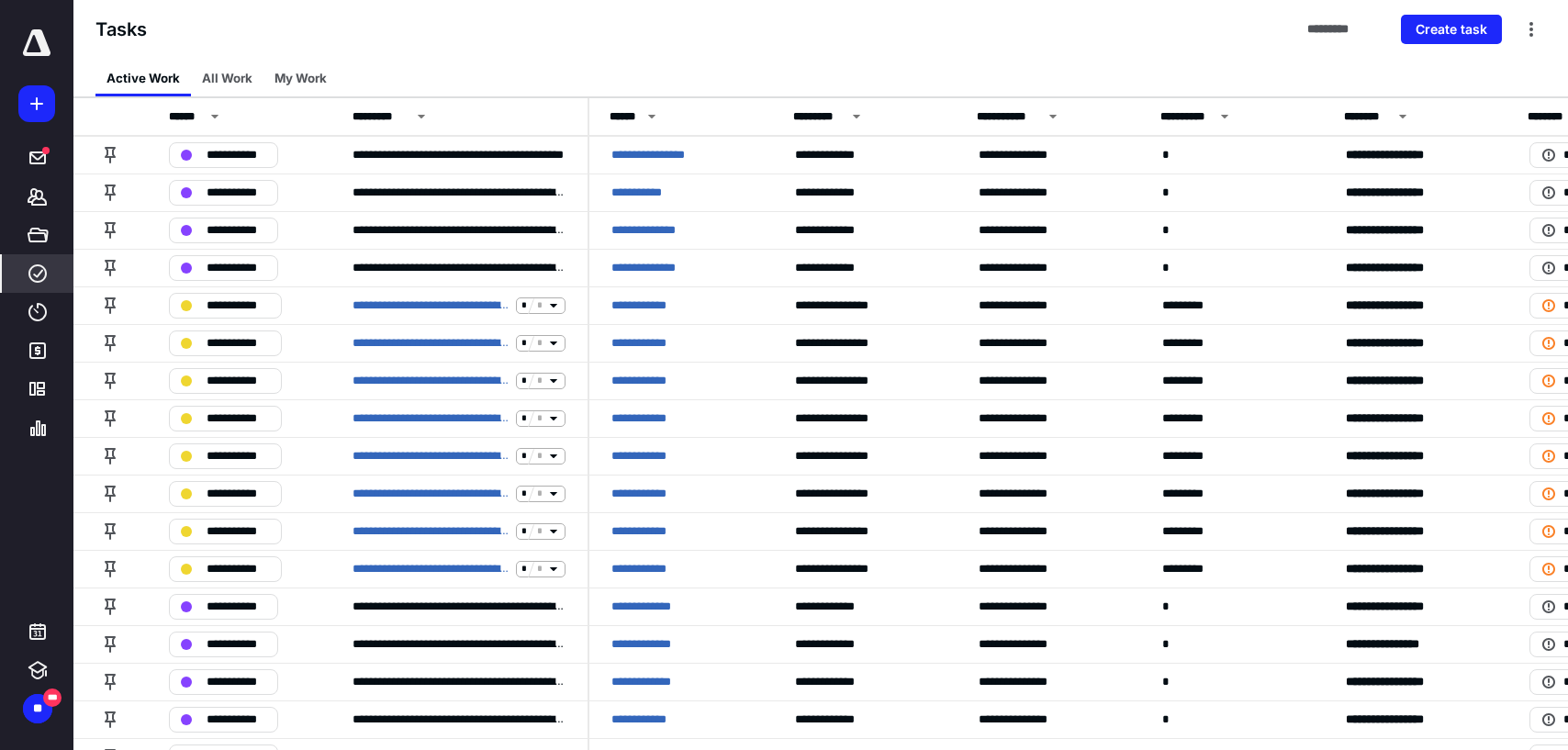 click on "Create task" at bounding box center (1451, 29) 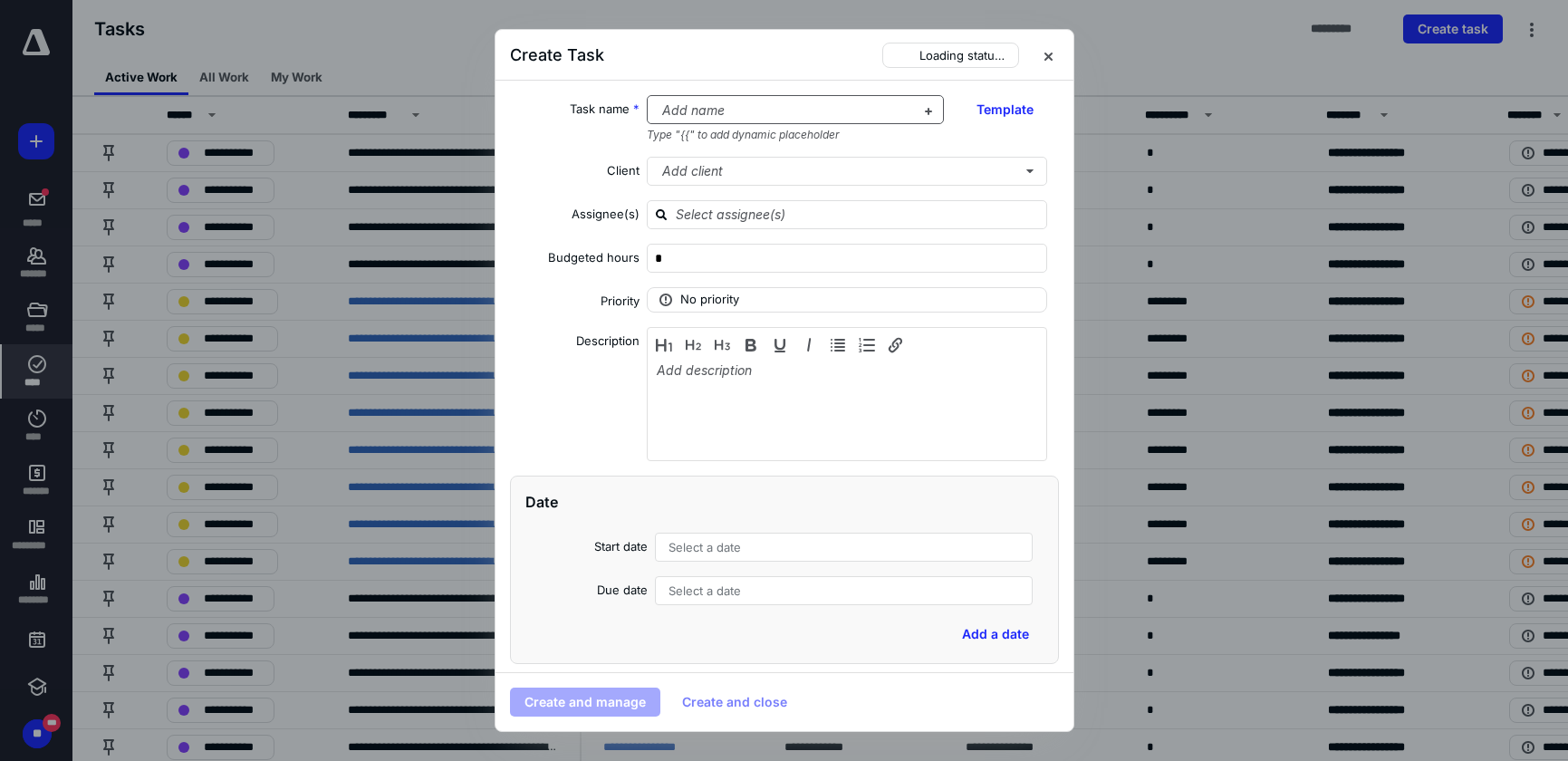 click at bounding box center (784, 111) 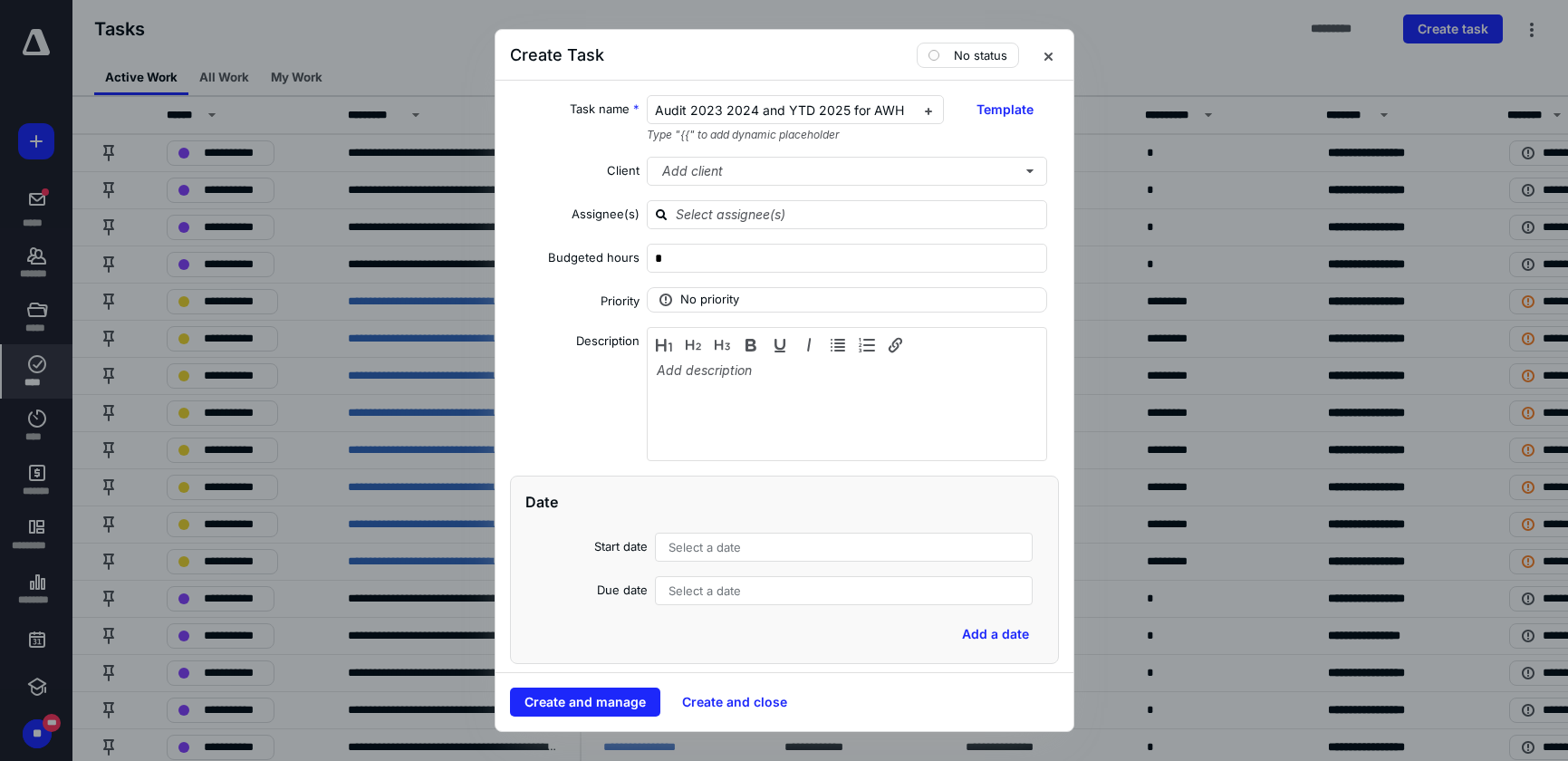 click on "Description" at bounding box center (575, 397) 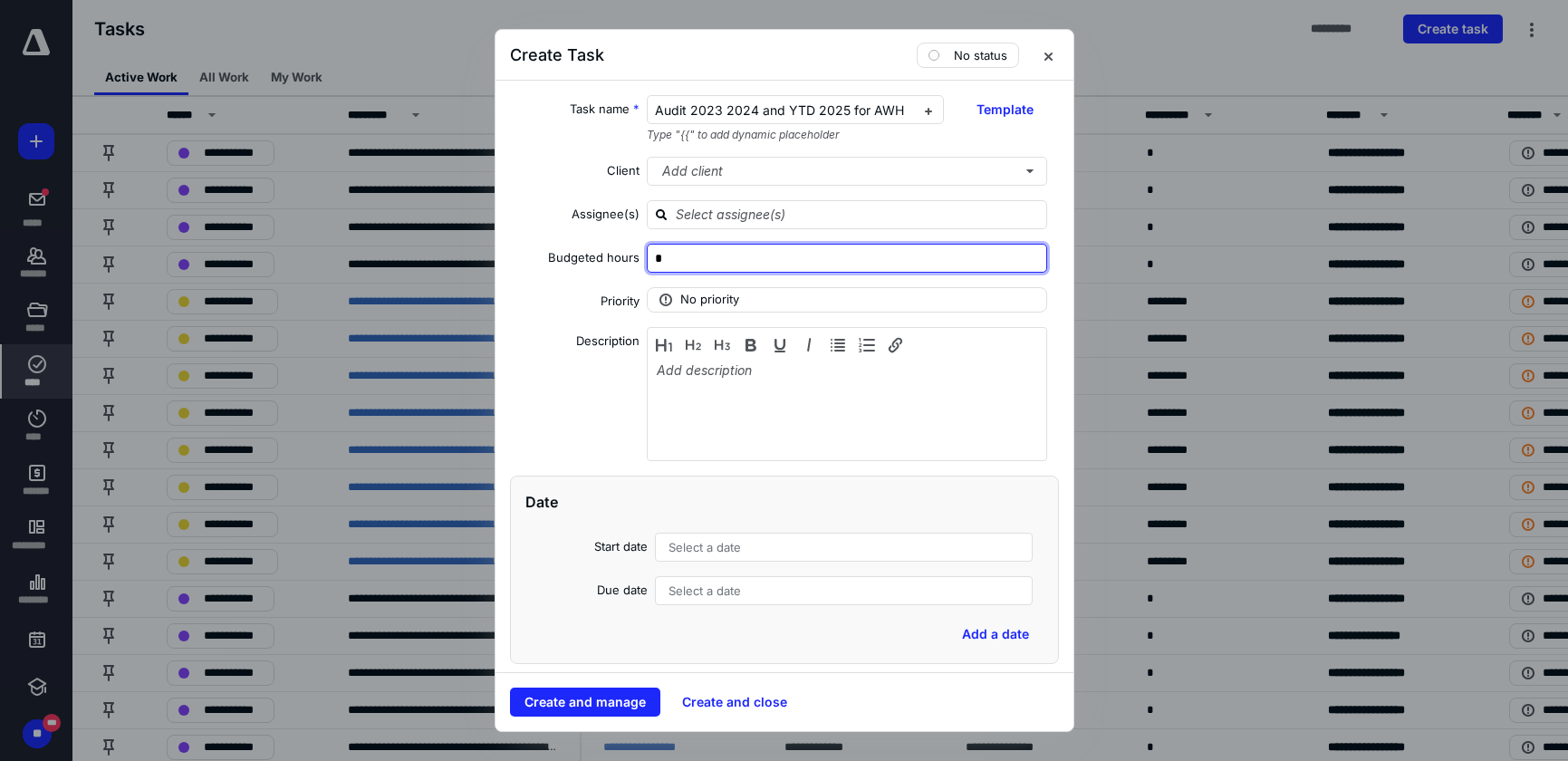 click on "*" at bounding box center [847, 258] 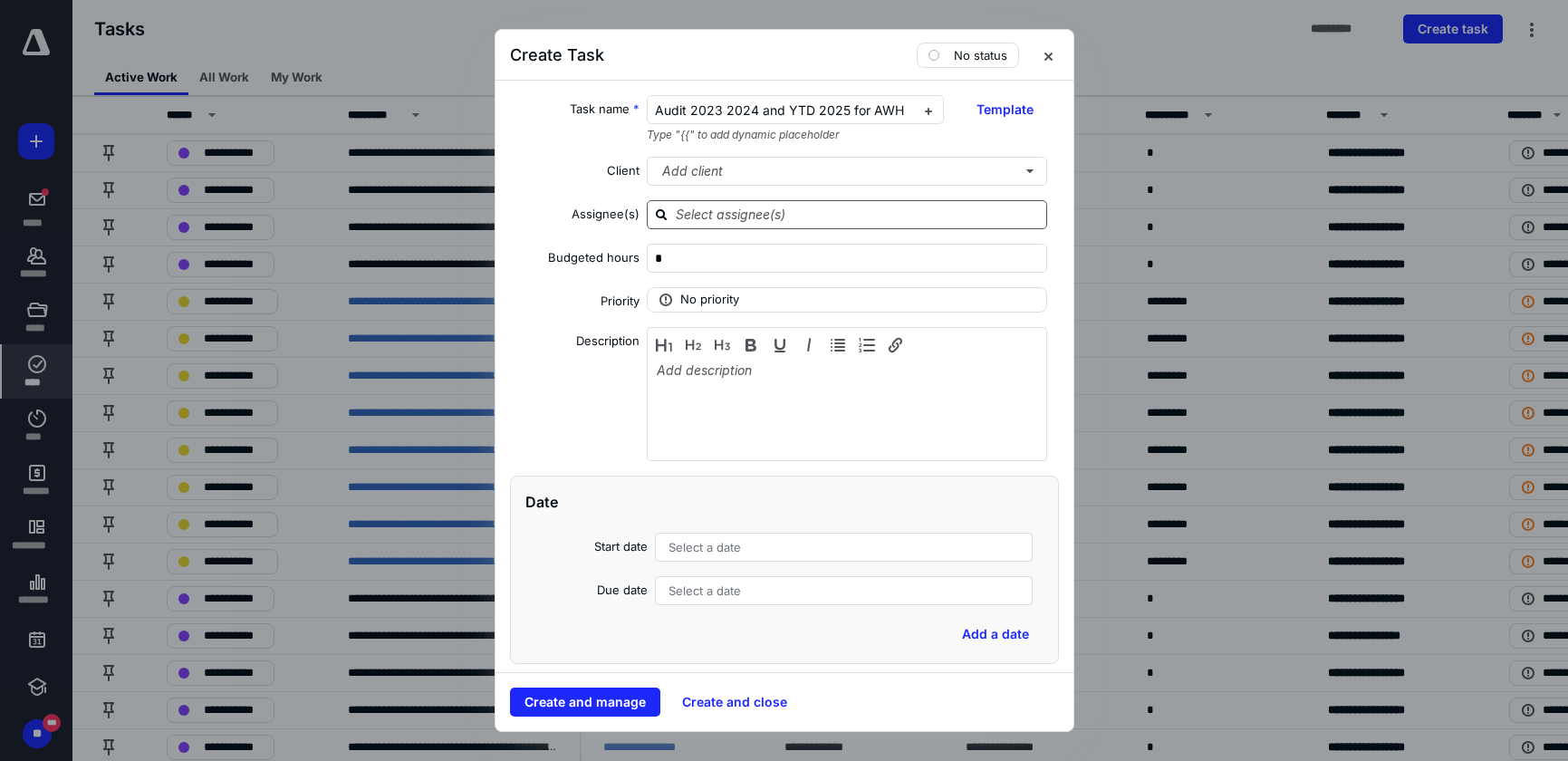 click at bounding box center (858, 214) 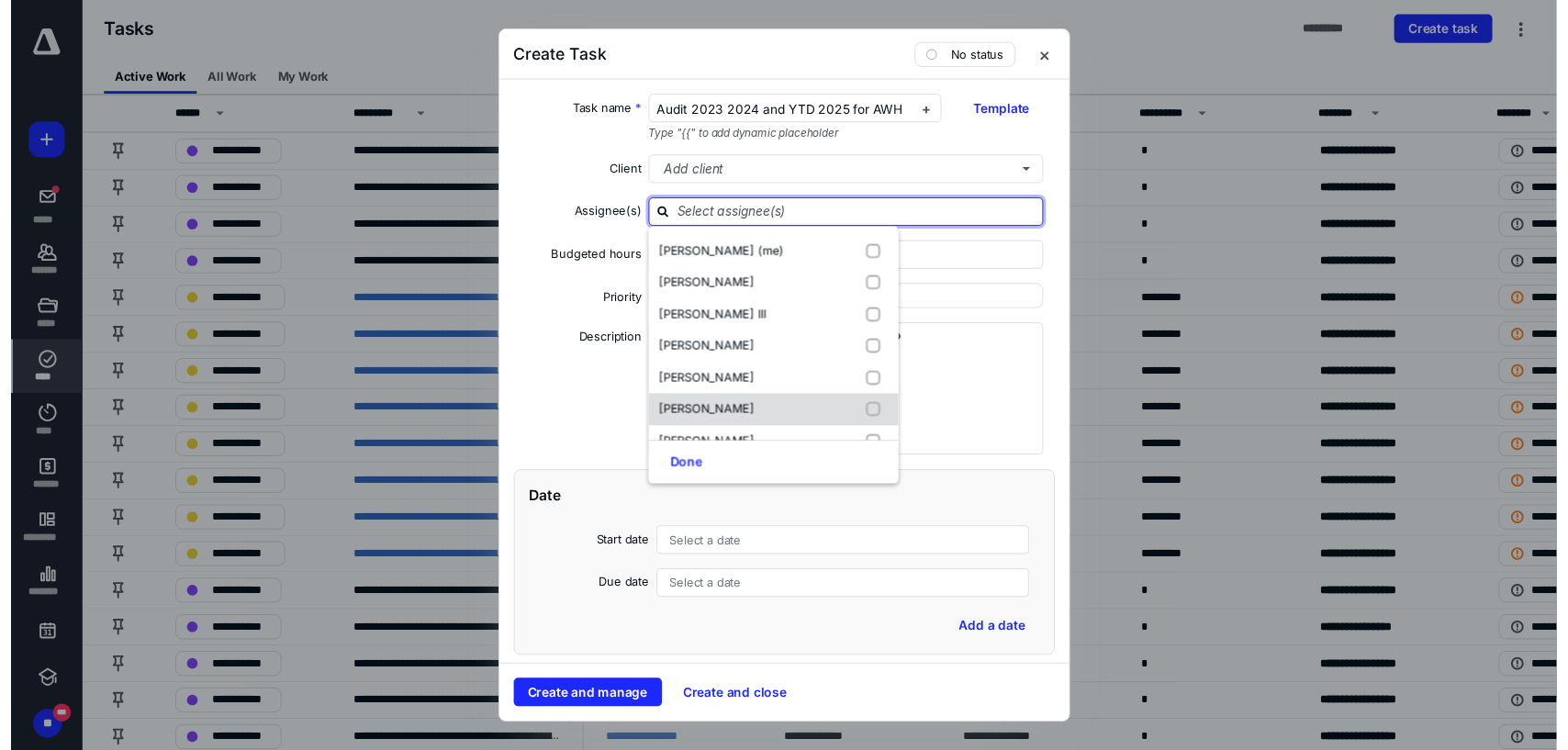scroll, scrollTop: 56, scrollLeft: 0, axis: vertical 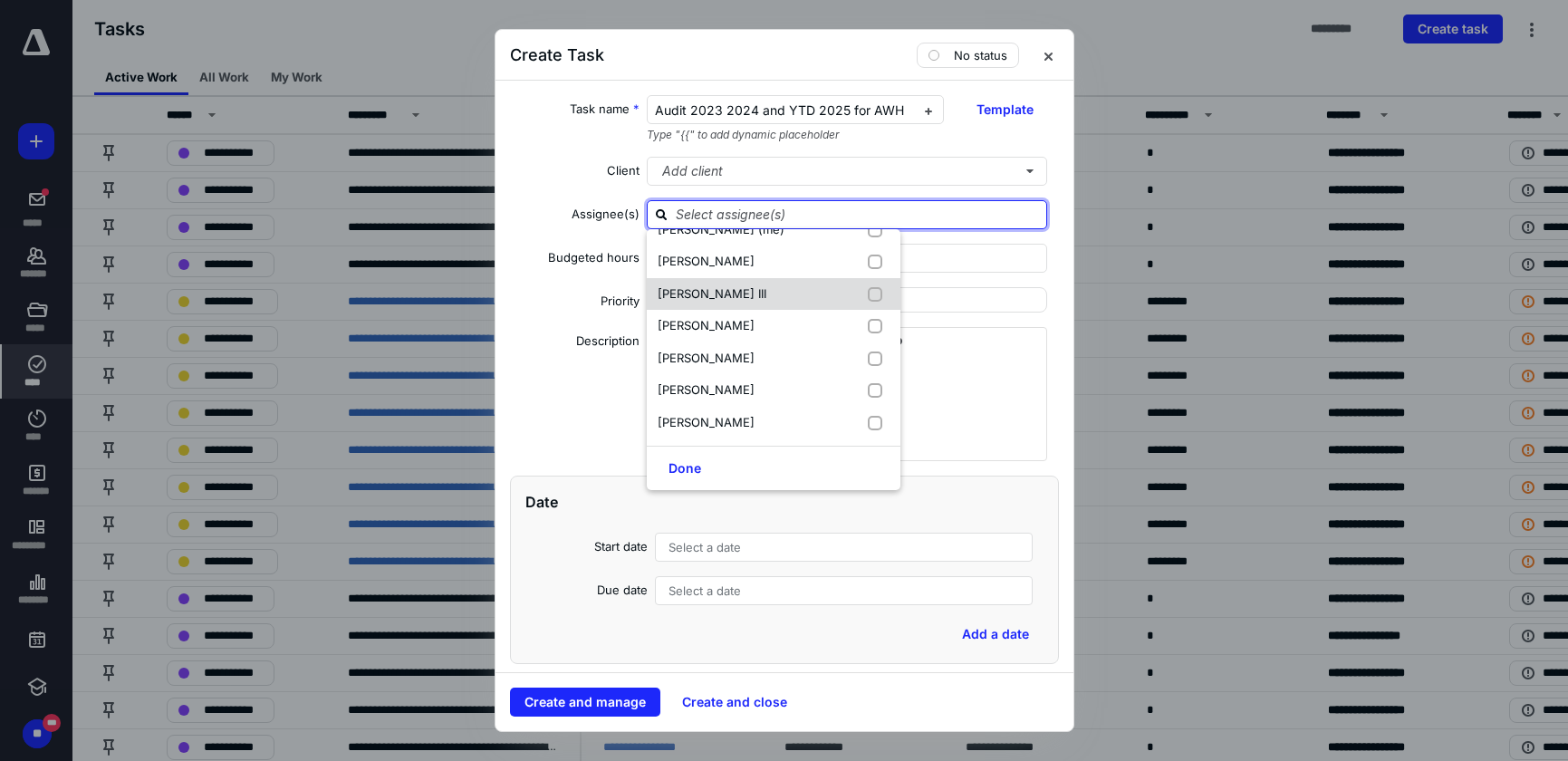 click on "[PERSON_NAME] III" at bounding box center (712, 294) 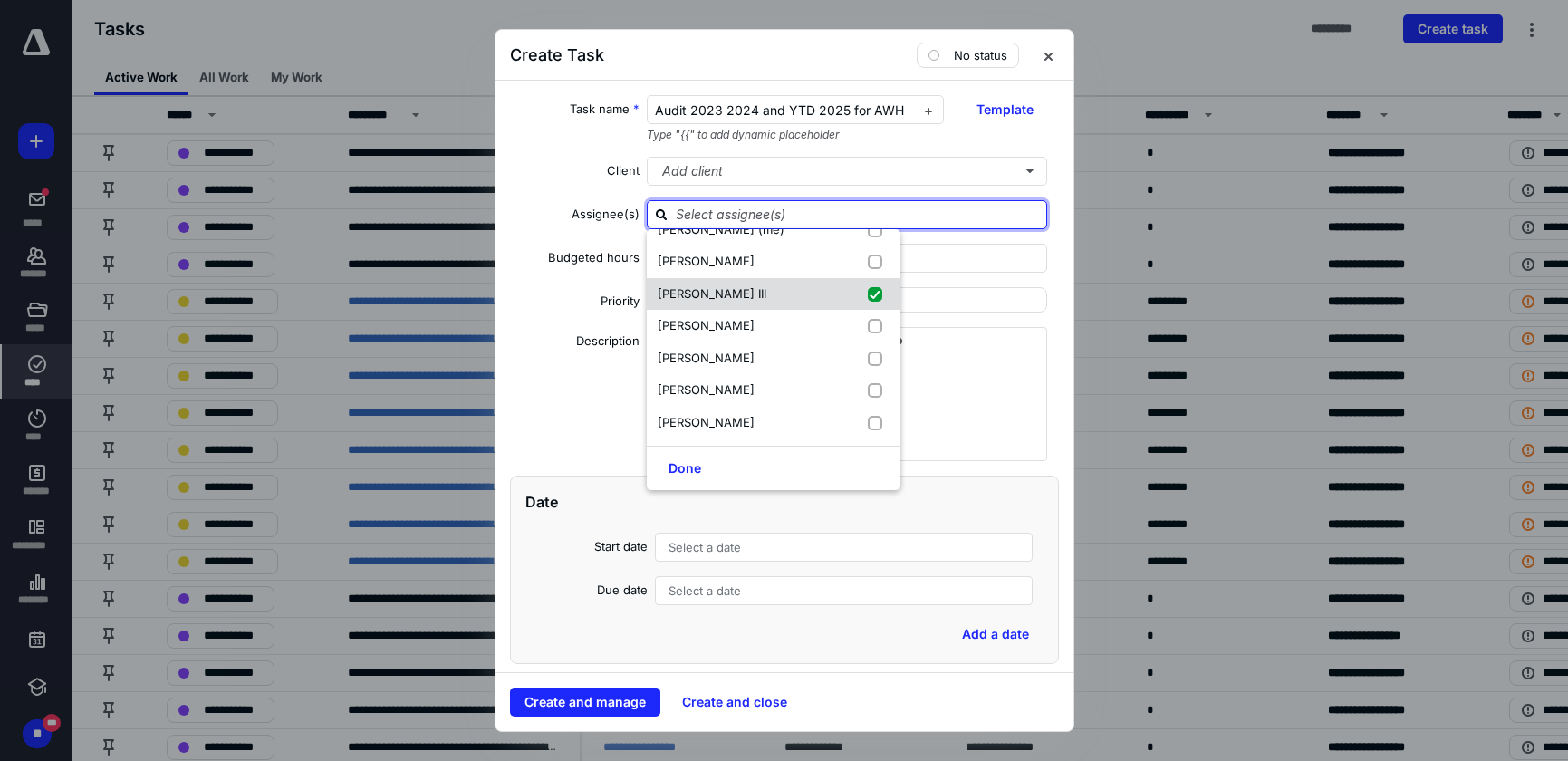checkbox on "true" 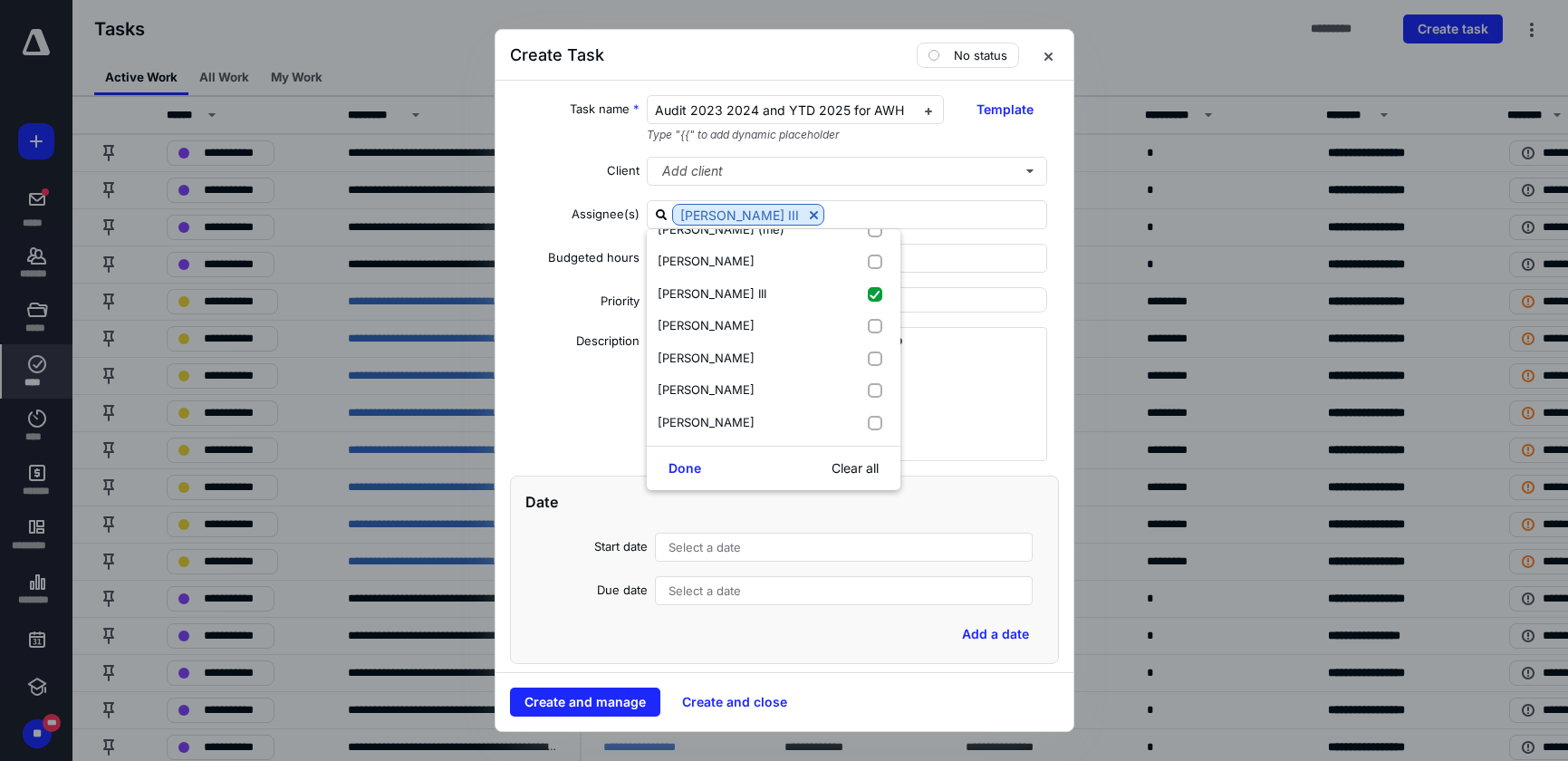 click on "Description" at bounding box center (575, 397) 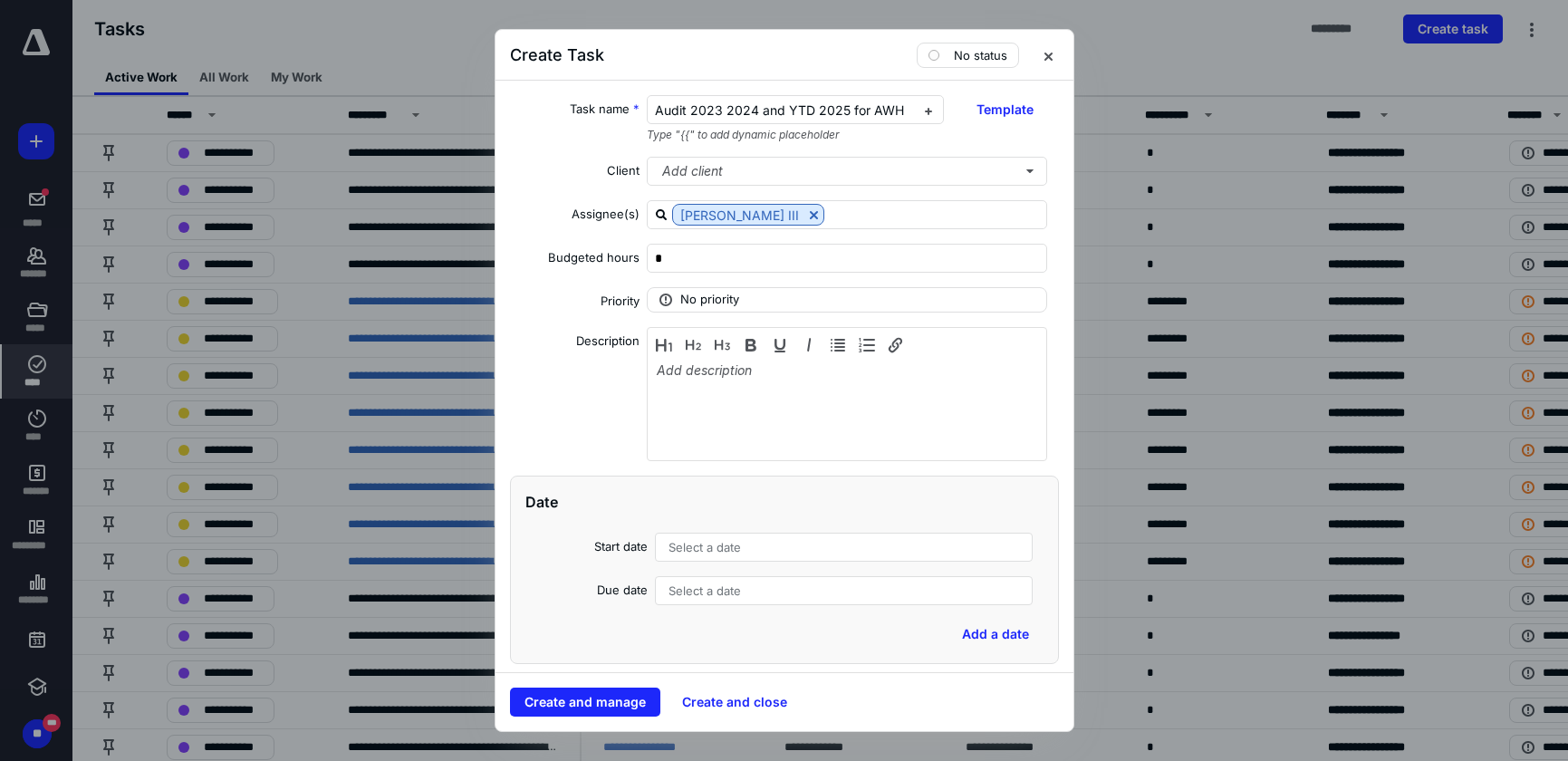 click on "Select a date" at bounding box center (705, 591) 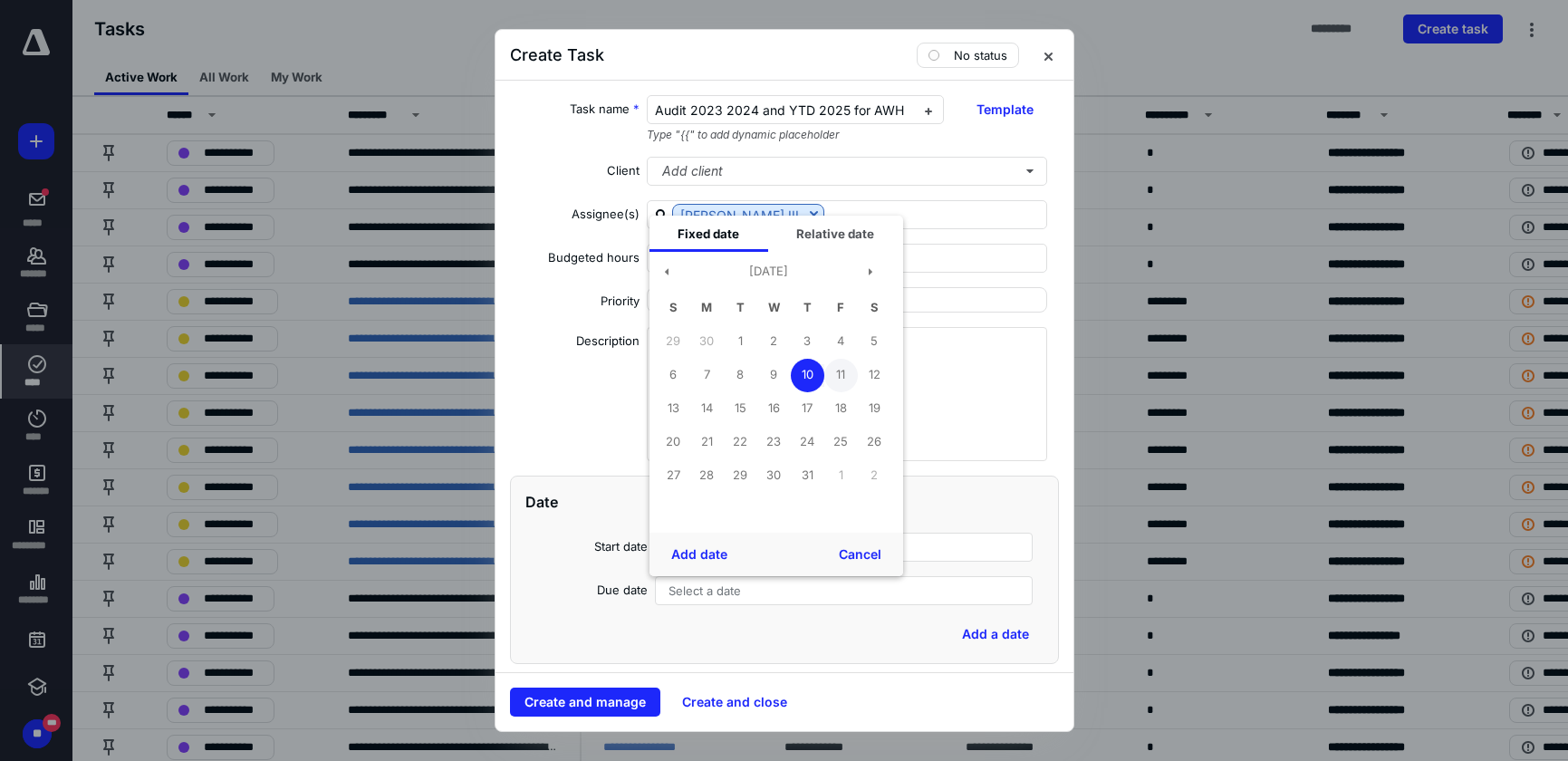 click on "11" at bounding box center (841, 375) 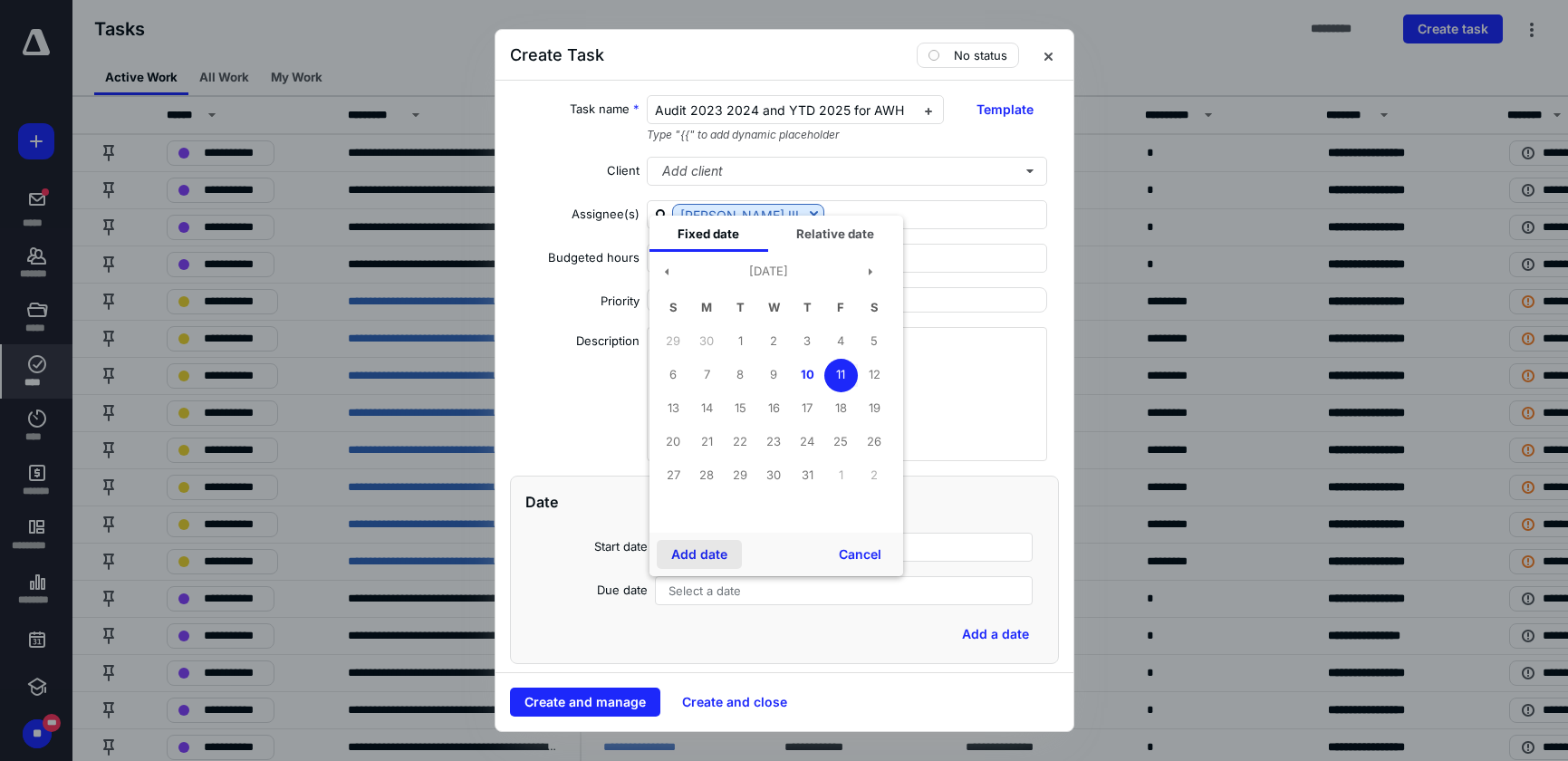 click on "Add date" at bounding box center [699, 554] 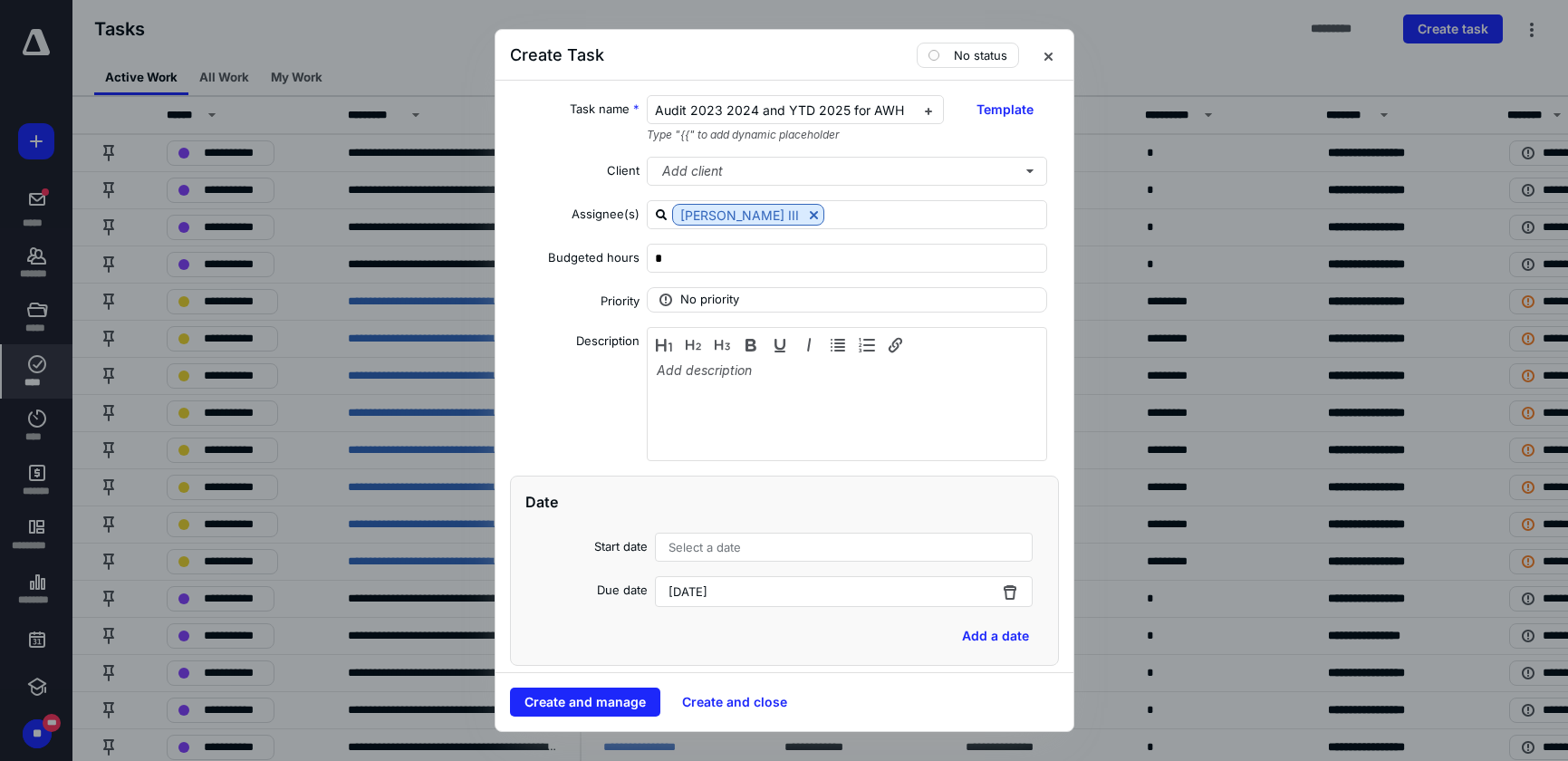 click on "[DATE]" at bounding box center [844, 592] 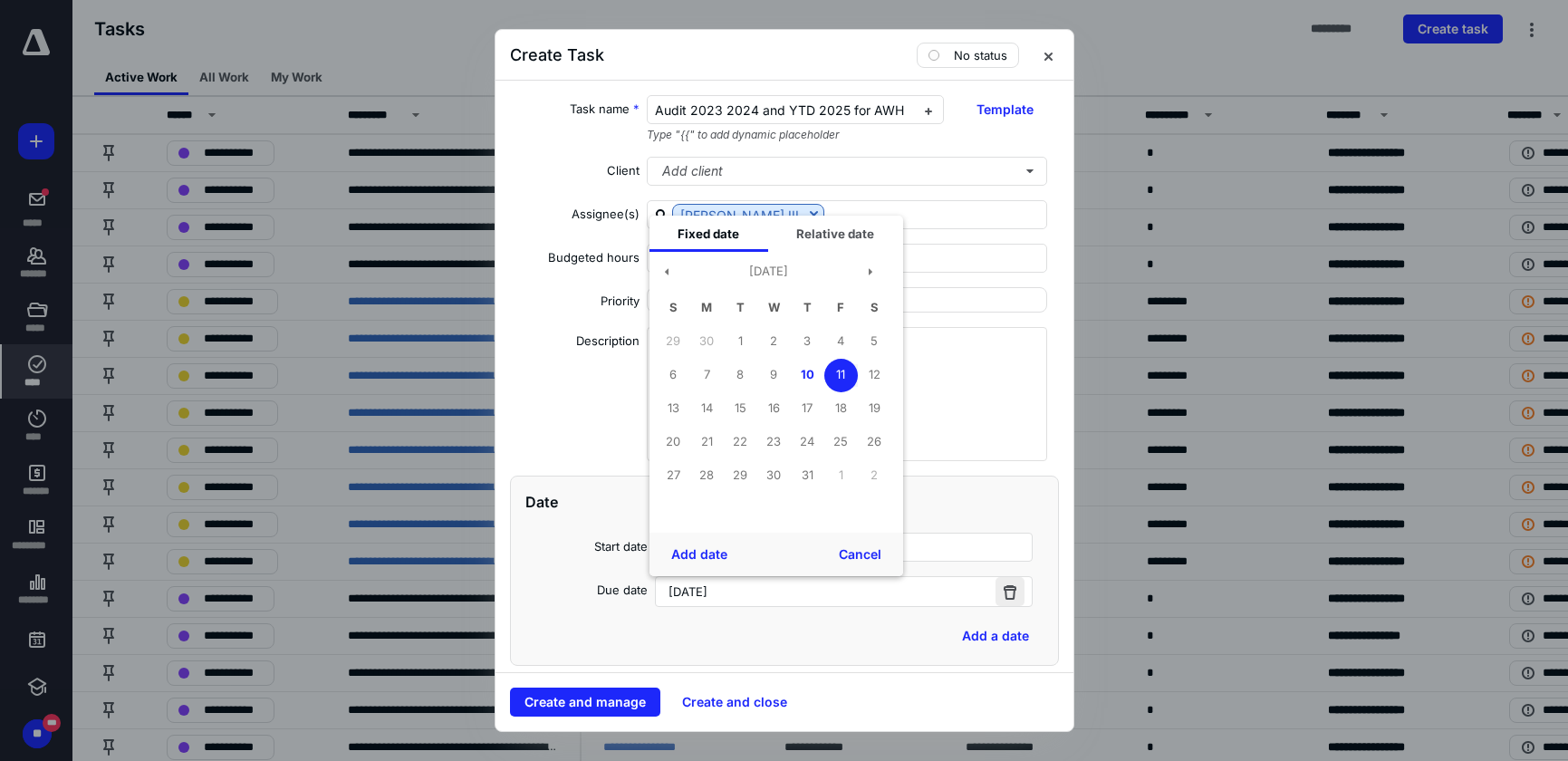 click at bounding box center [1010, 592] 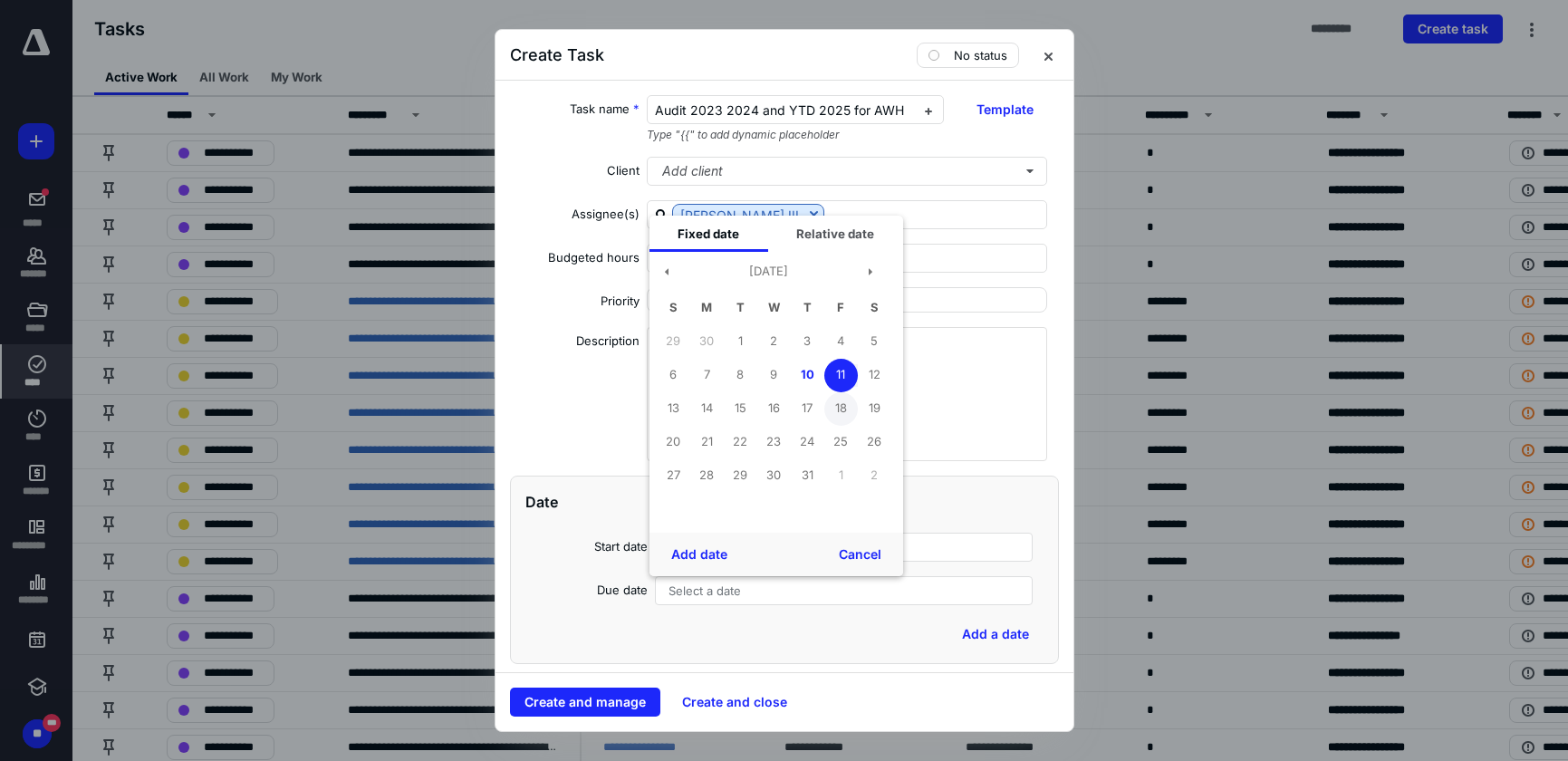 click on "18" at bounding box center [841, 409] 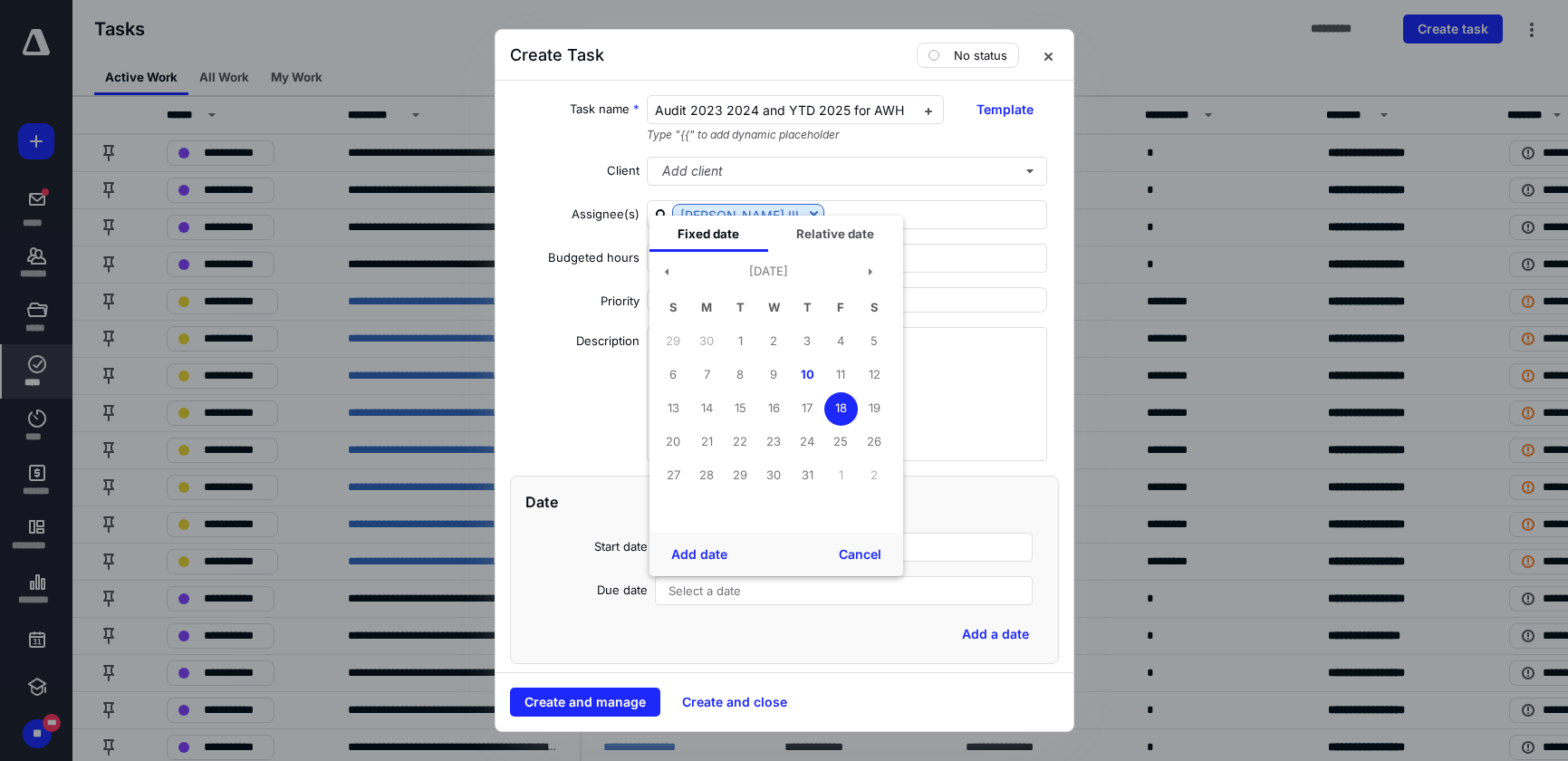 click on "18" at bounding box center [841, 409] 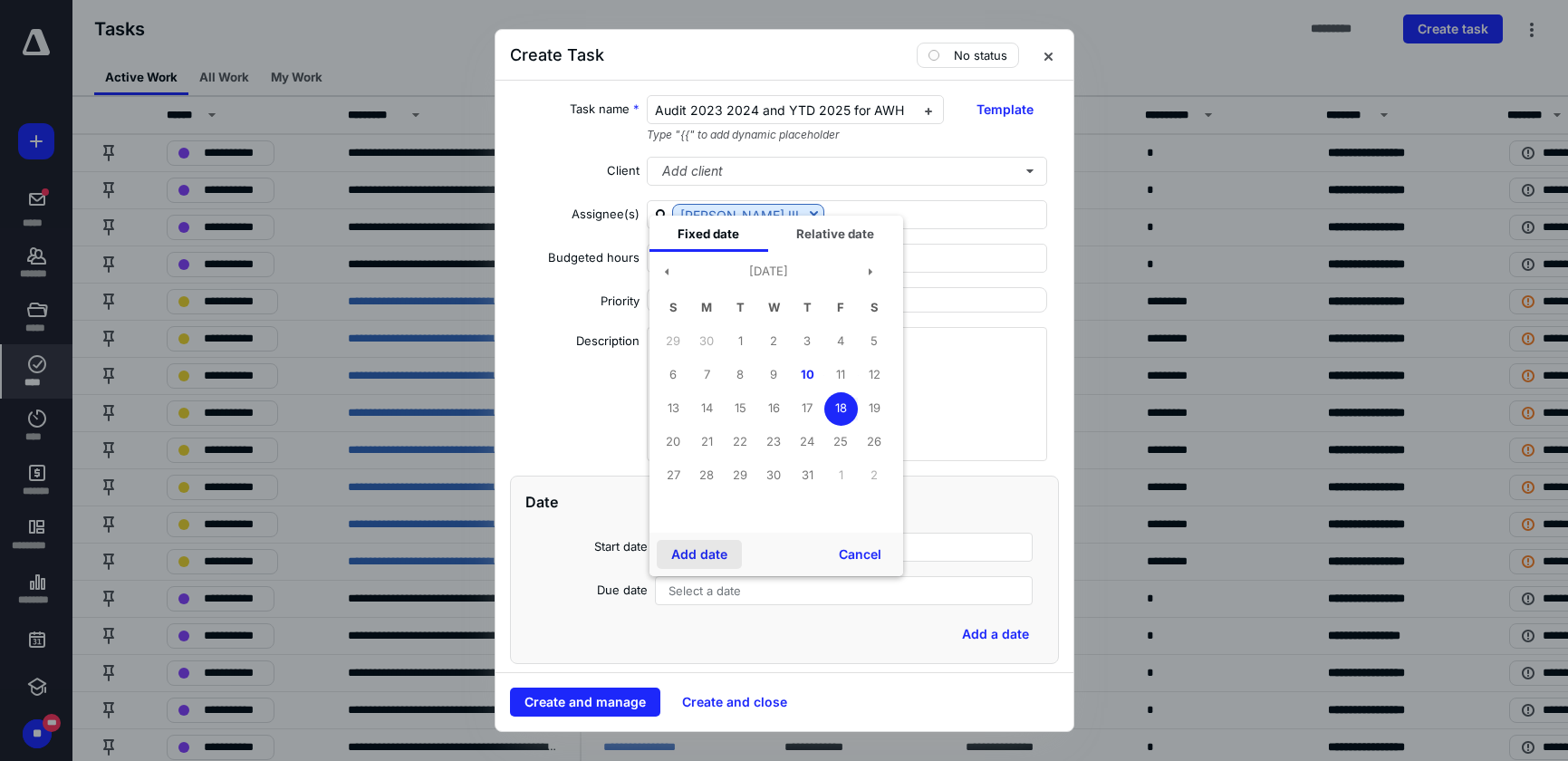click on "Add date" at bounding box center (699, 554) 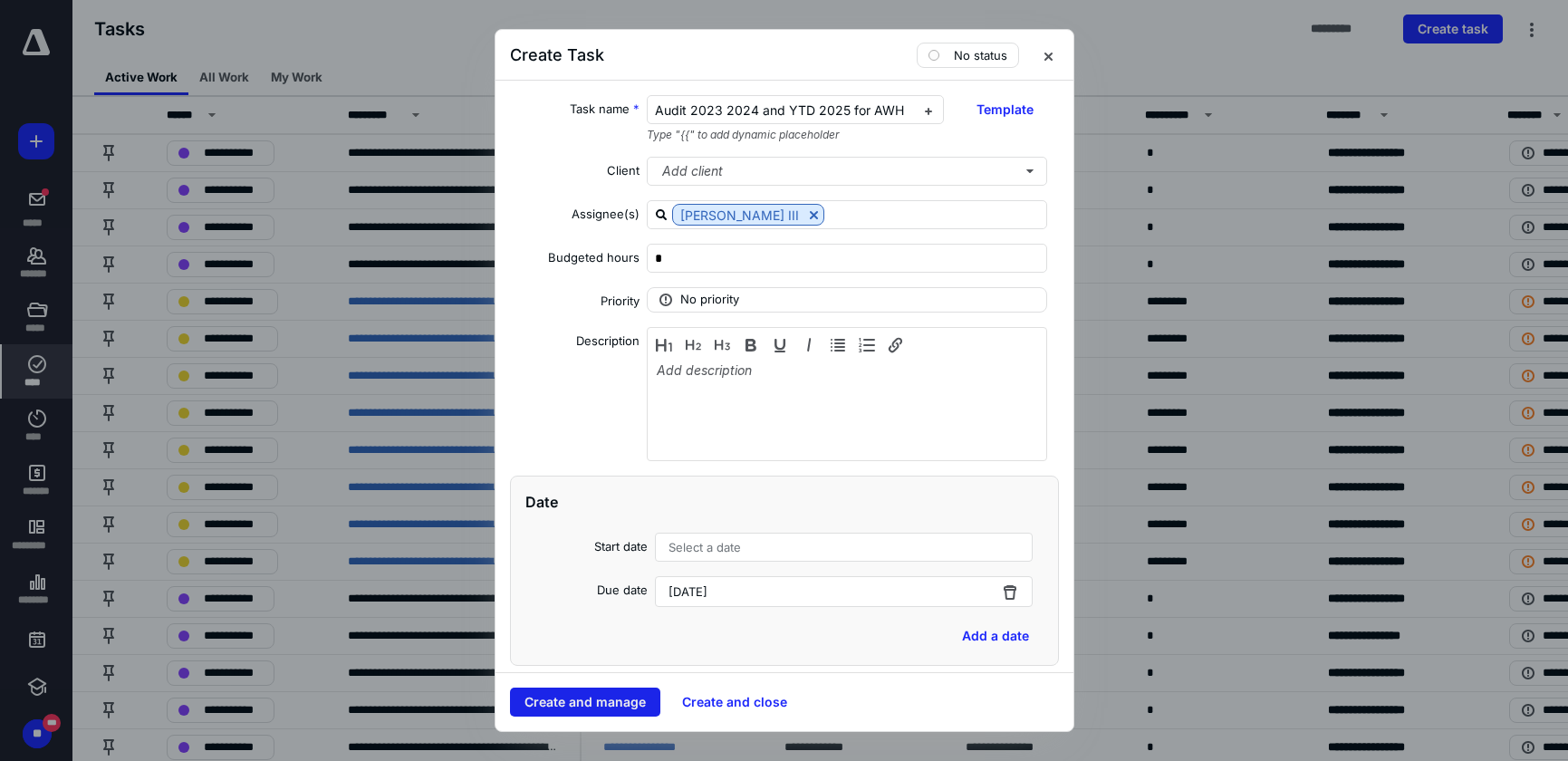 click on "Create and manage" at bounding box center (585, 702) 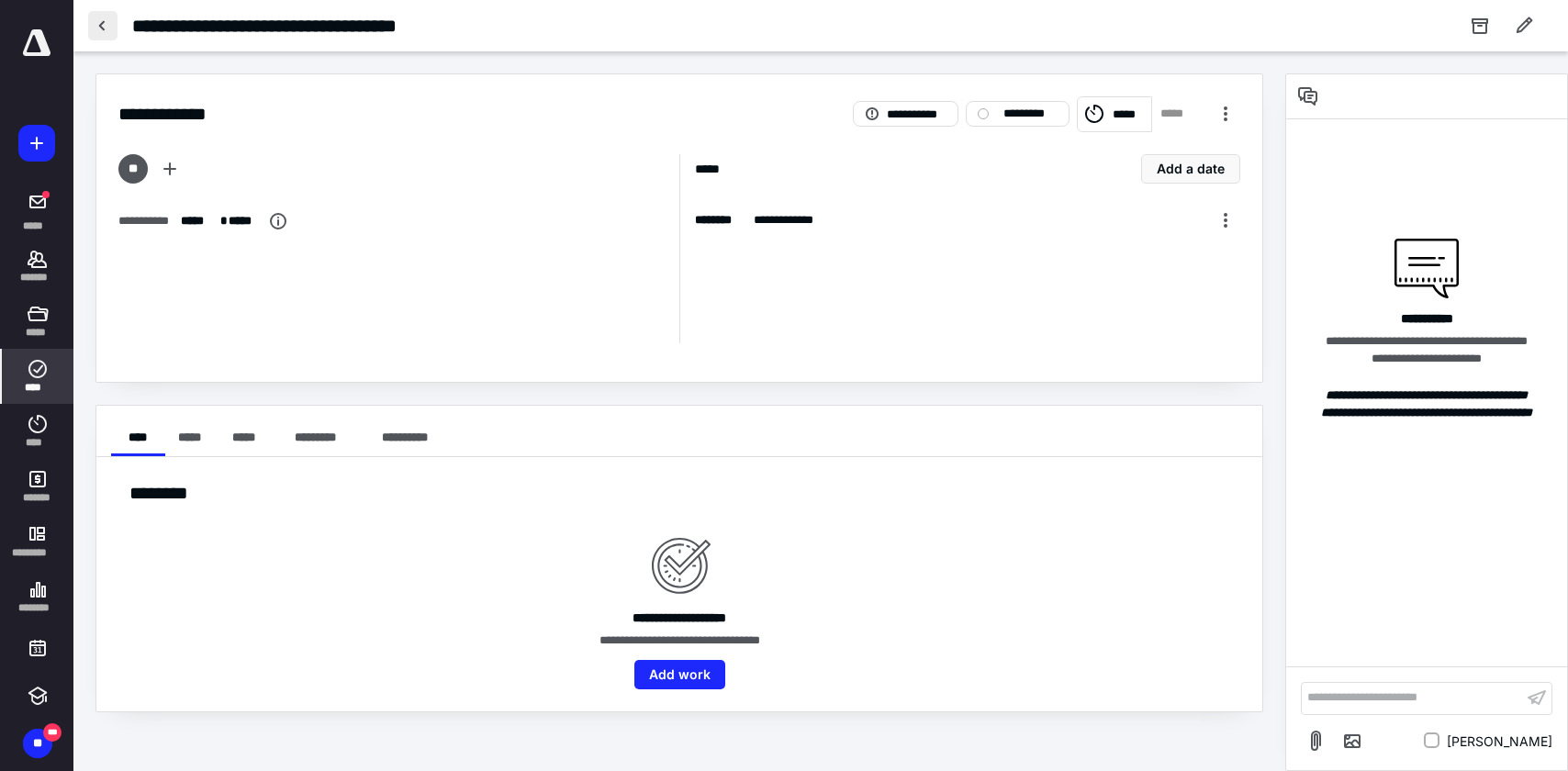 click at bounding box center (103, 26) 